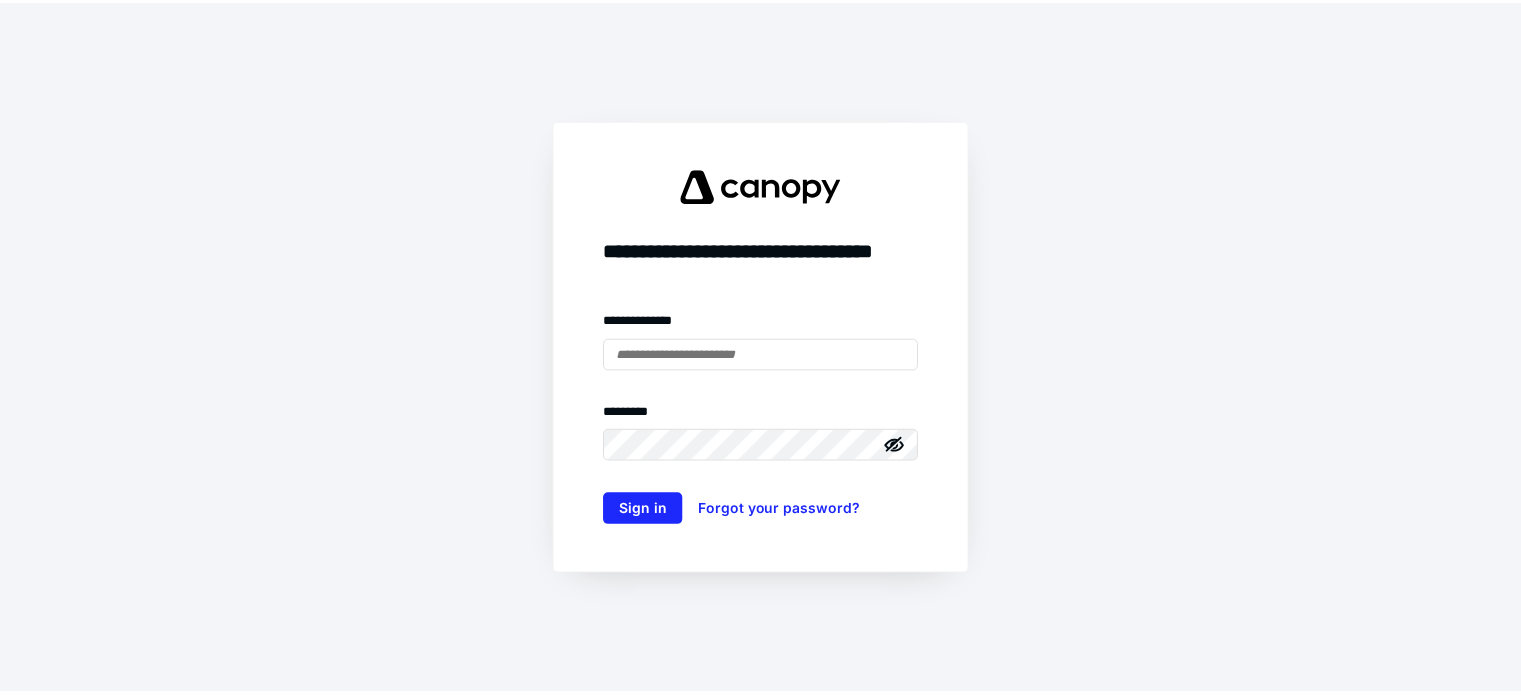 scroll, scrollTop: 0, scrollLeft: 0, axis: both 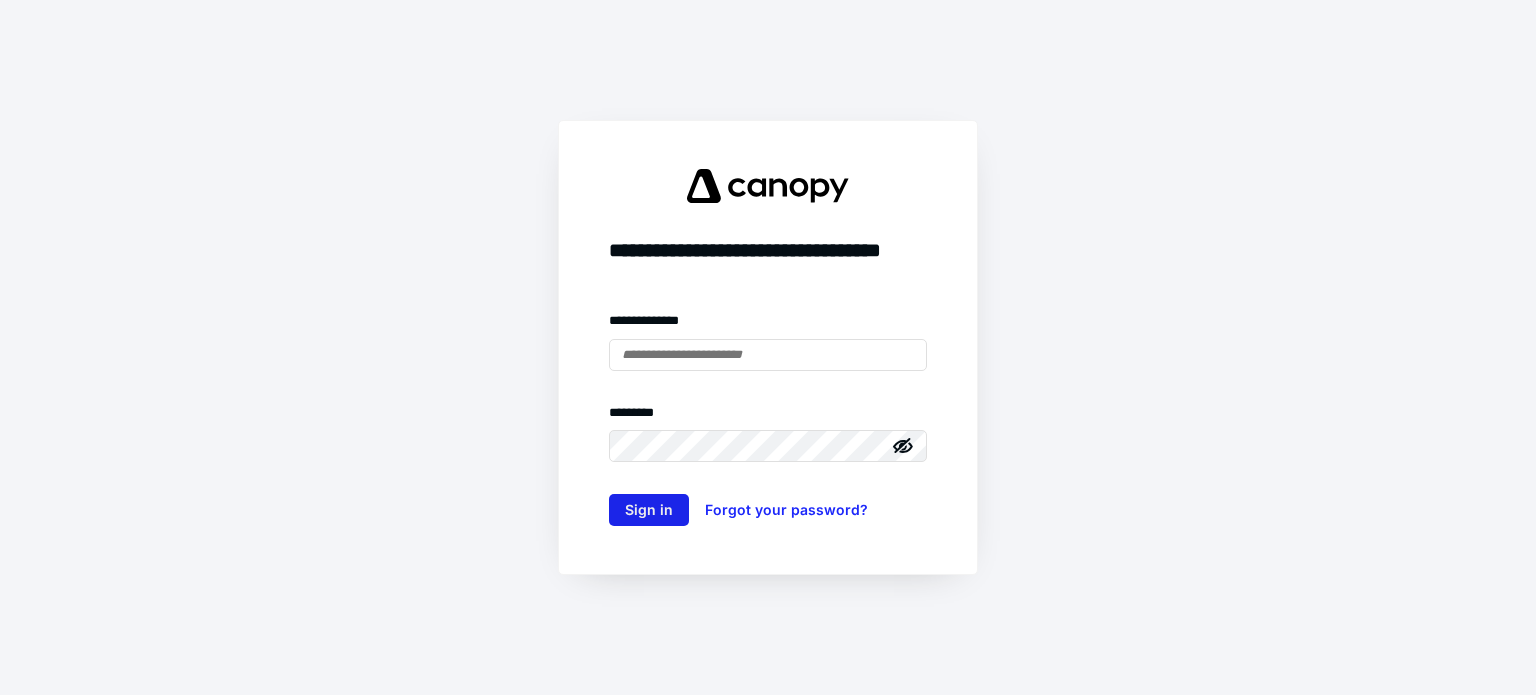 type on "**********" 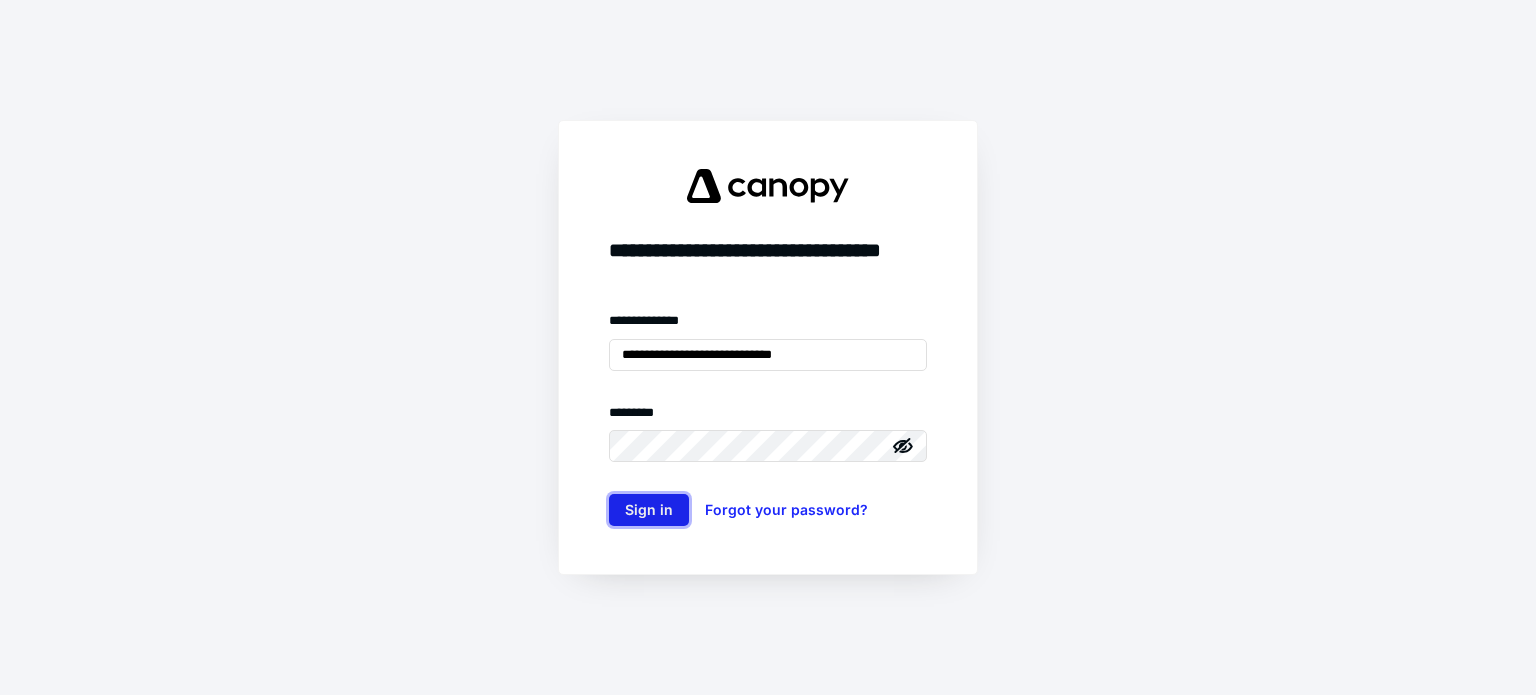 click on "Sign in" at bounding box center [649, 510] 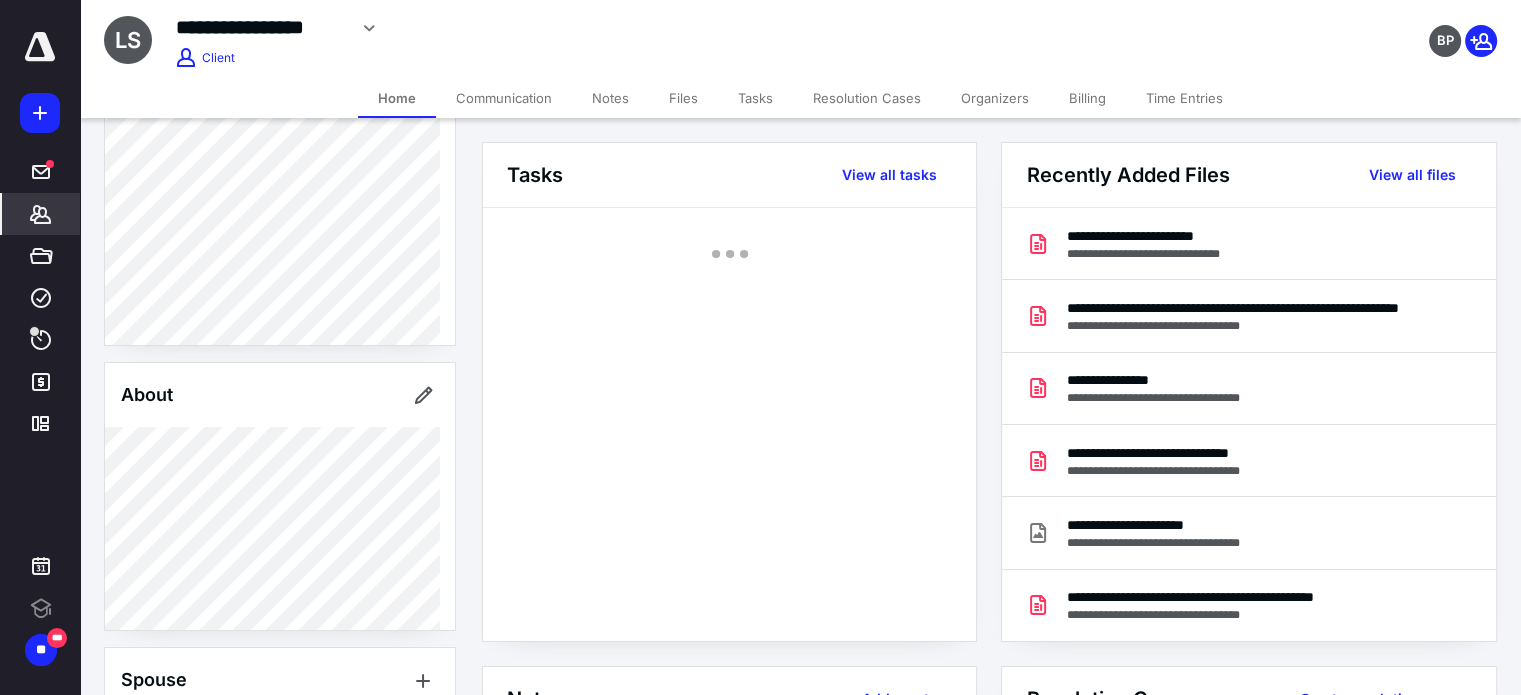 scroll, scrollTop: 300, scrollLeft: 0, axis: vertical 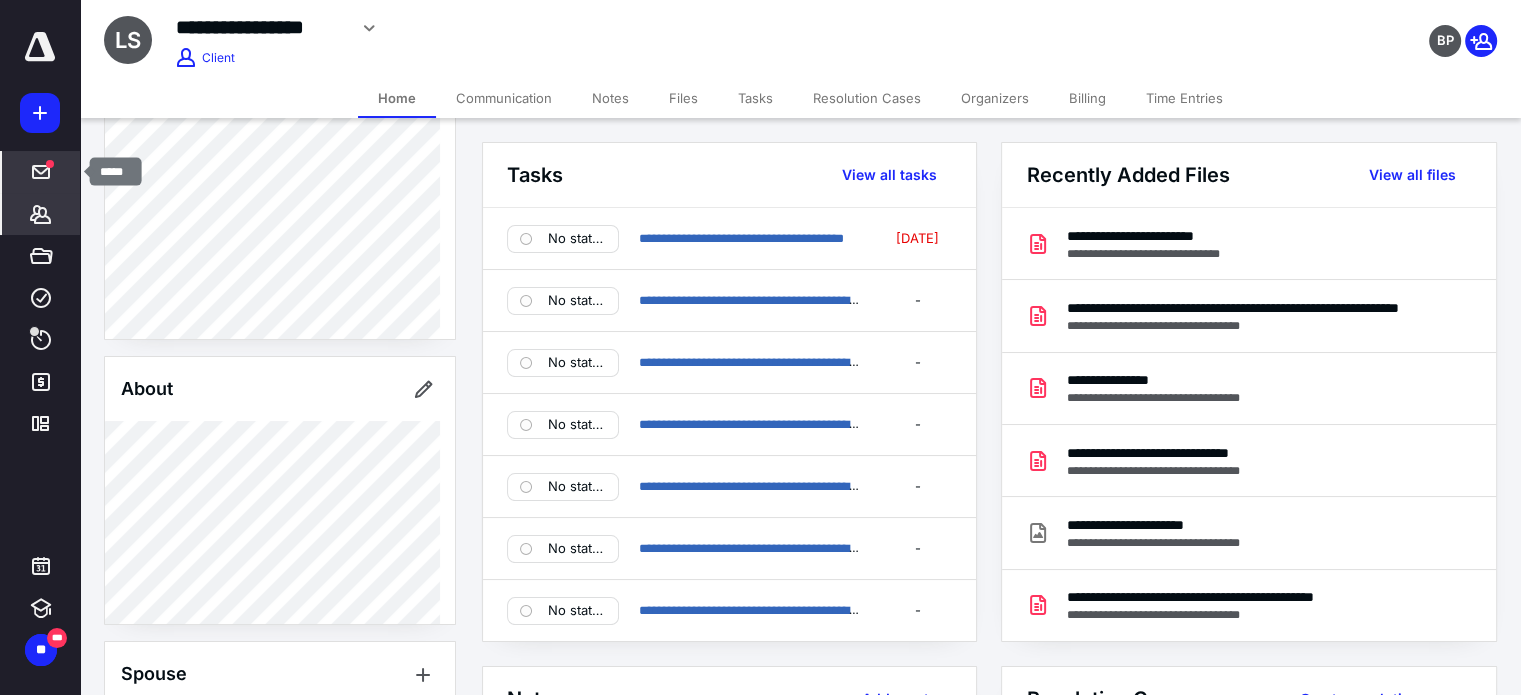 click 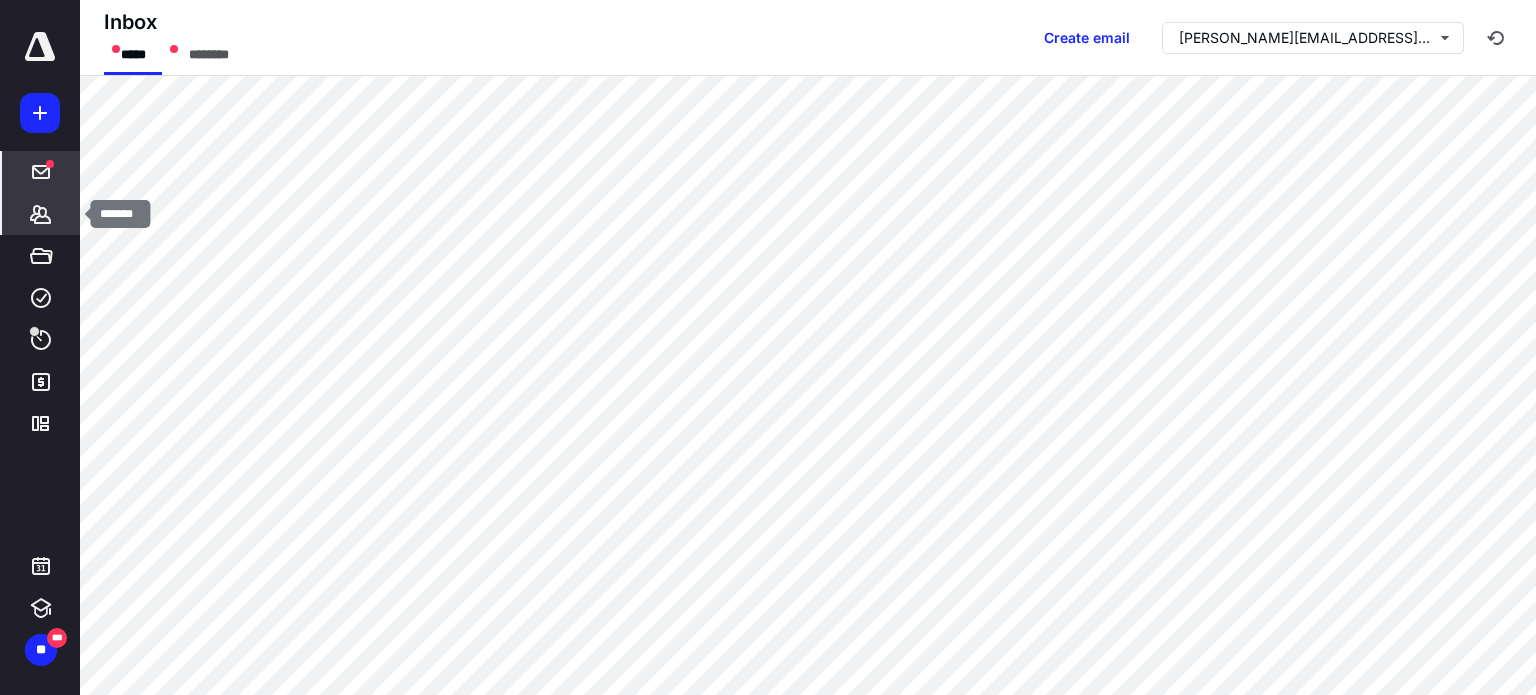 click 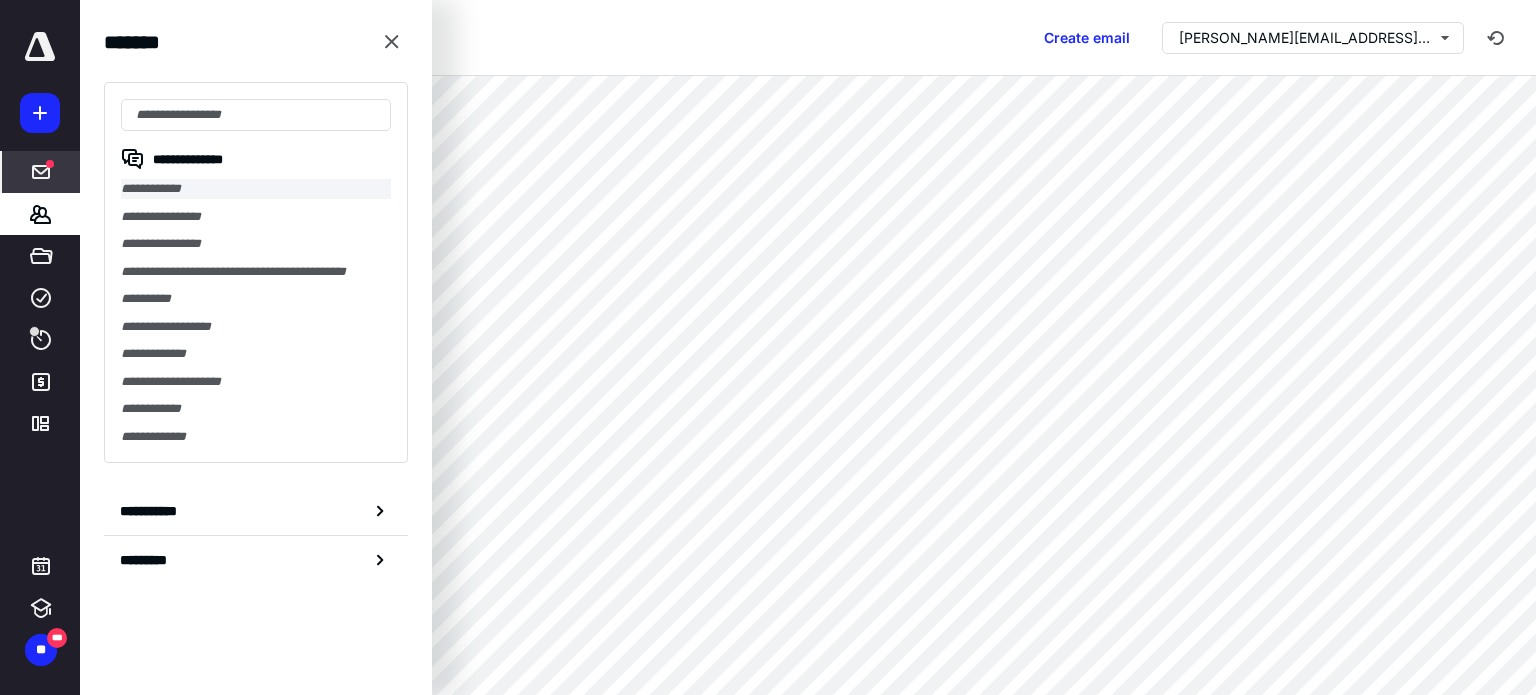 click on "**********" at bounding box center [256, 189] 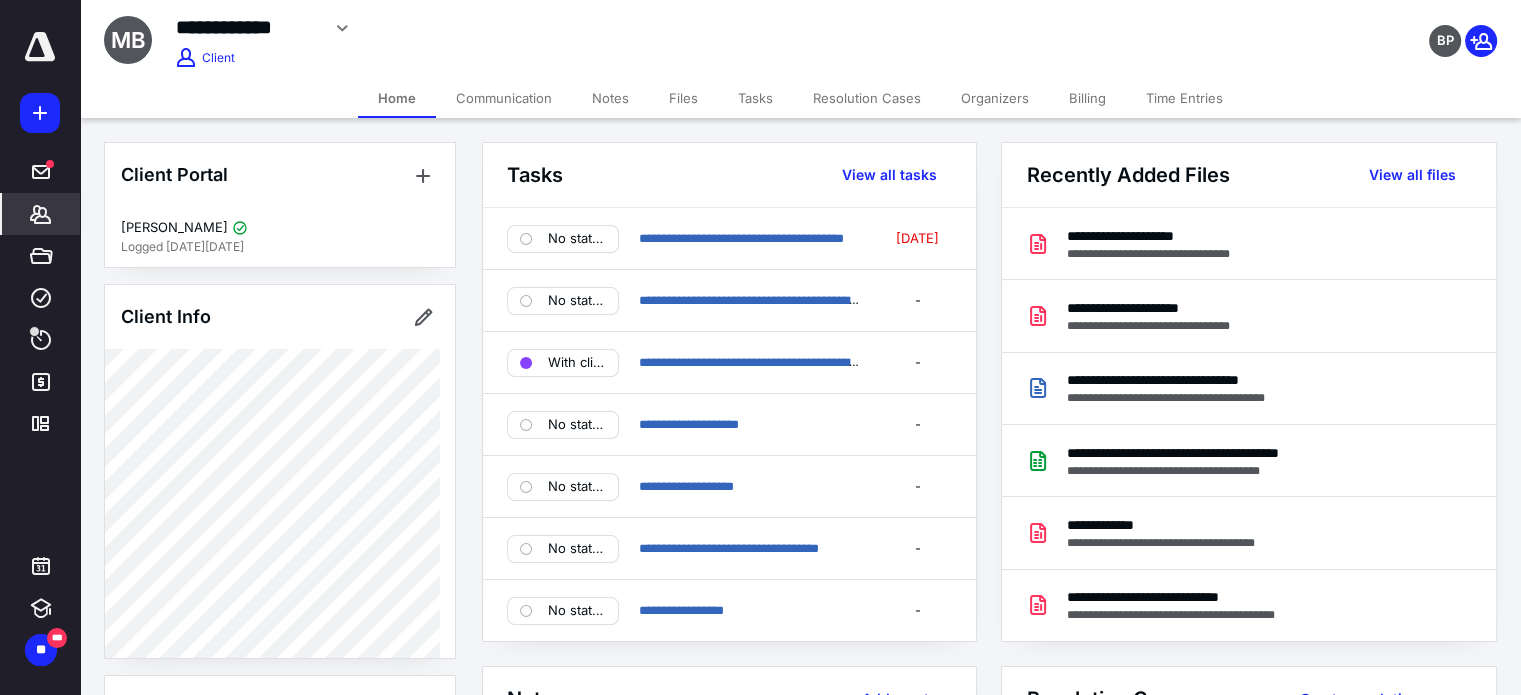 click on "Files" at bounding box center [683, 98] 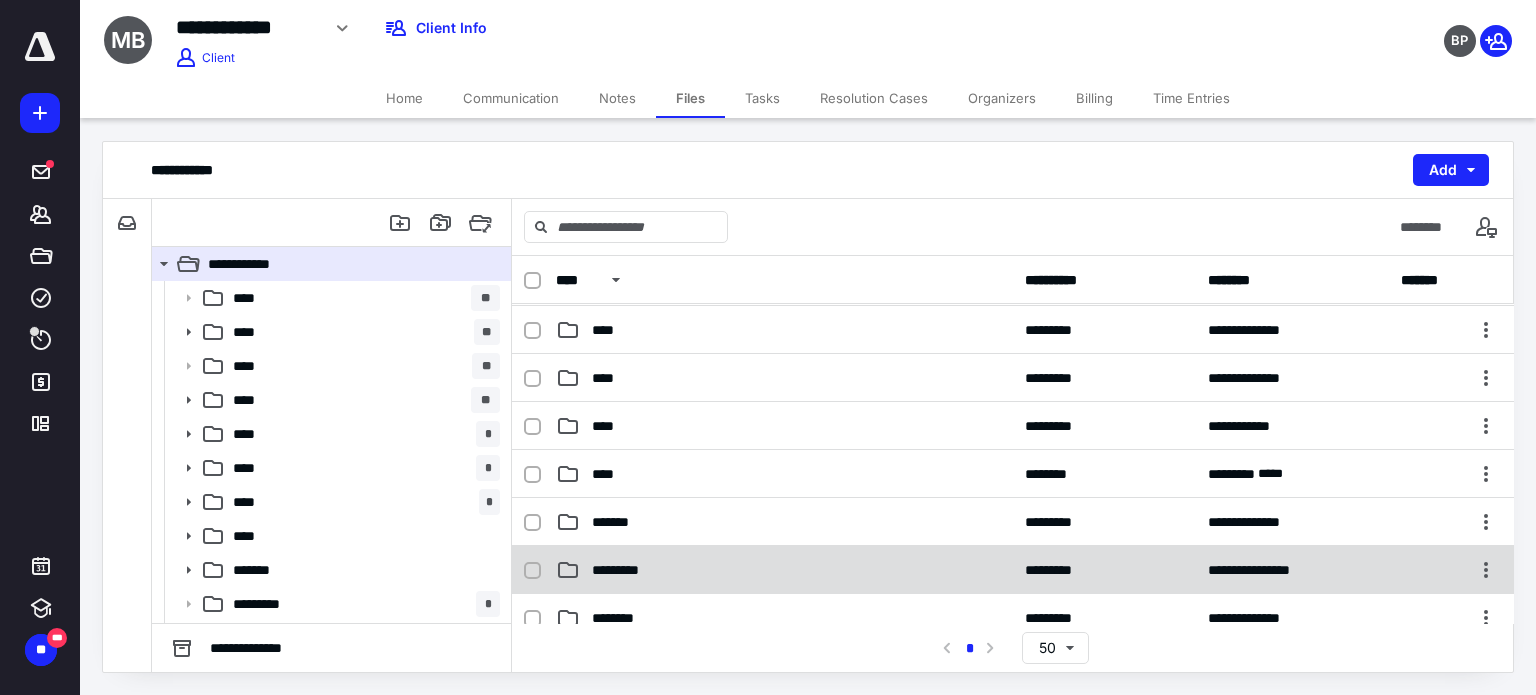 scroll, scrollTop: 200, scrollLeft: 0, axis: vertical 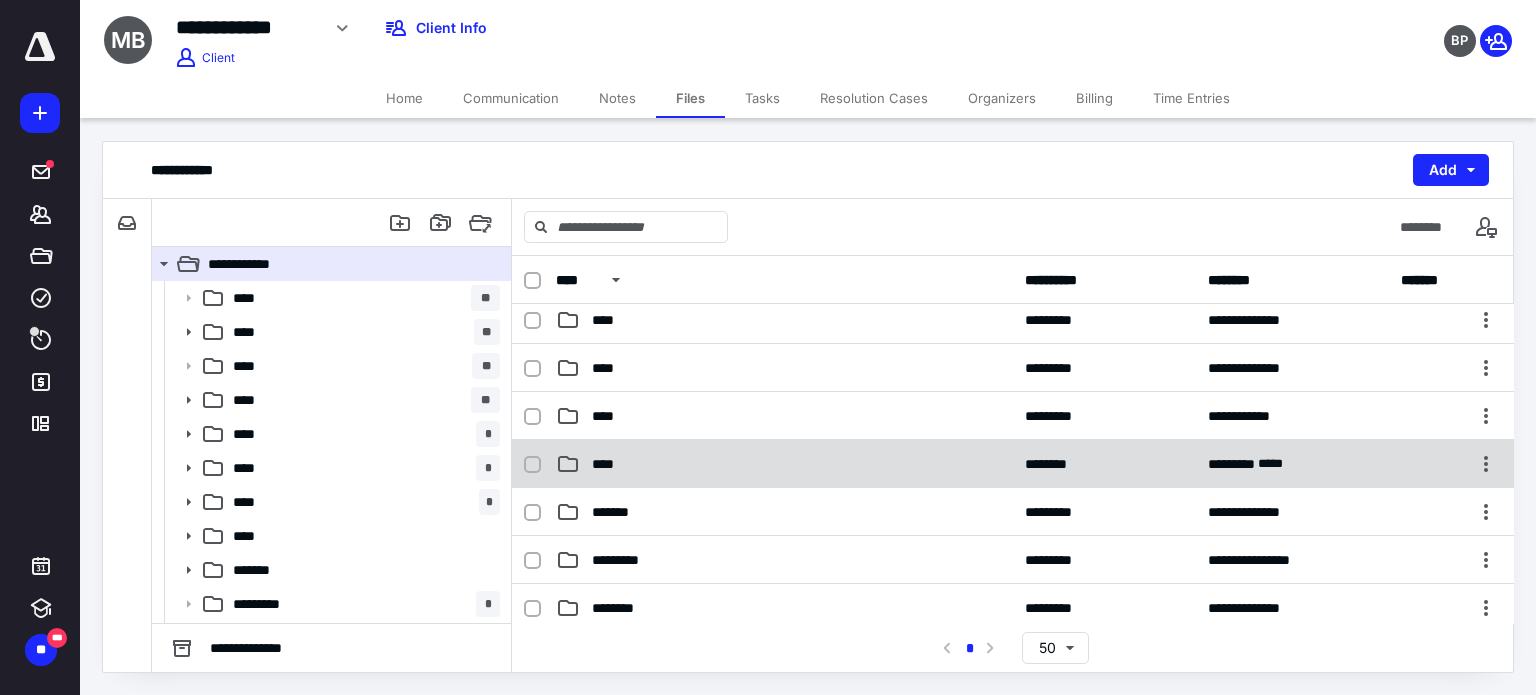 click on "****" at bounding box center (609, 464) 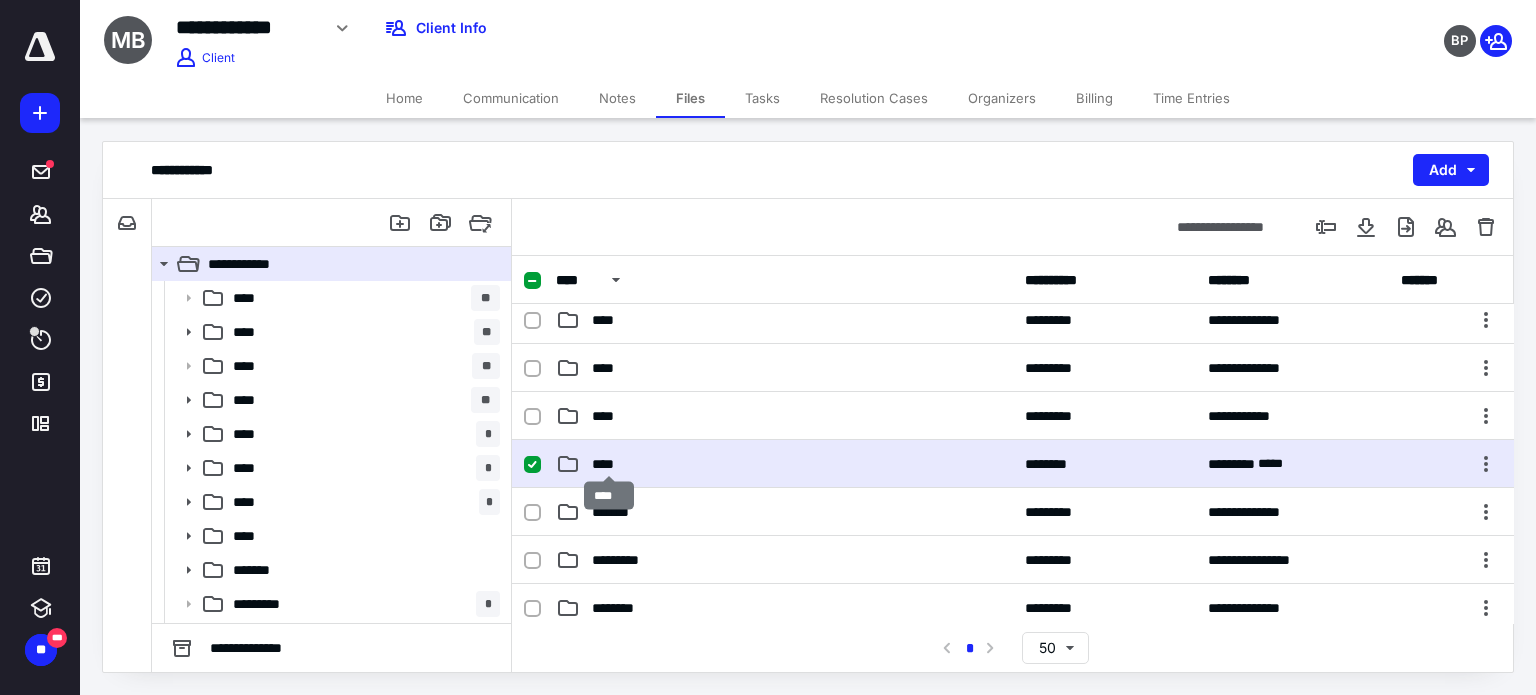 click on "****" at bounding box center [609, 464] 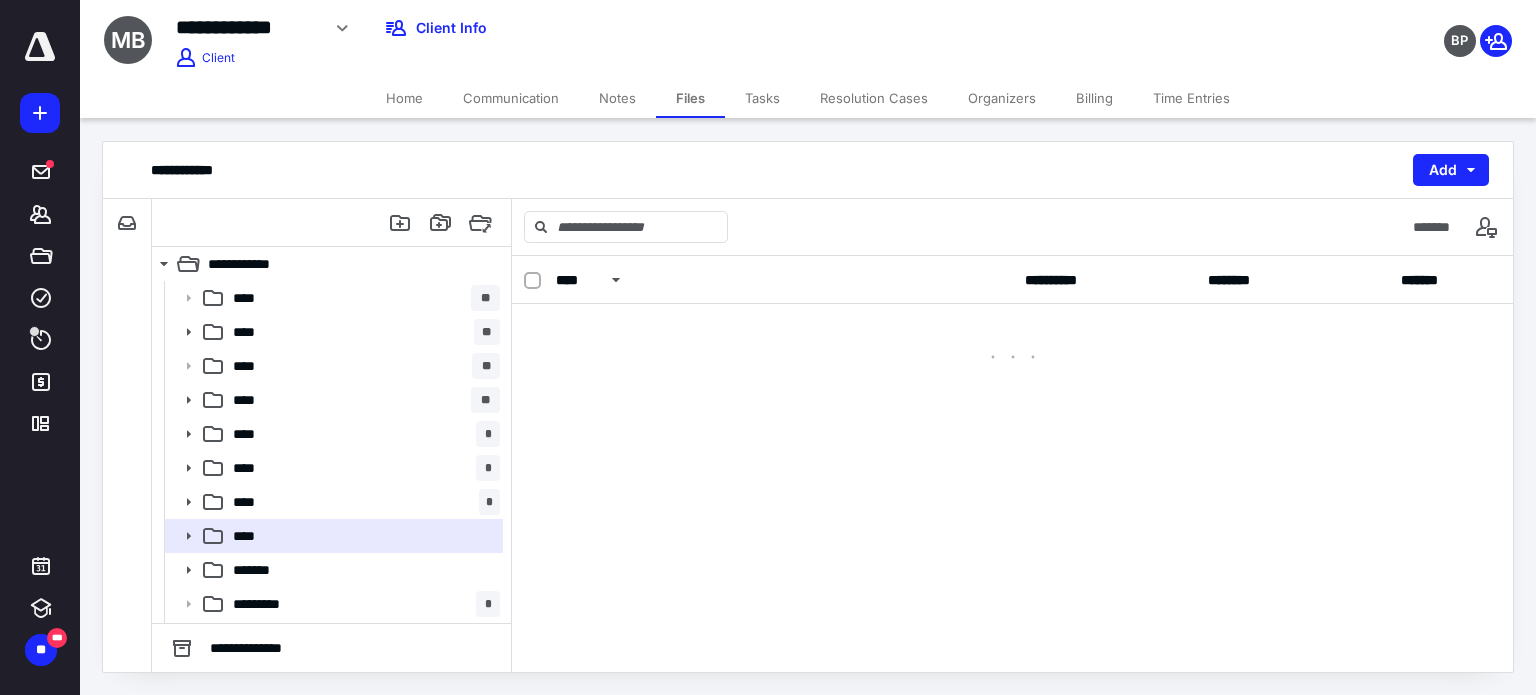 scroll, scrollTop: 0, scrollLeft: 0, axis: both 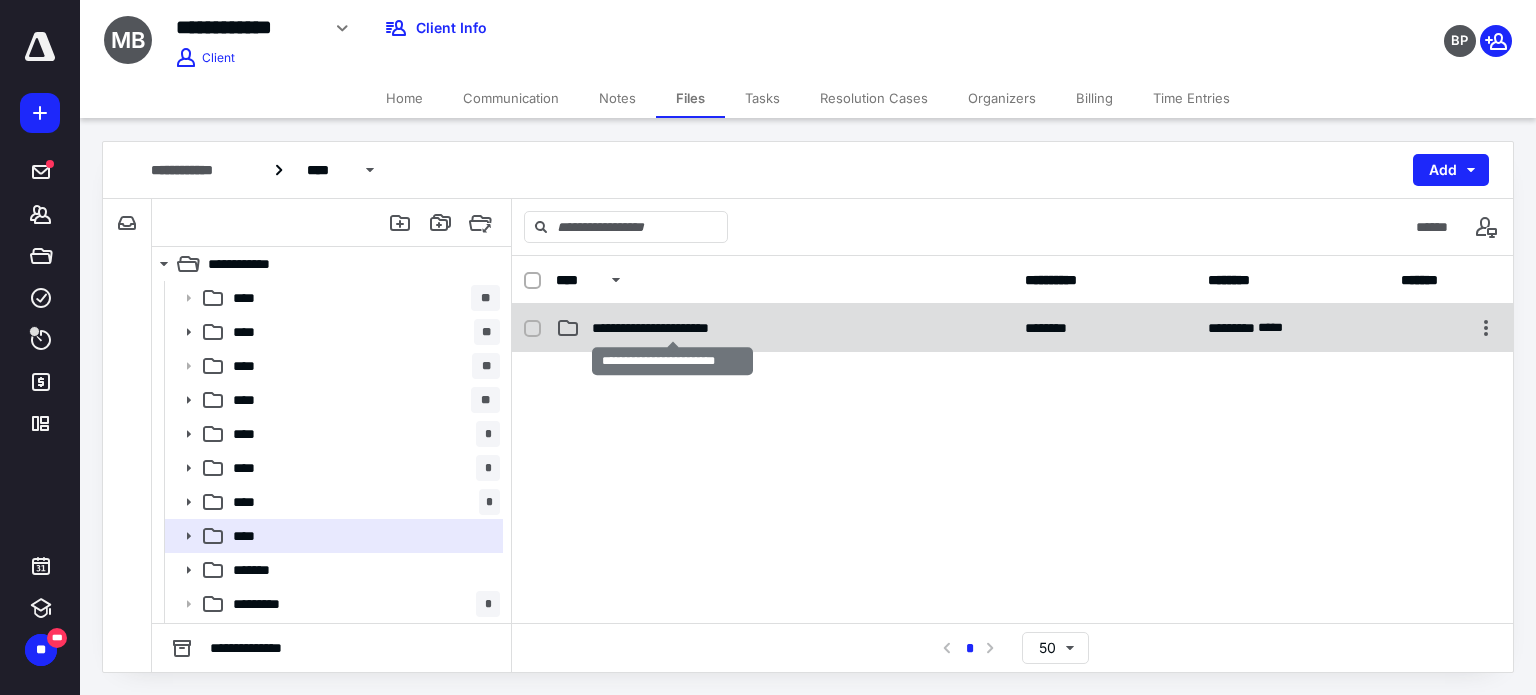 click on "**********" at bounding box center [673, 328] 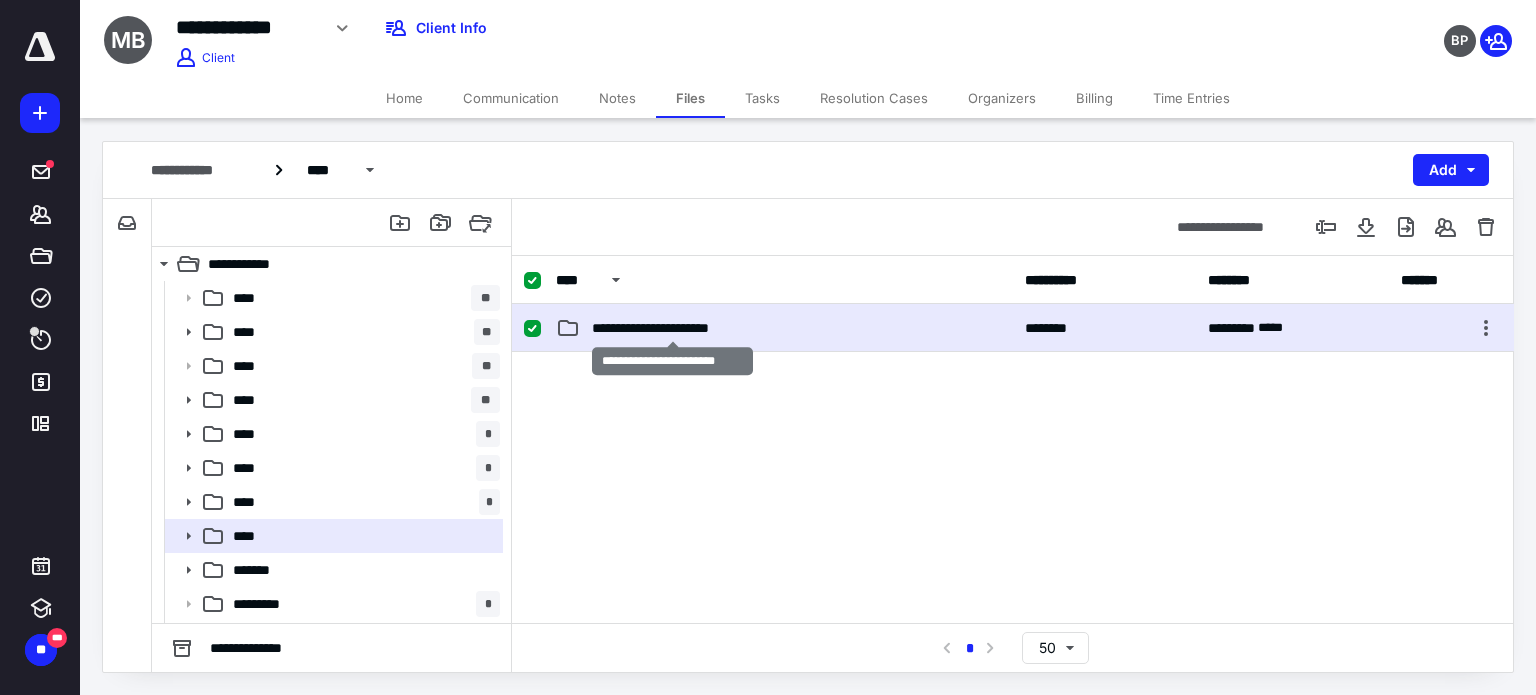 click on "**********" at bounding box center [673, 328] 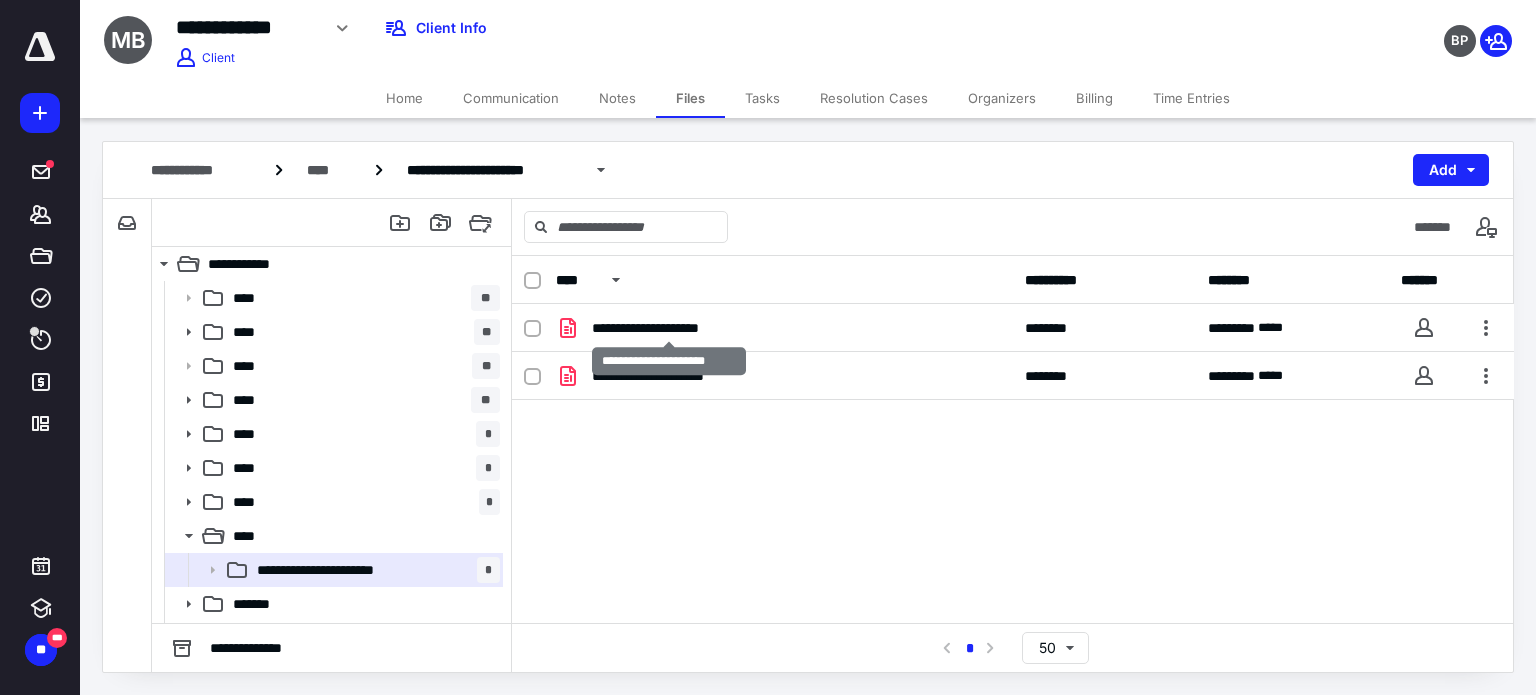 click on "**********" at bounding box center [669, 328] 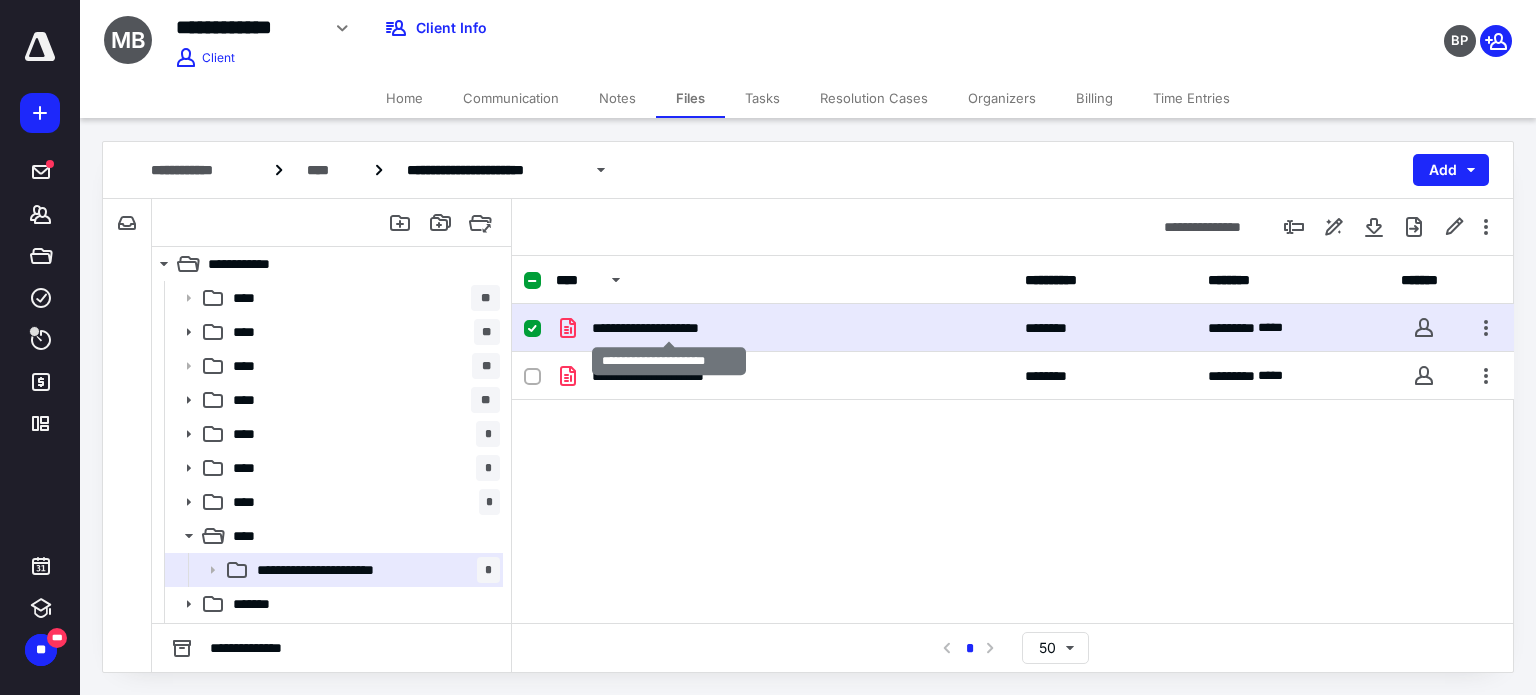 click on "**********" at bounding box center [669, 328] 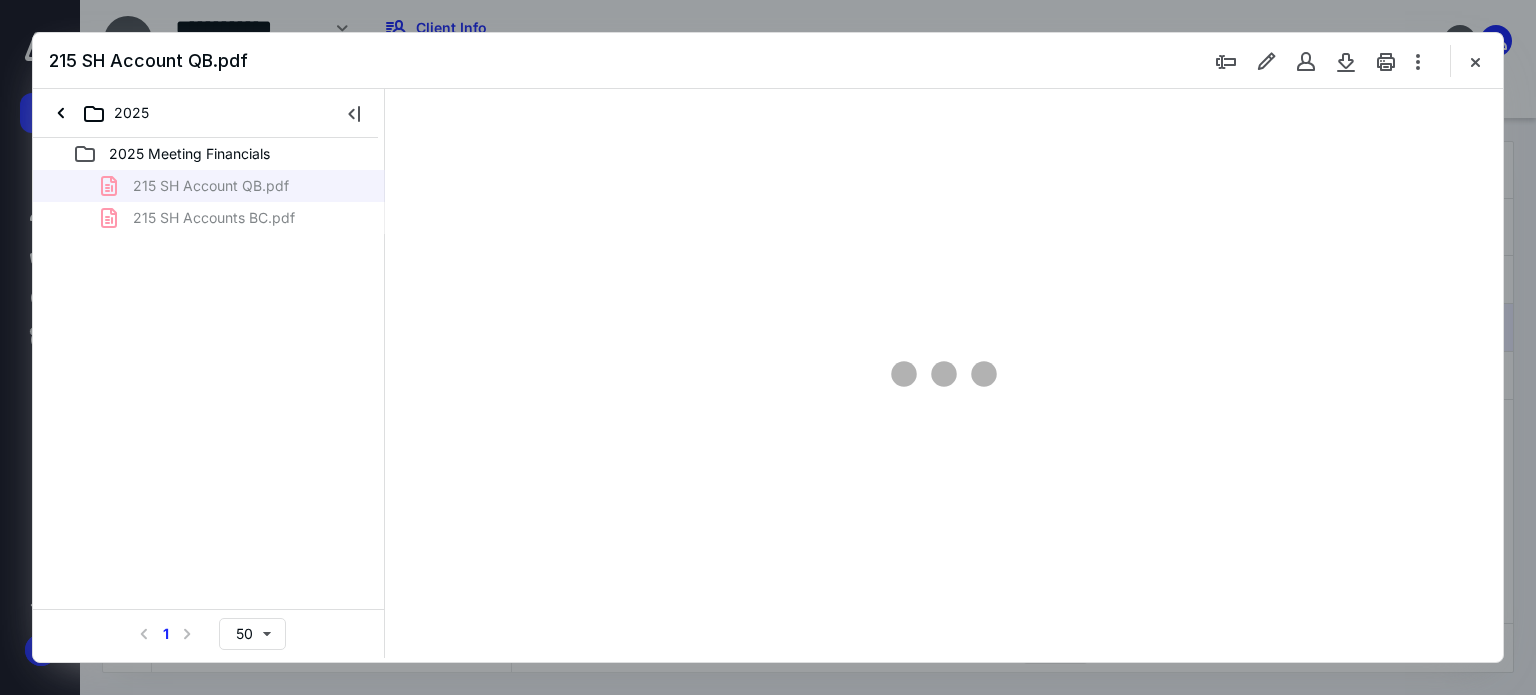 scroll, scrollTop: 0, scrollLeft: 0, axis: both 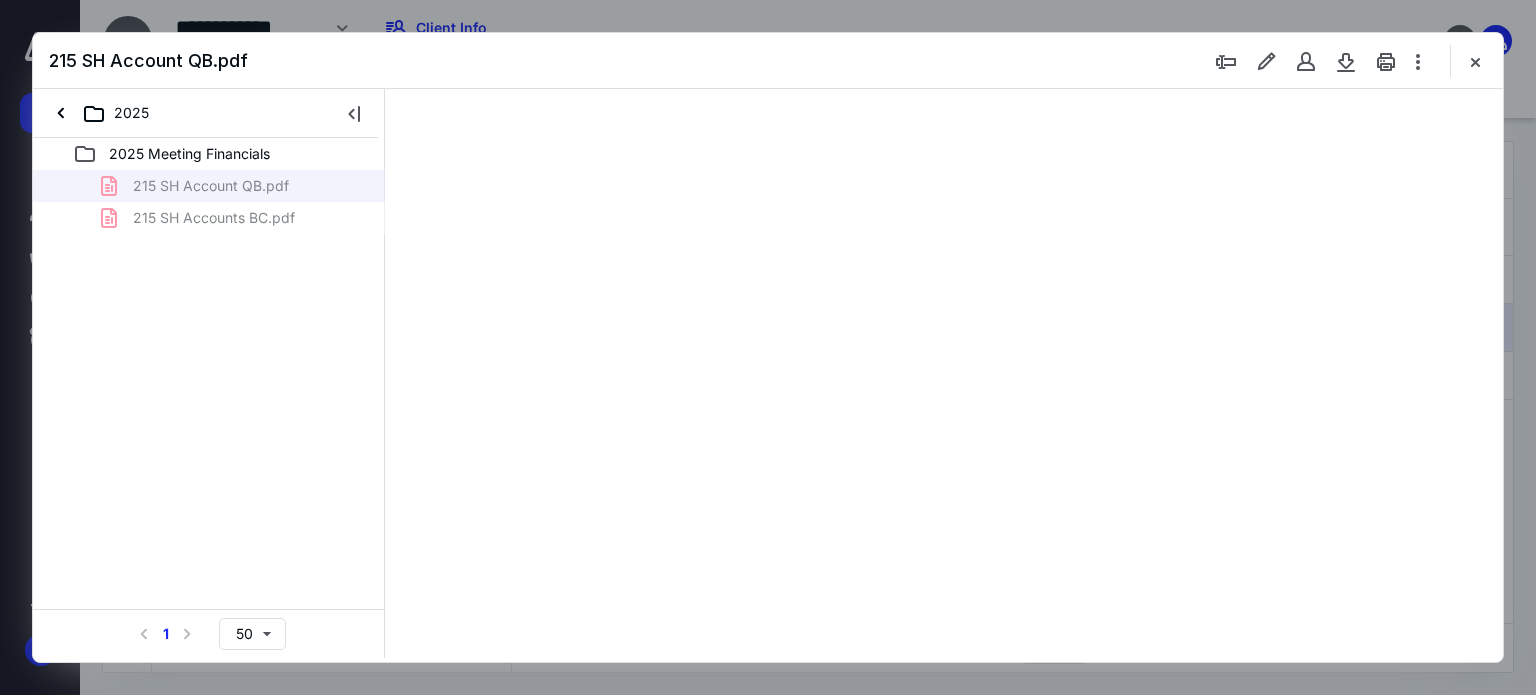type on "179" 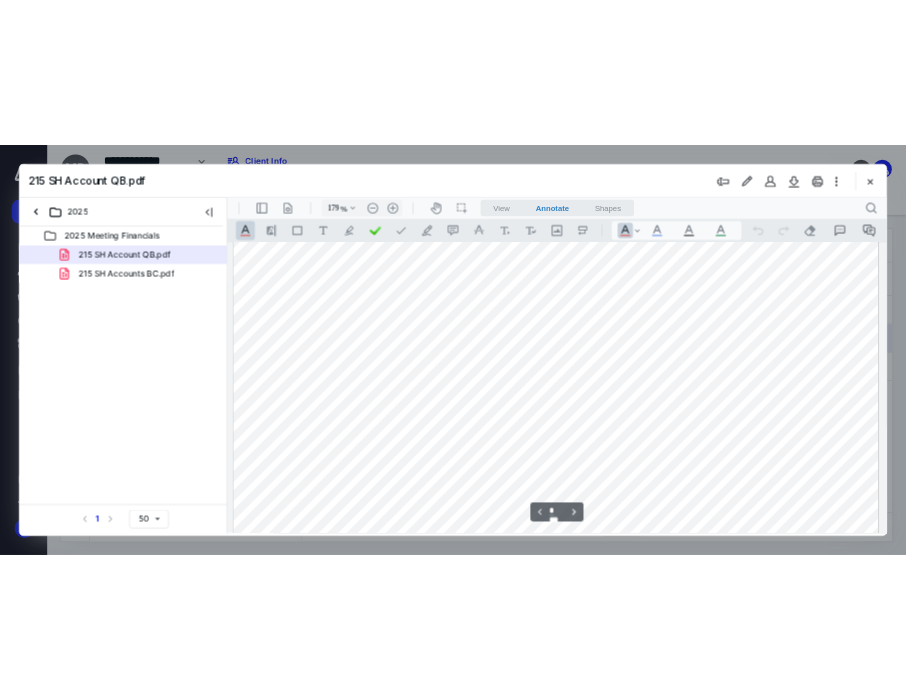 scroll, scrollTop: 0, scrollLeft: 0, axis: both 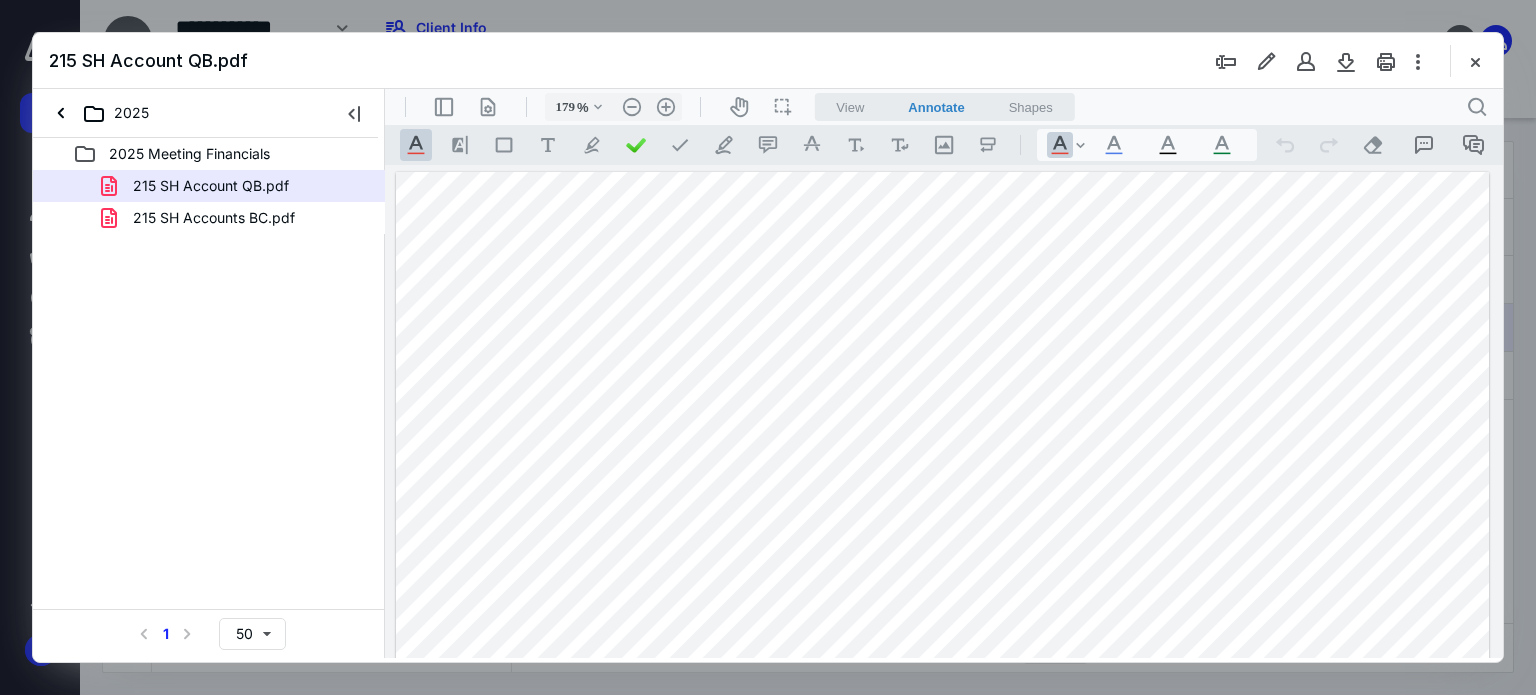 drag, startPoint x: 761, startPoint y: 58, endPoint x: 301, endPoint y: 79, distance: 460.4791 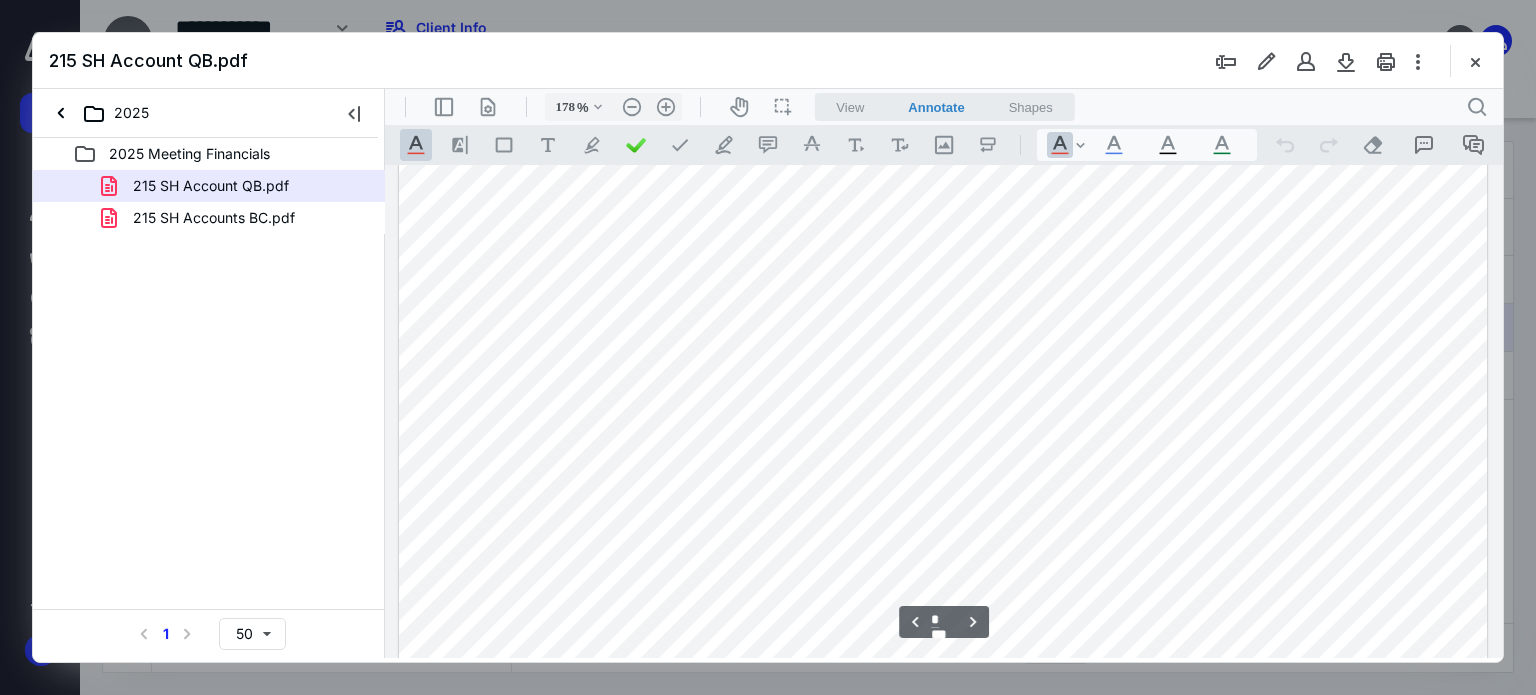 scroll, scrollTop: 4600, scrollLeft: 0, axis: vertical 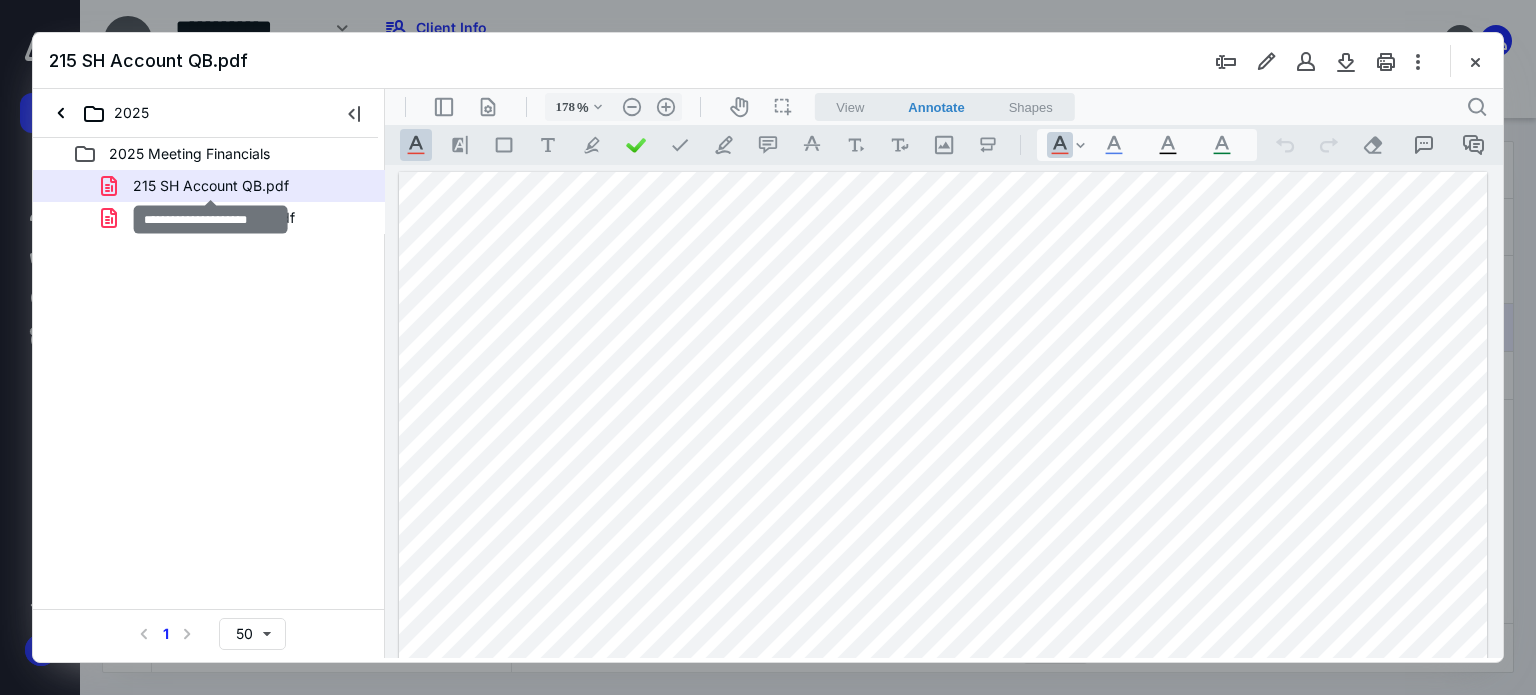 click on "215 SH Account QB.pdf" at bounding box center (211, 186) 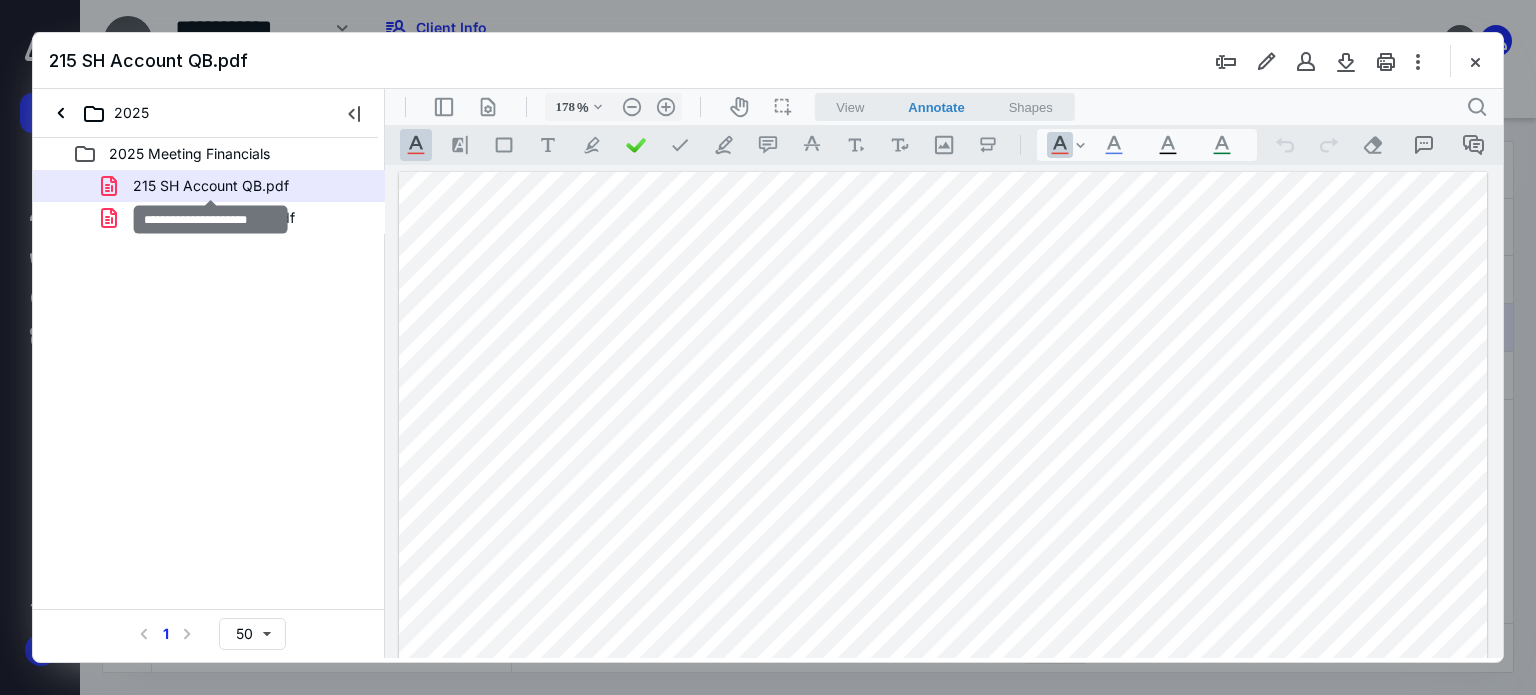 click on "215 SH Account QB.pdf" at bounding box center [211, 186] 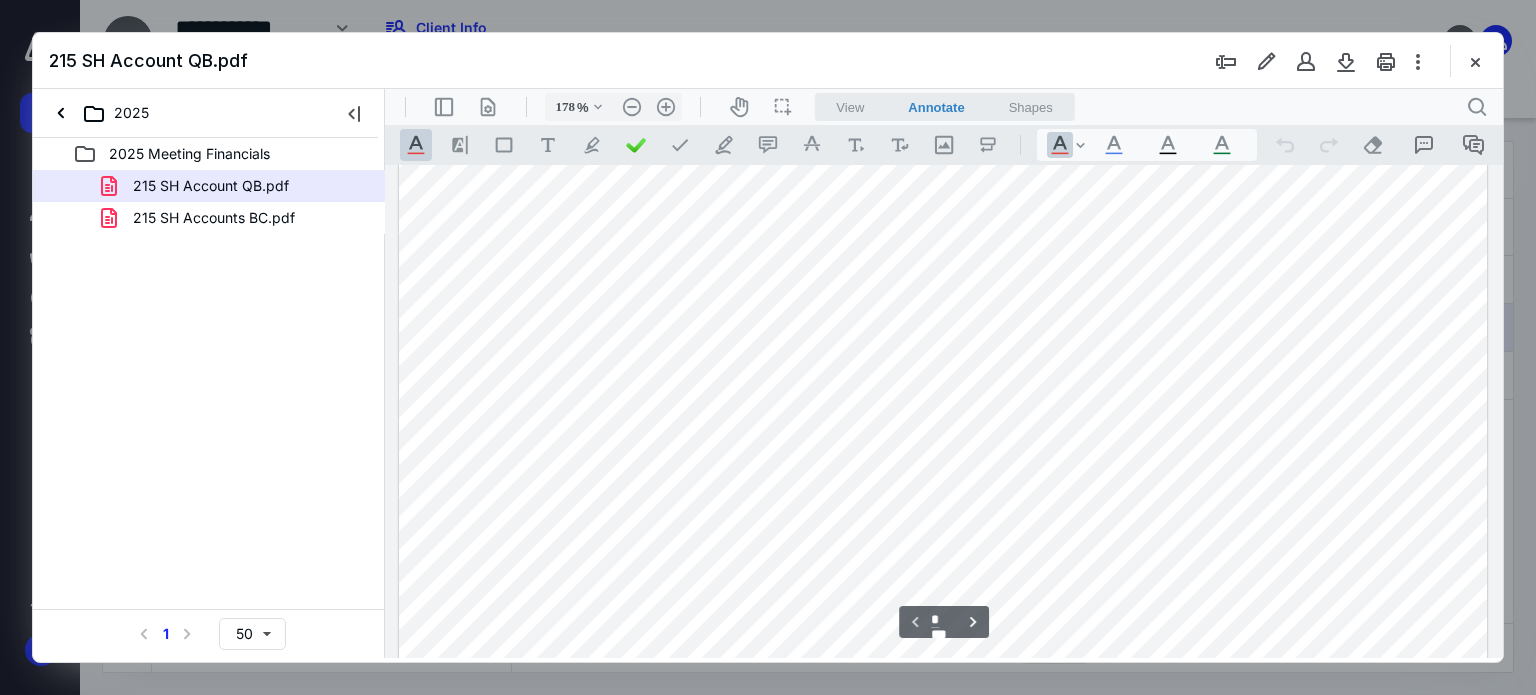 scroll, scrollTop: 100, scrollLeft: 0, axis: vertical 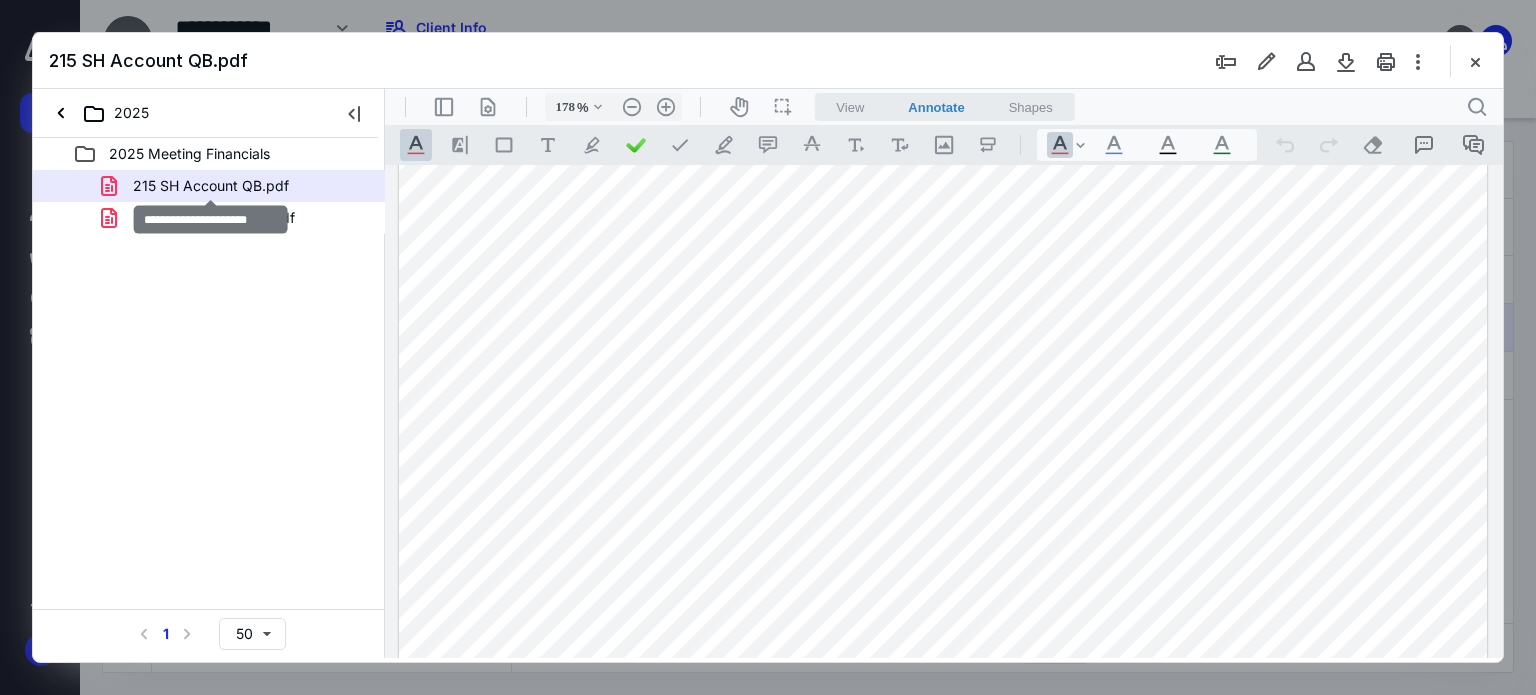 click on "215 SH Account QB.pdf" at bounding box center (211, 186) 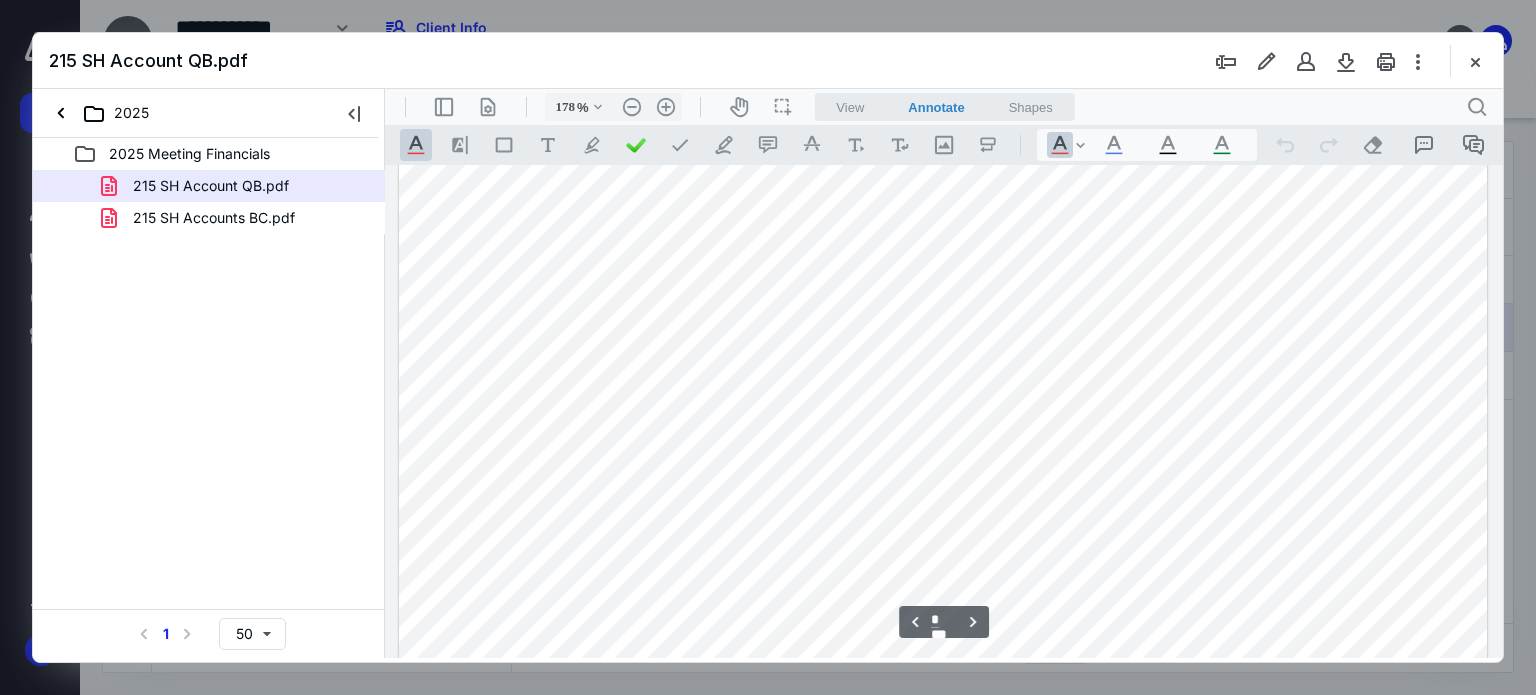 scroll, scrollTop: 5000, scrollLeft: 0, axis: vertical 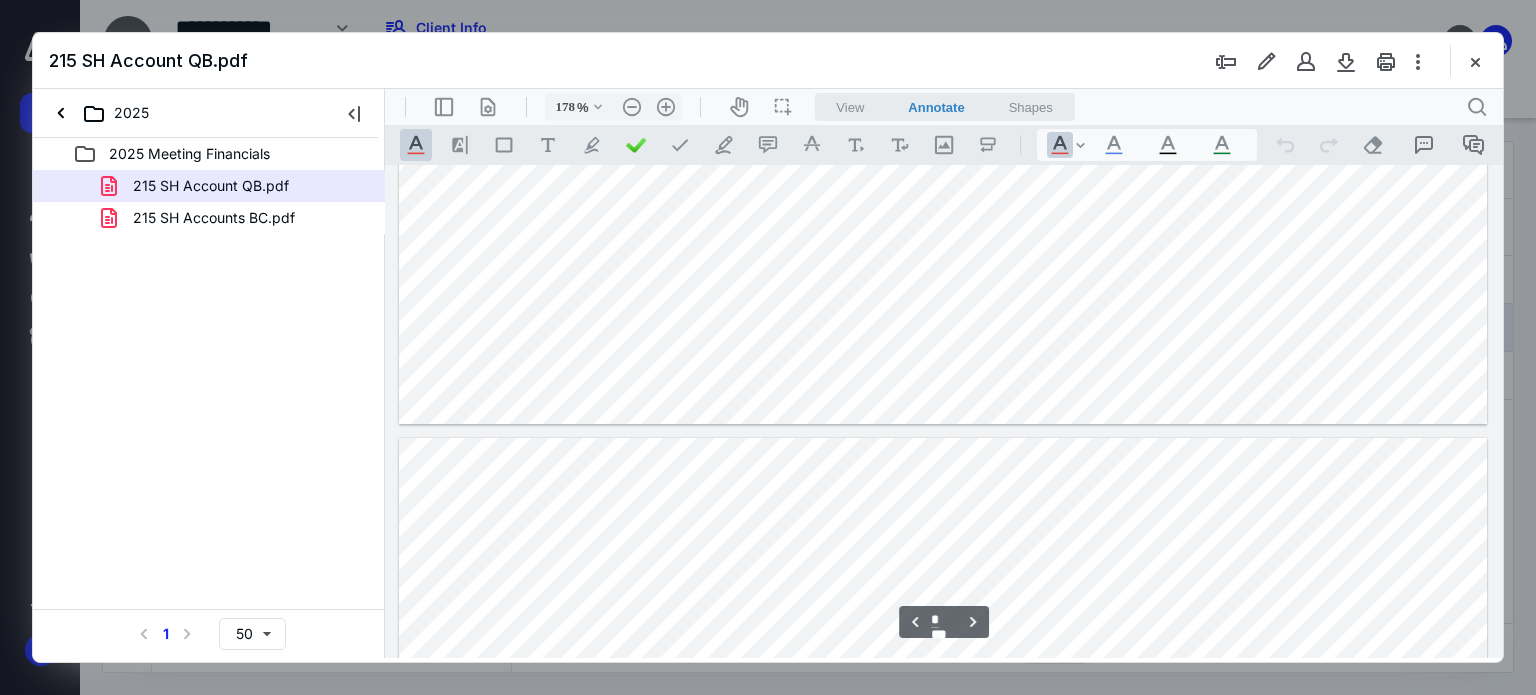 type on "*" 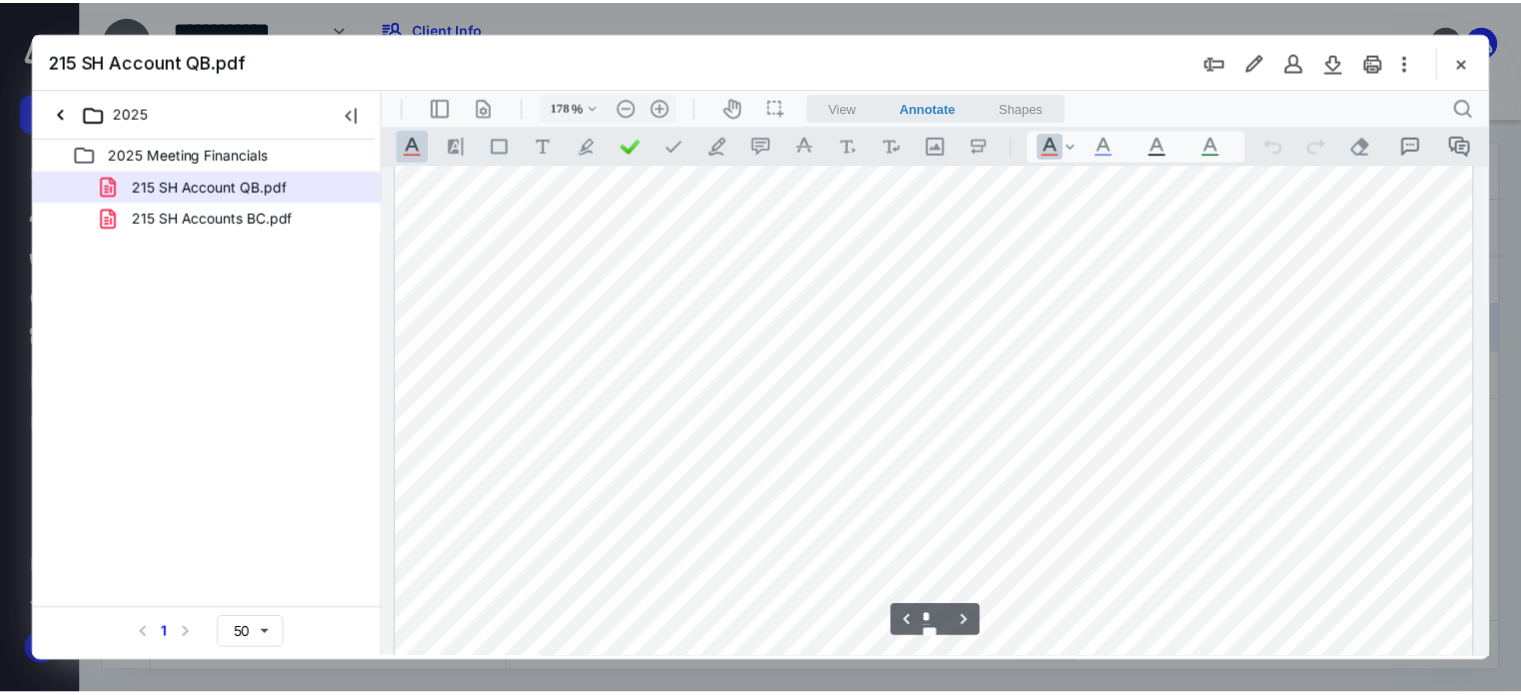 scroll, scrollTop: 4800, scrollLeft: 0, axis: vertical 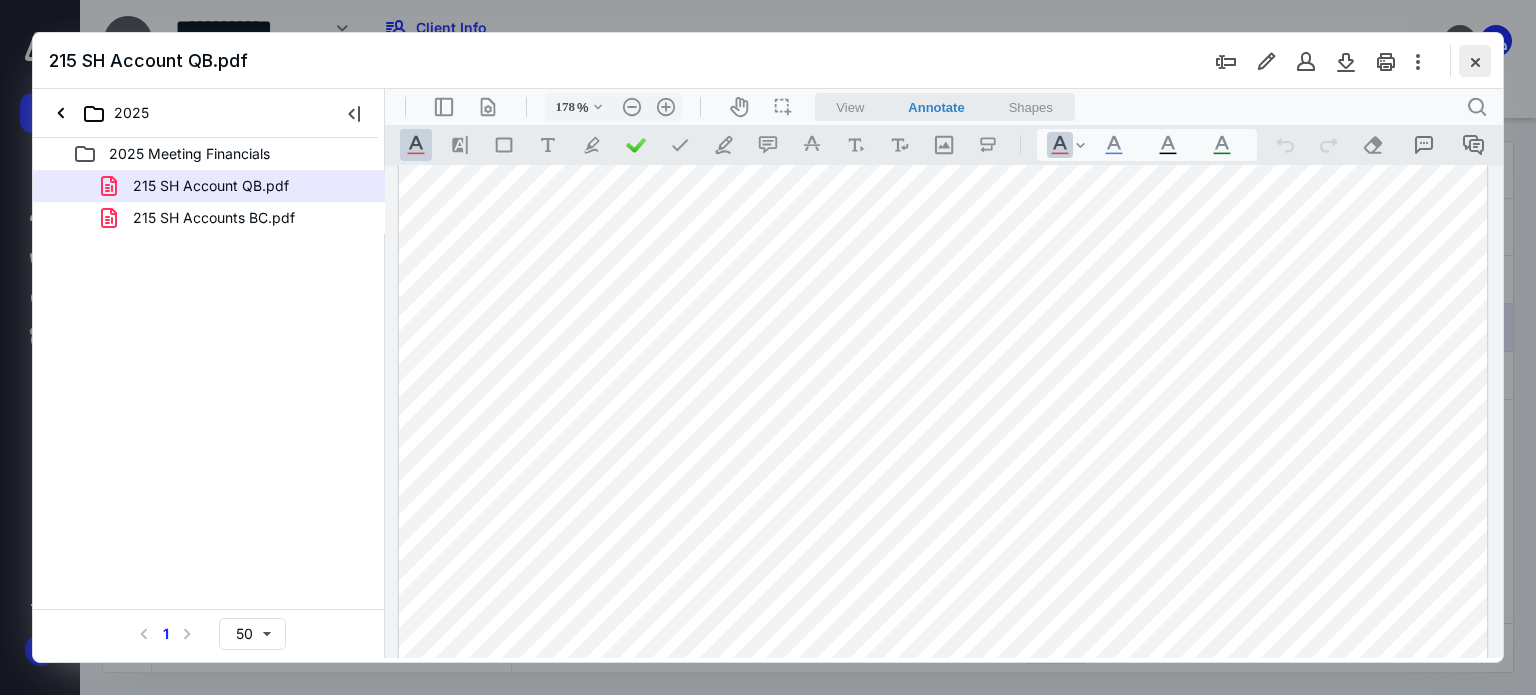 click at bounding box center [1475, 61] 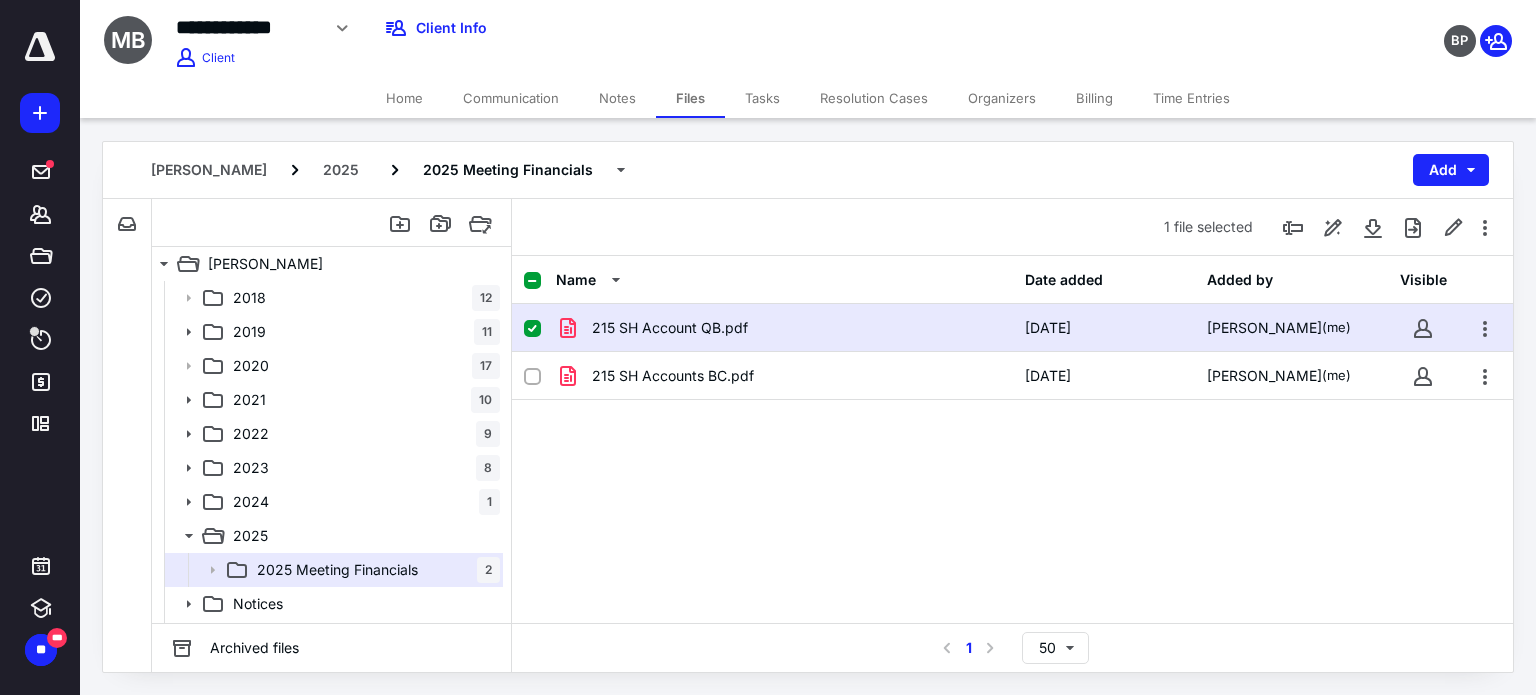 click on "Tasks" at bounding box center (762, 98) 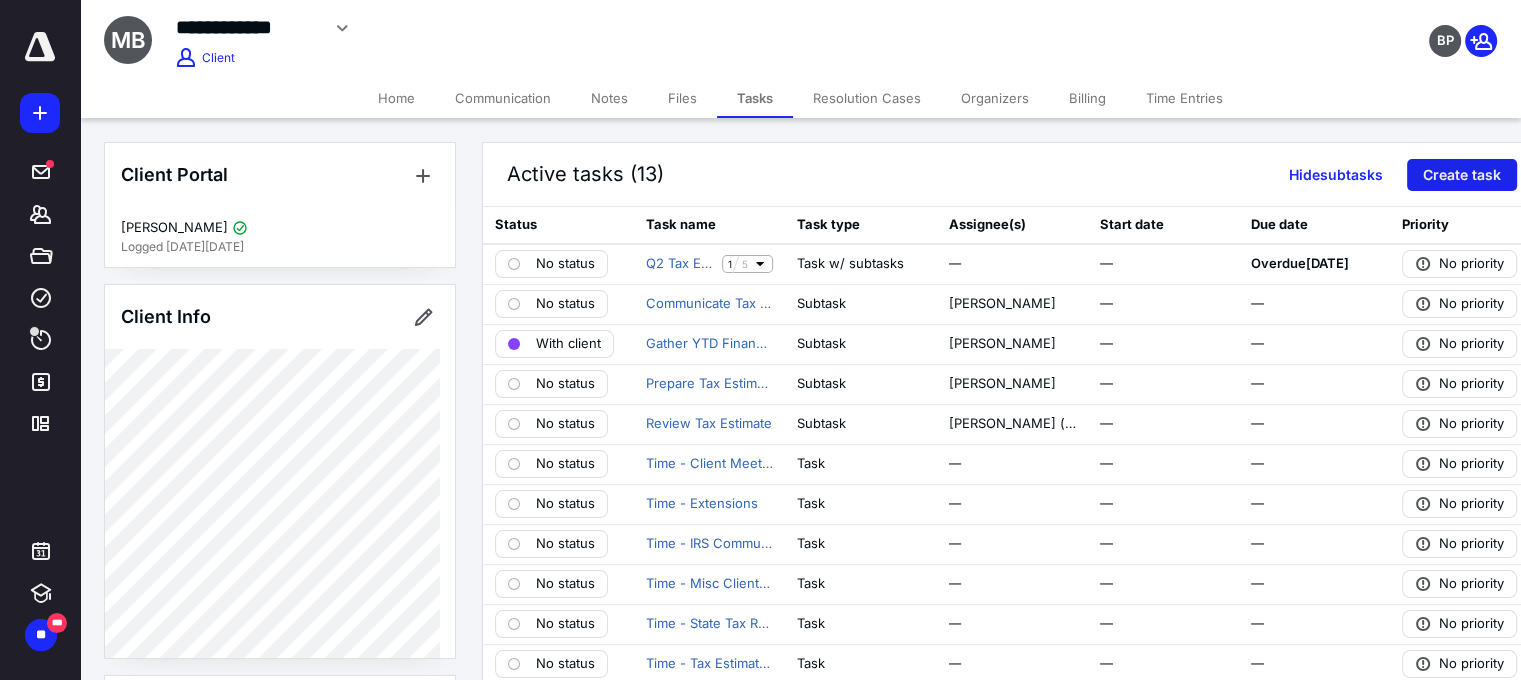 click on "Create task" at bounding box center (1462, 175) 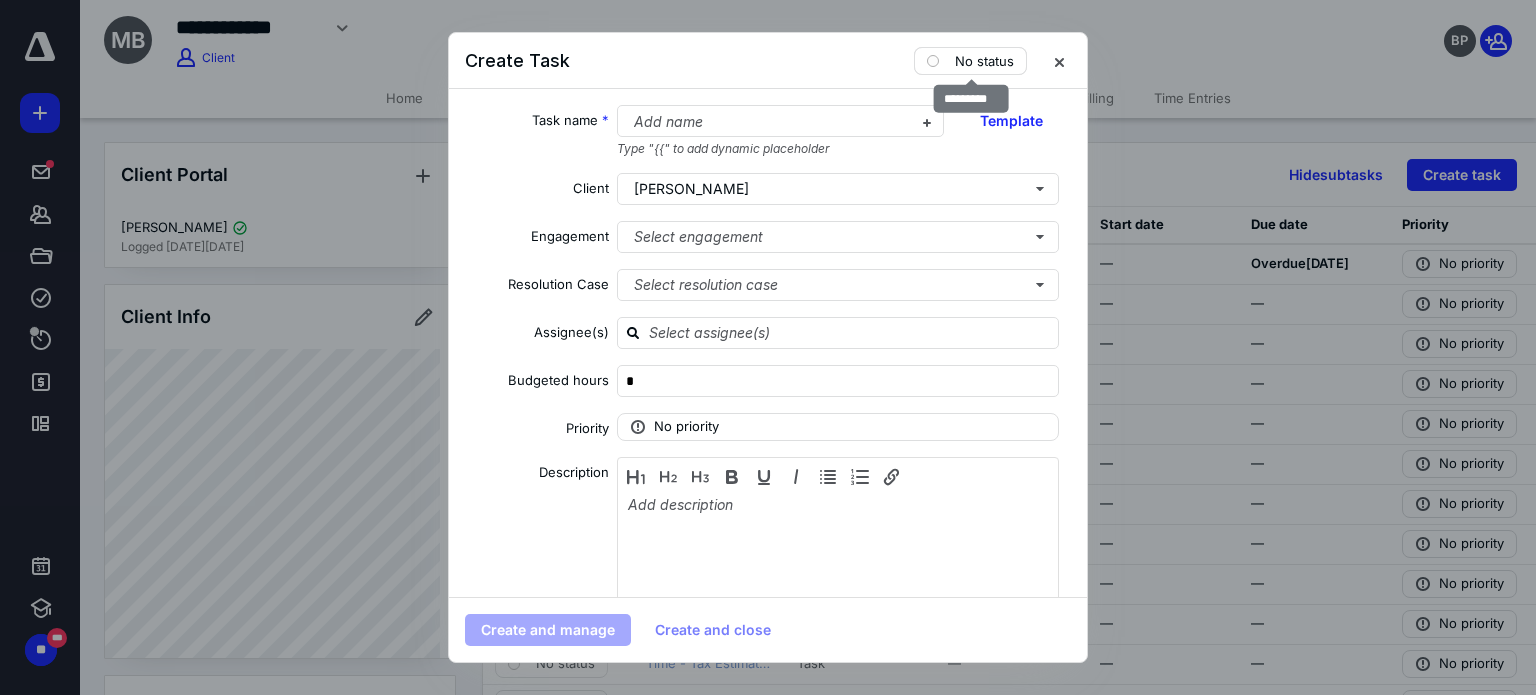 click on "No status" at bounding box center (984, 61) 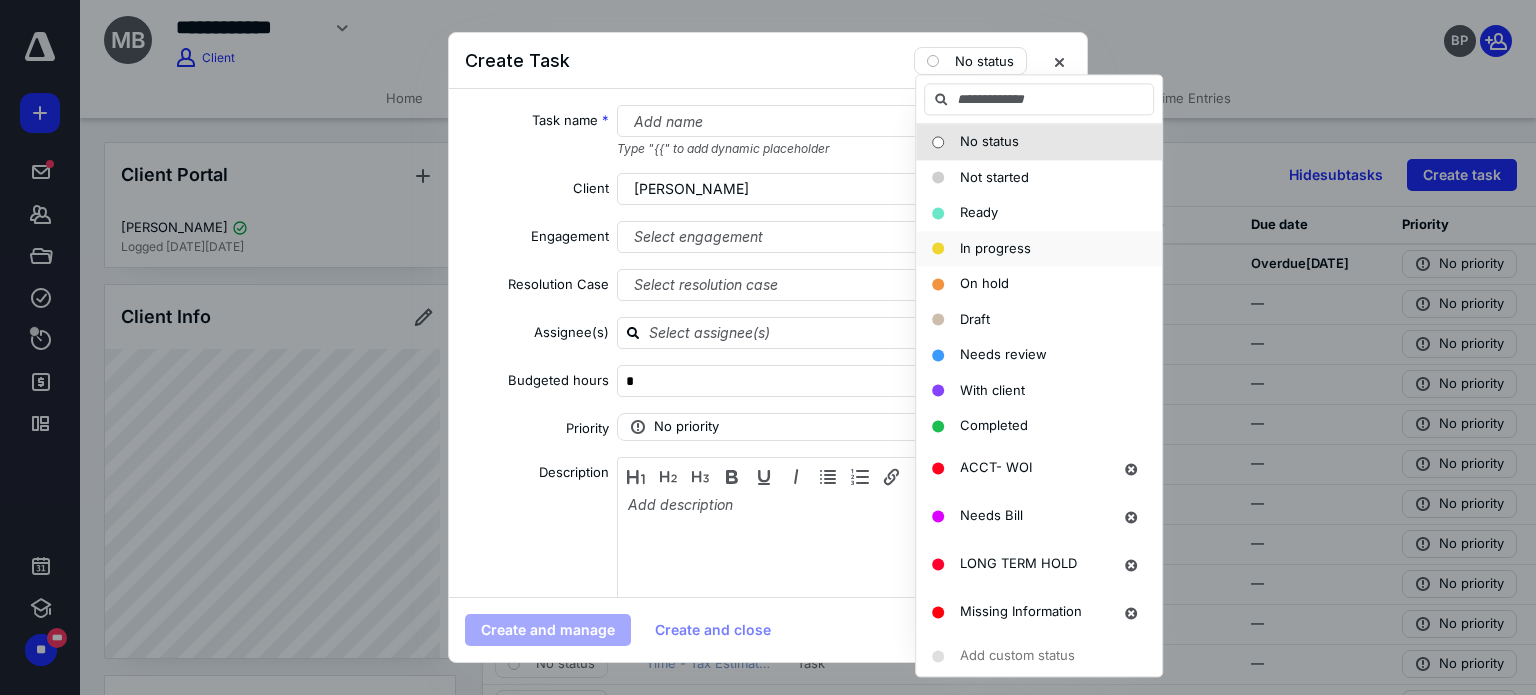 click on "In progress" at bounding box center [995, 248] 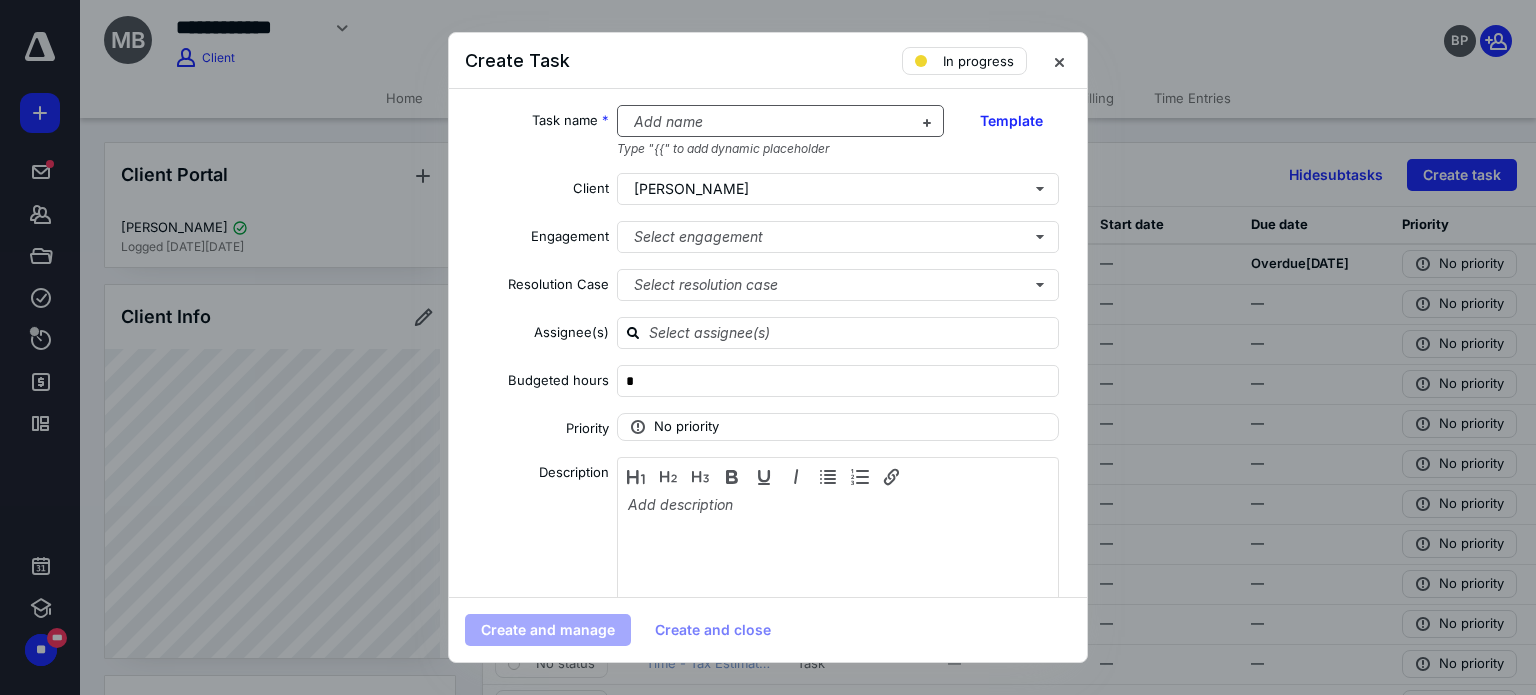 click at bounding box center [769, 122] 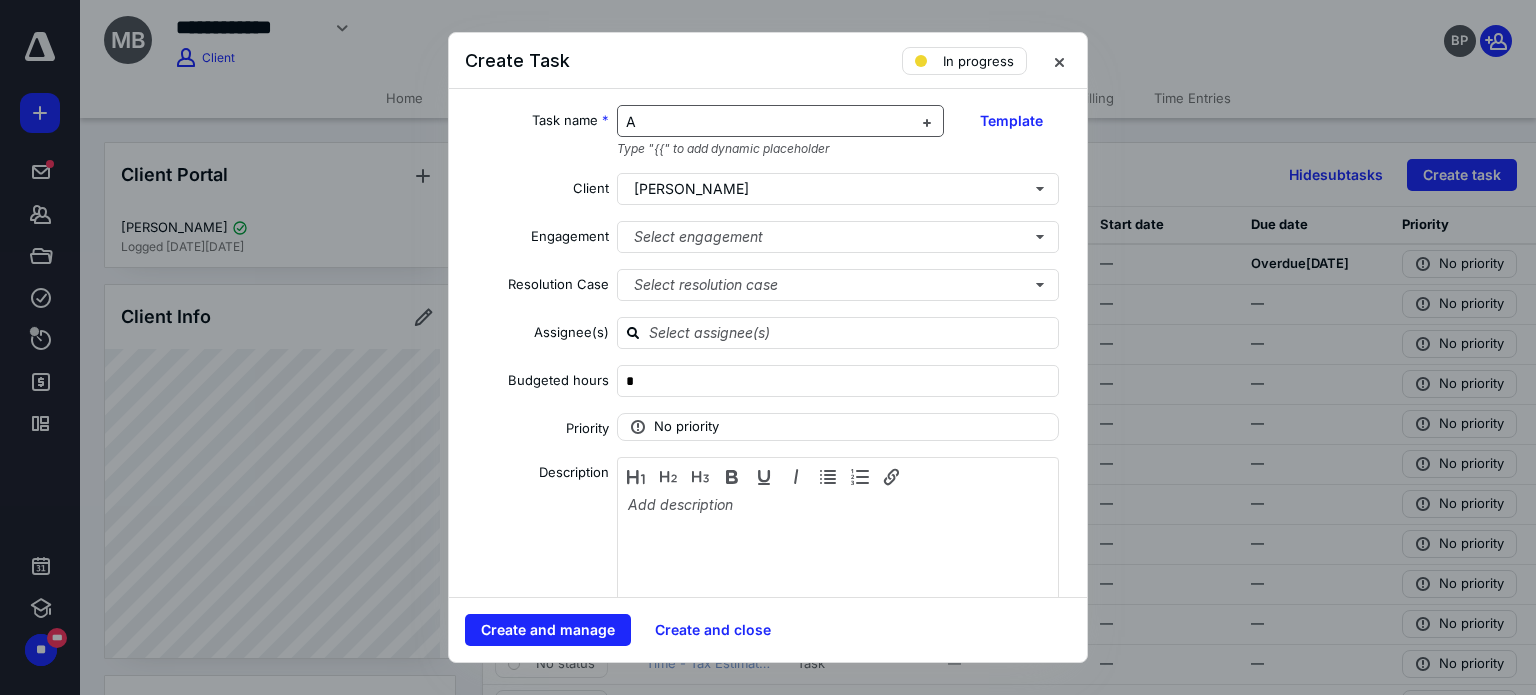 type 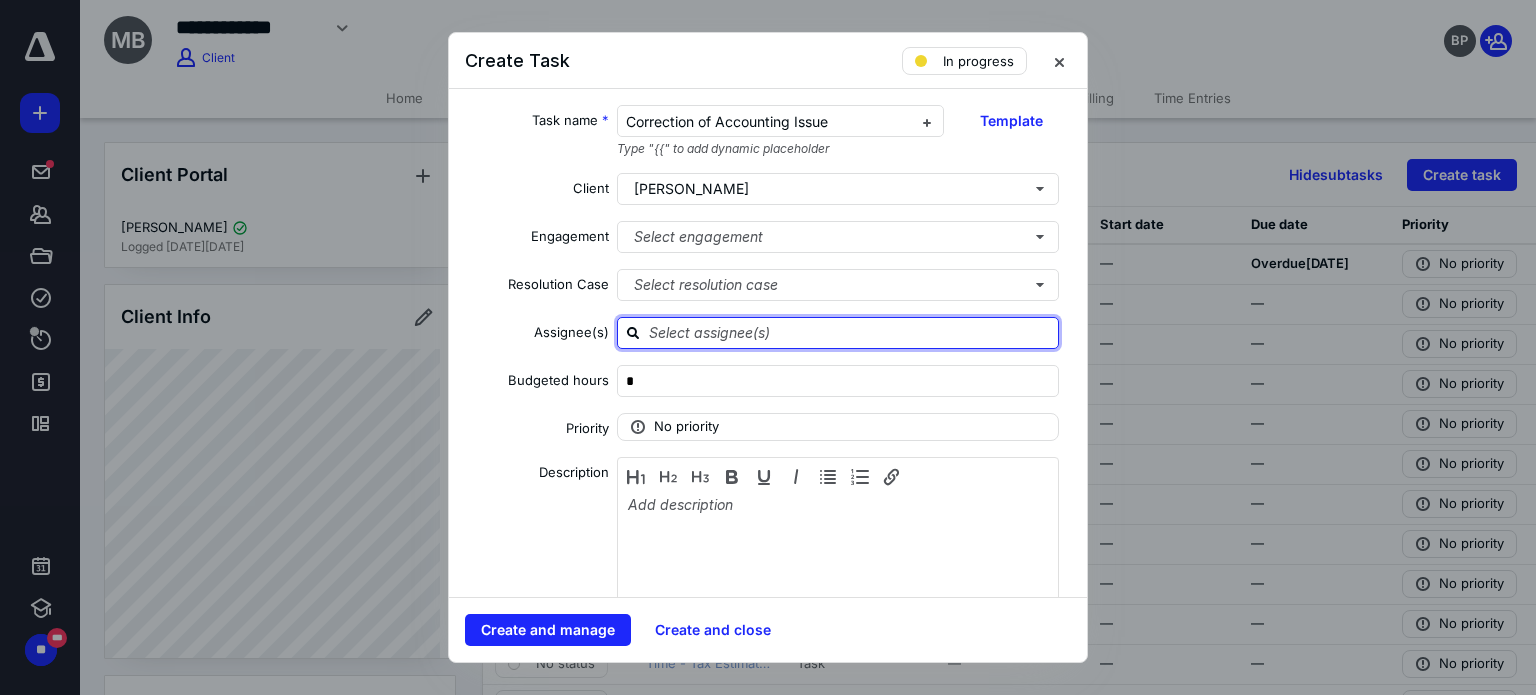 click at bounding box center [850, 332] 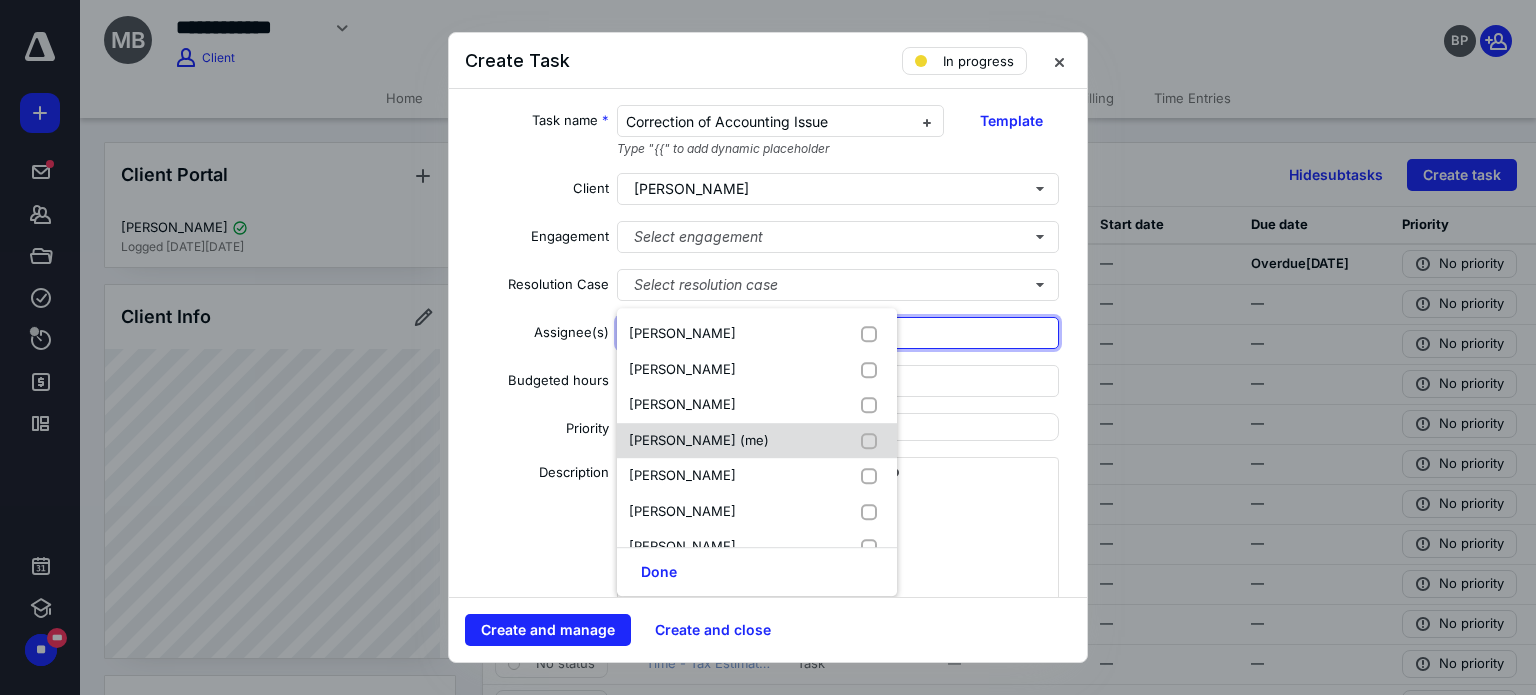 click on "[PERSON_NAME] (me)" at bounding box center [699, 440] 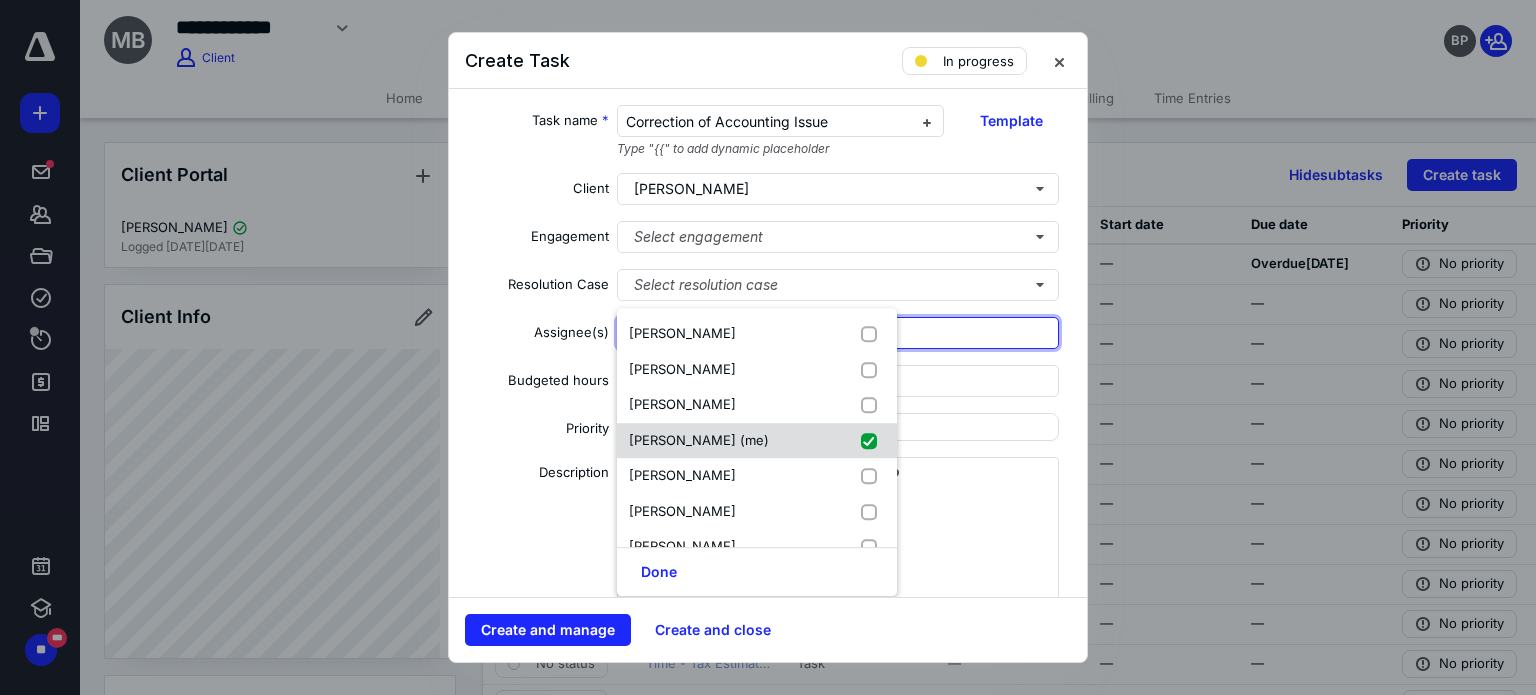 checkbox on "true" 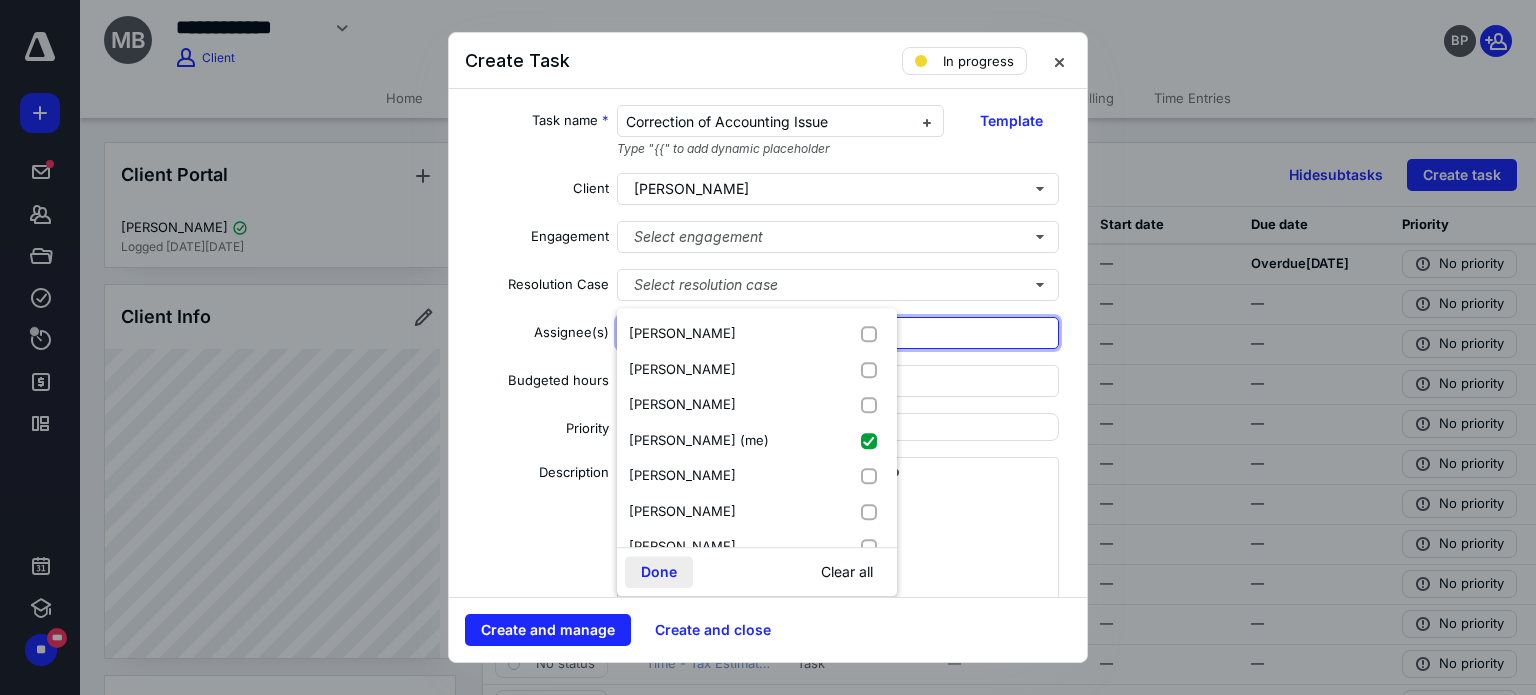 click on "Done" at bounding box center [659, 572] 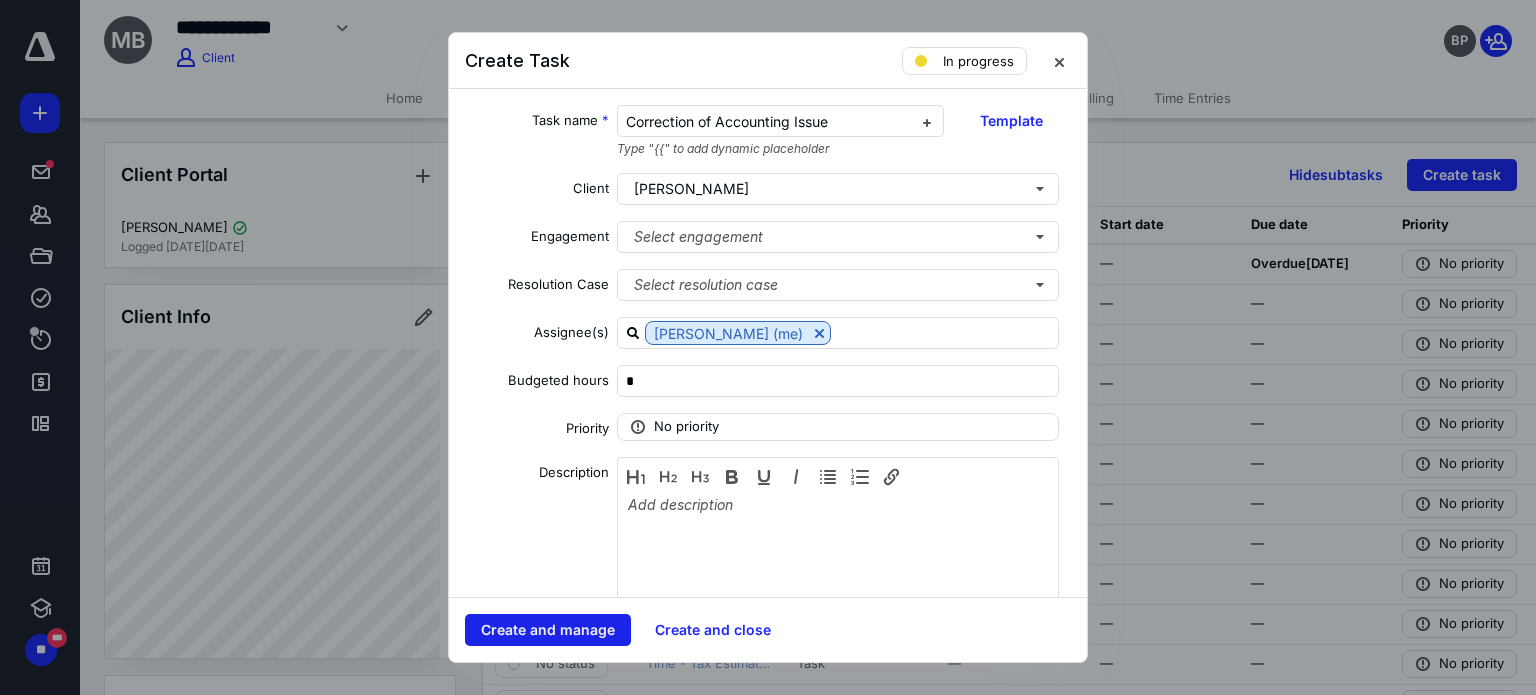 click on "Create and manage" at bounding box center [548, 630] 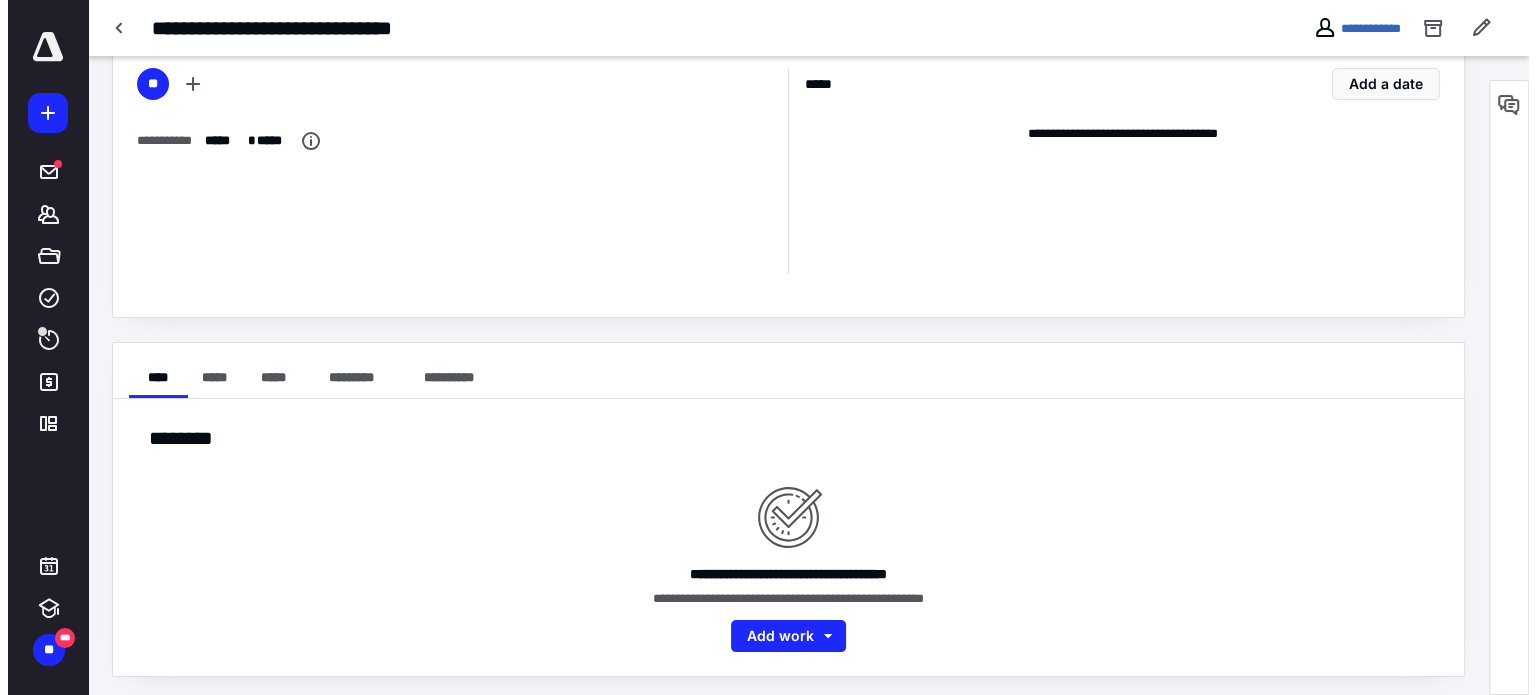 scroll, scrollTop: 103, scrollLeft: 0, axis: vertical 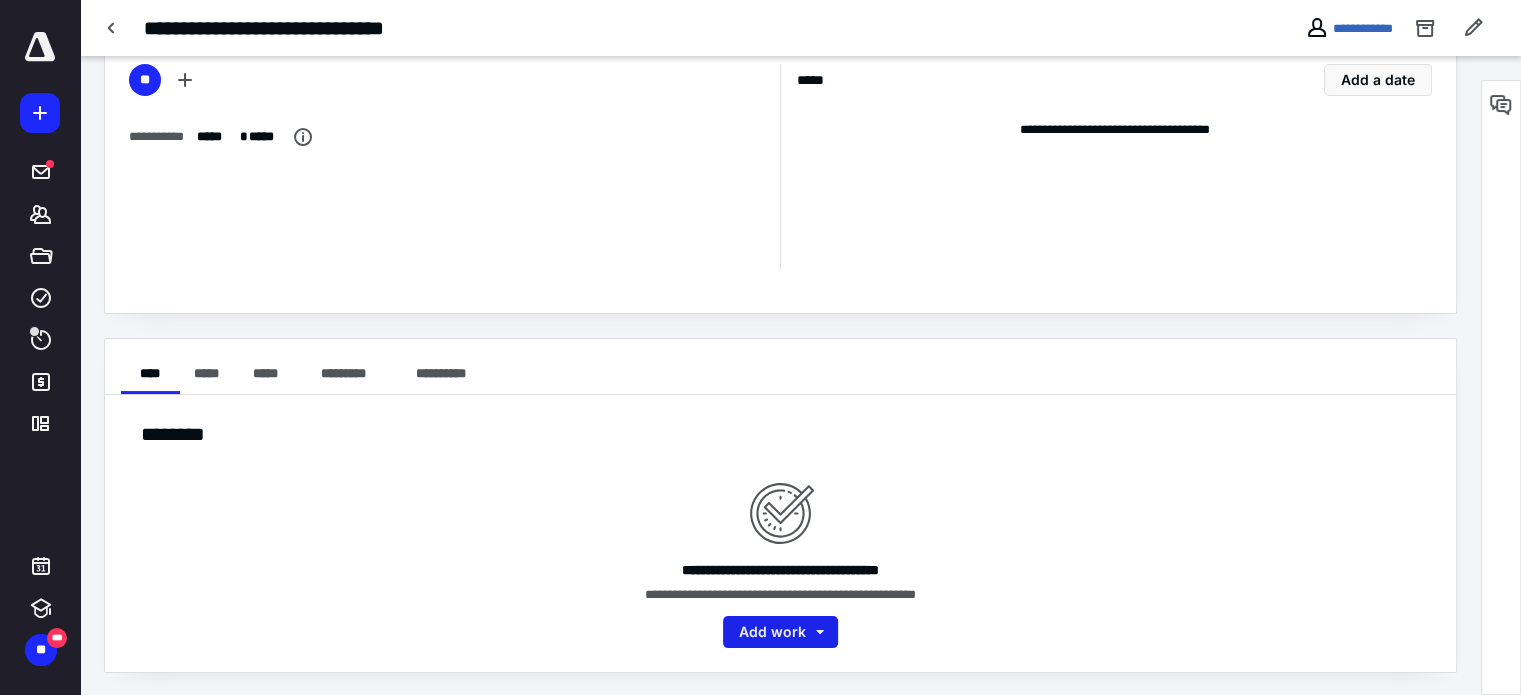 click on "Add work" at bounding box center (780, 632) 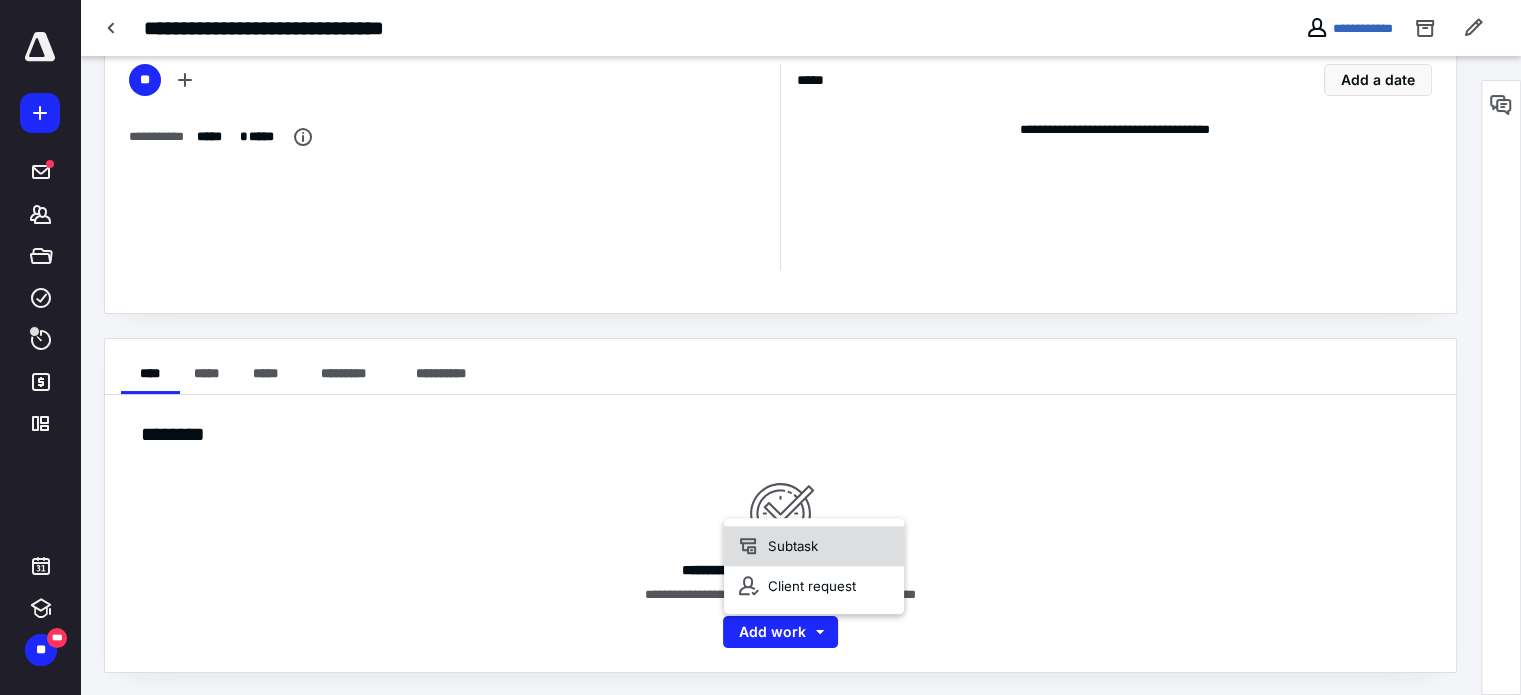 click on "Subtask" at bounding box center [814, 546] 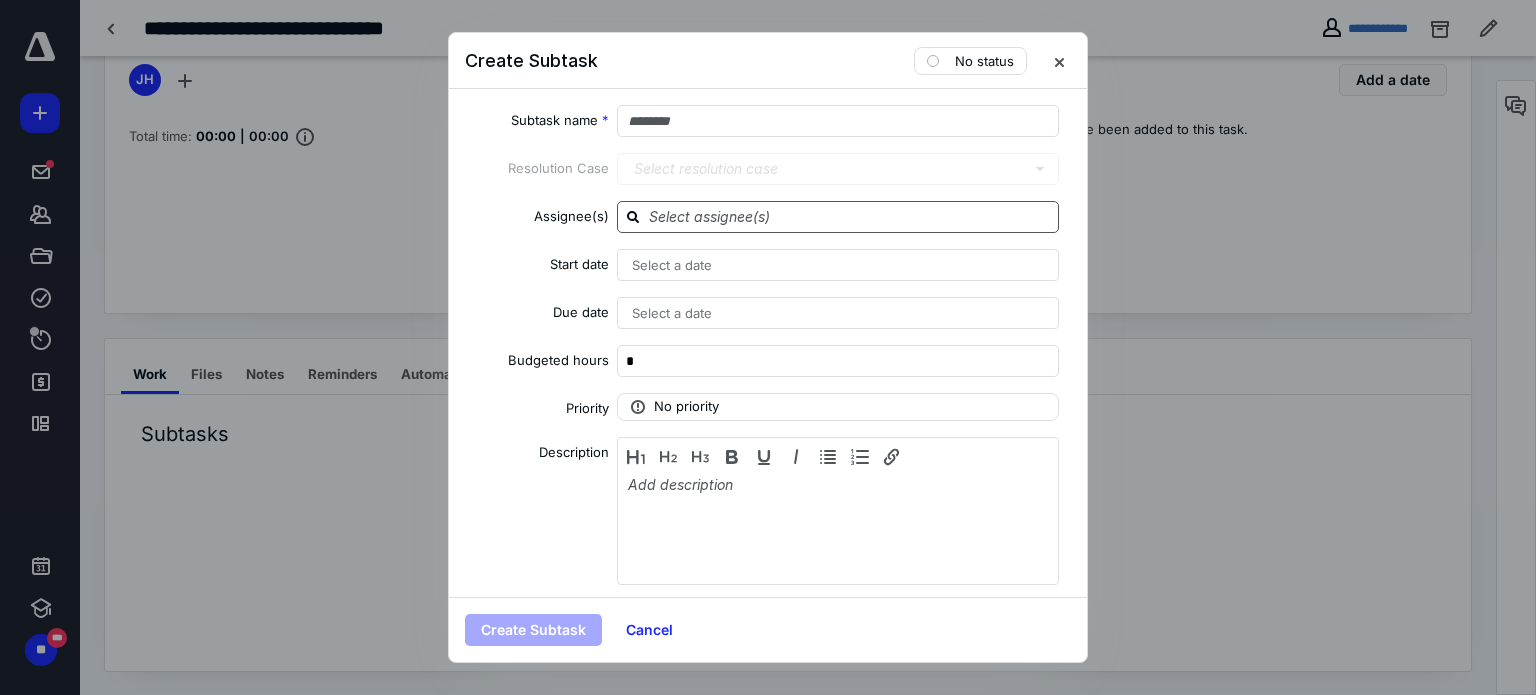 click at bounding box center (850, 216) 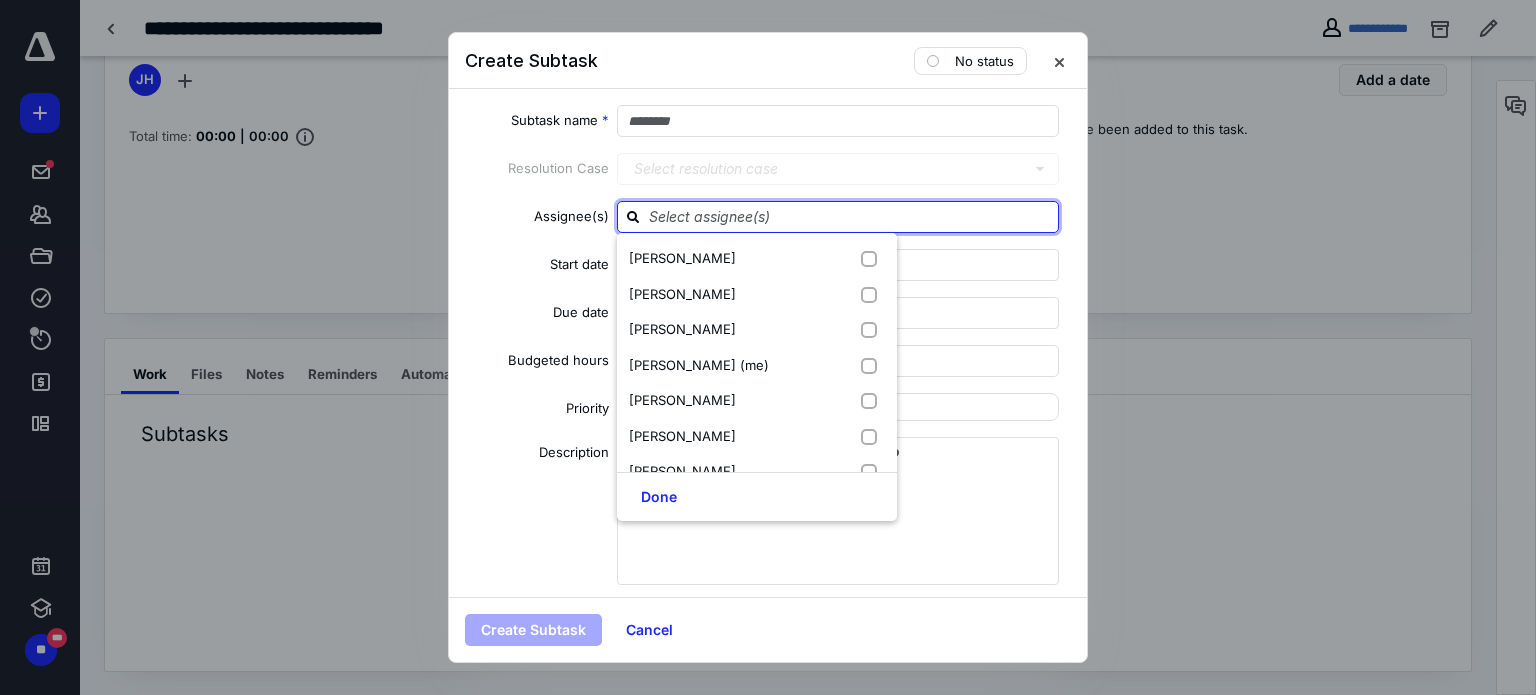 click at bounding box center (850, 216) 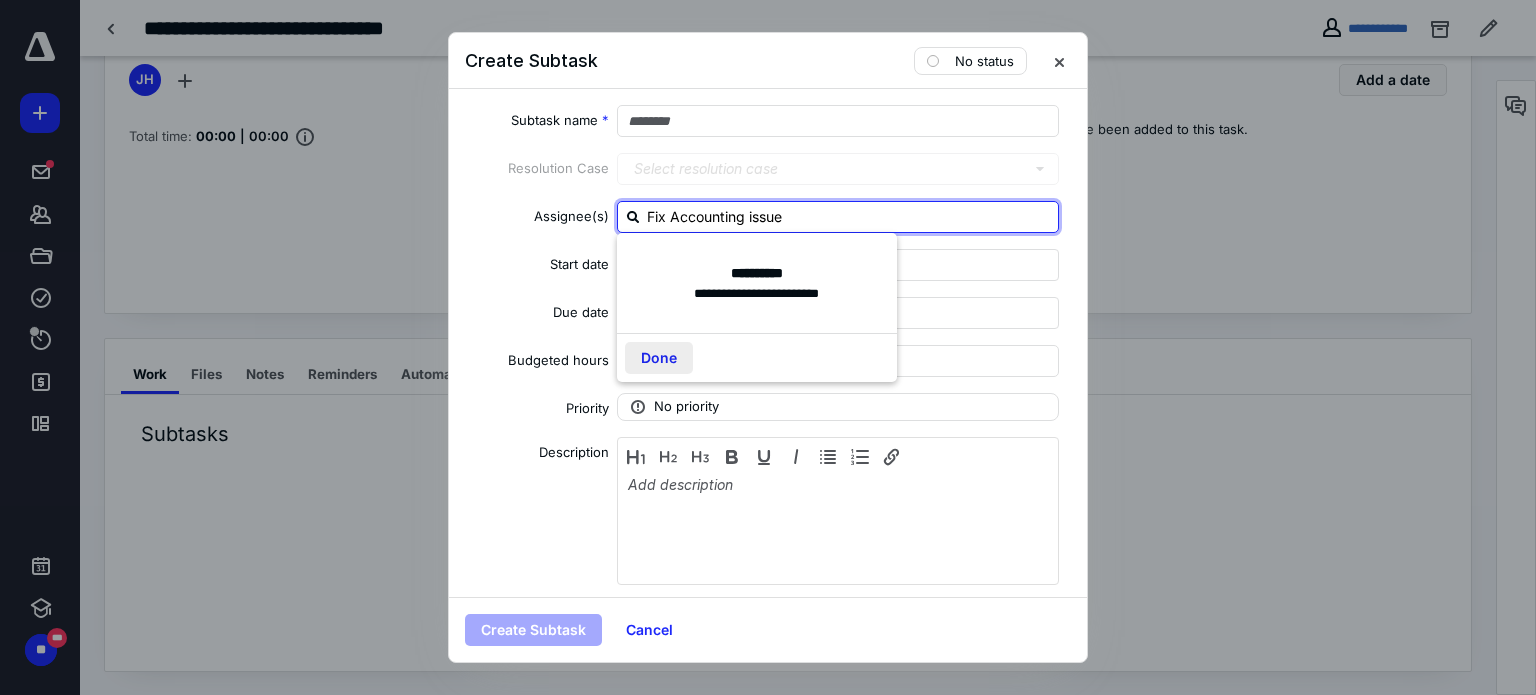 type on "Fix Accounting issue" 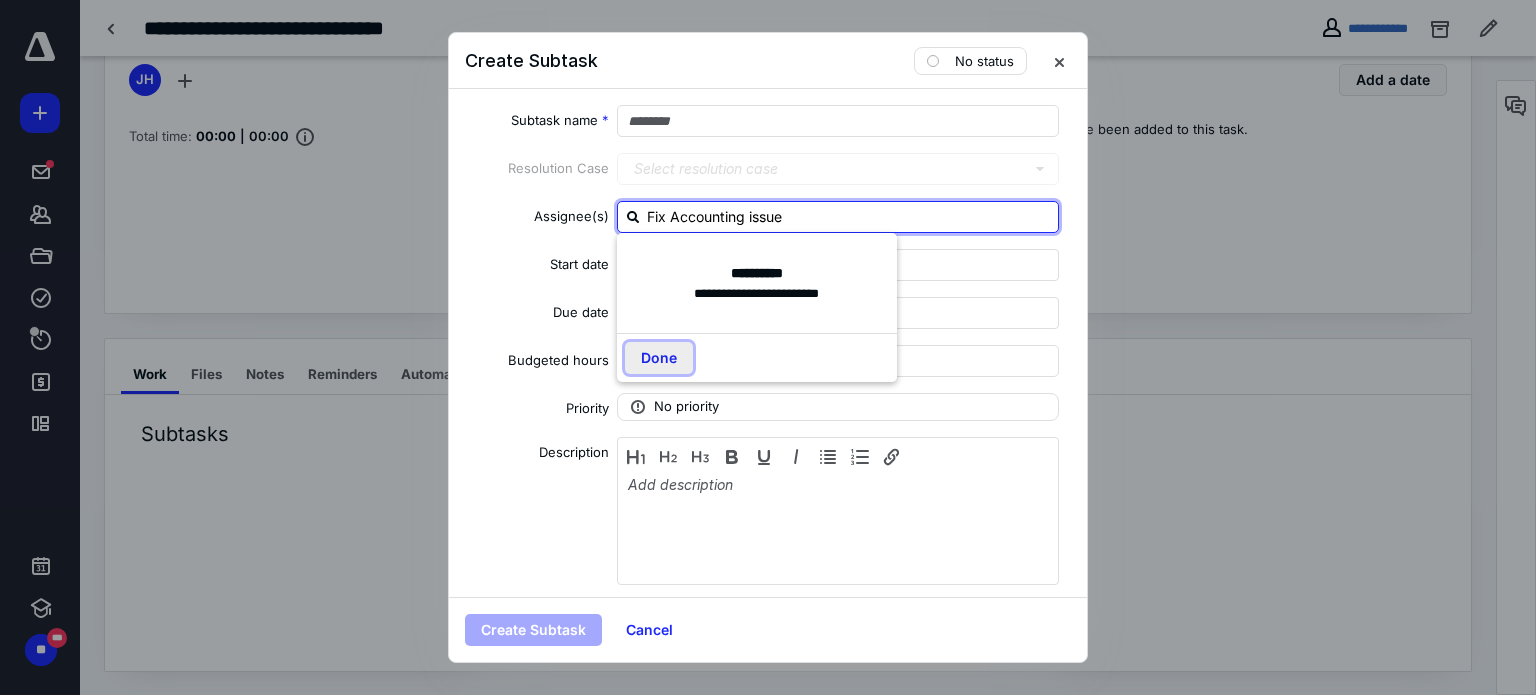 click on "Done" at bounding box center (659, 358) 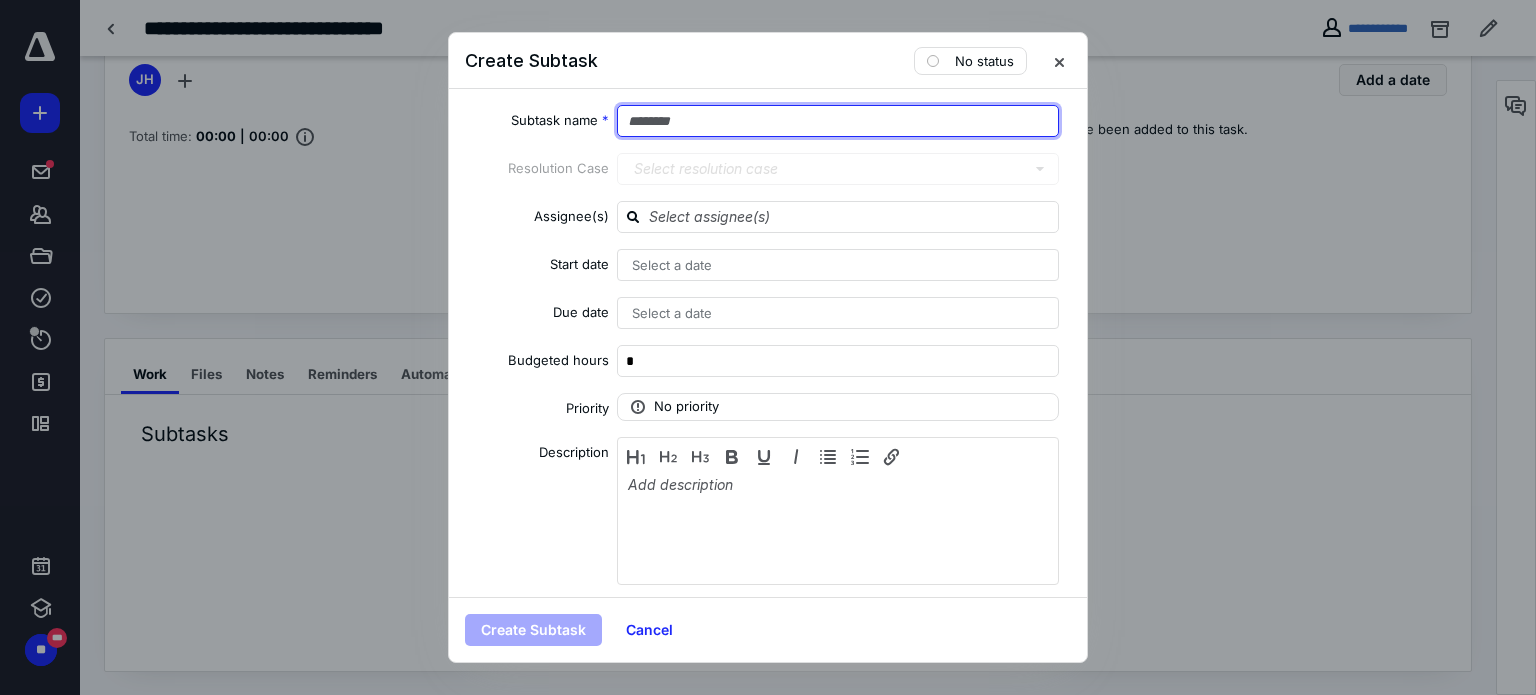 click at bounding box center [838, 121] 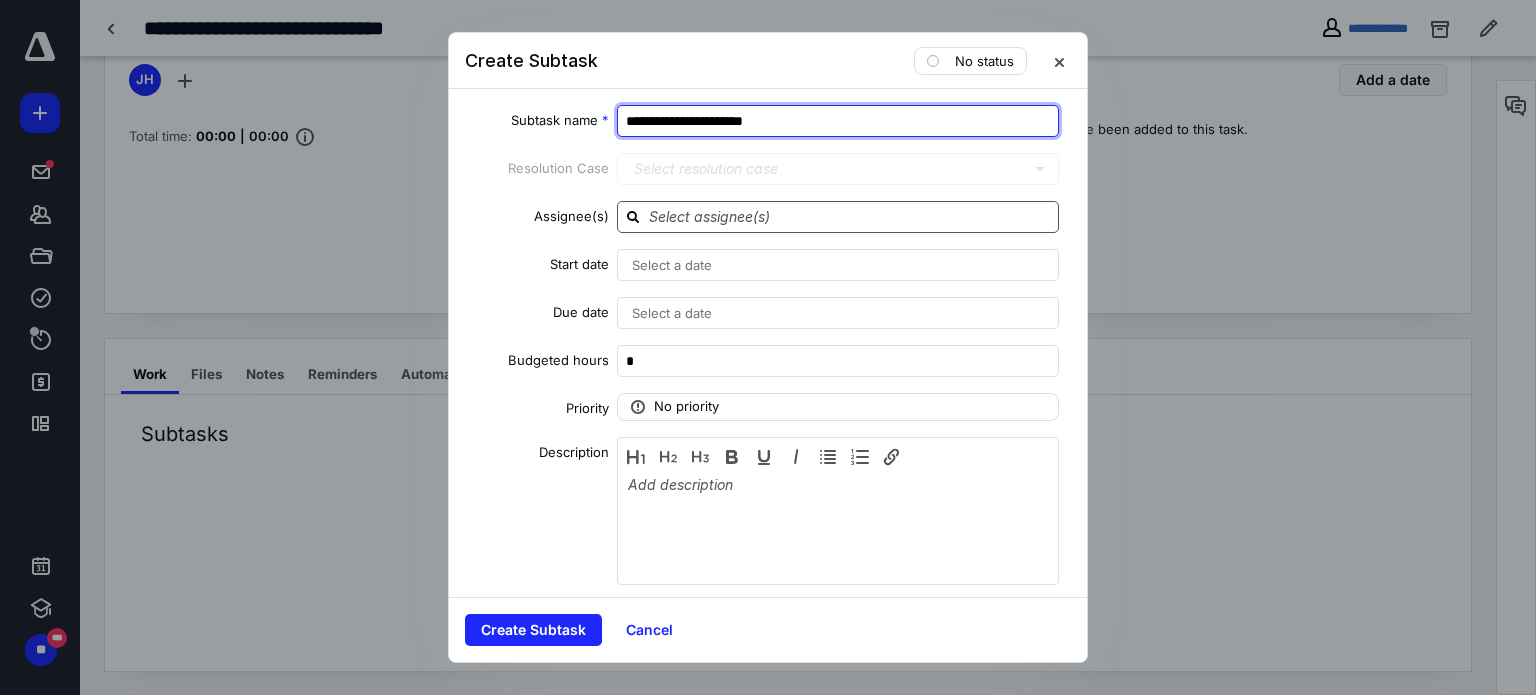 type on "**********" 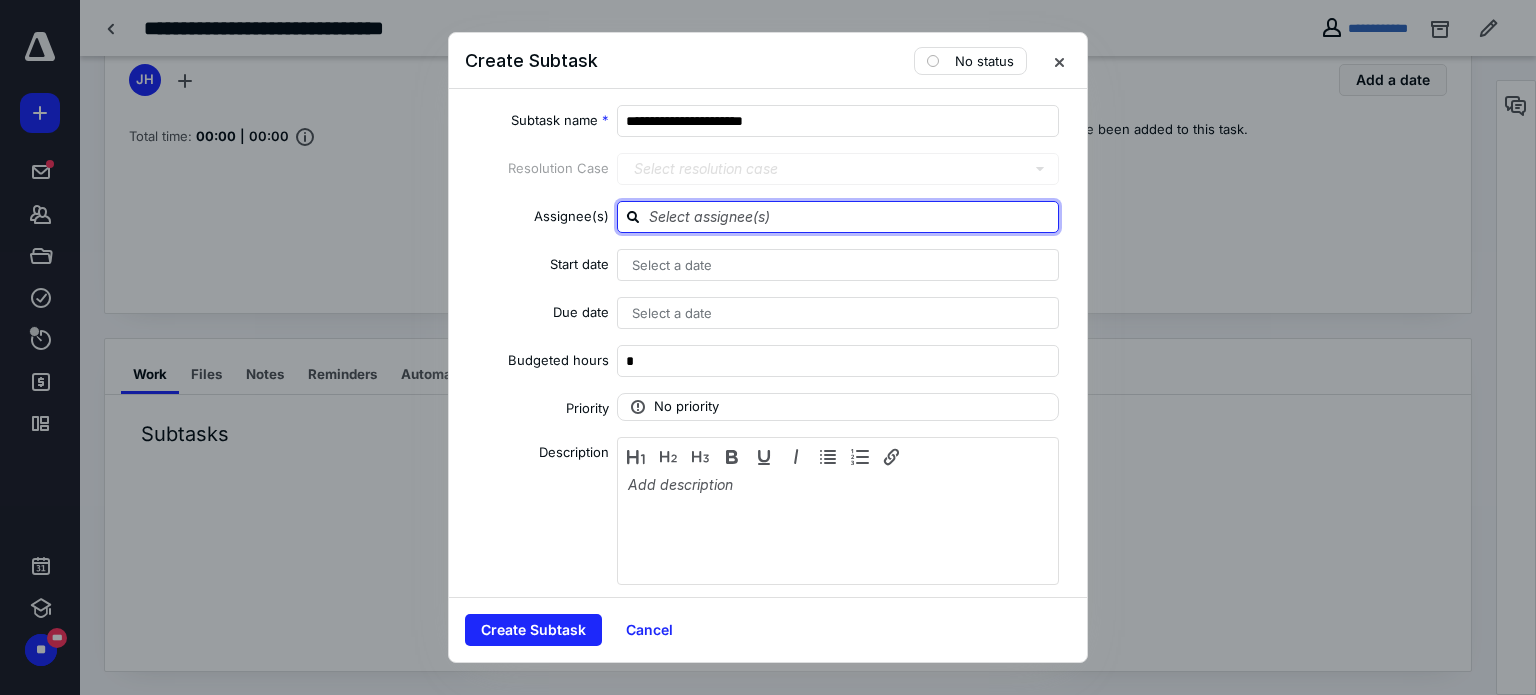 click at bounding box center [850, 216] 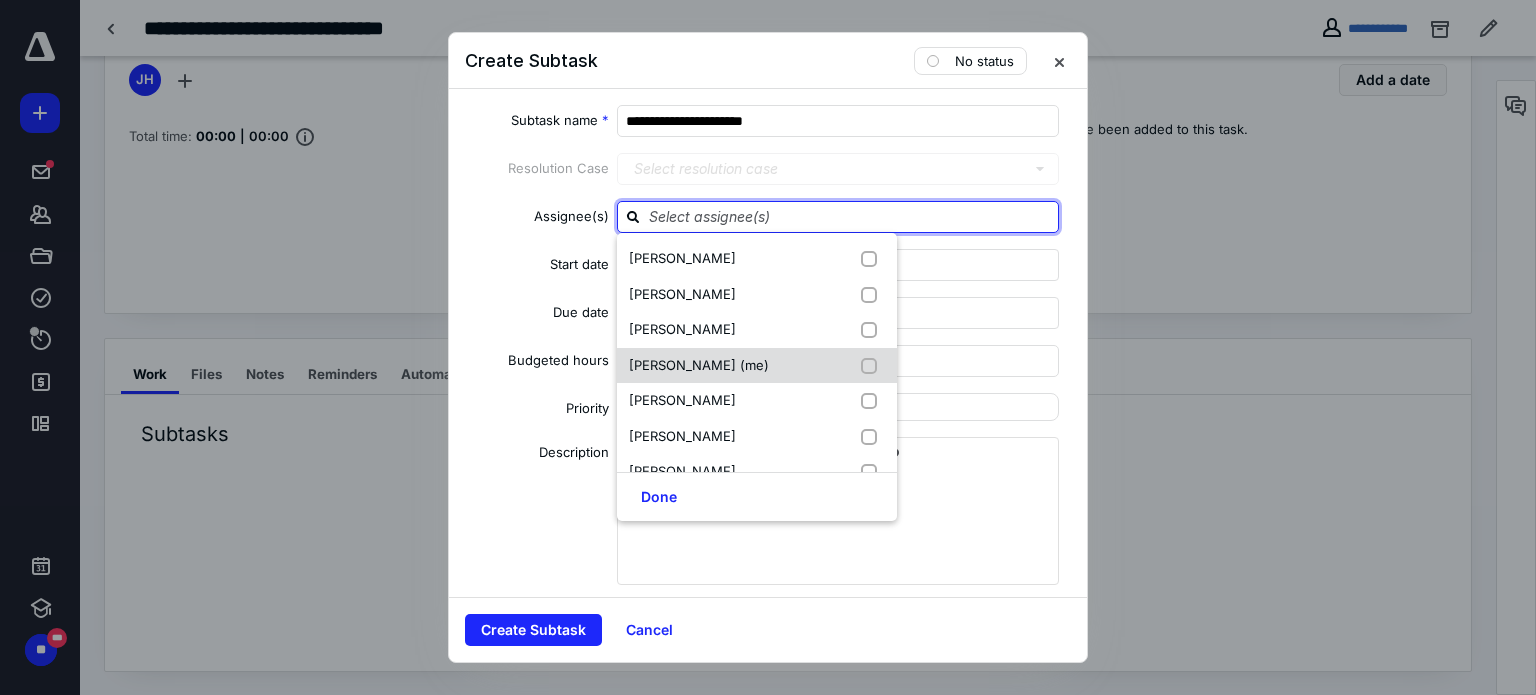 click on "[PERSON_NAME] (me)" at bounding box center (699, 365) 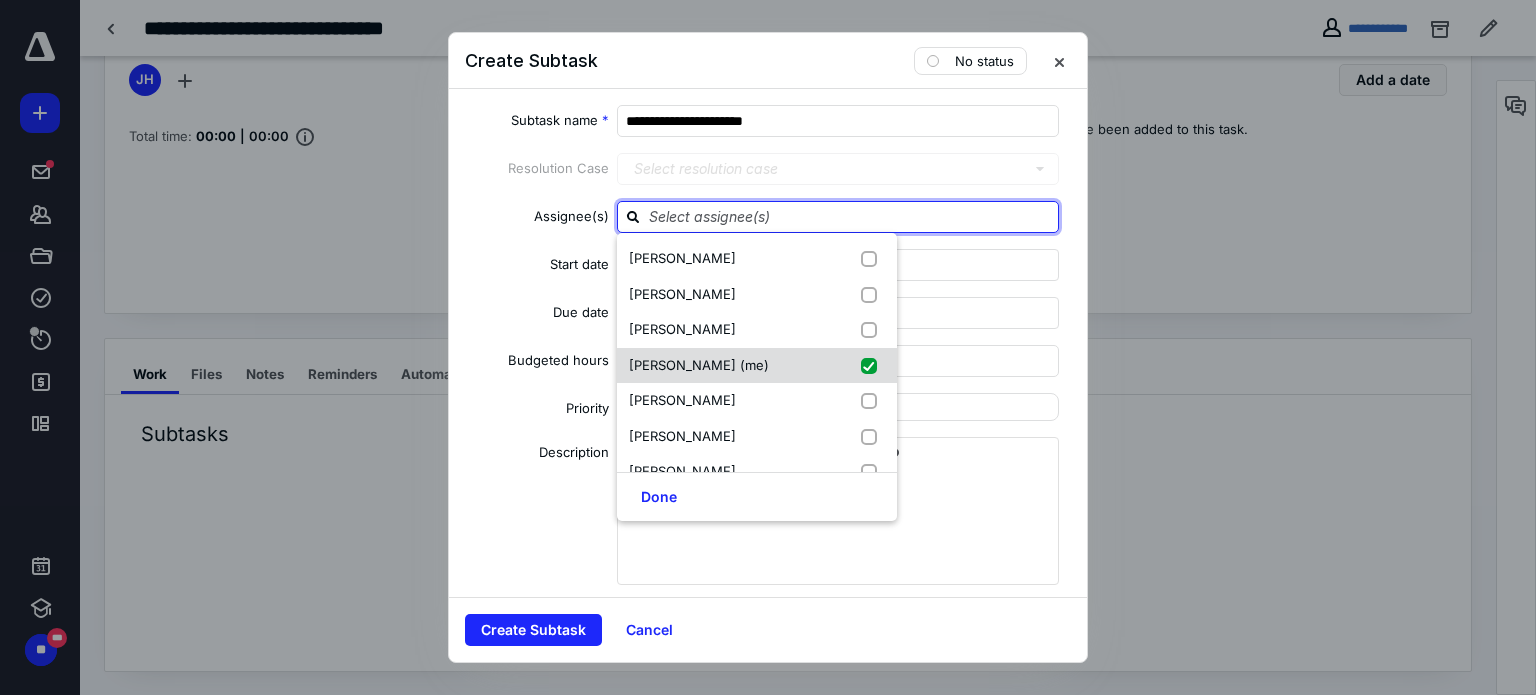 checkbox on "true" 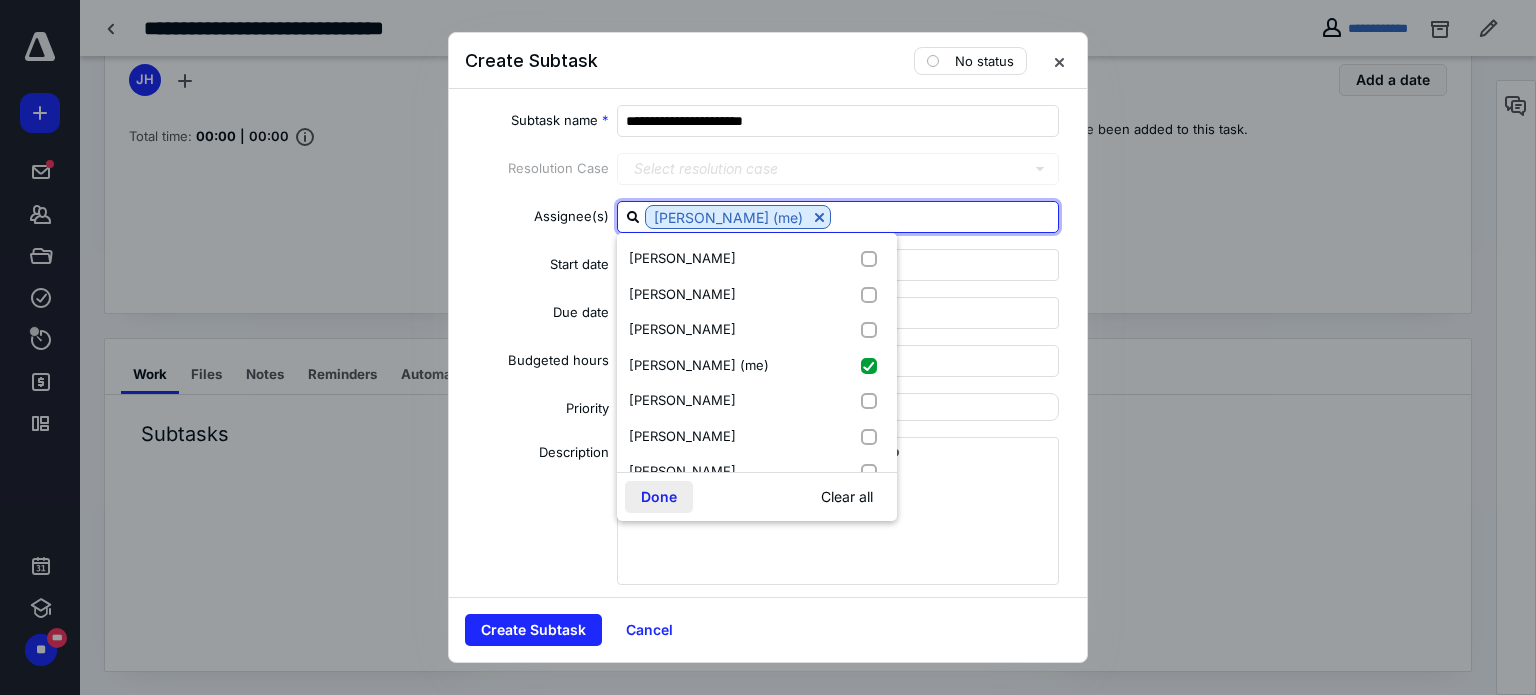click on "Done" at bounding box center [659, 497] 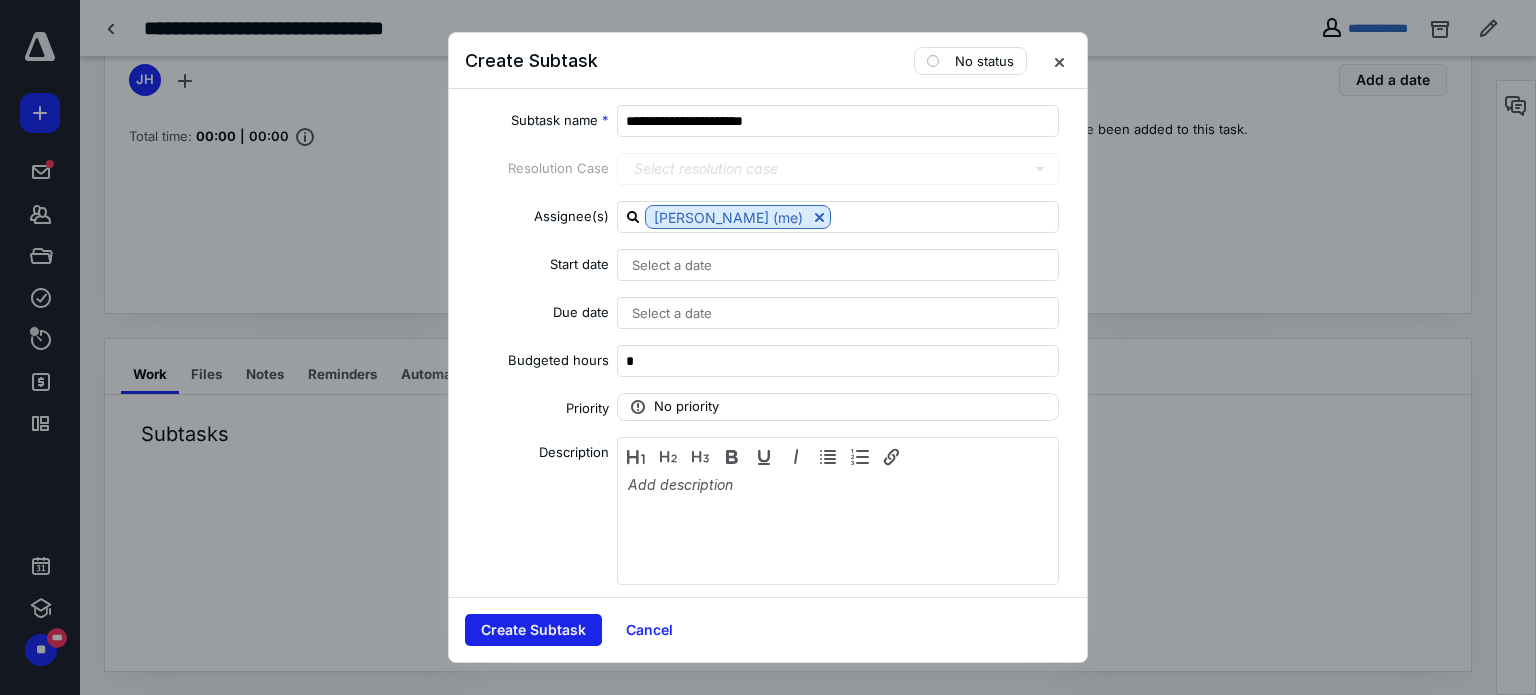 click on "Create Subtask" at bounding box center (533, 630) 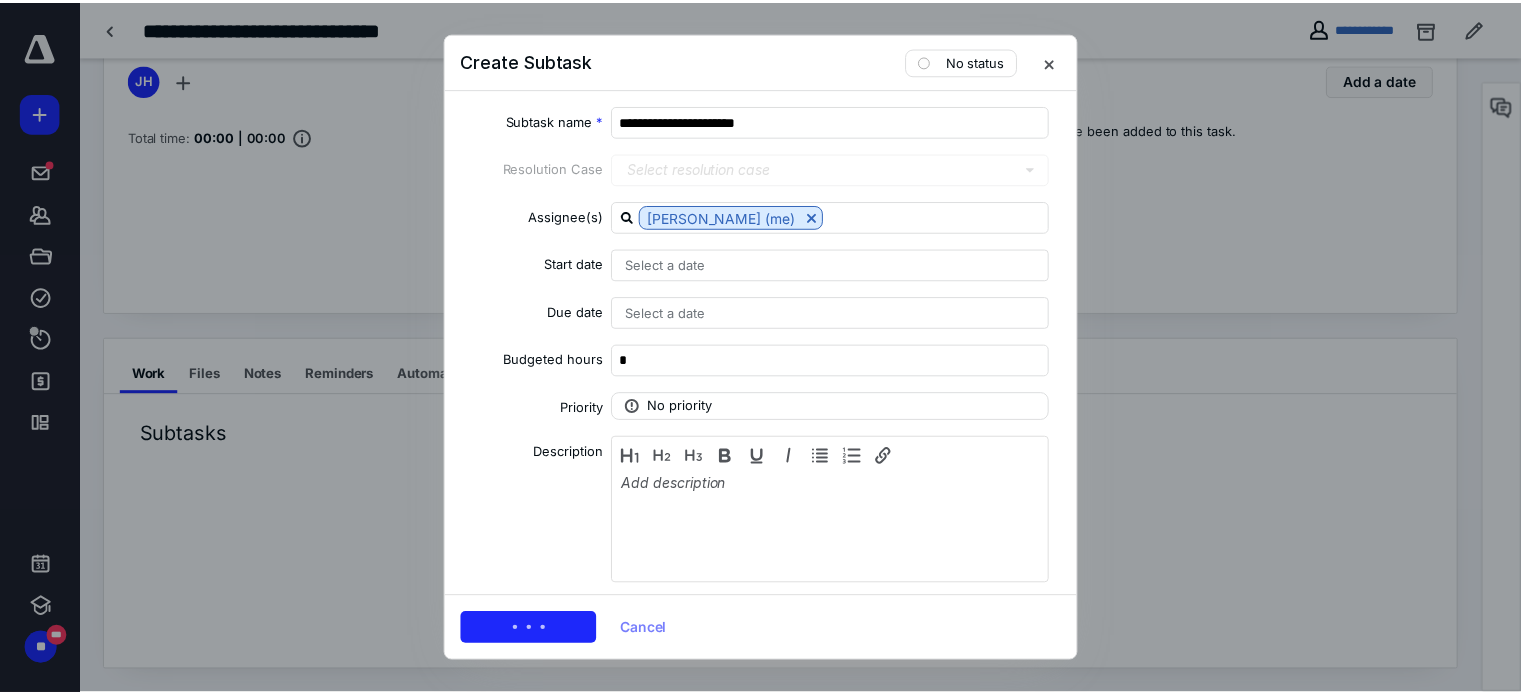 scroll, scrollTop: 9, scrollLeft: 0, axis: vertical 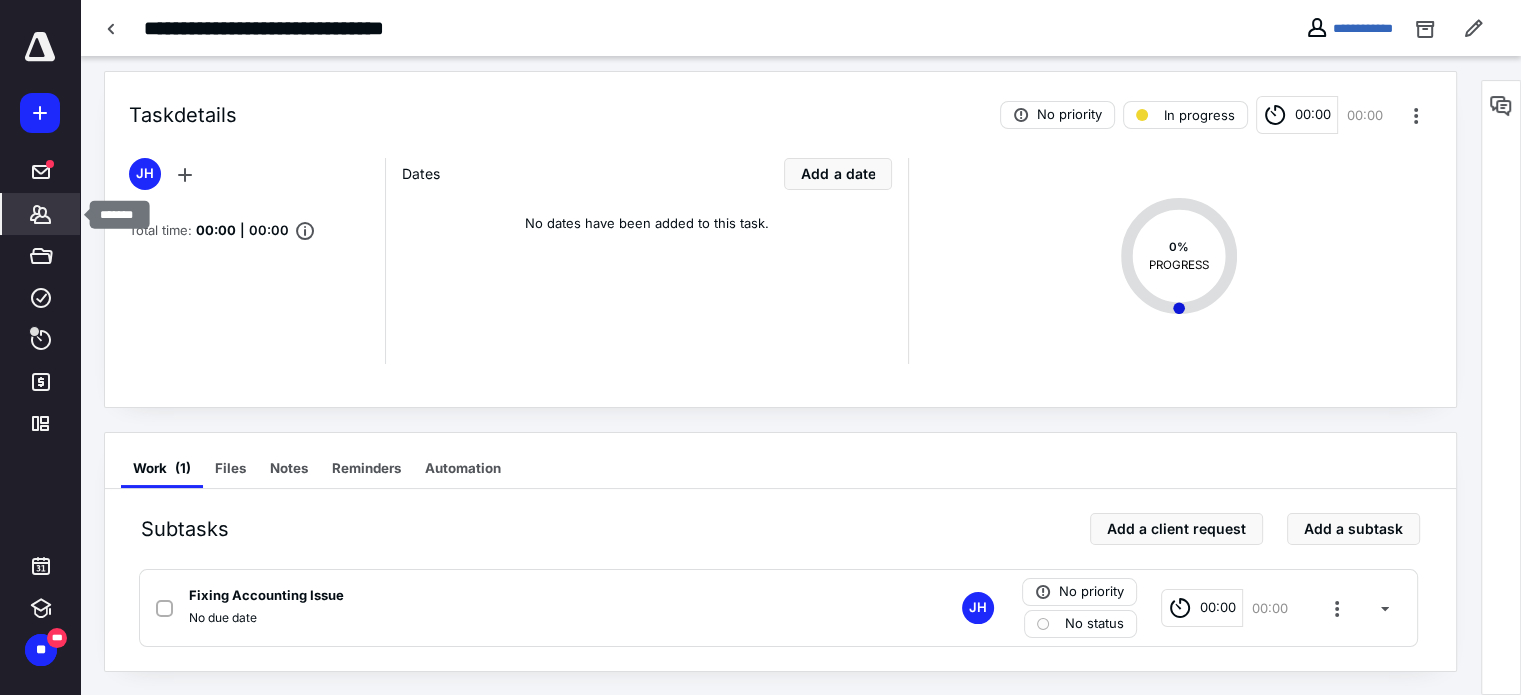 click 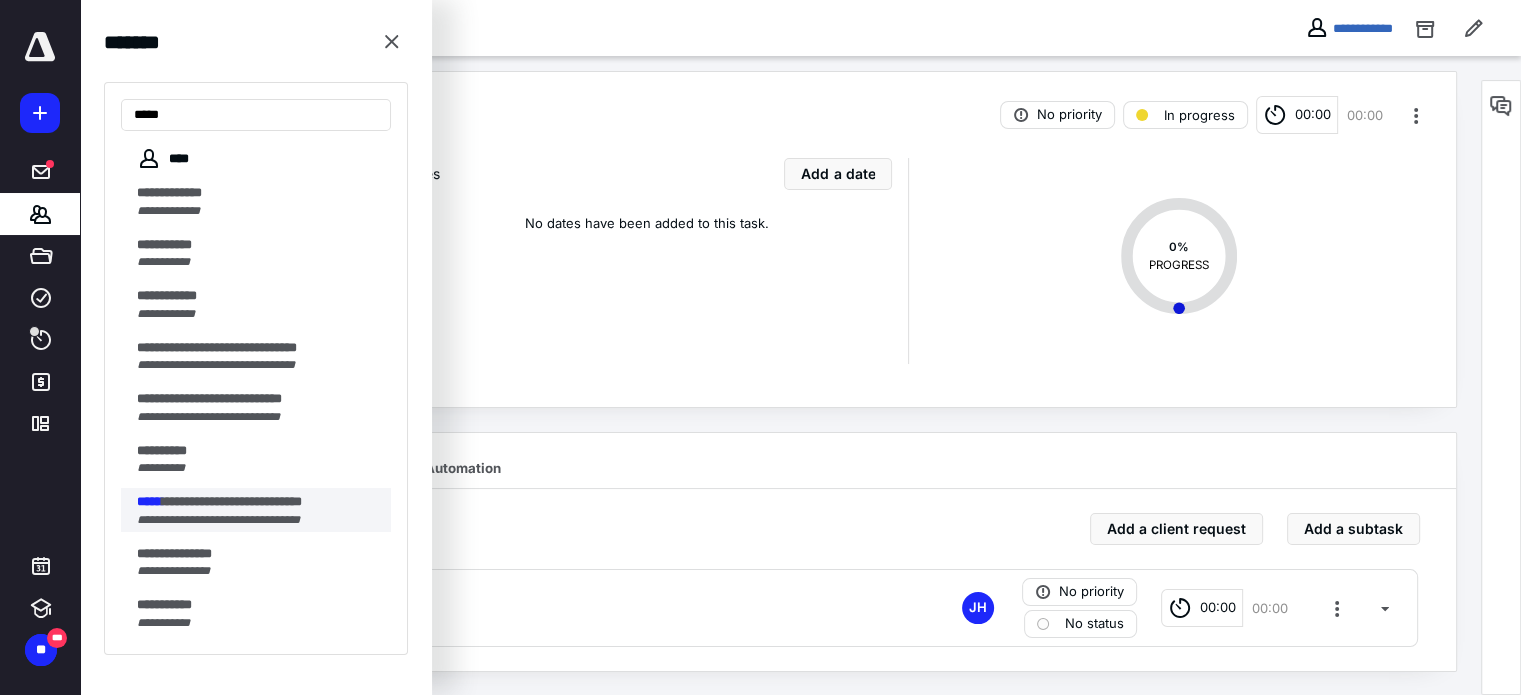 type on "*****" 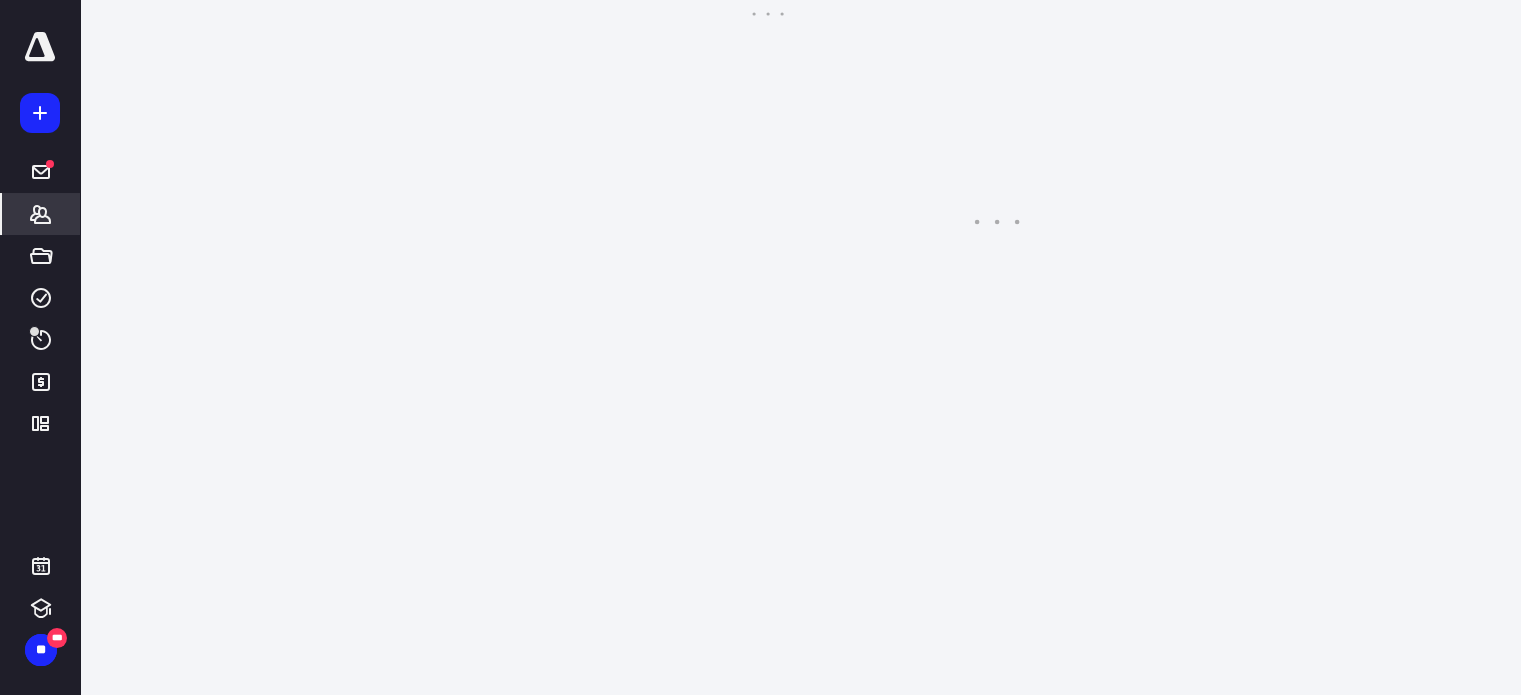 scroll, scrollTop: 0, scrollLeft: 0, axis: both 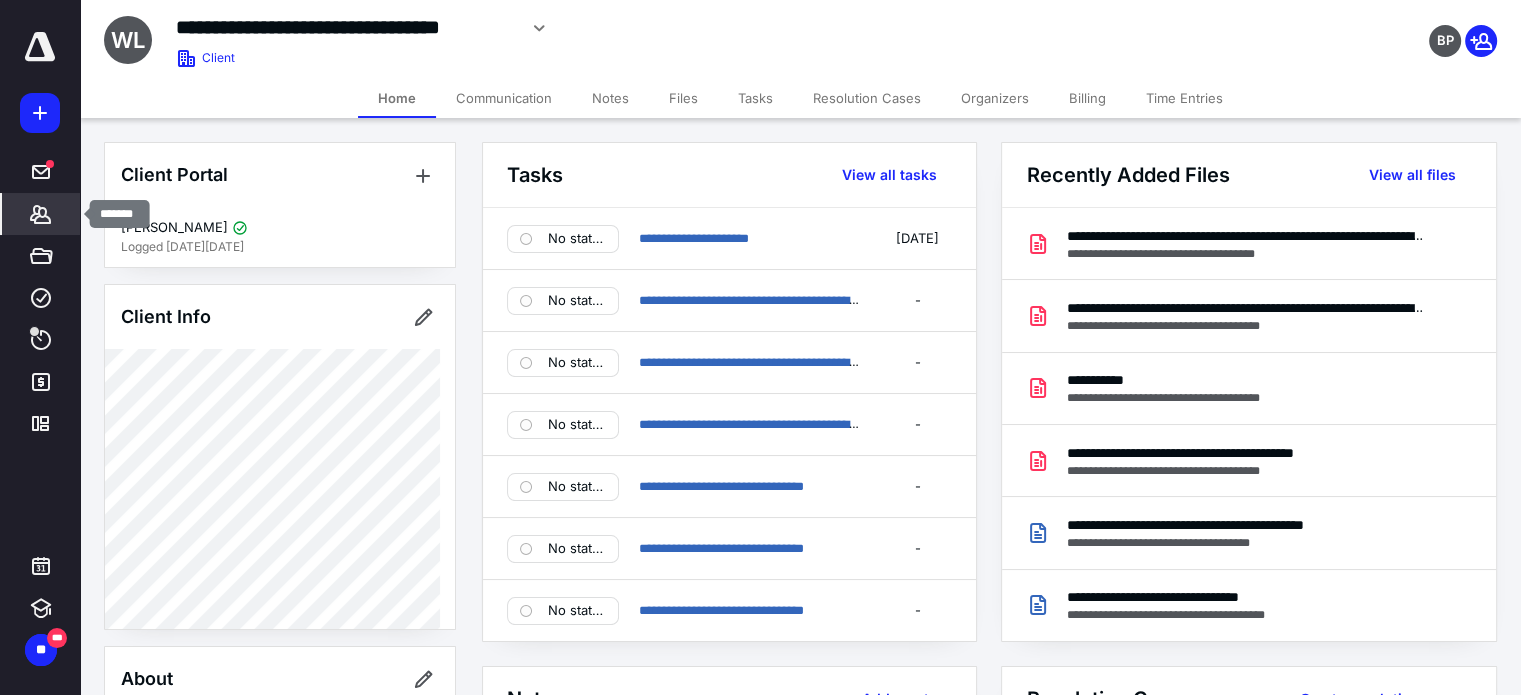 click 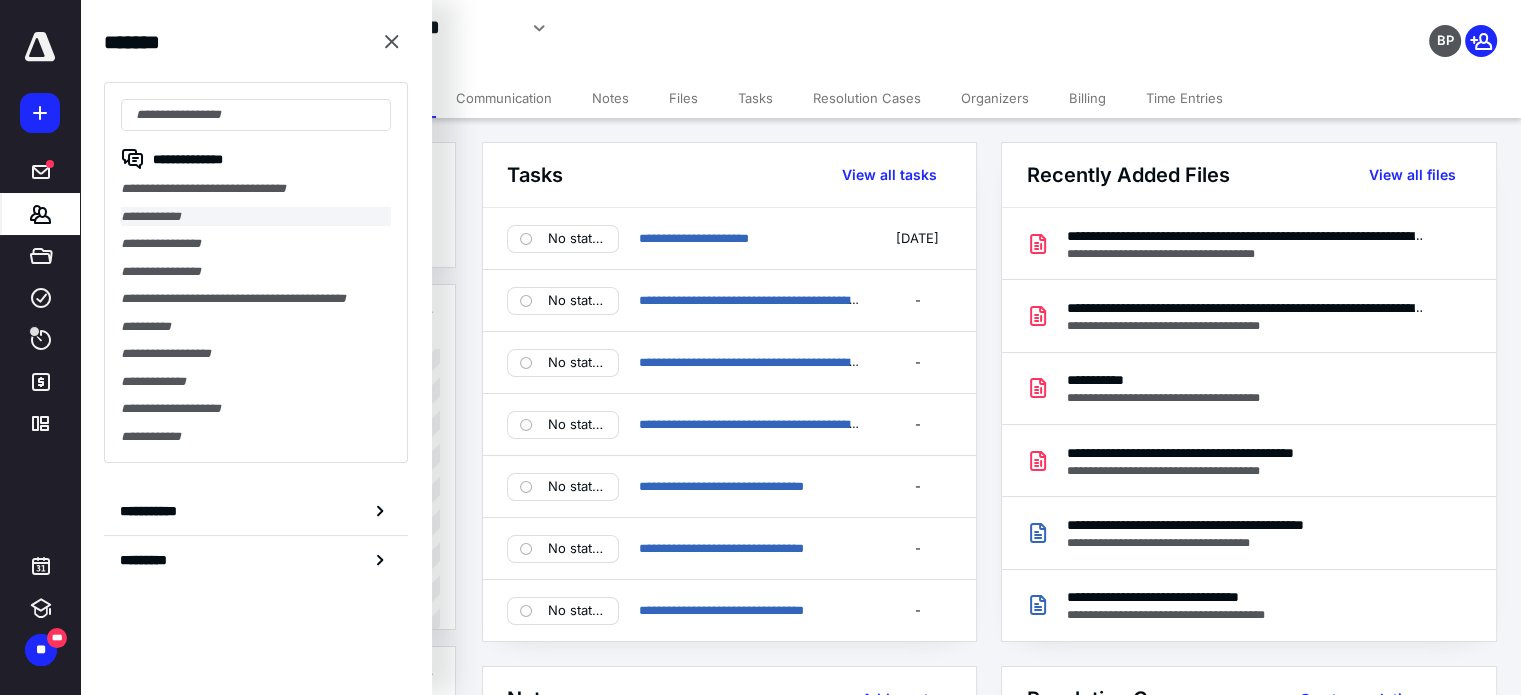 click on "**********" at bounding box center (256, 217) 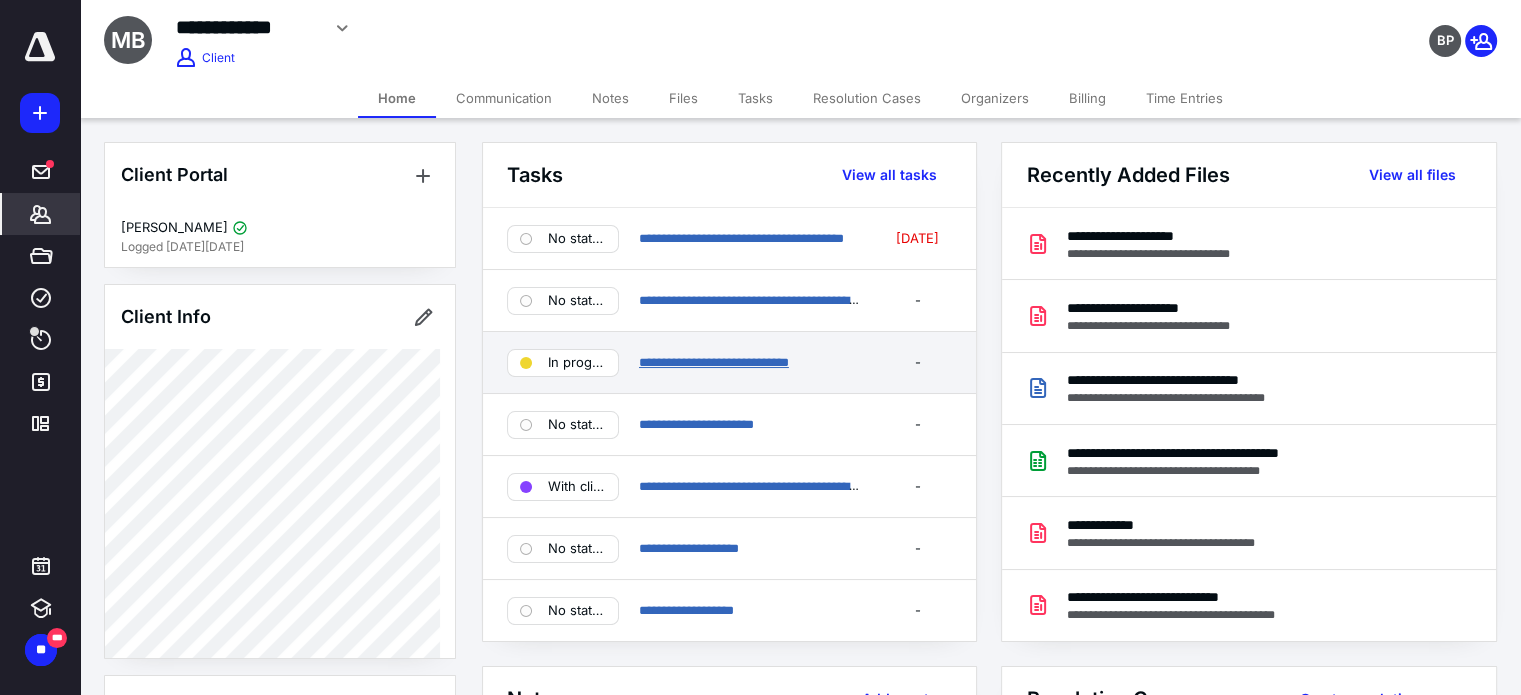 click on "**********" at bounding box center [714, 362] 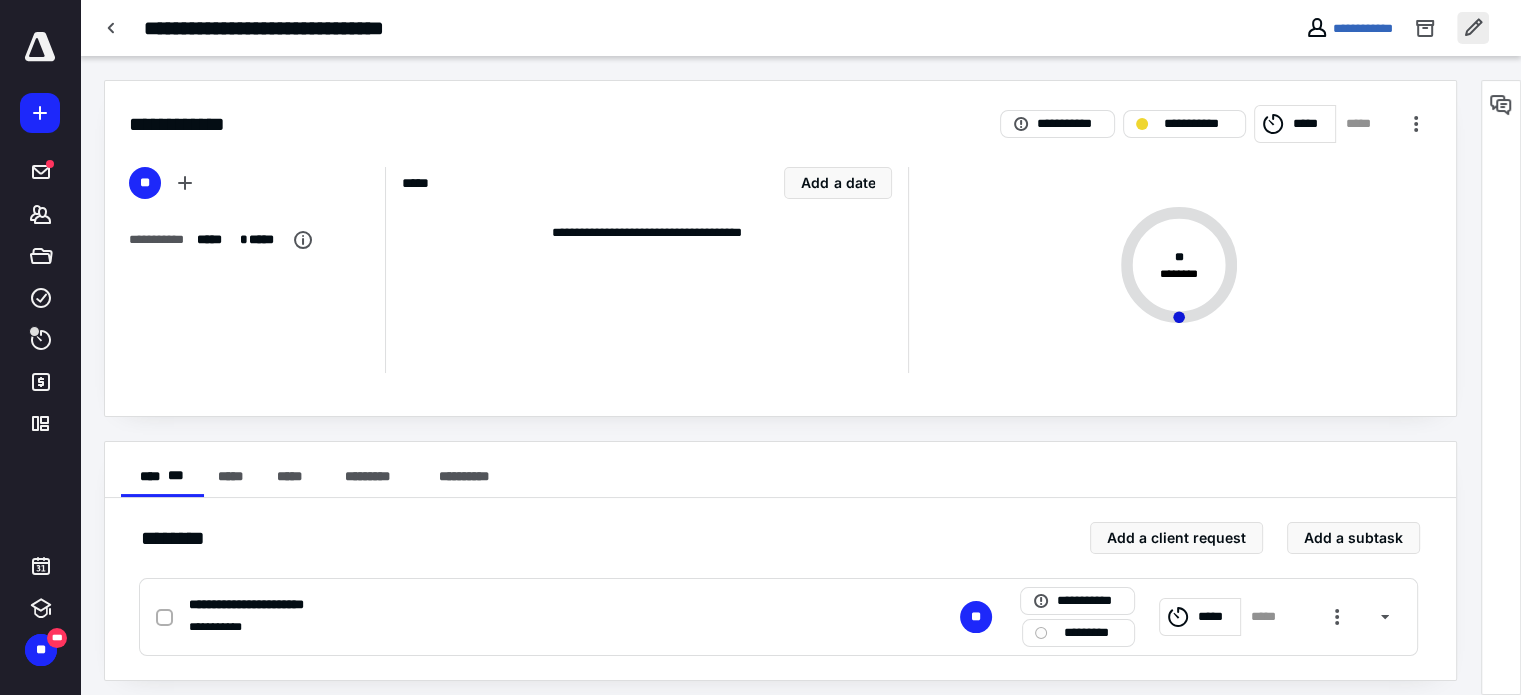 click at bounding box center (1473, 28) 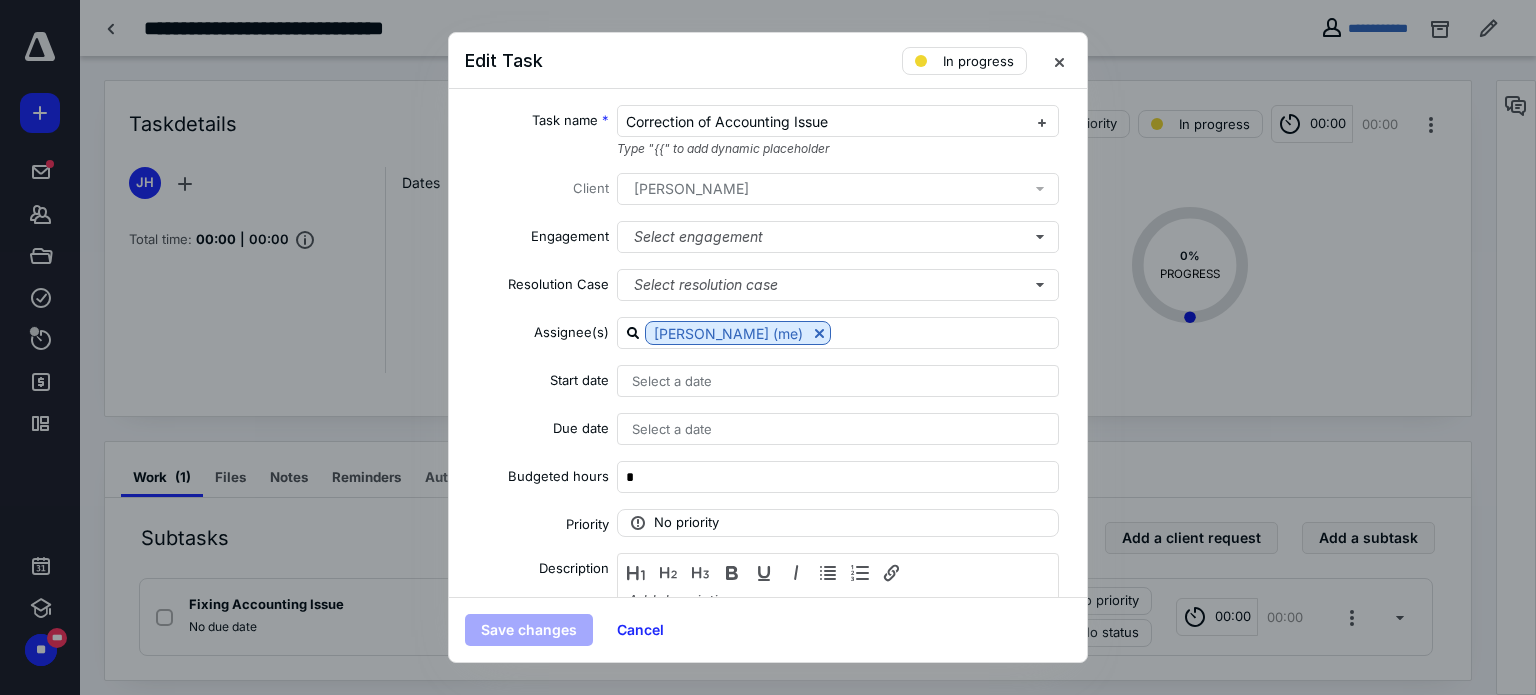 click on "[PERSON_NAME]" at bounding box center (842, 189) 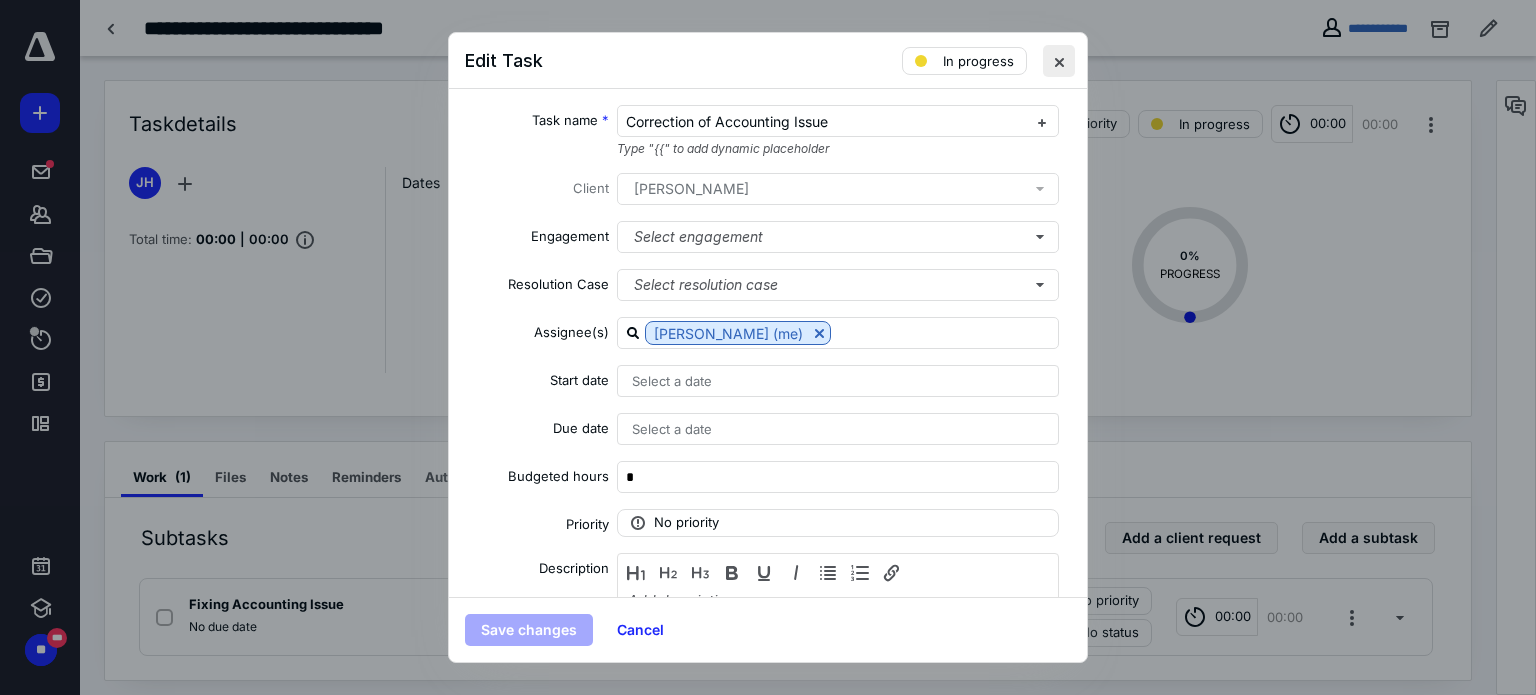 click at bounding box center (1059, 61) 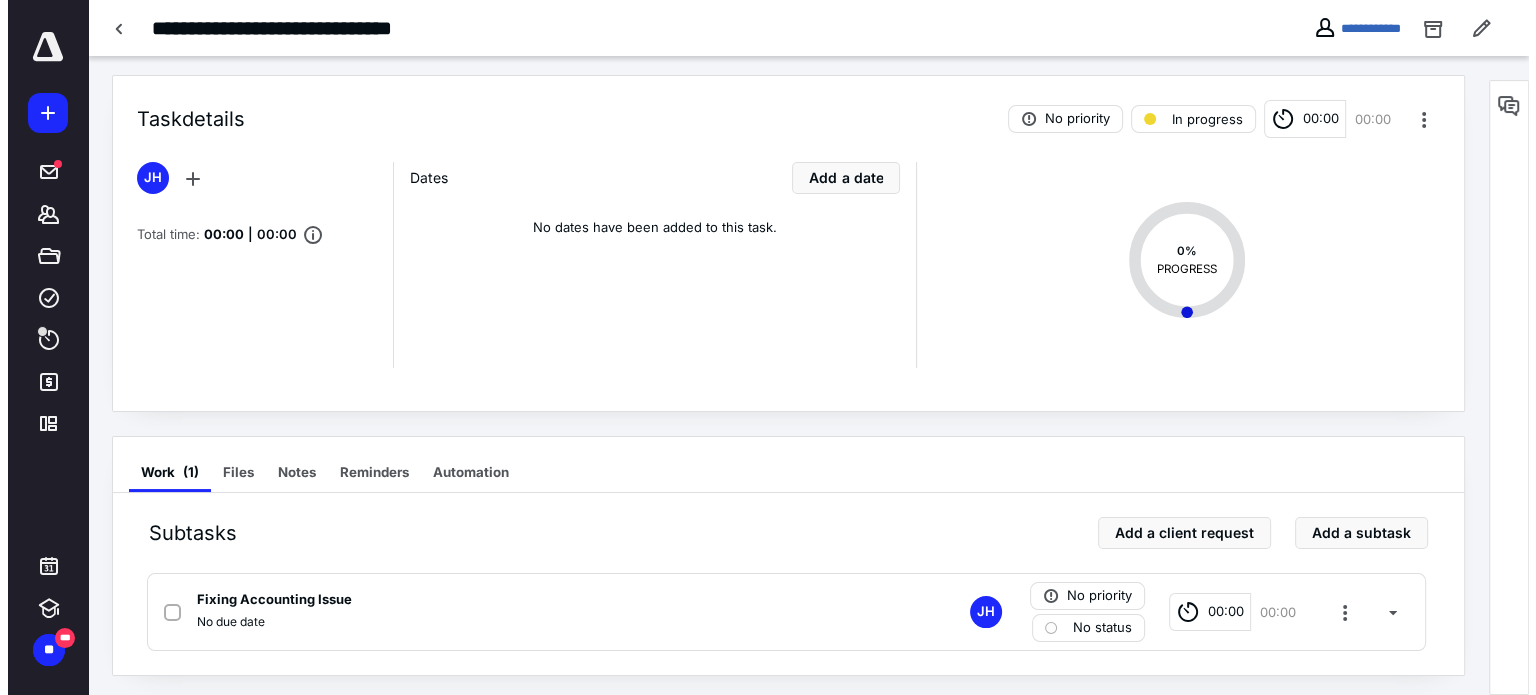scroll, scrollTop: 9, scrollLeft: 0, axis: vertical 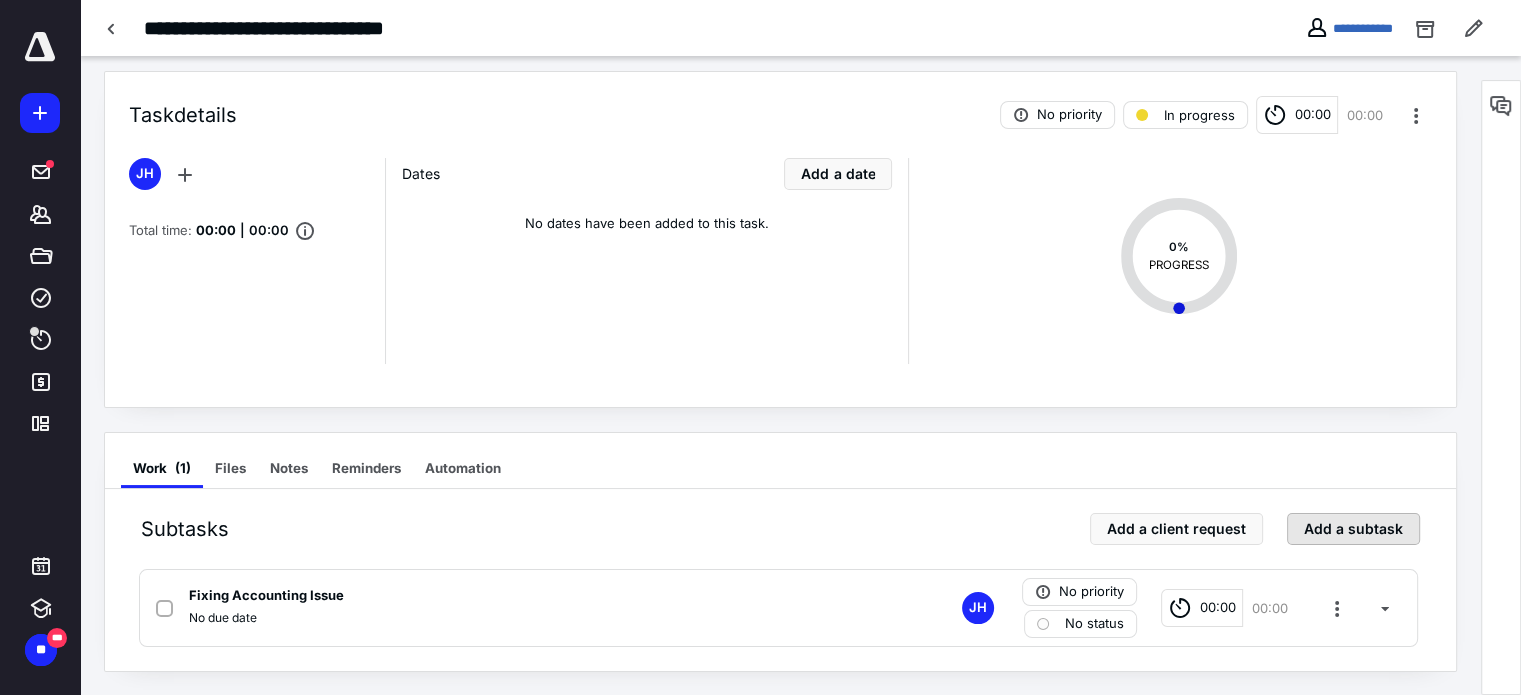 click on "Add a subtask" at bounding box center (1353, 529) 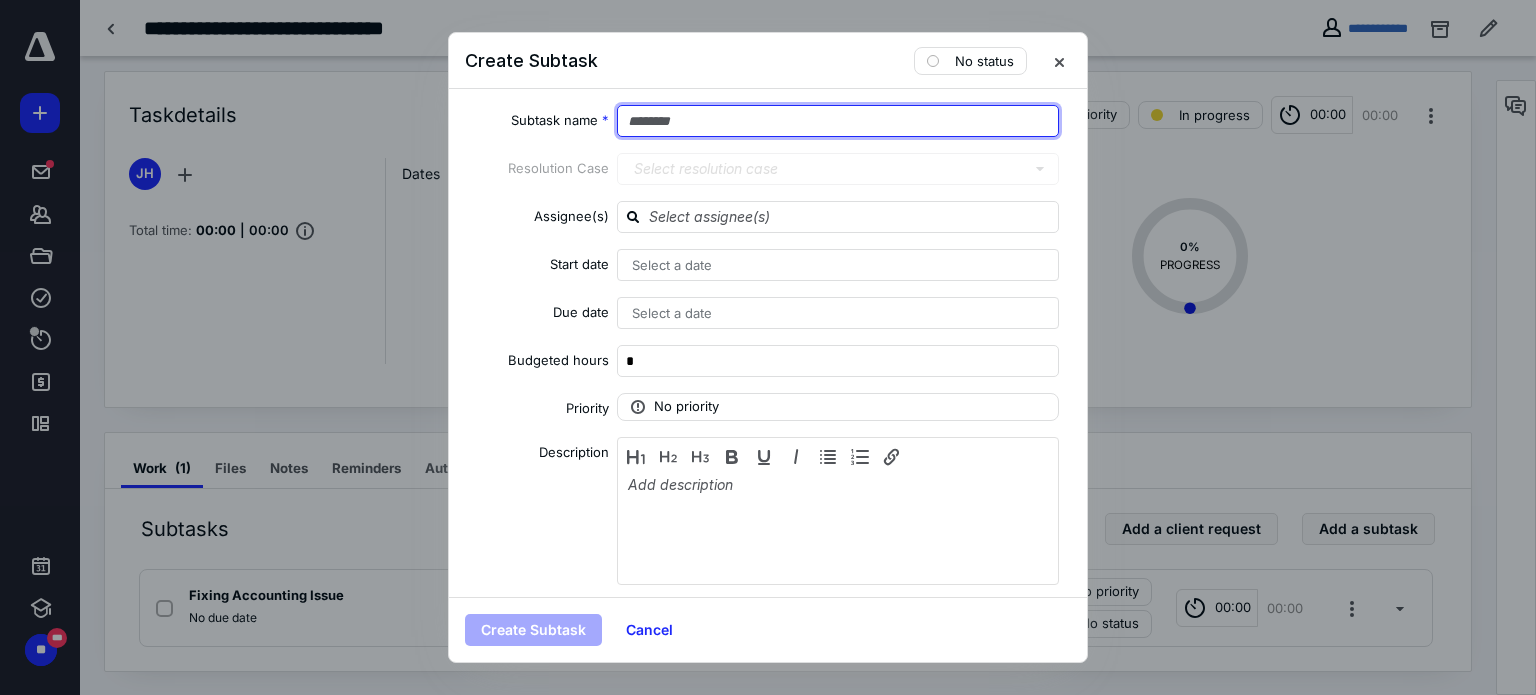 click at bounding box center [838, 121] 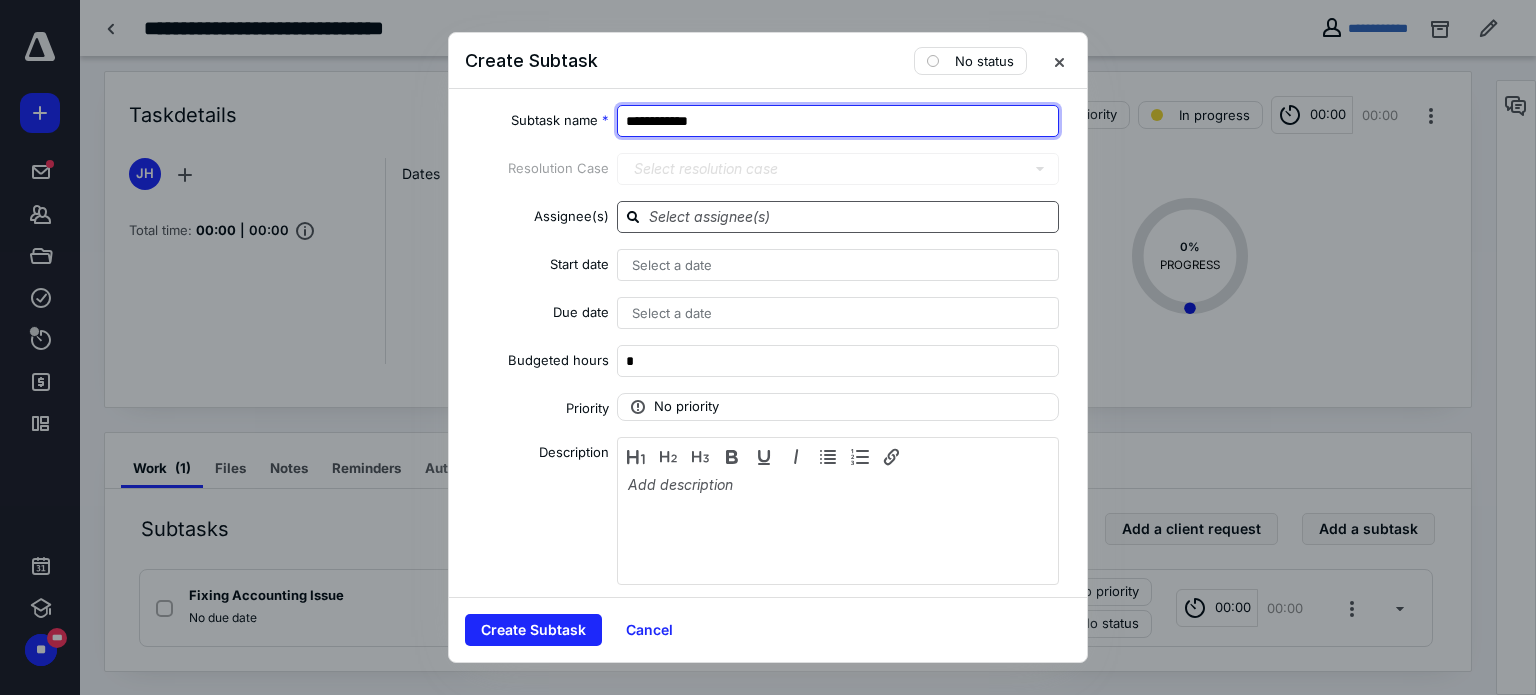 type on "**********" 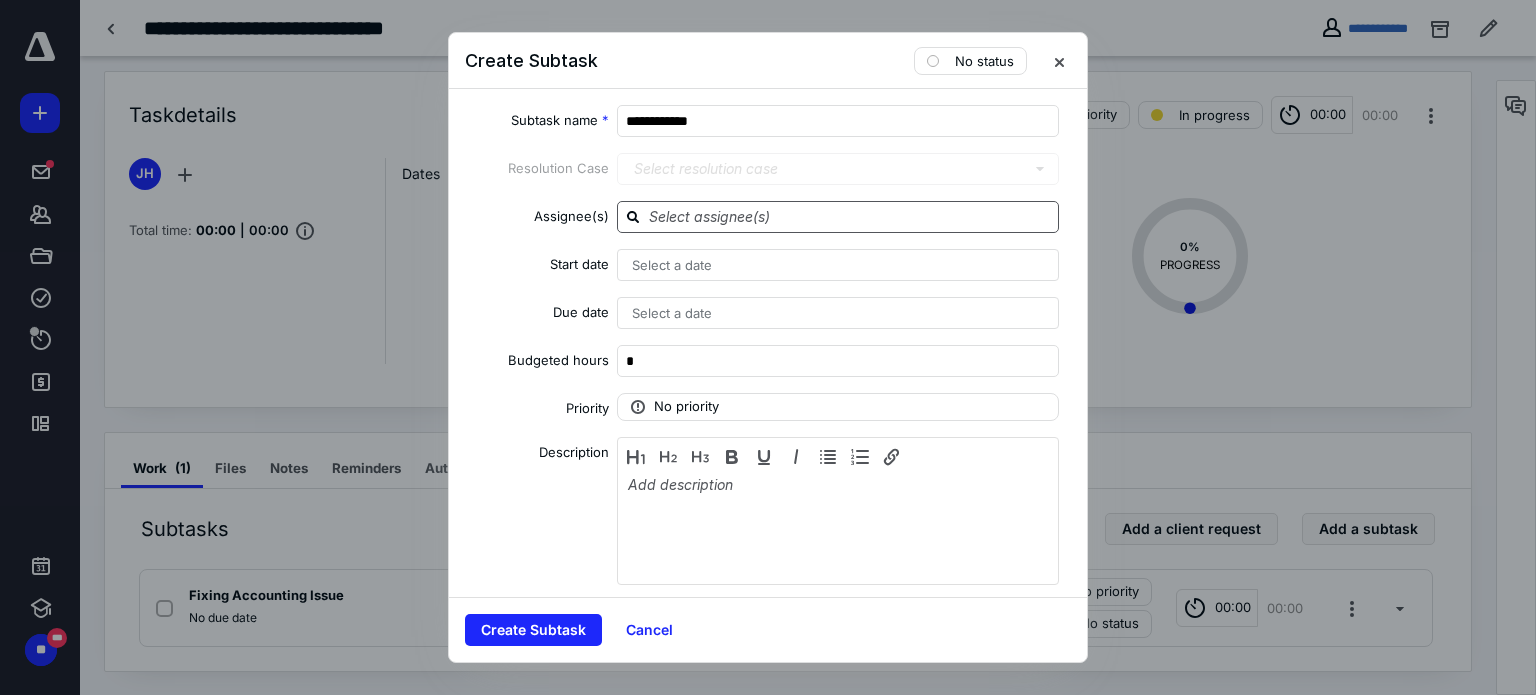click at bounding box center (850, 216) 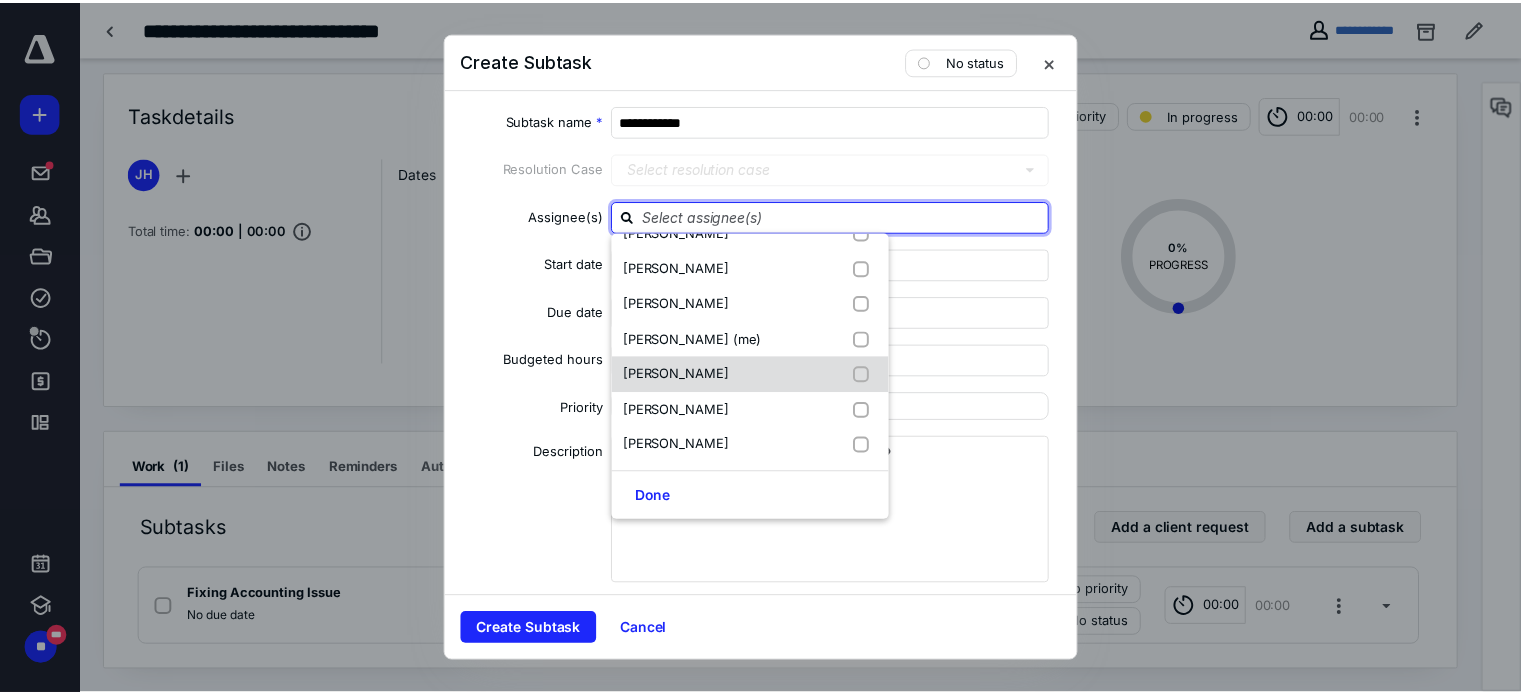 scroll, scrollTop: 61, scrollLeft: 0, axis: vertical 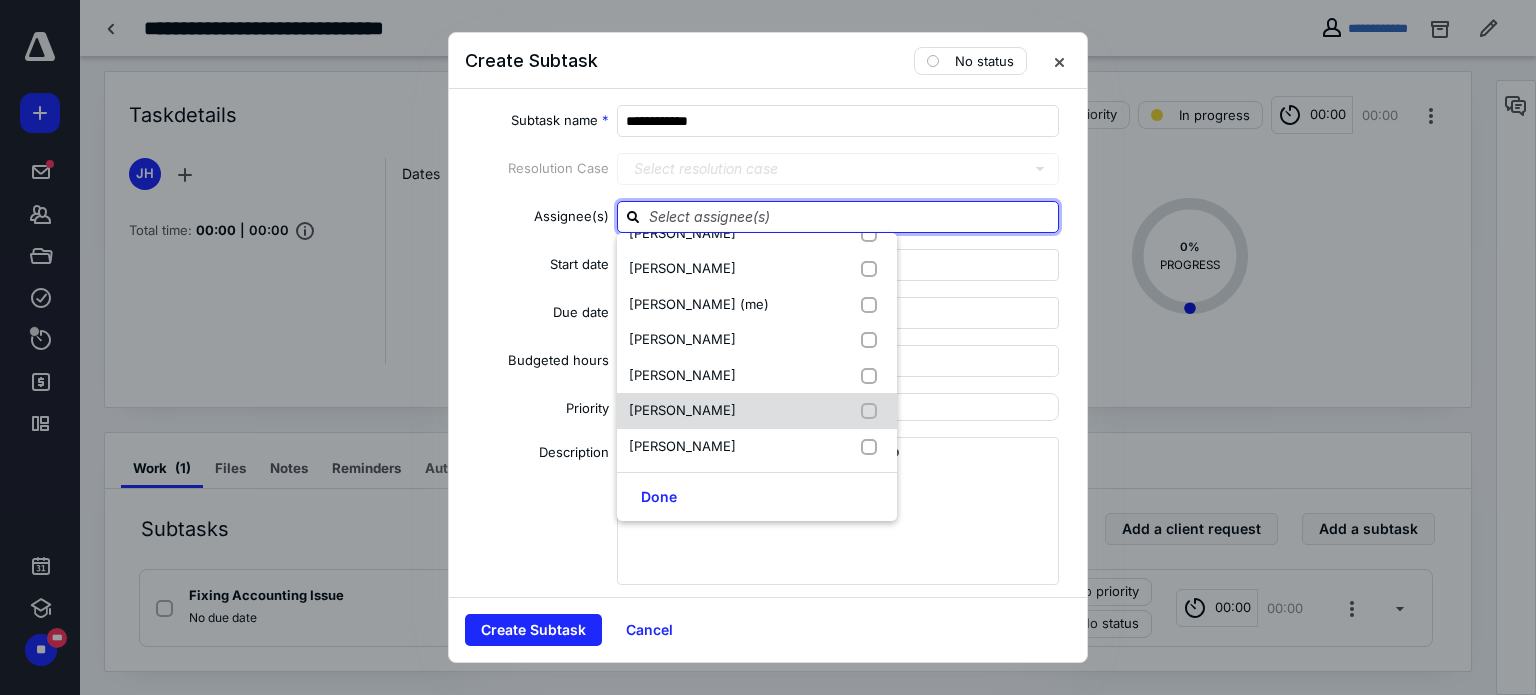 click on "[PERSON_NAME]" at bounding box center [682, 410] 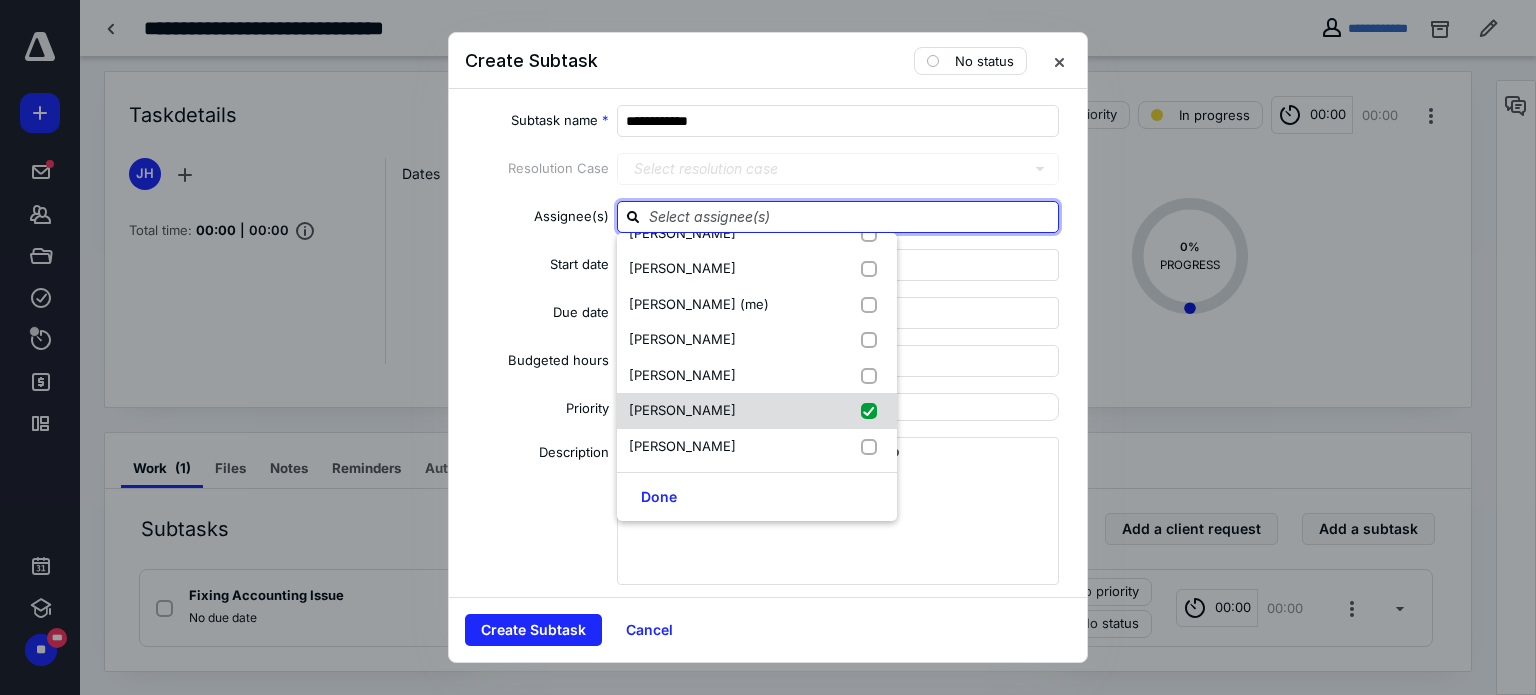 checkbox on "true" 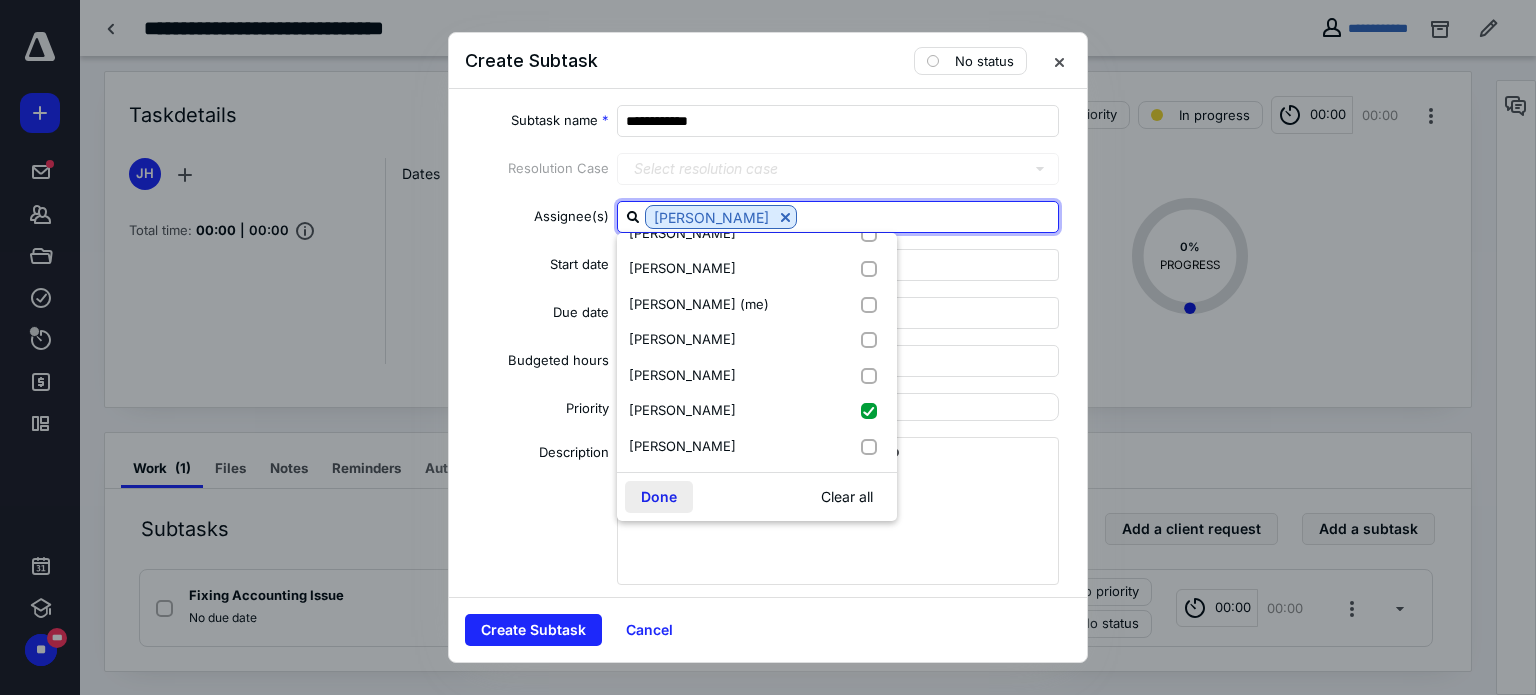click on "Done" at bounding box center (659, 497) 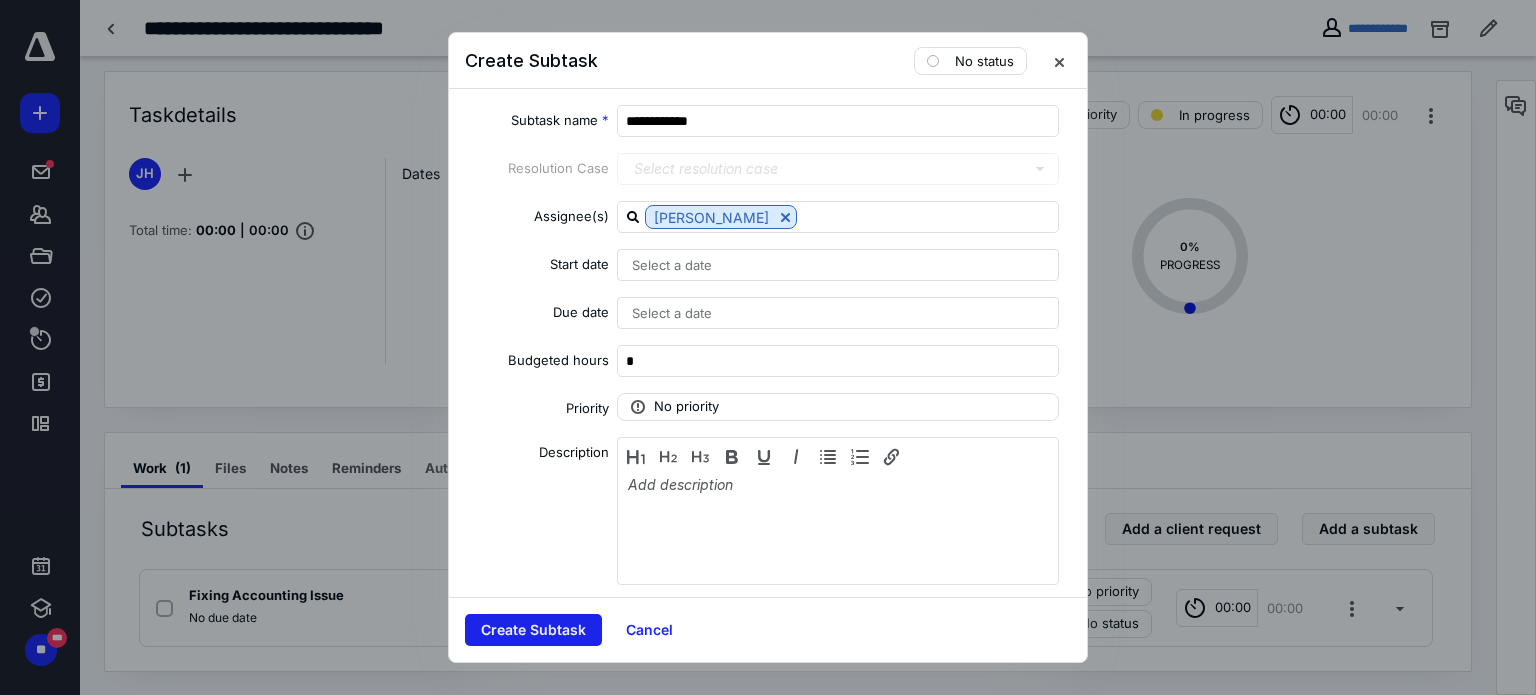 click on "Create Subtask" at bounding box center (533, 630) 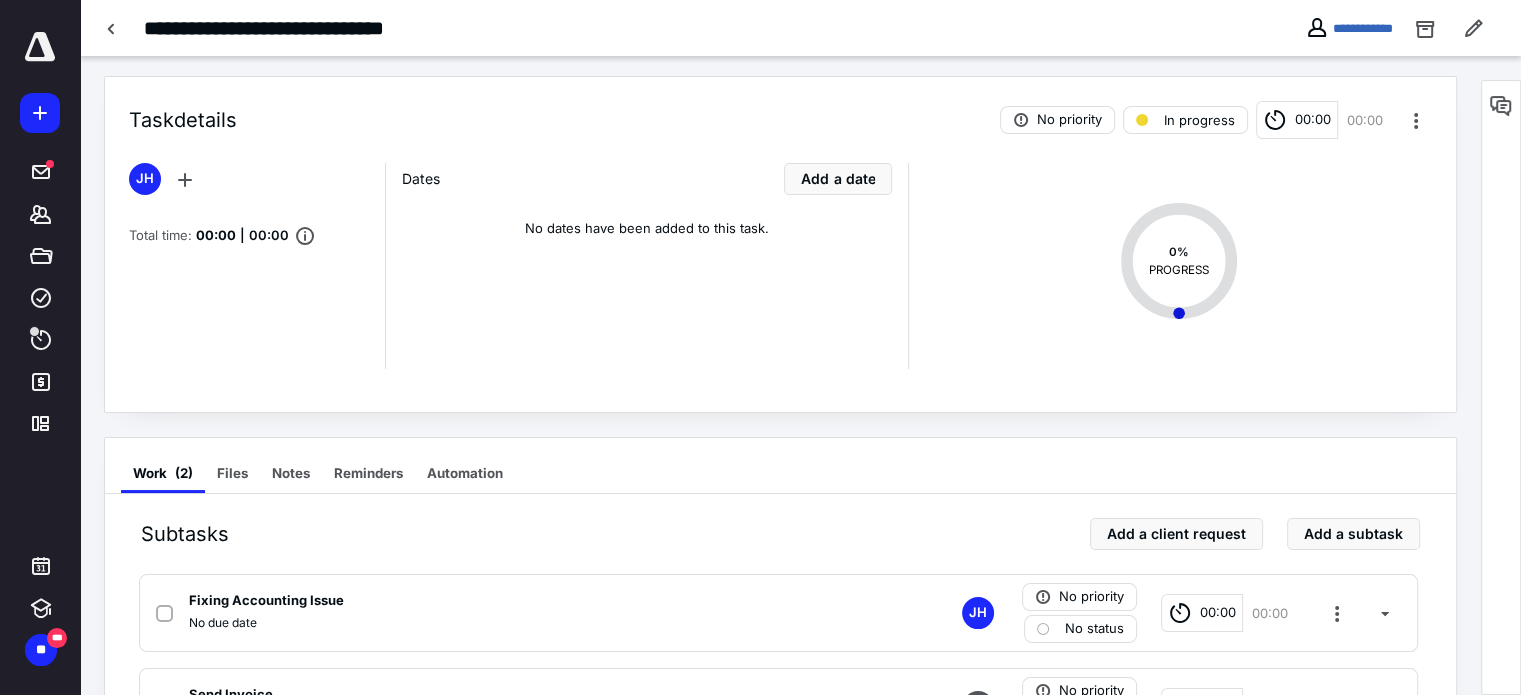scroll, scrollTop: 0, scrollLeft: 0, axis: both 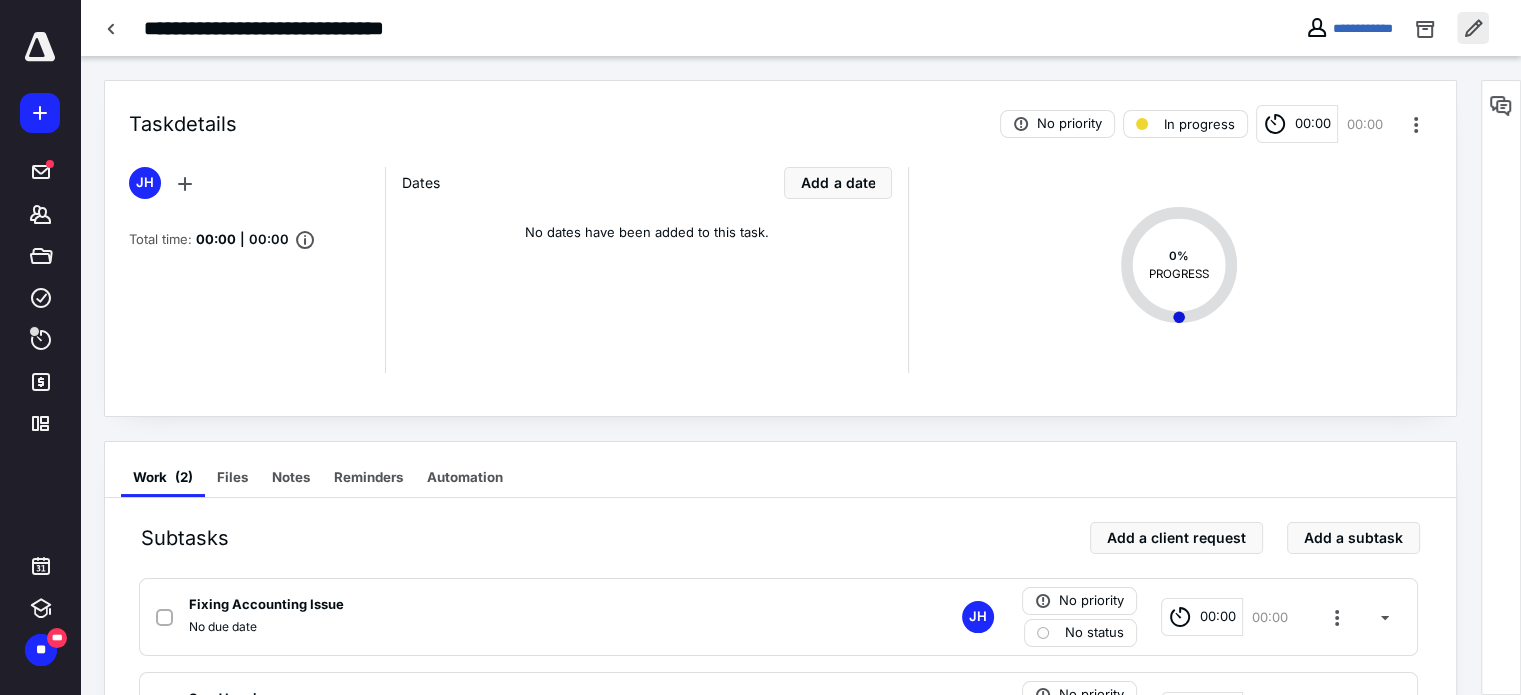 click at bounding box center [1473, 28] 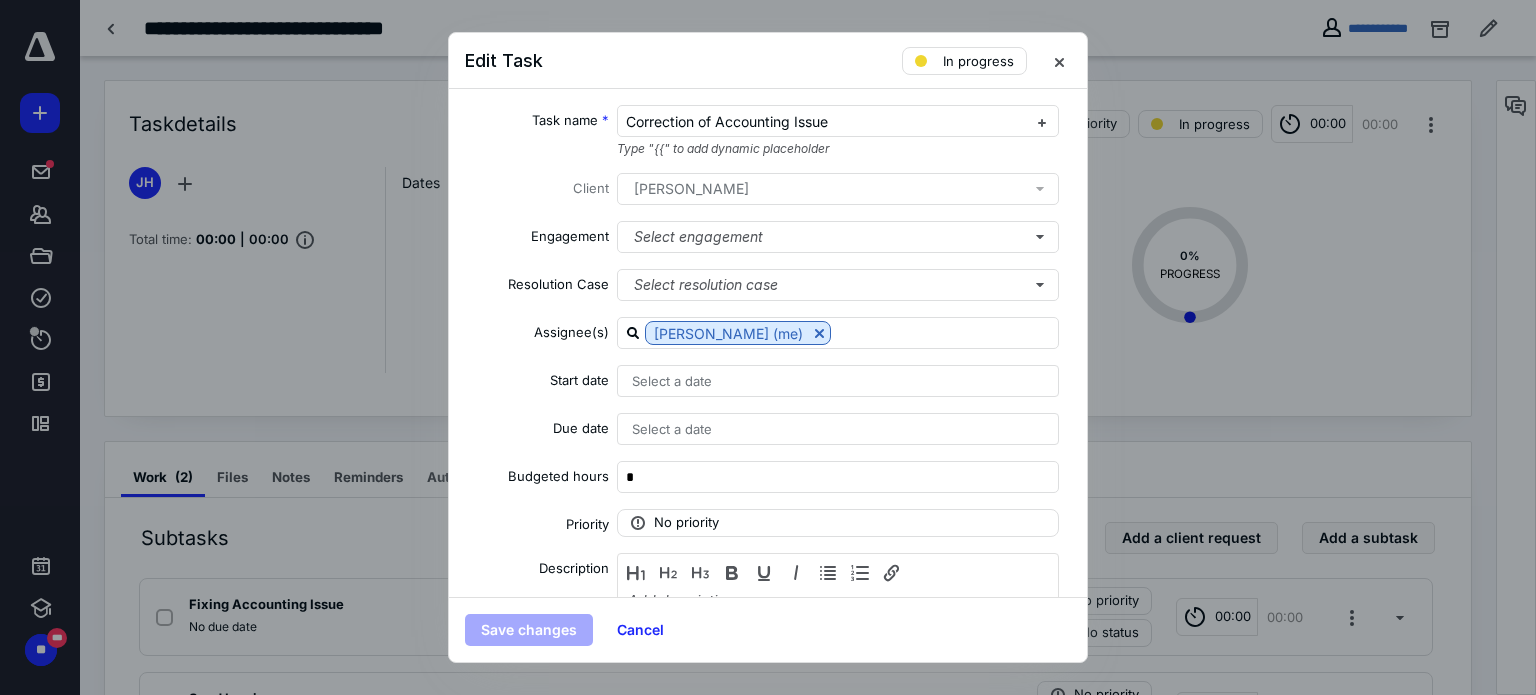 click on "[PERSON_NAME]" at bounding box center [842, 189] 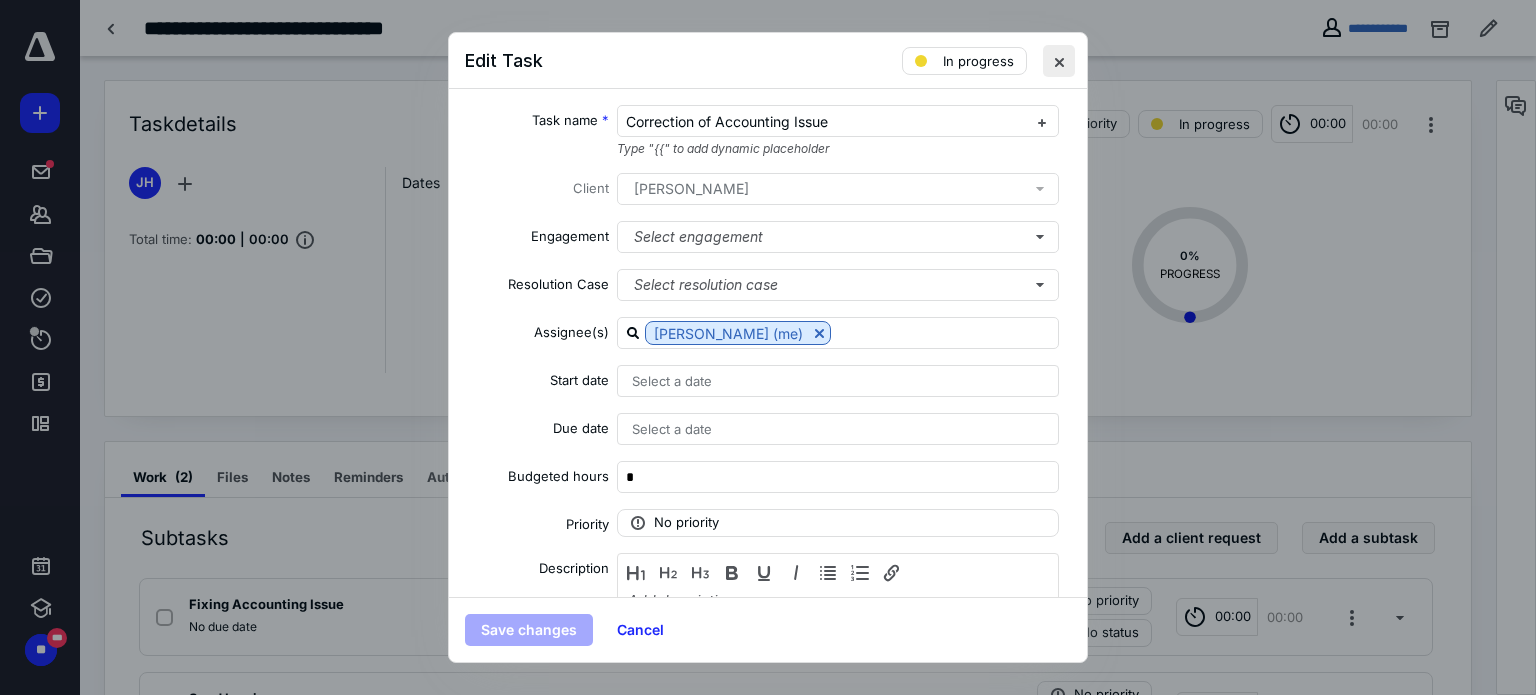 click at bounding box center [1059, 61] 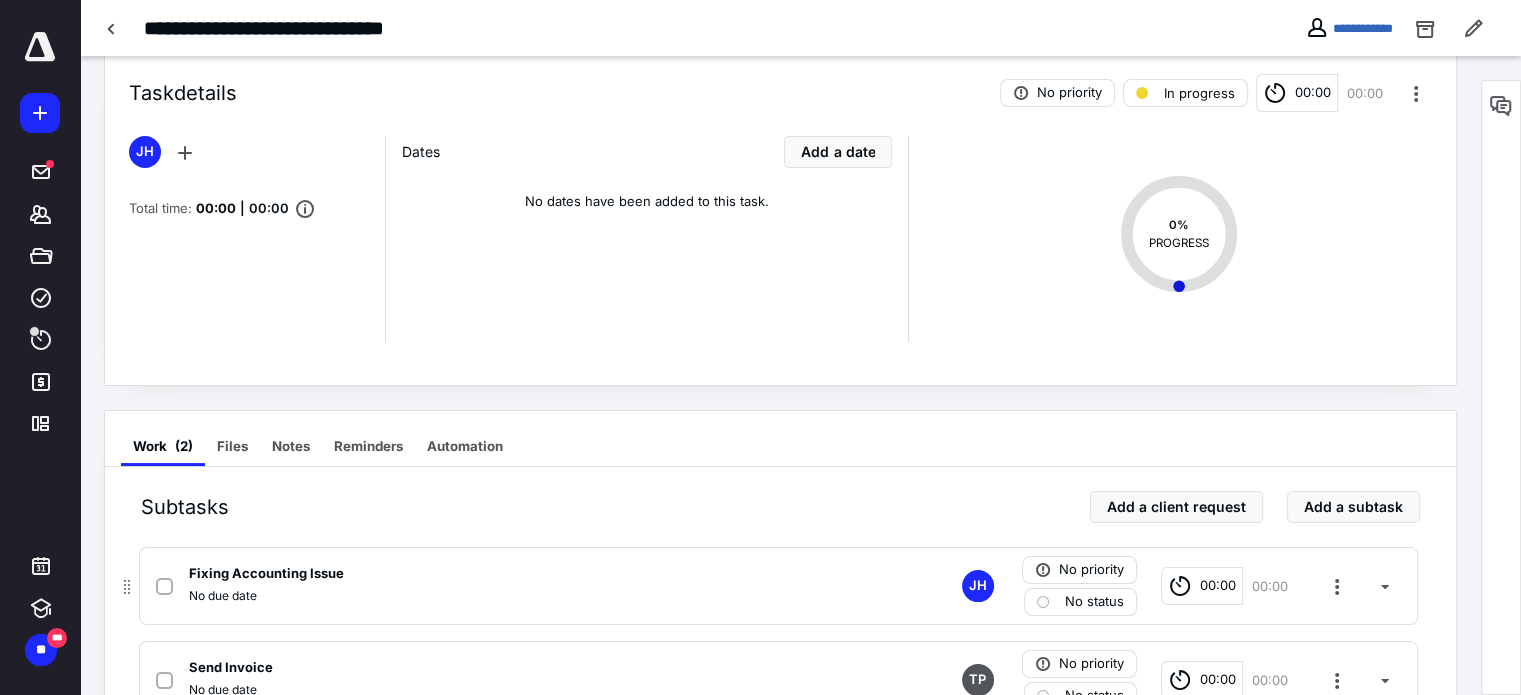 scroll, scrollTop: 103, scrollLeft: 0, axis: vertical 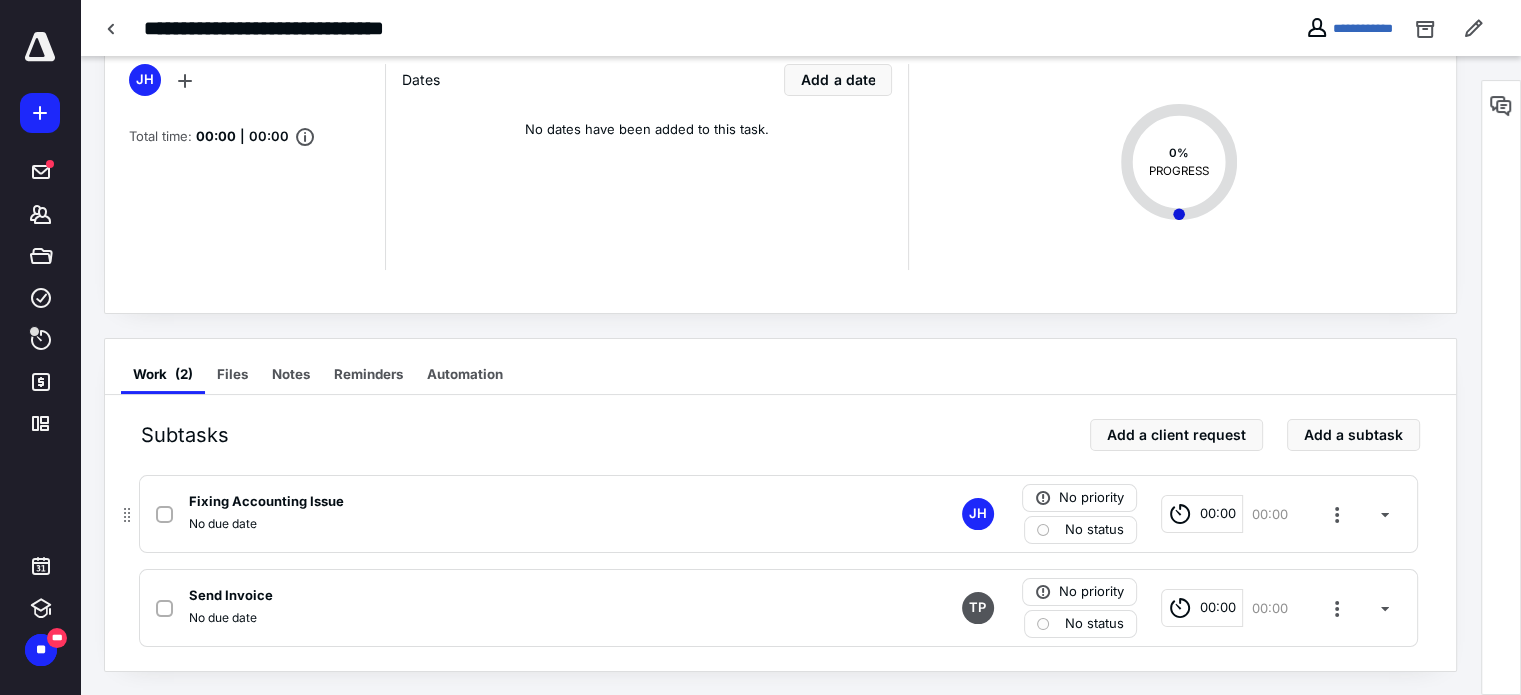 click on "No status" at bounding box center (1094, 530) 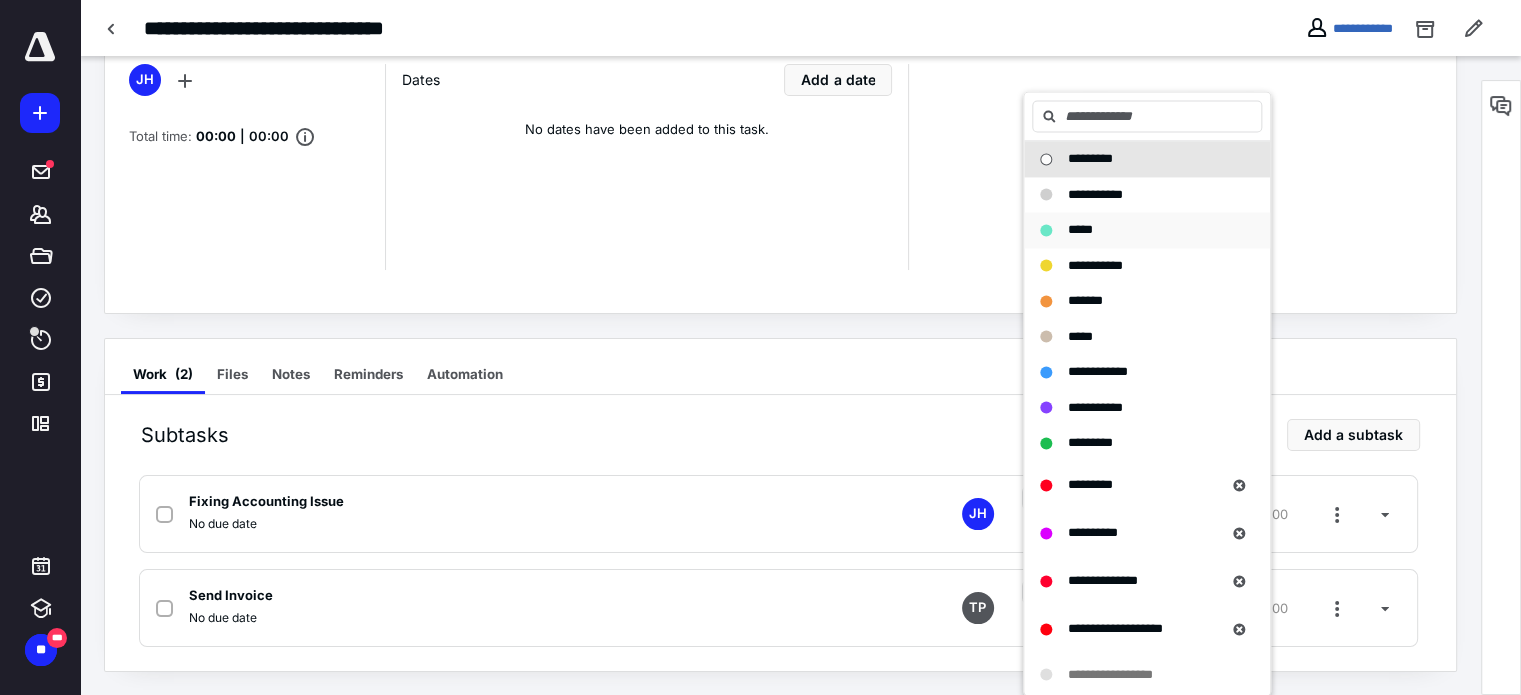 drag, startPoint x: 1088, startPoint y: 228, endPoint x: 1068, endPoint y: 232, distance: 20.396078 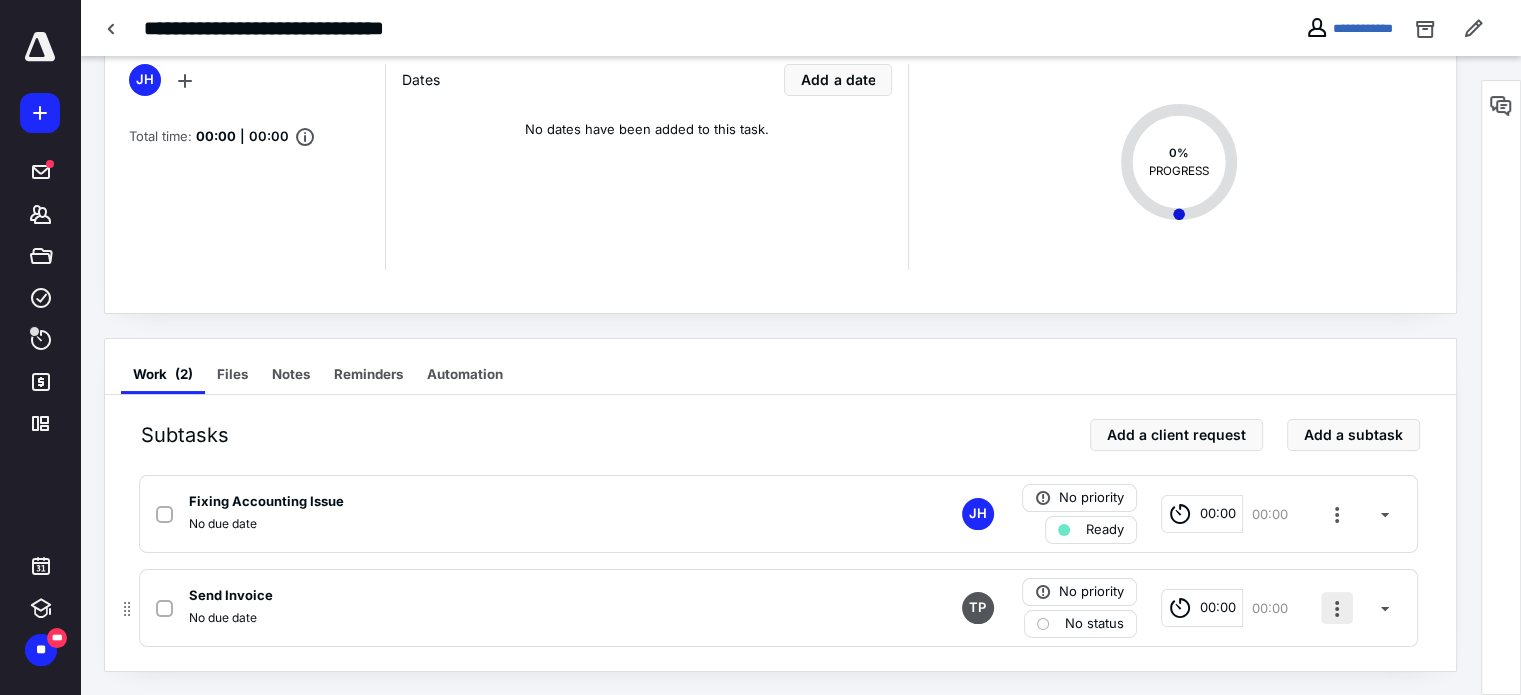click at bounding box center (1337, 608) 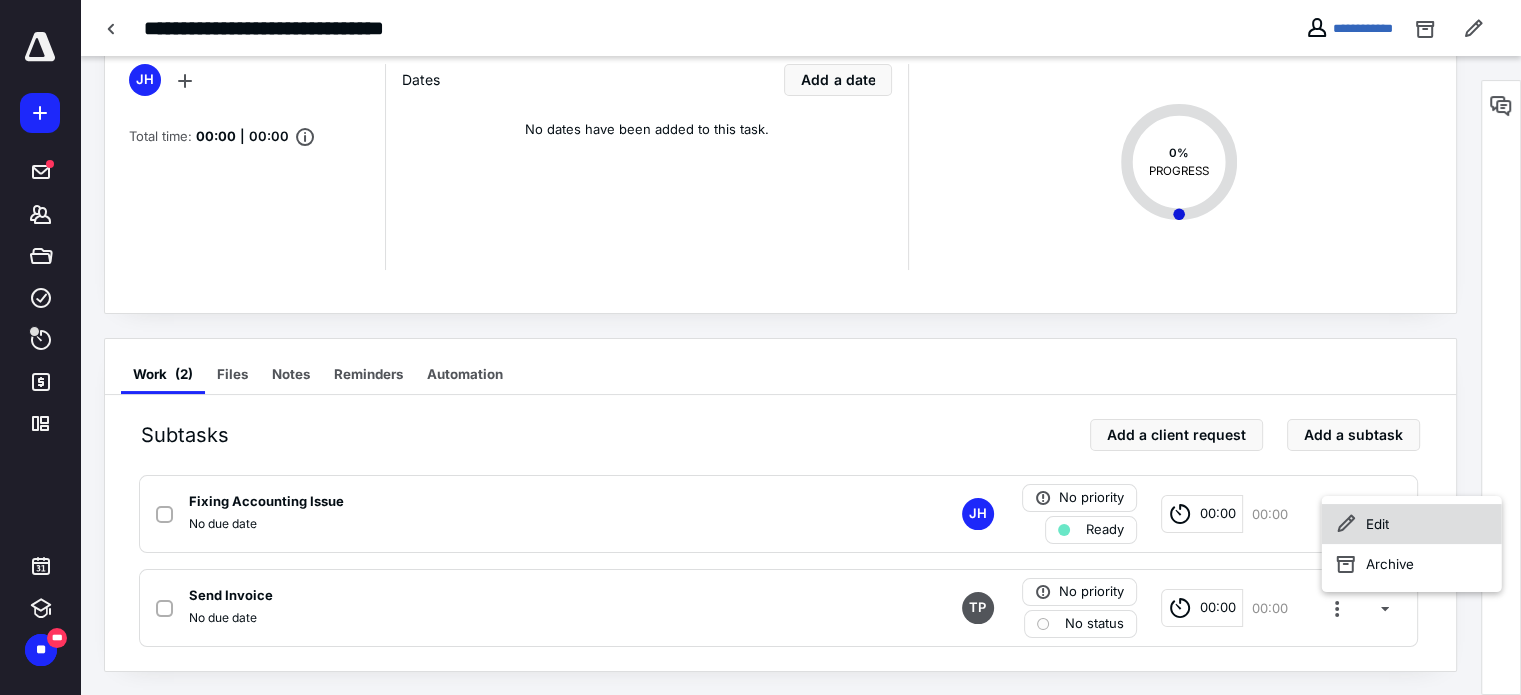 click on "Edit" at bounding box center (1412, 524) 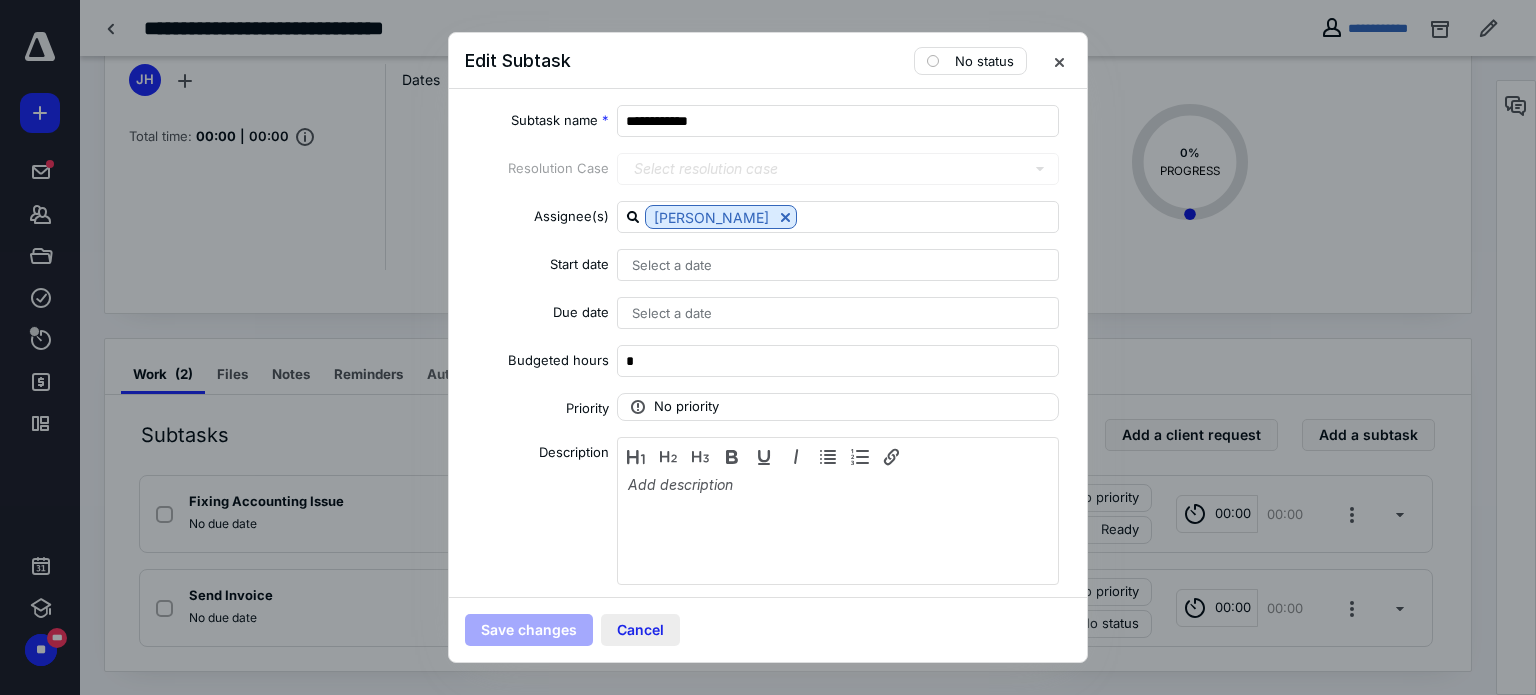 click on "Cancel" at bounding box center (640, 630) 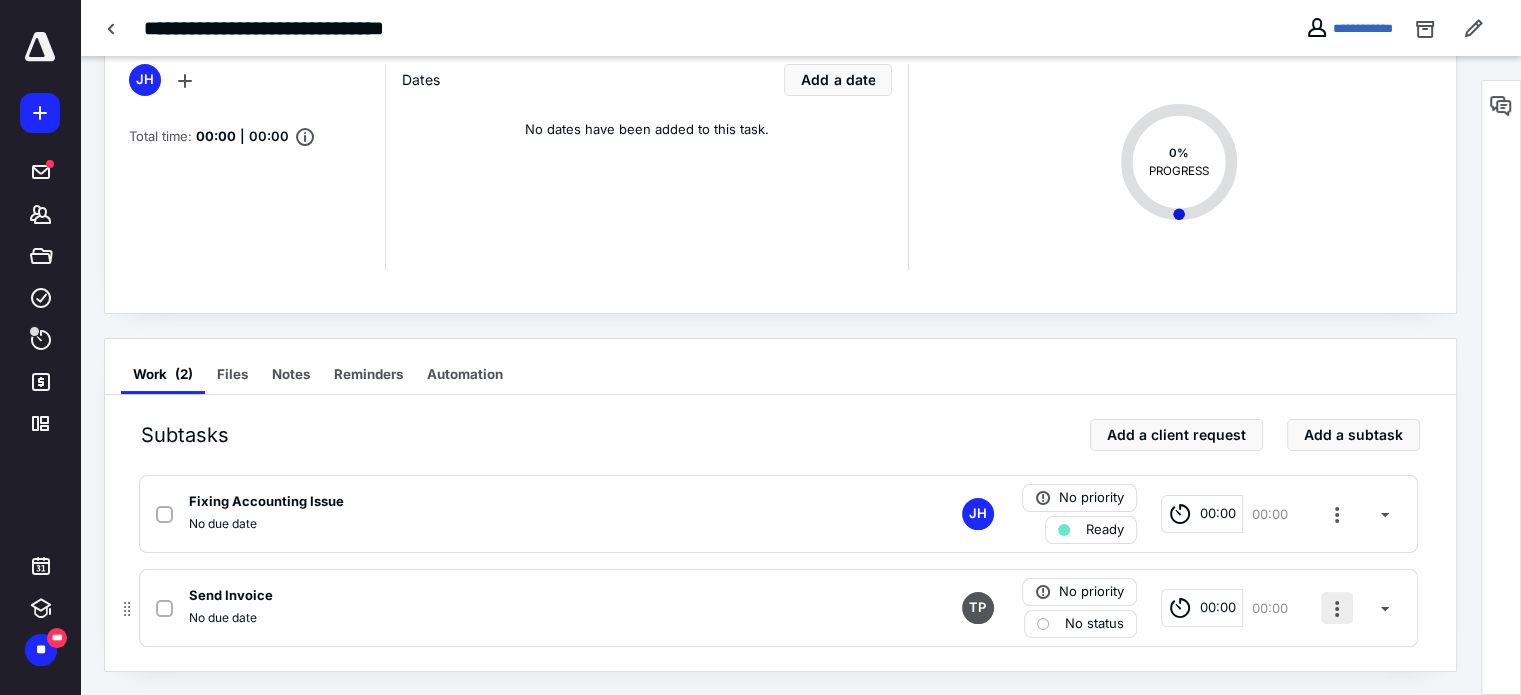 click at bounding box center (1337, 608) 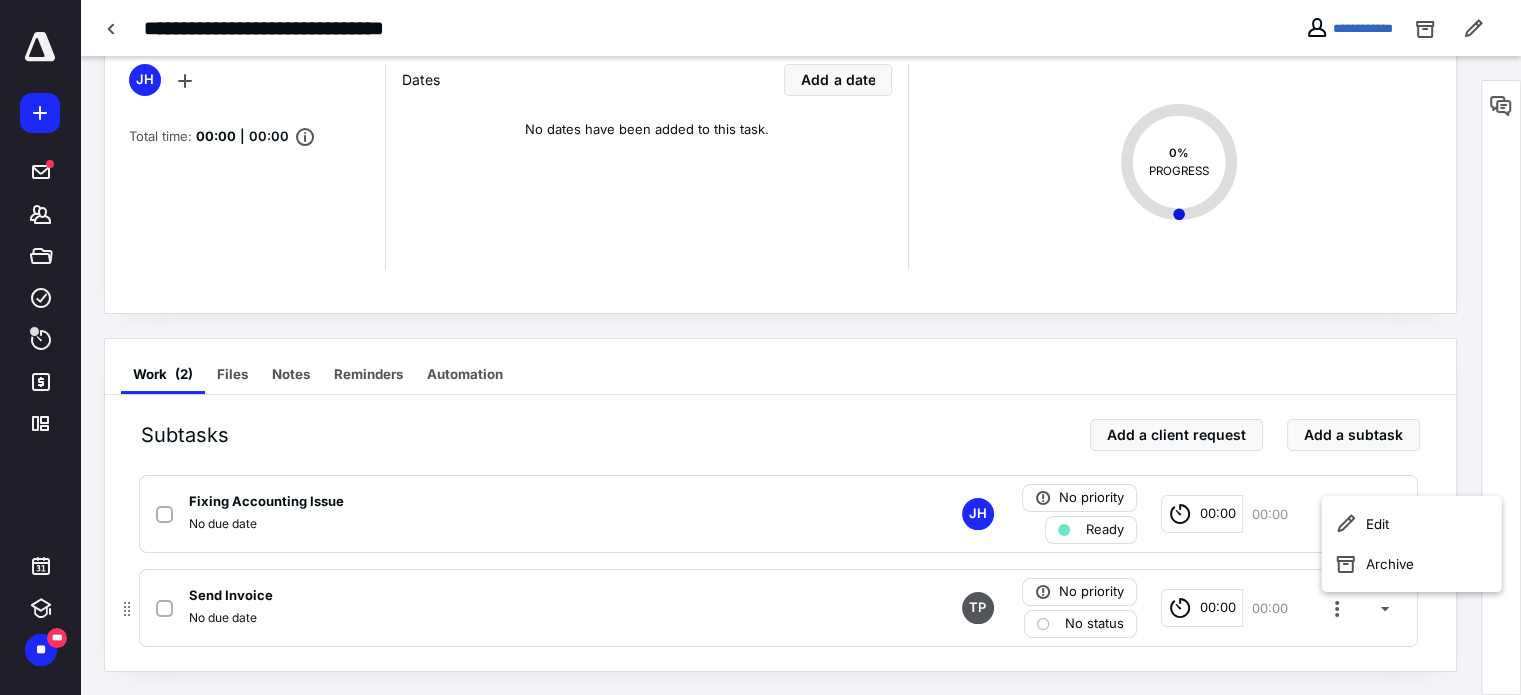 click on "No due date" at bounding box center (516, 618) 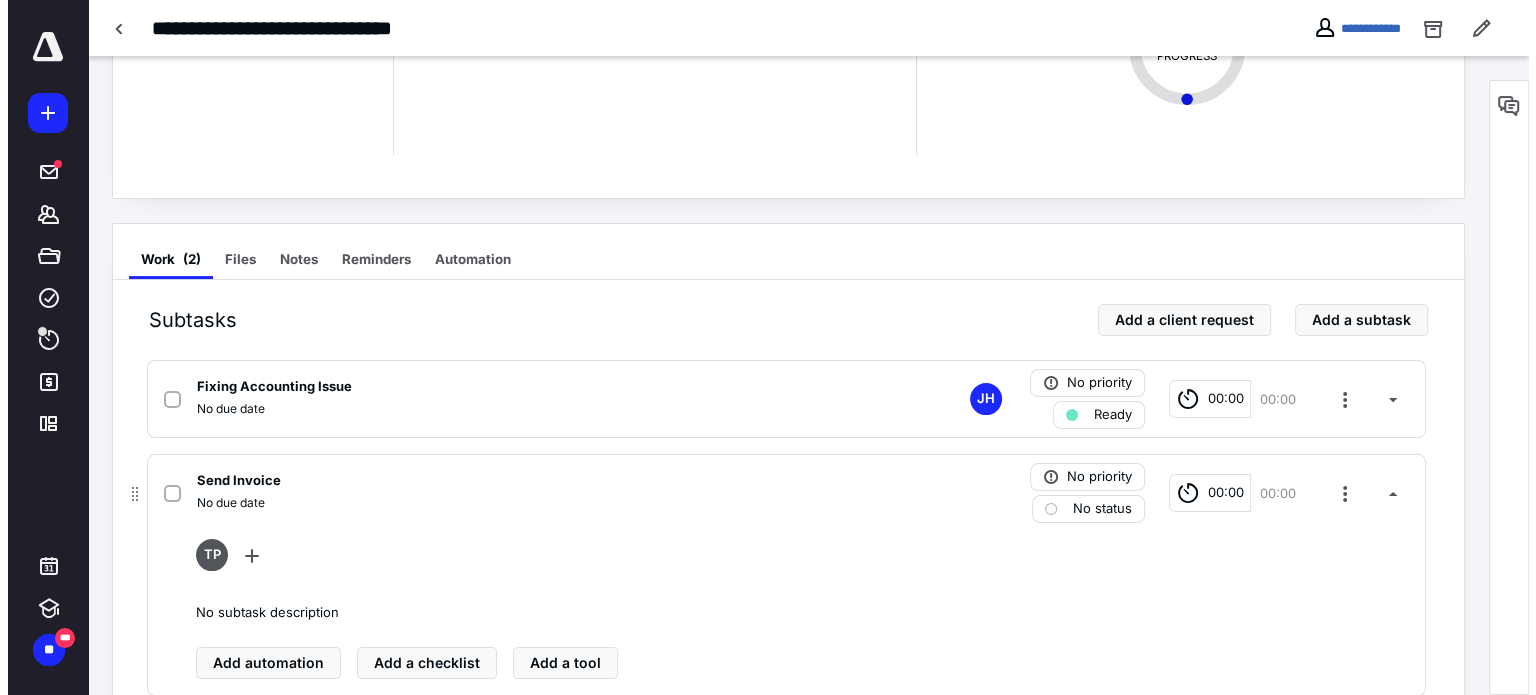 scroll, scrollTop: 266, scrollLeft: 0, axis: vertical 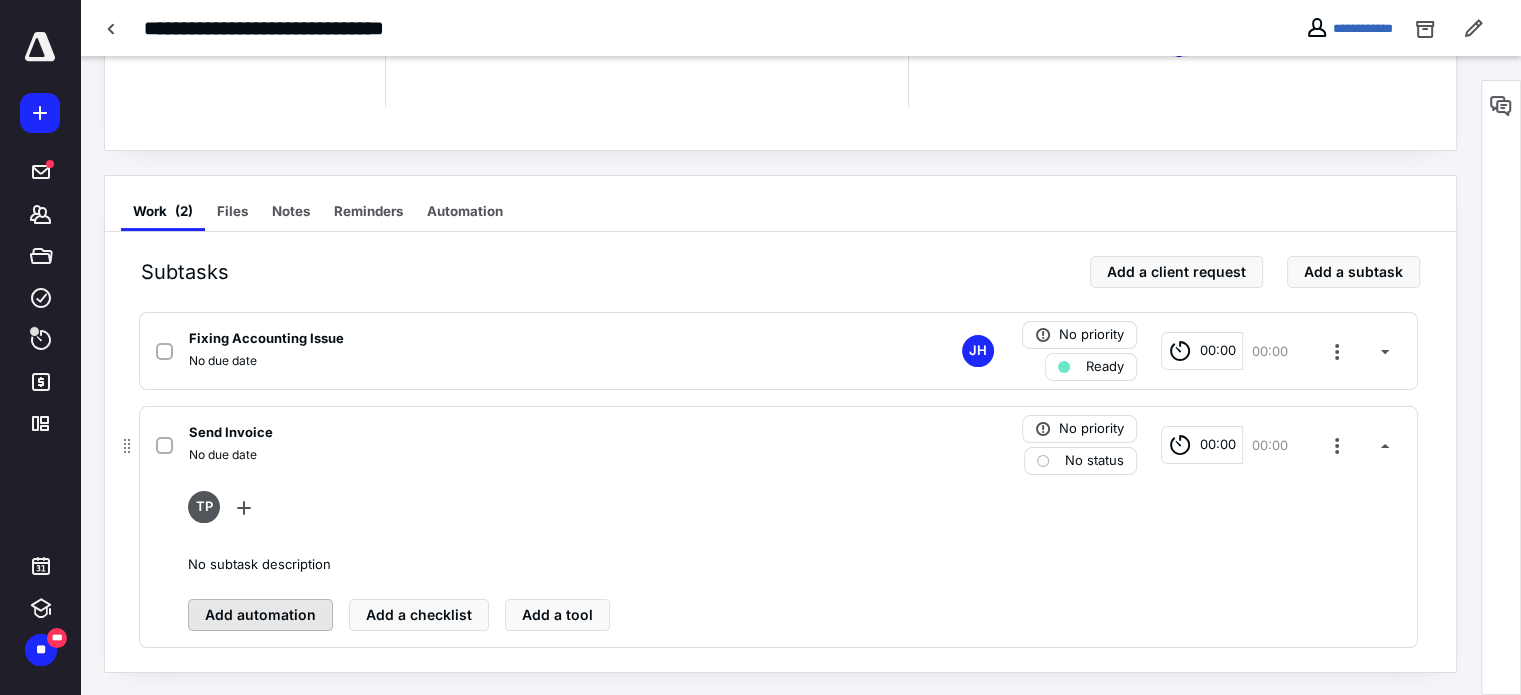 click on "Add automation" at bounding box center (260, 615) 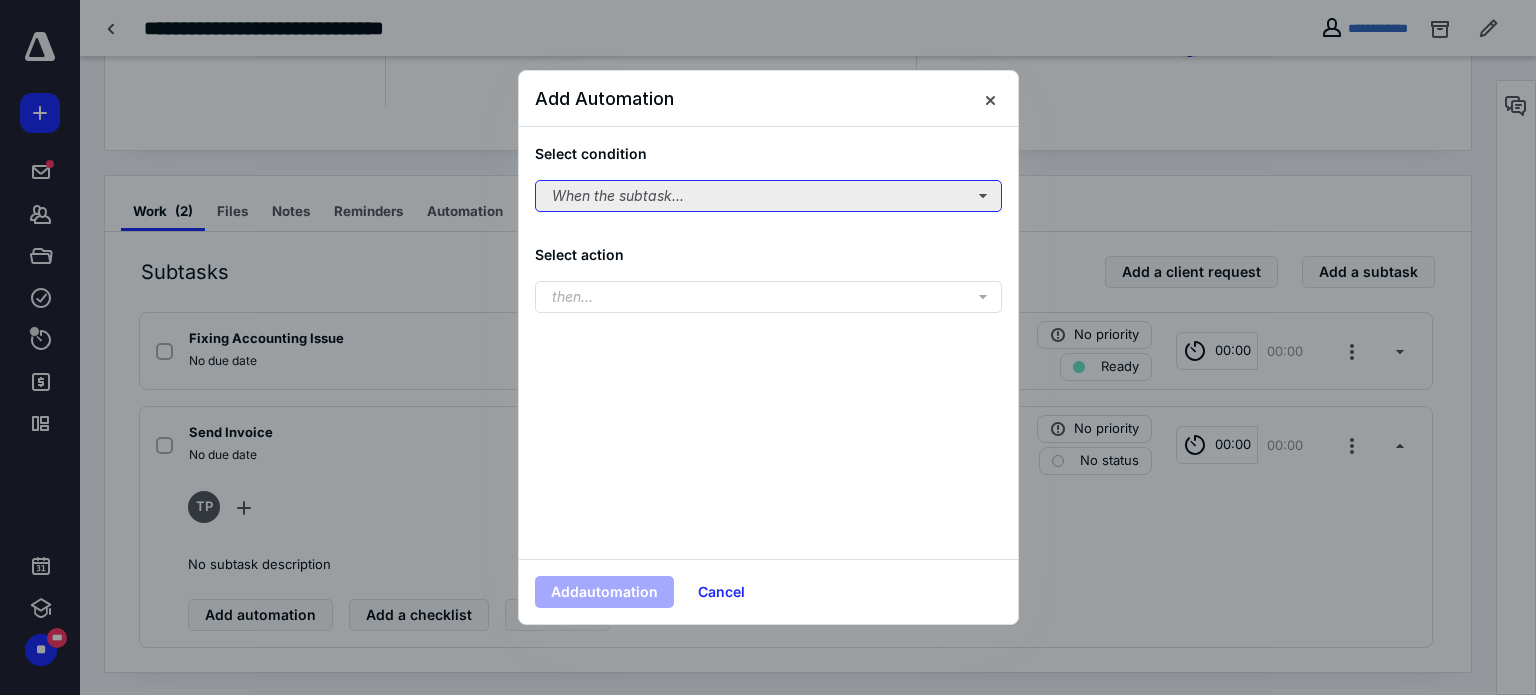 click on "When the subtask..." at bounding box center [768, 196] 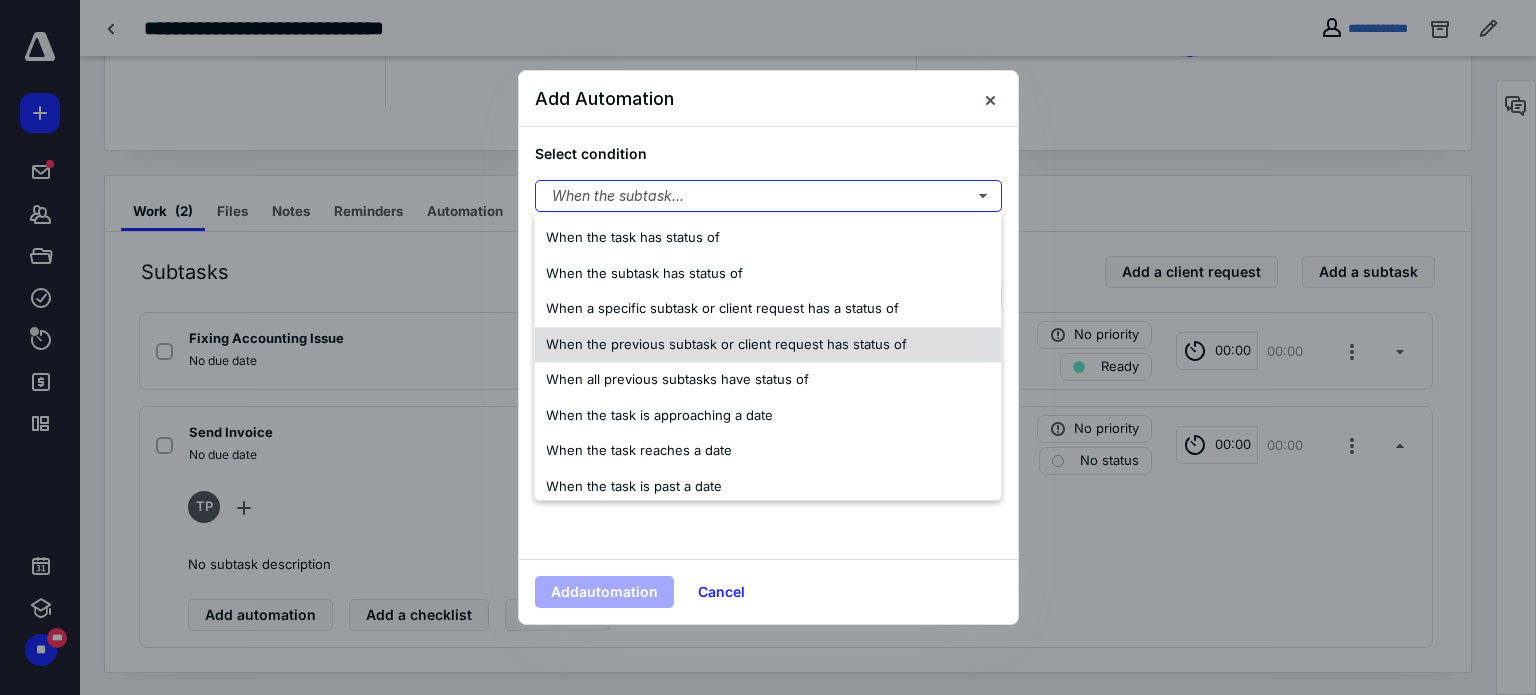 click on "When the previous subtask or client request has status of" at bounding box center (726, 344) 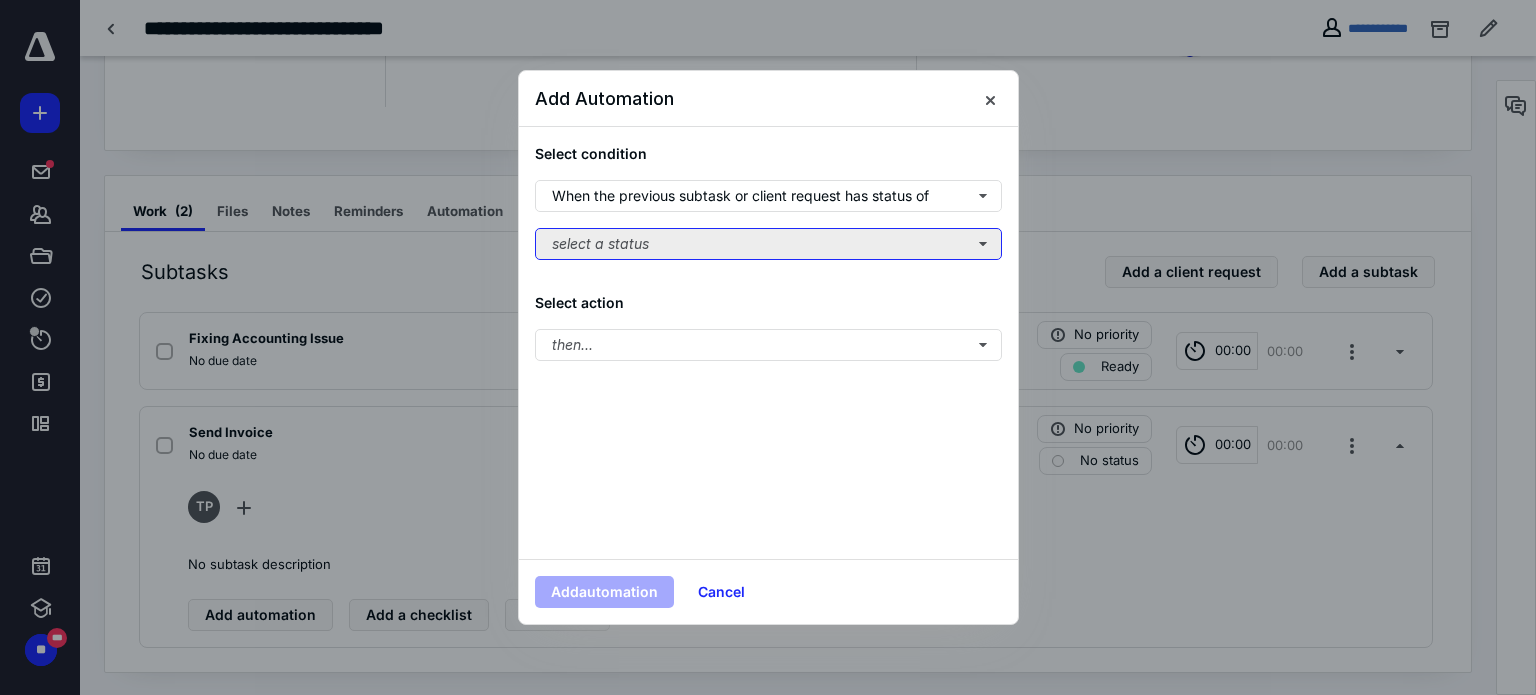 click on "select a status" at bounding box center [768, 244] 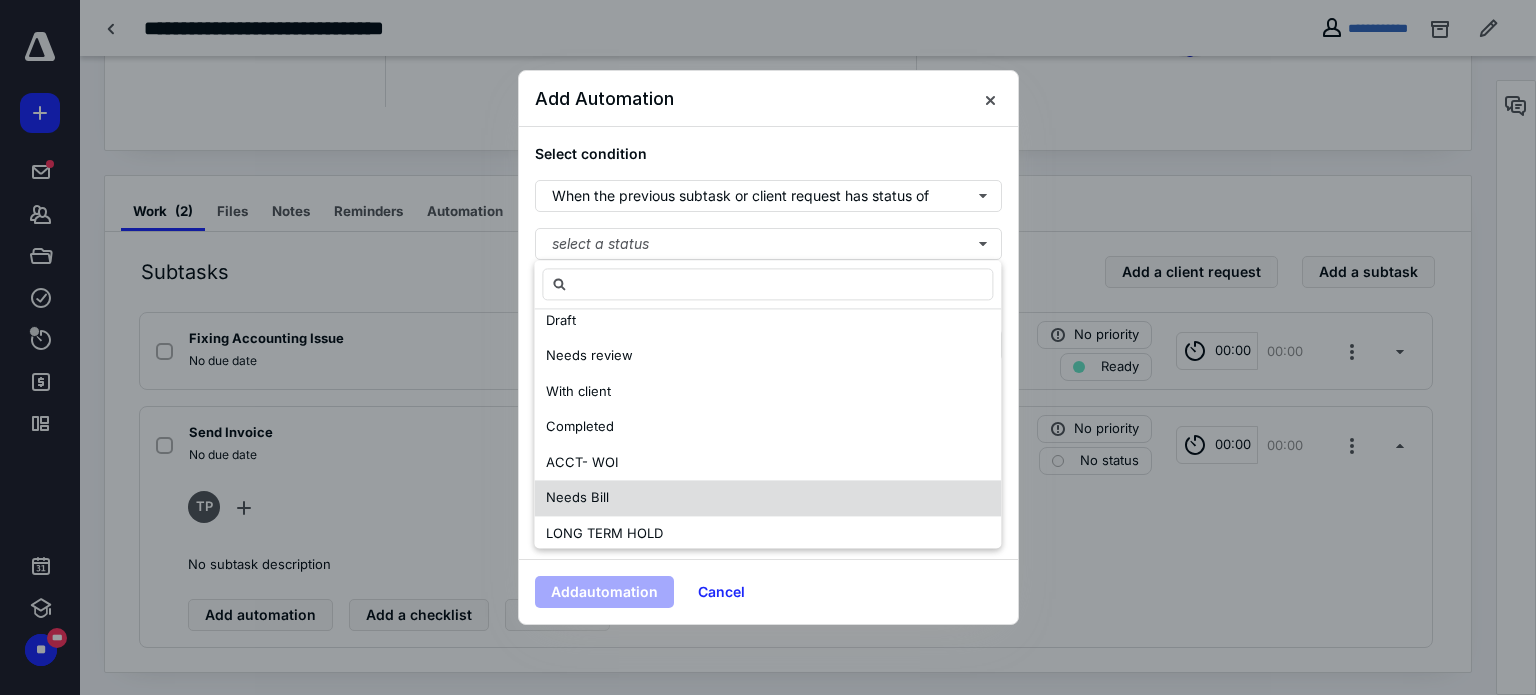 scroll, scrollTop: 200, scrollLeft: 0, axis: vertical 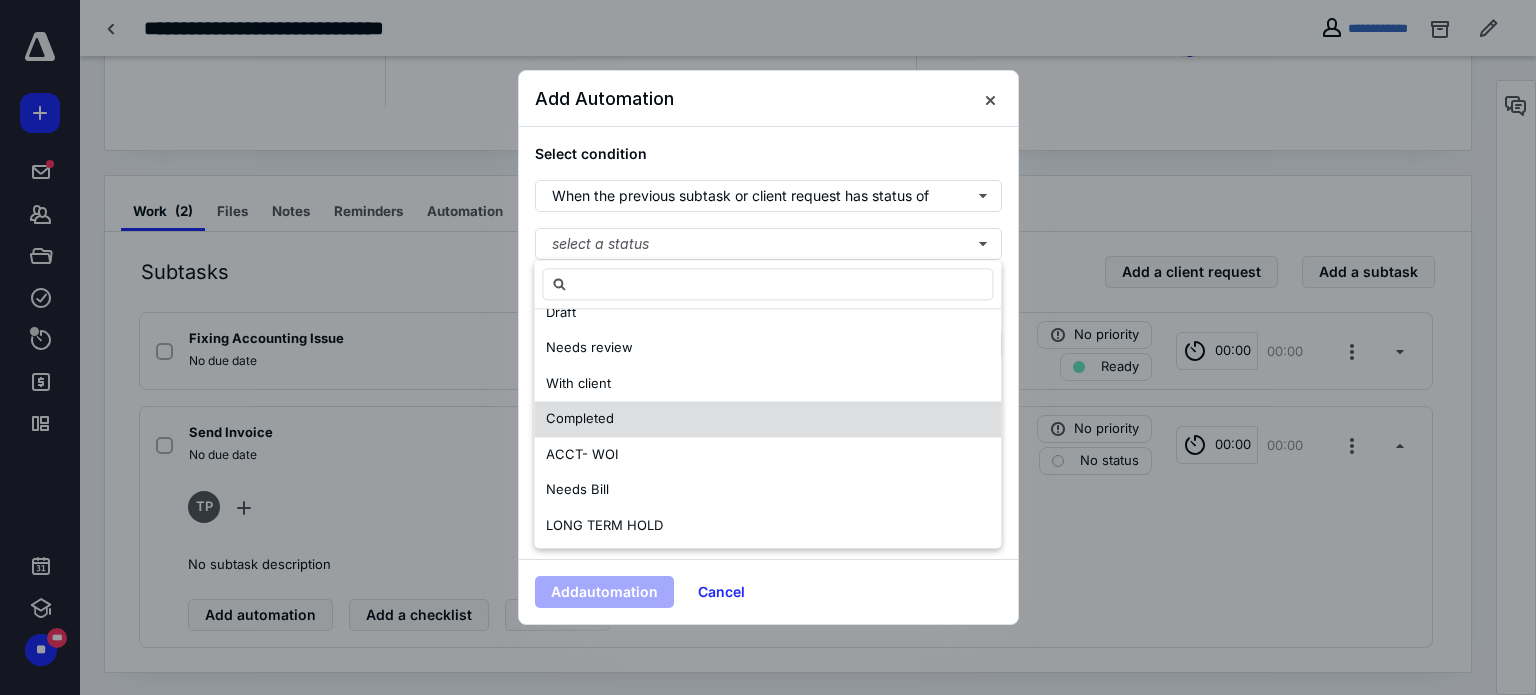 click on "Completed" at bounding box center [767, 419] 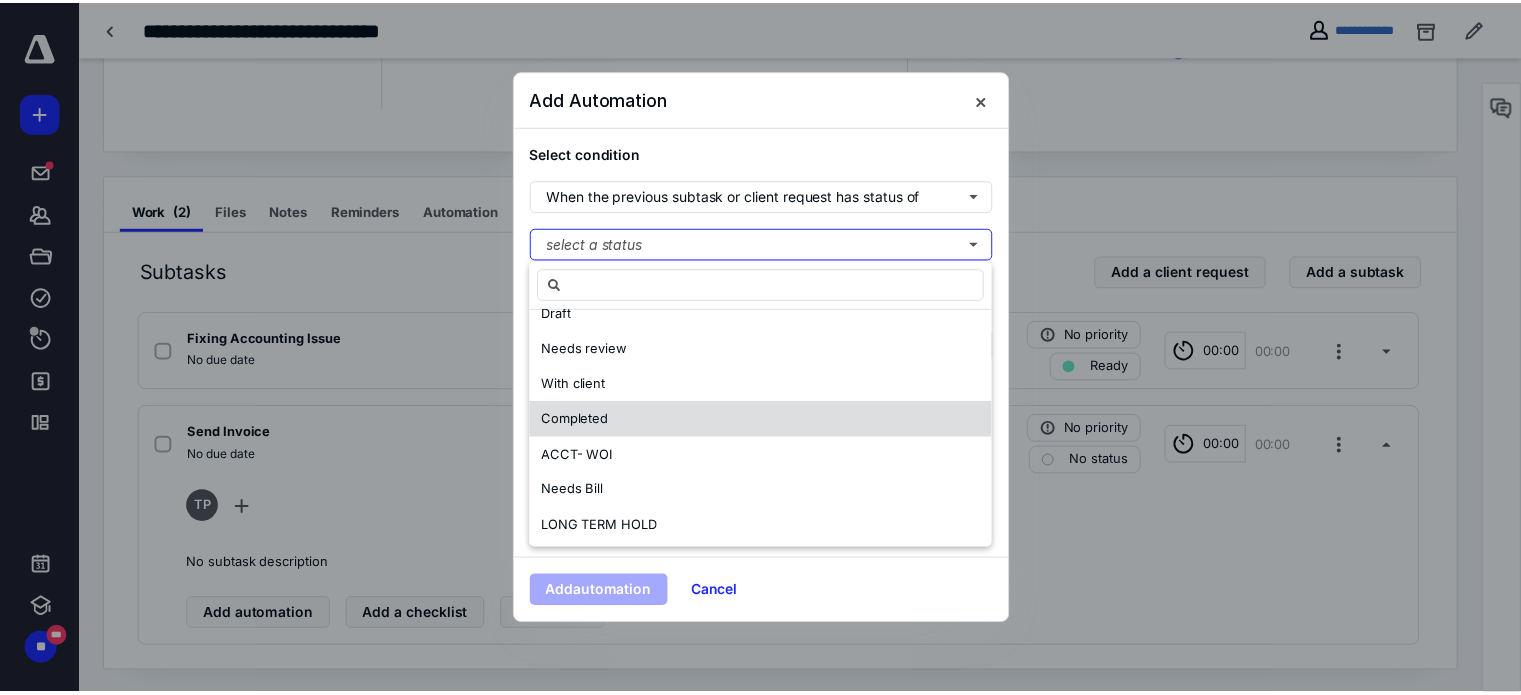 scroll, scrollTop: 0, scrollLeft: 0, axis: both 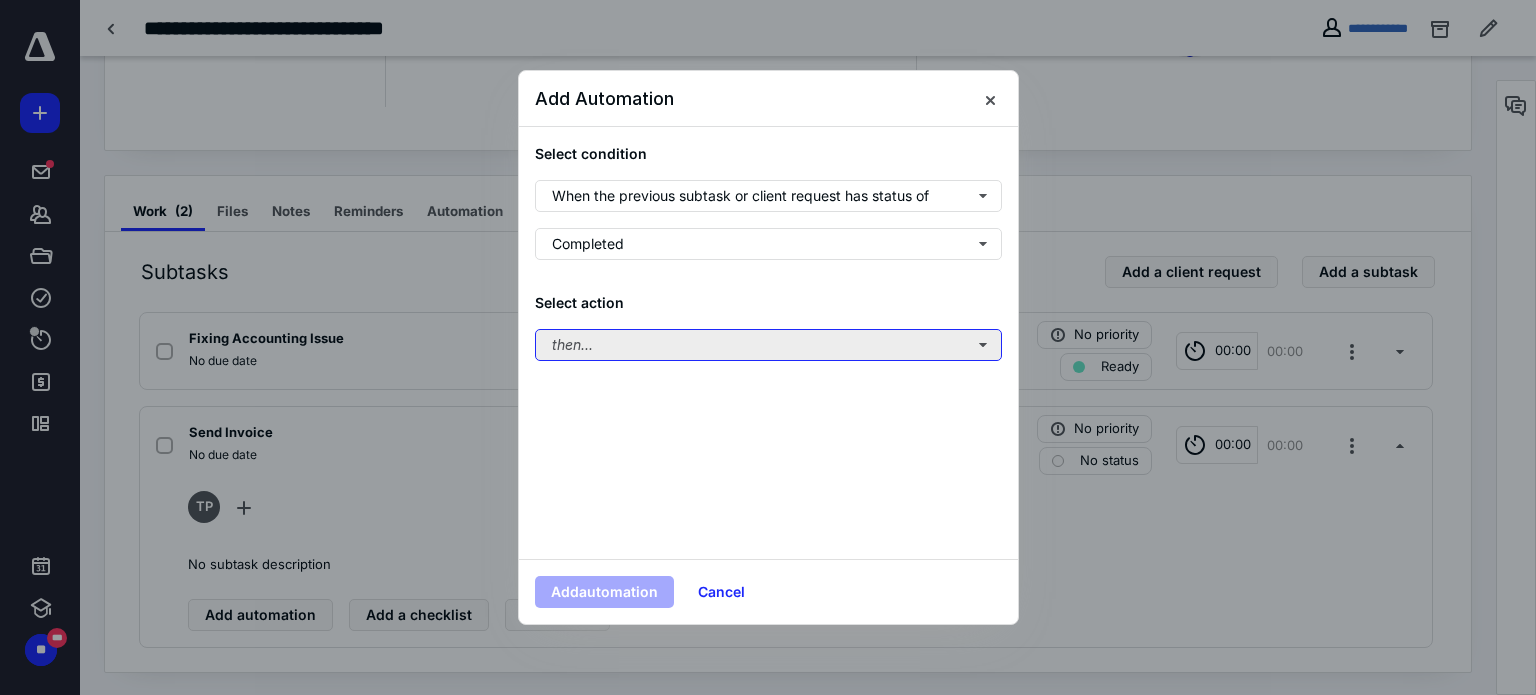 click on "then..." at bounding box center (768, 345) 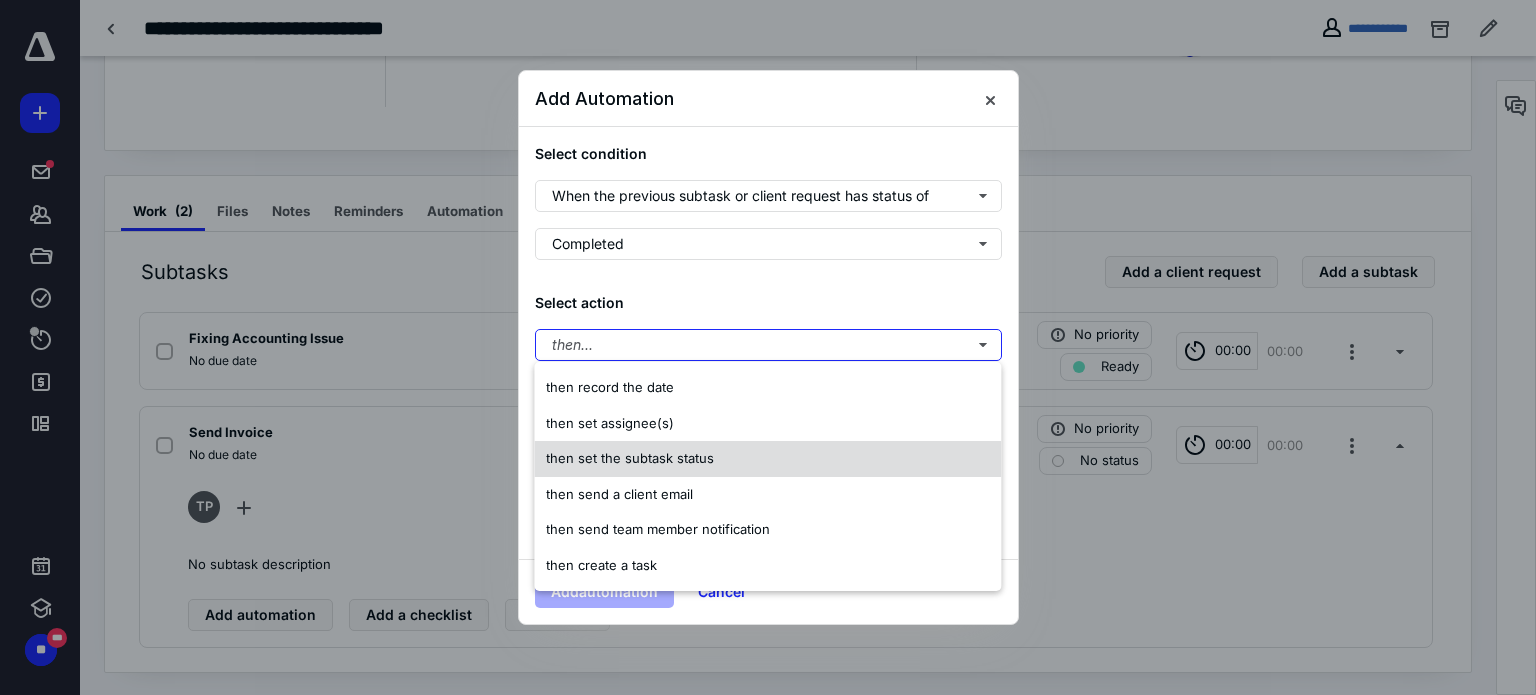 click on "then set the subtask status" at bounding box center (630, 458) 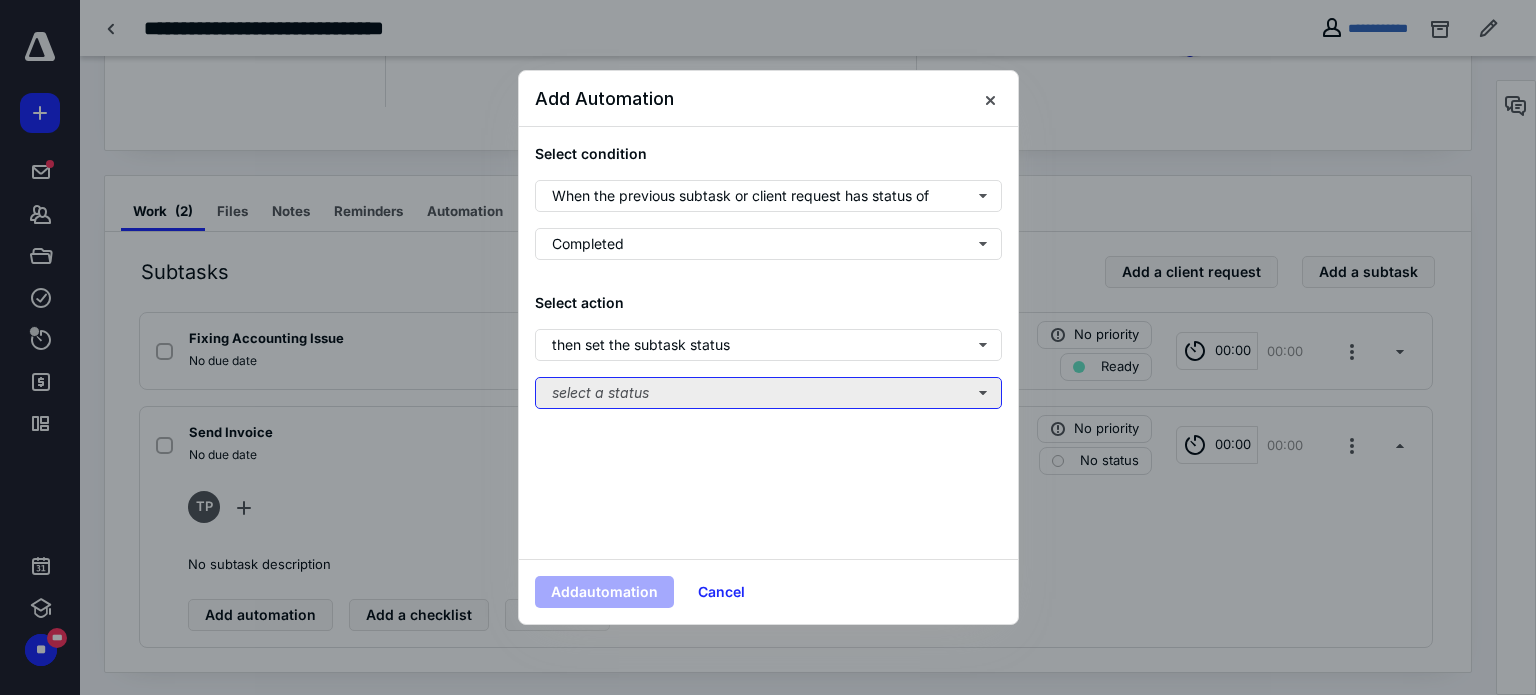 click on "select a status" at bounding box center (768, 393) 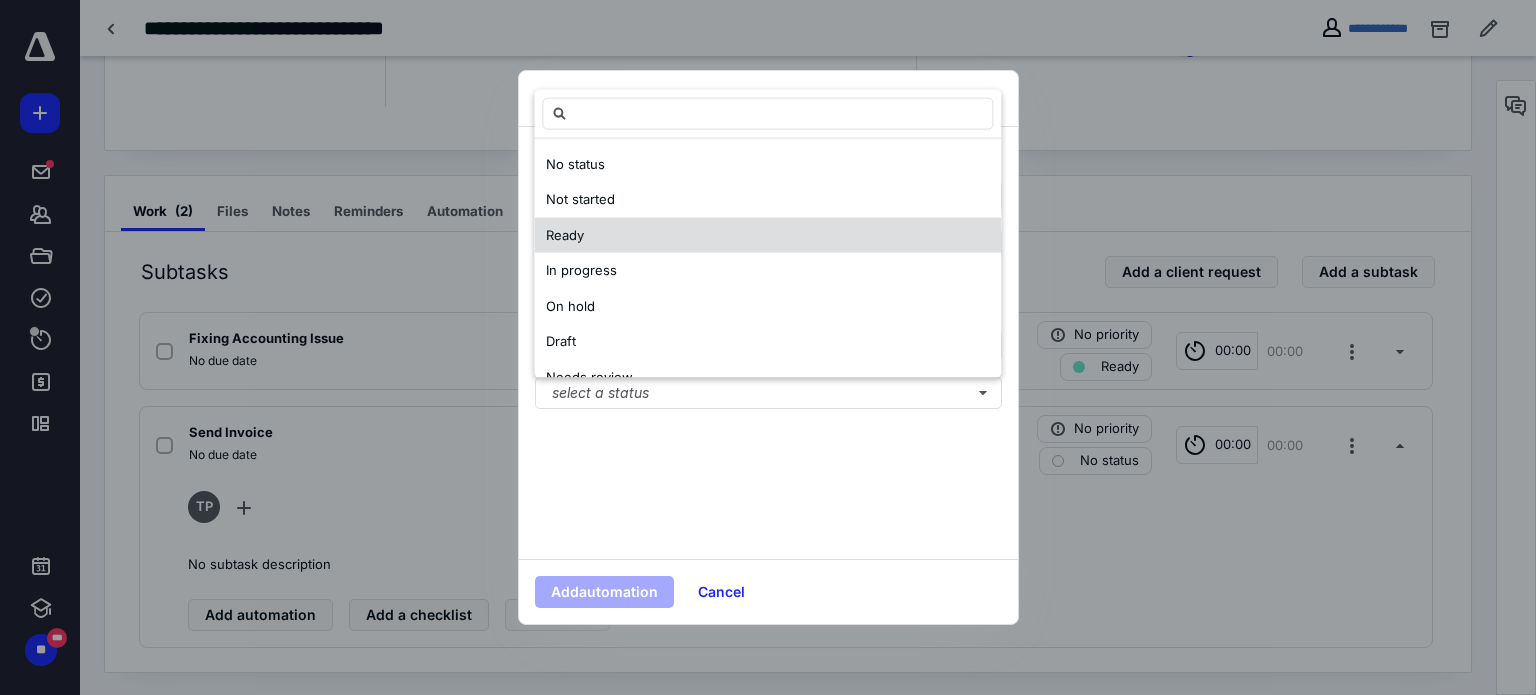 click on "Ready" at bounding box center (767, 234) 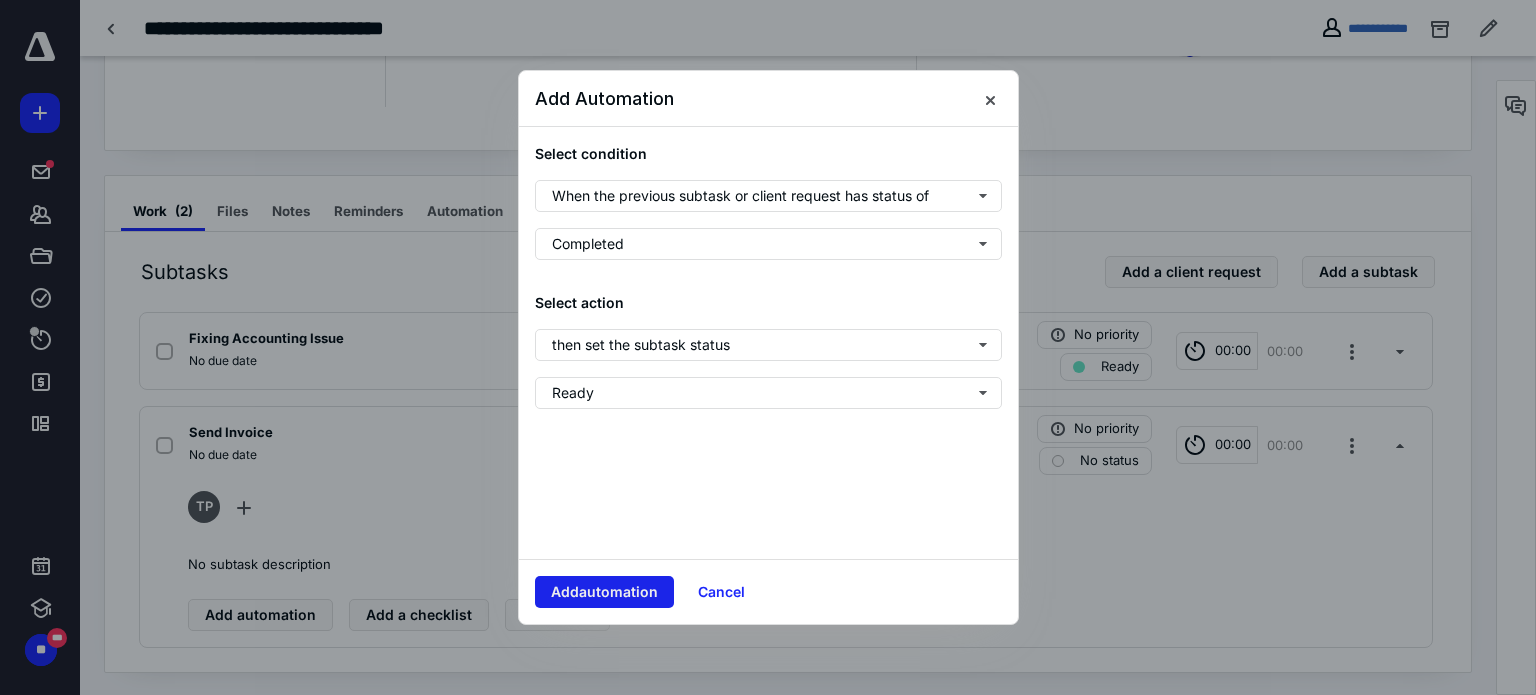 click on "Add  automation" at bounding box center [604, 592] 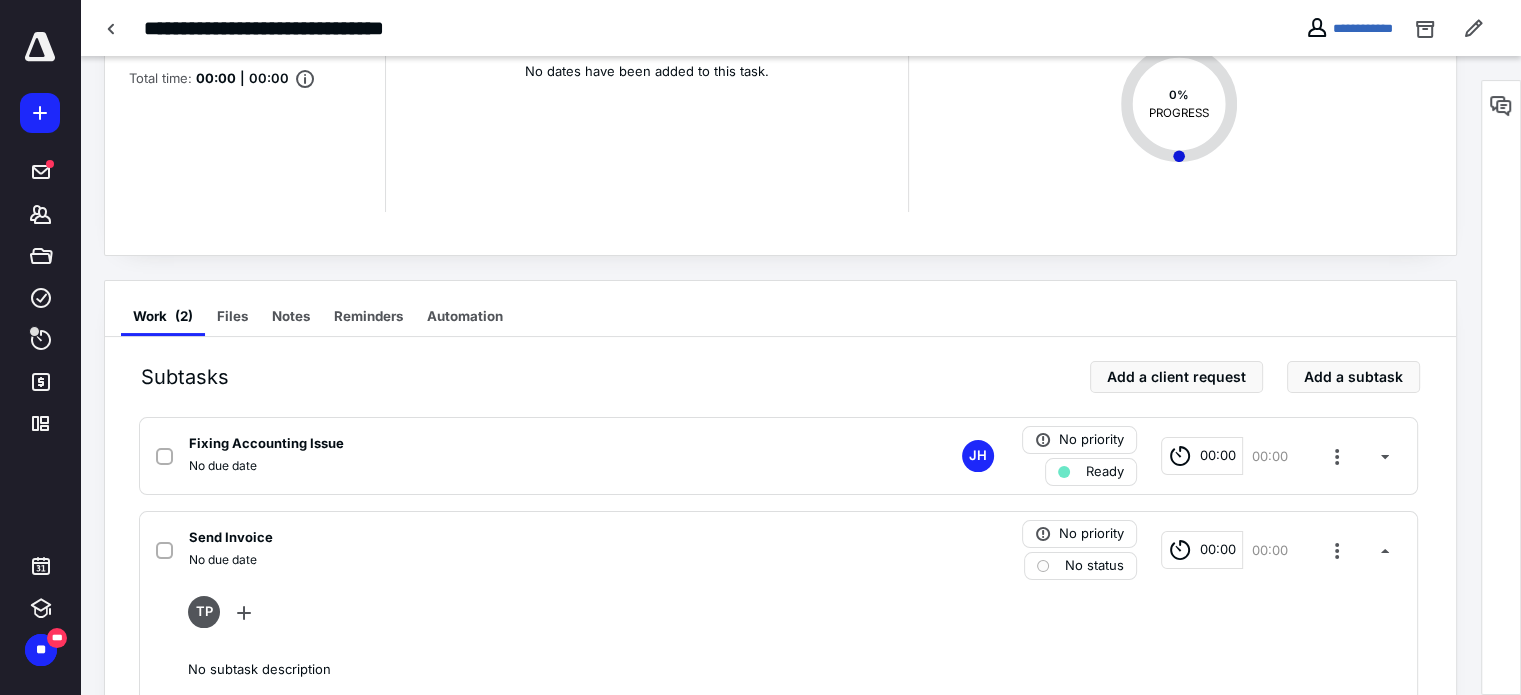 scroll, scrollTop: 66, scrollLeft: 0, axis: vertical 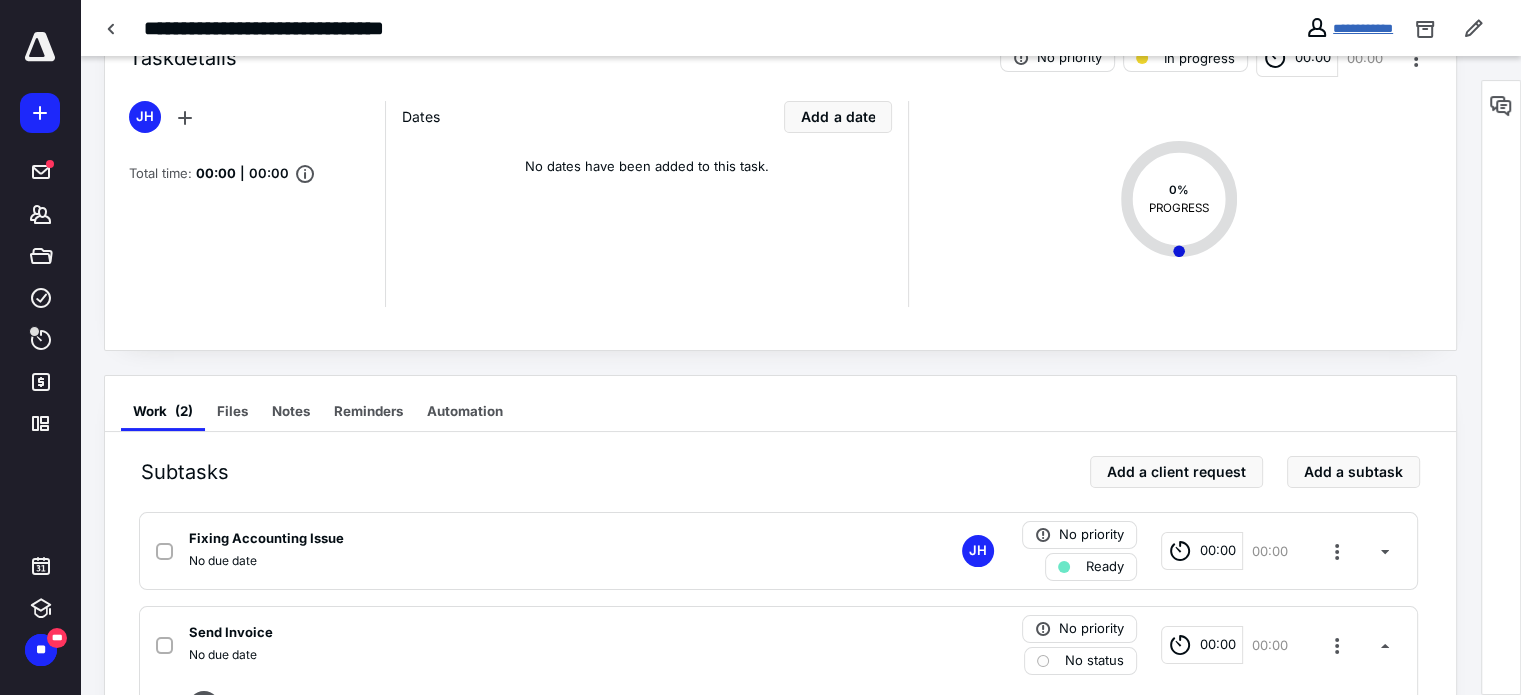 click on "**********" at bounding box center [1363, 28] 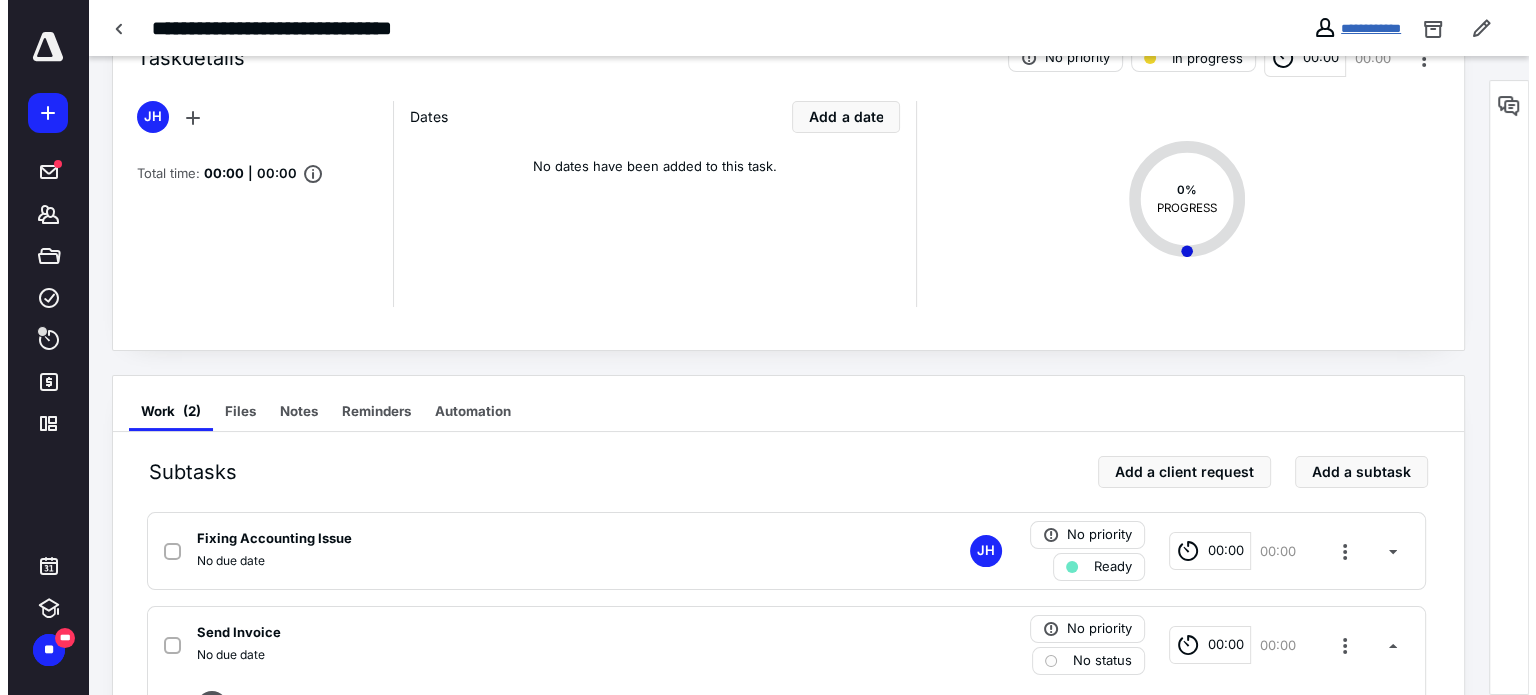 scroll, scrollTop: 0, scrollLeft: 0, axis: both 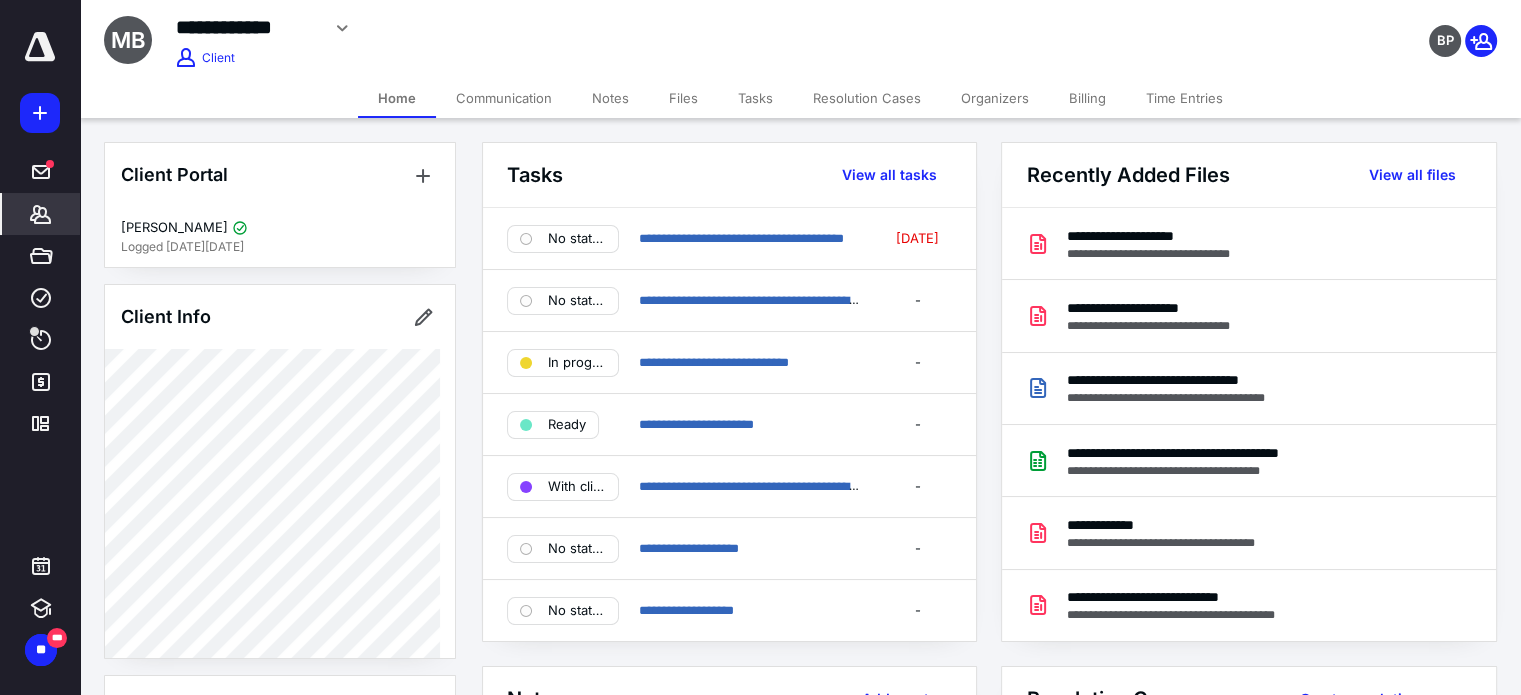 click on "Time Entries" at bounding box center [1184, 98] 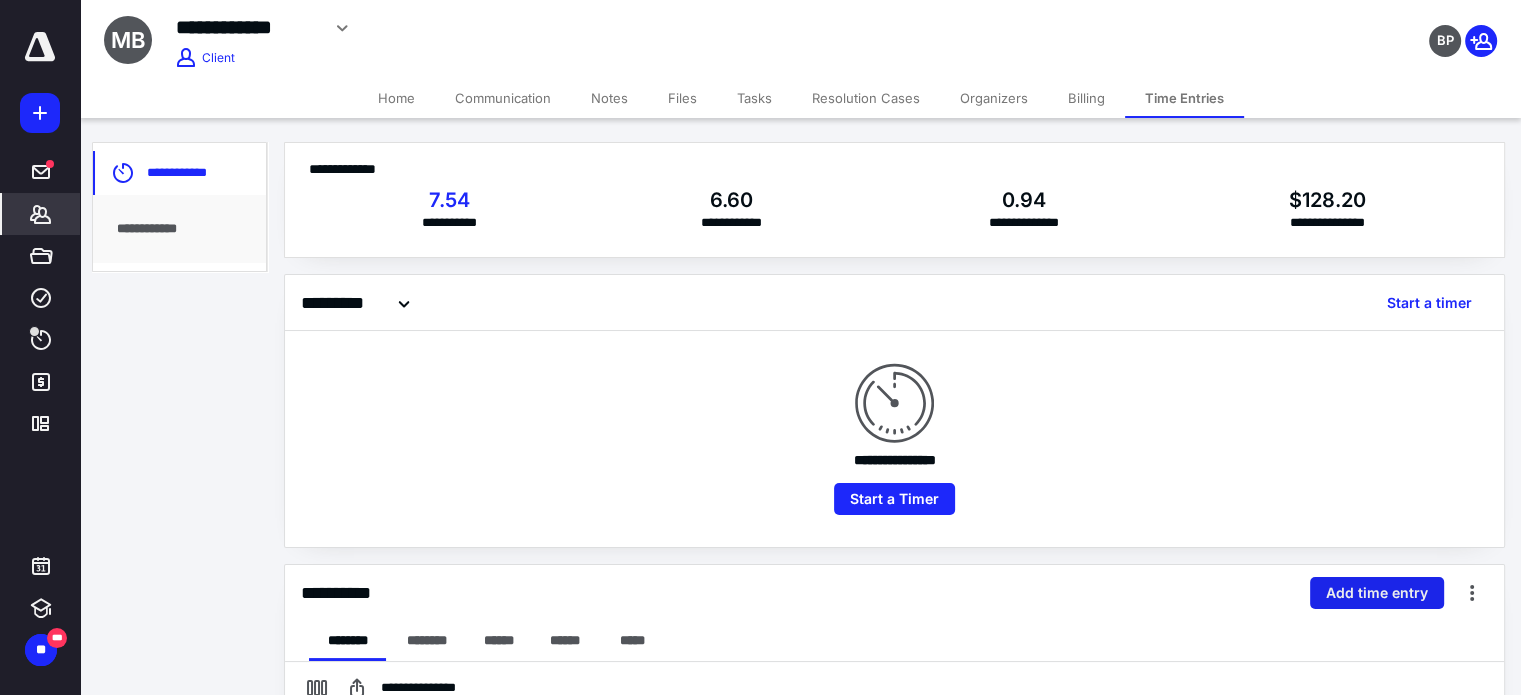click on "Add time entry" at bounding box center (1377, 593) 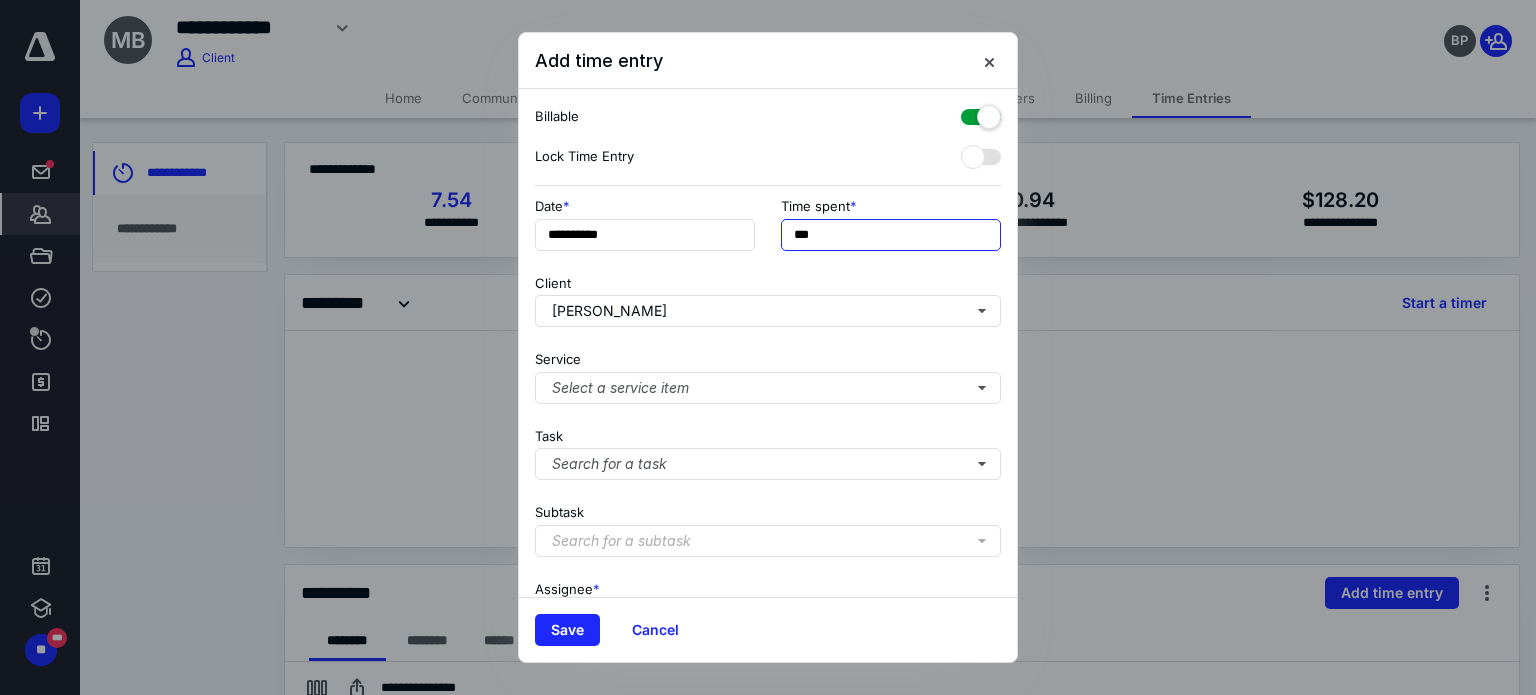 click on "***" at bounding box center [891, 235] 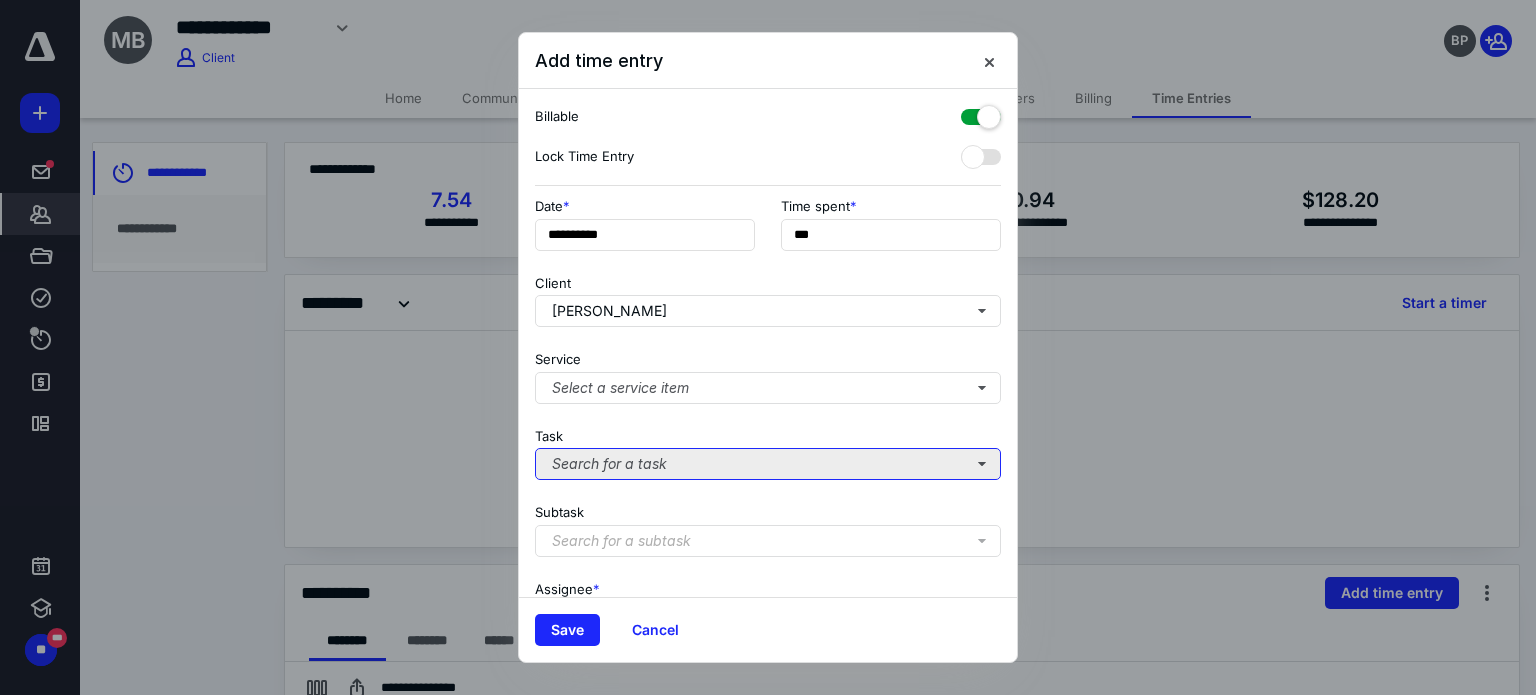 click on "Search for a task" at bounding box center (768, 464) 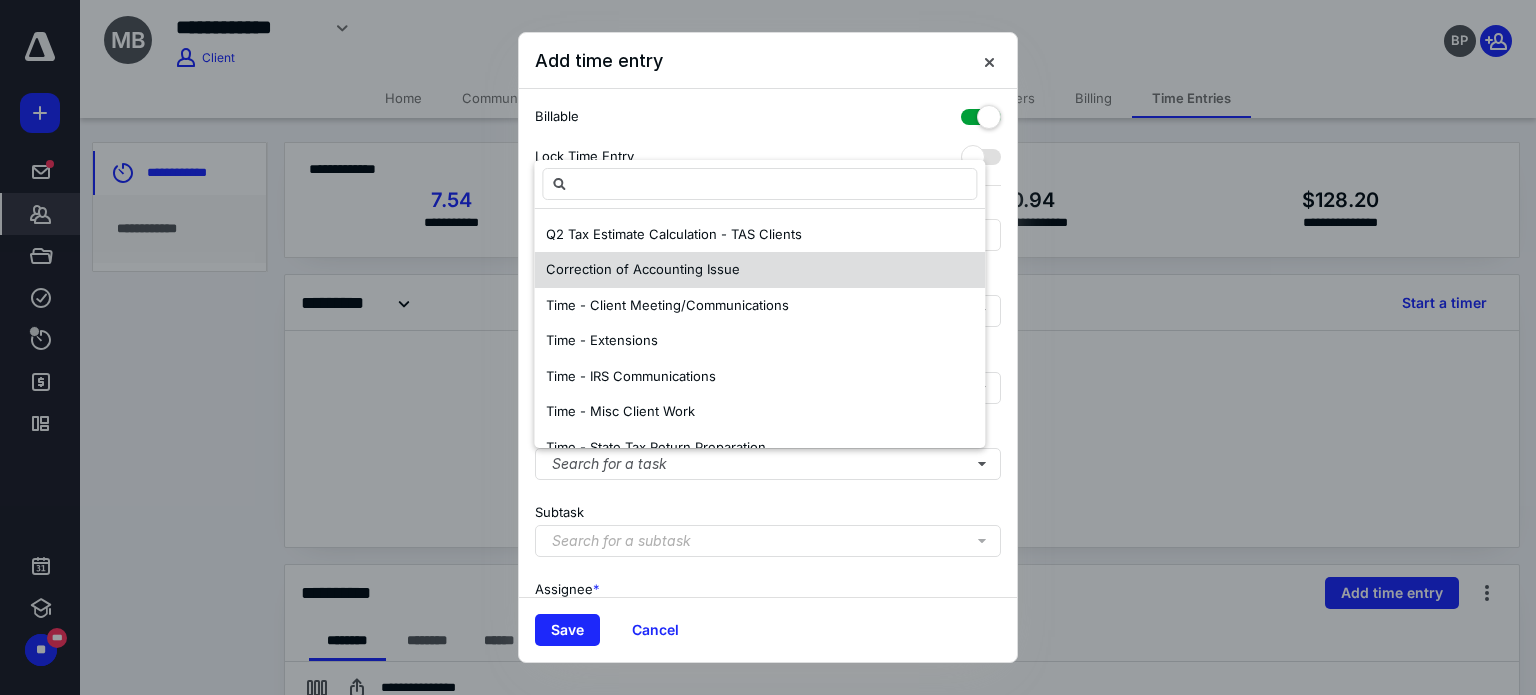 click on "Correction of Accounting Issue" at bounding box center [643, 269] 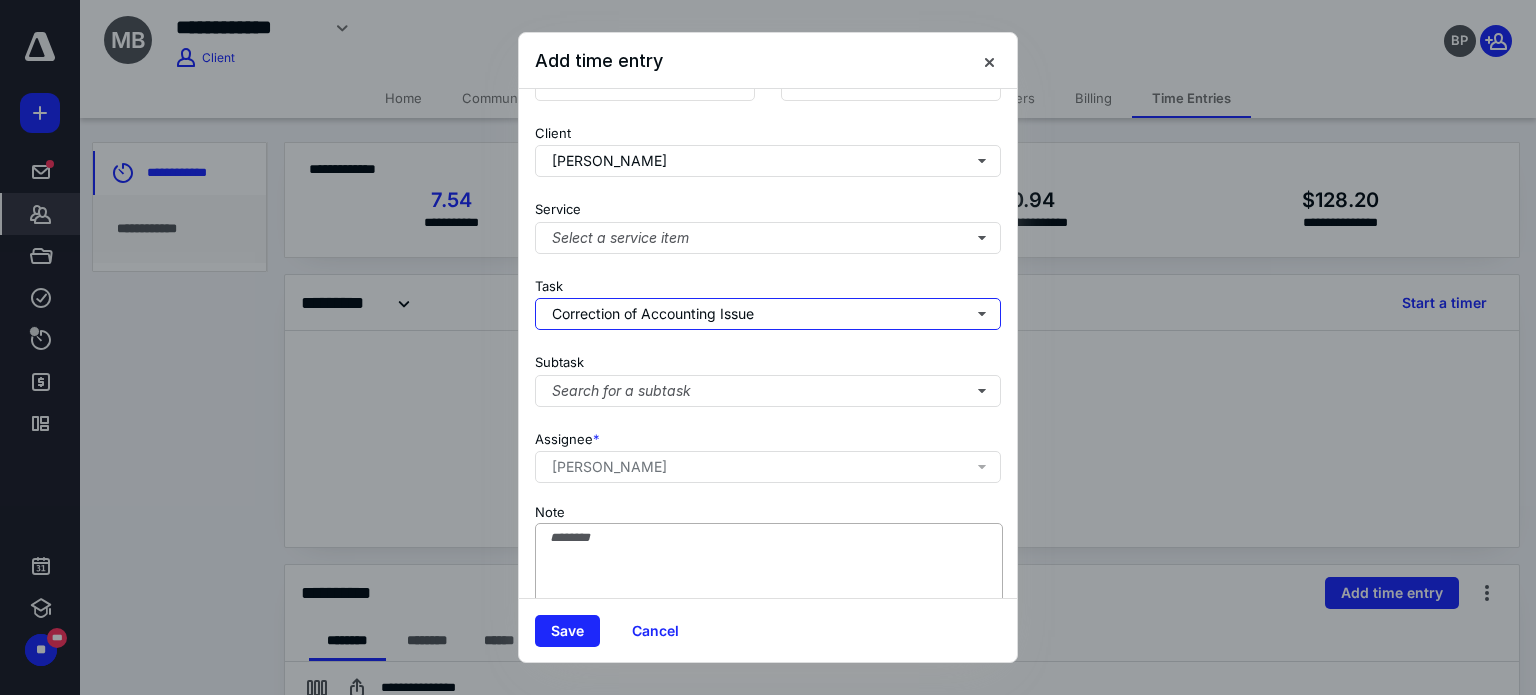 scroll, scrollTop: 205, scrollLeft: 0, axis: vertical 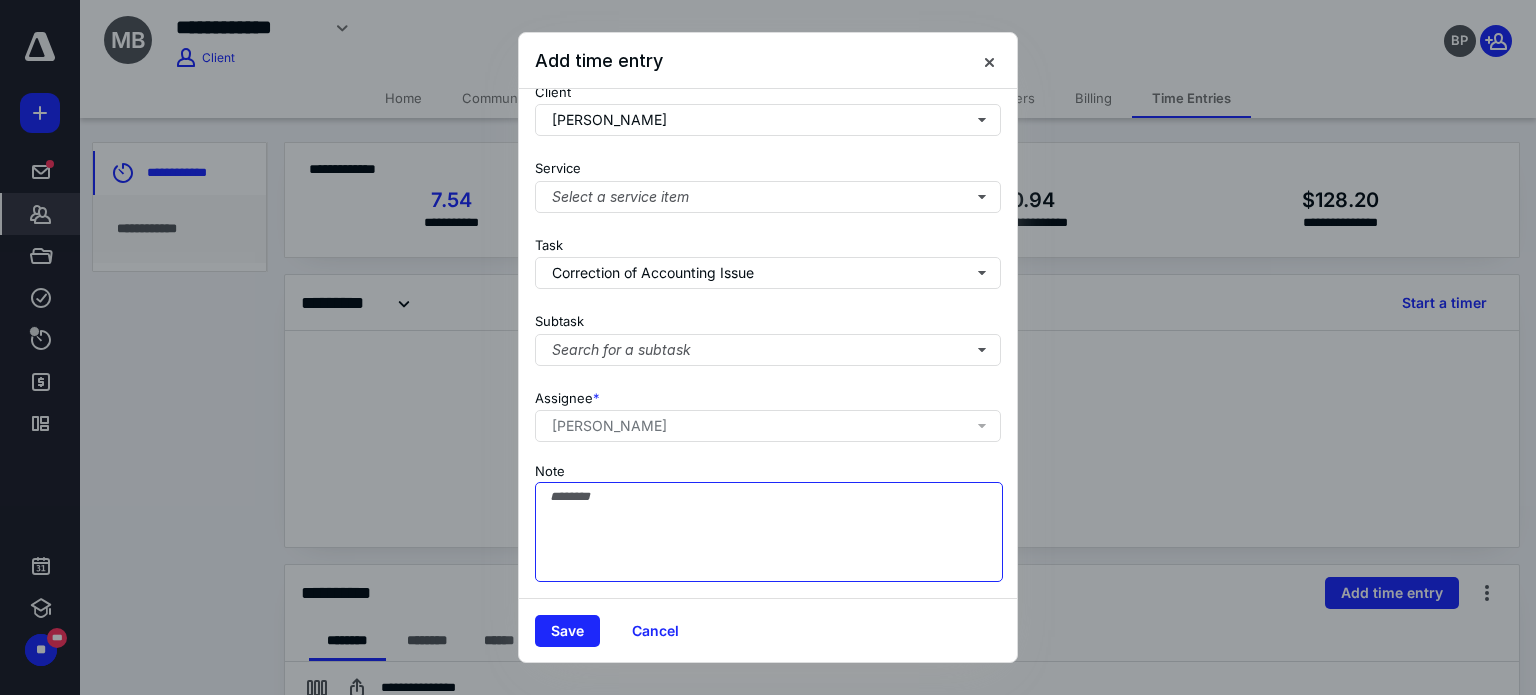click on "Note" at bounding box center [769, 532] 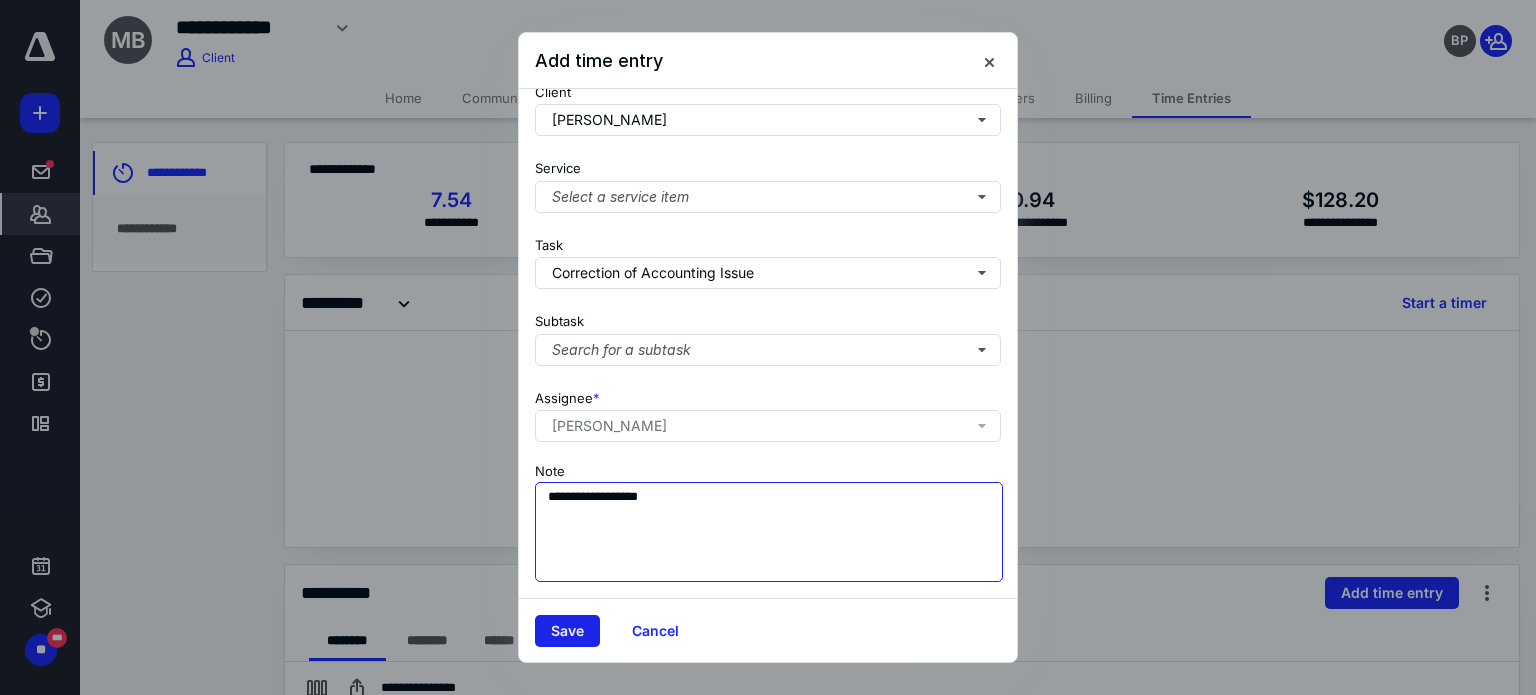 type on "**********" 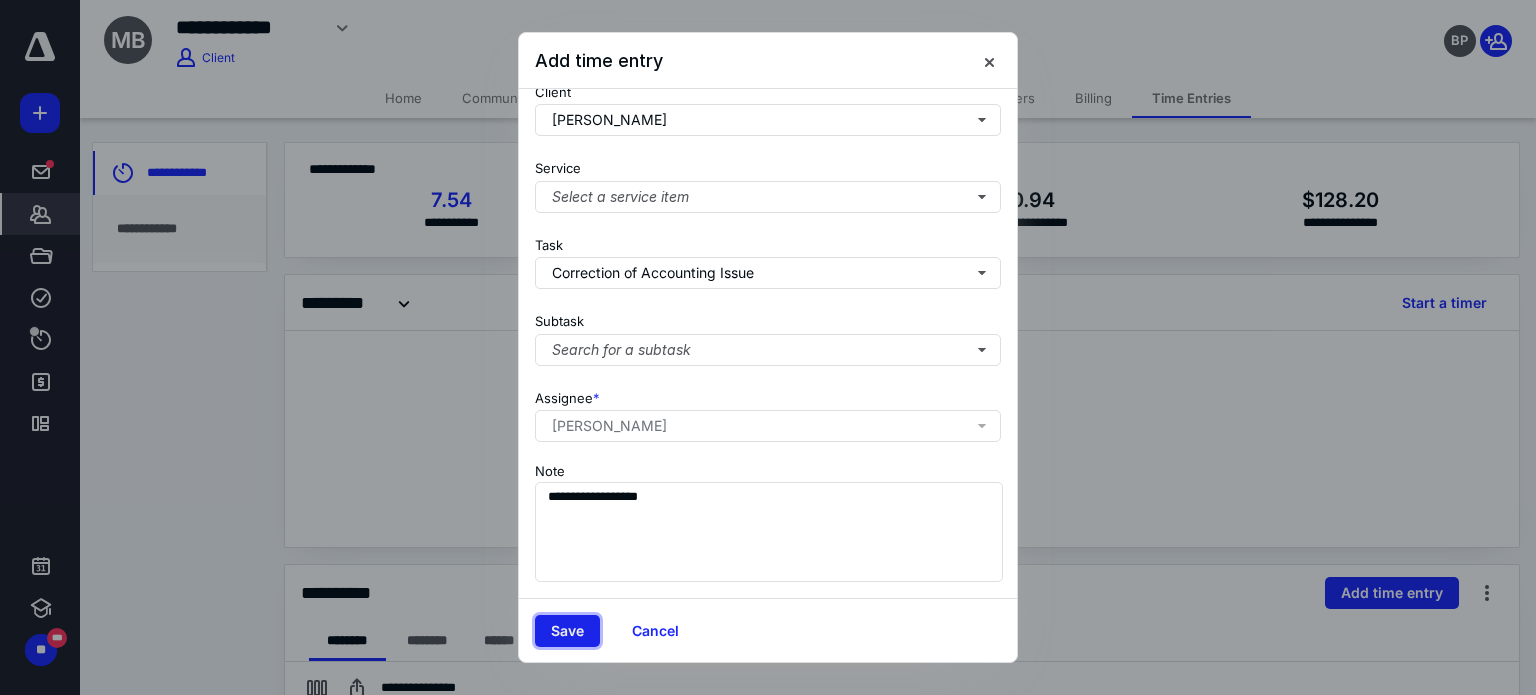 click on "Save" at bounding box center [567, 631] 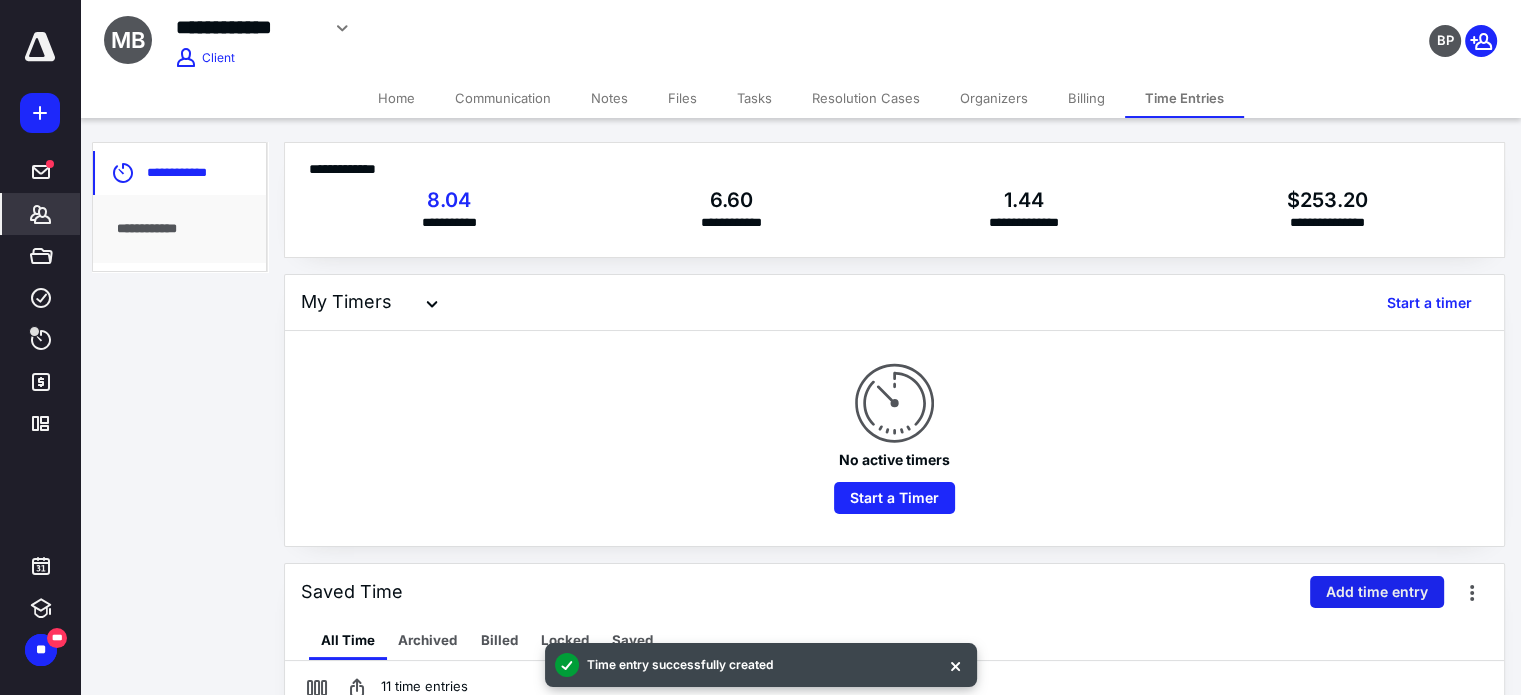 click on "Add time entry" at bounding box center (1377, 592) 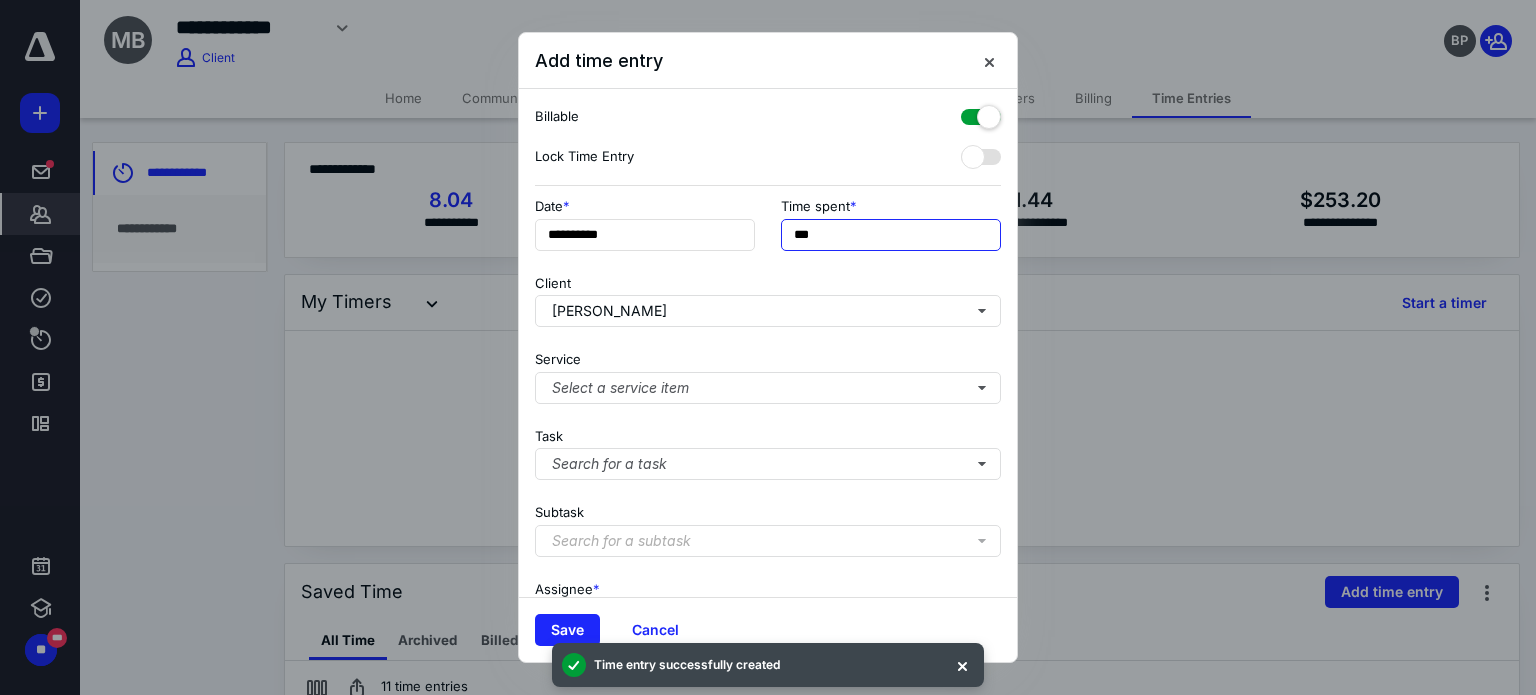 drag, startPoint x: 809, startPoint y: 235, endPoint x: 788, endPoint y: 234, distance: 21.023796 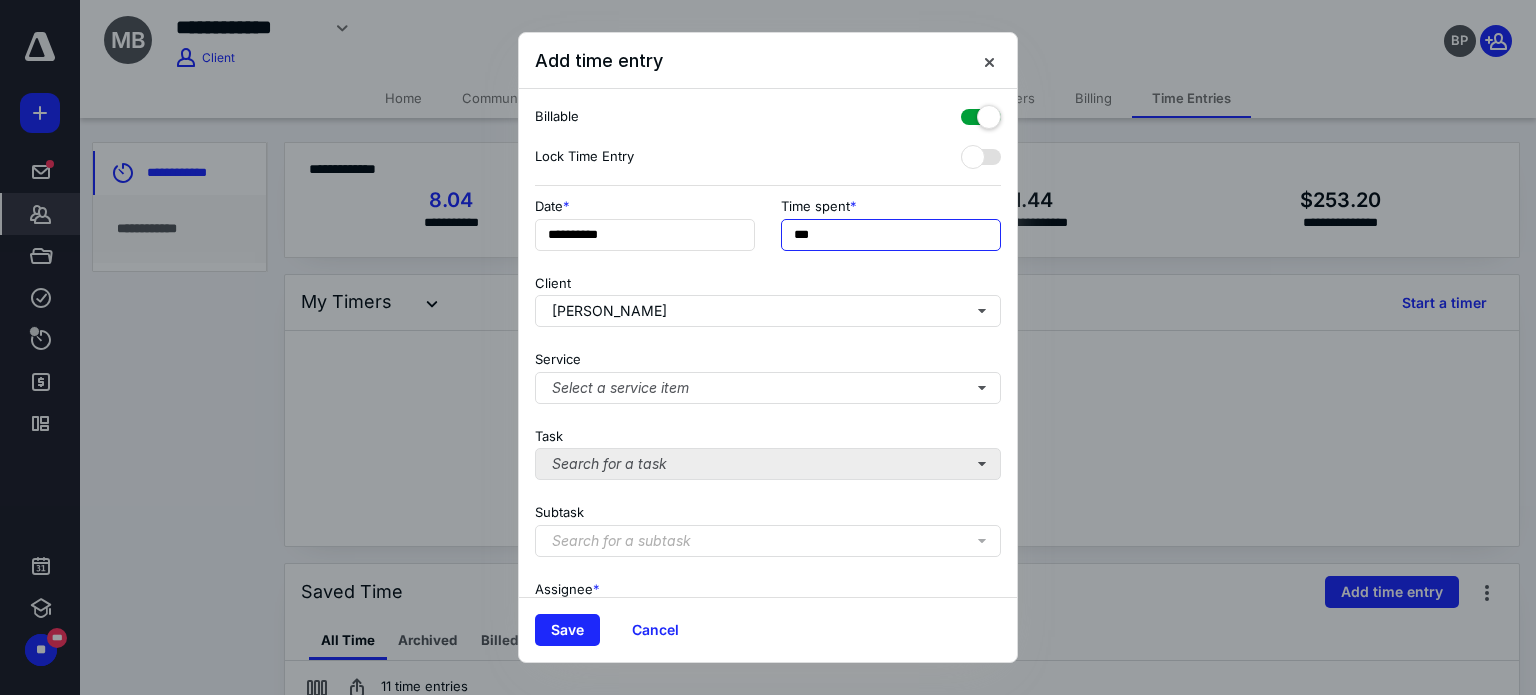 type on "***" 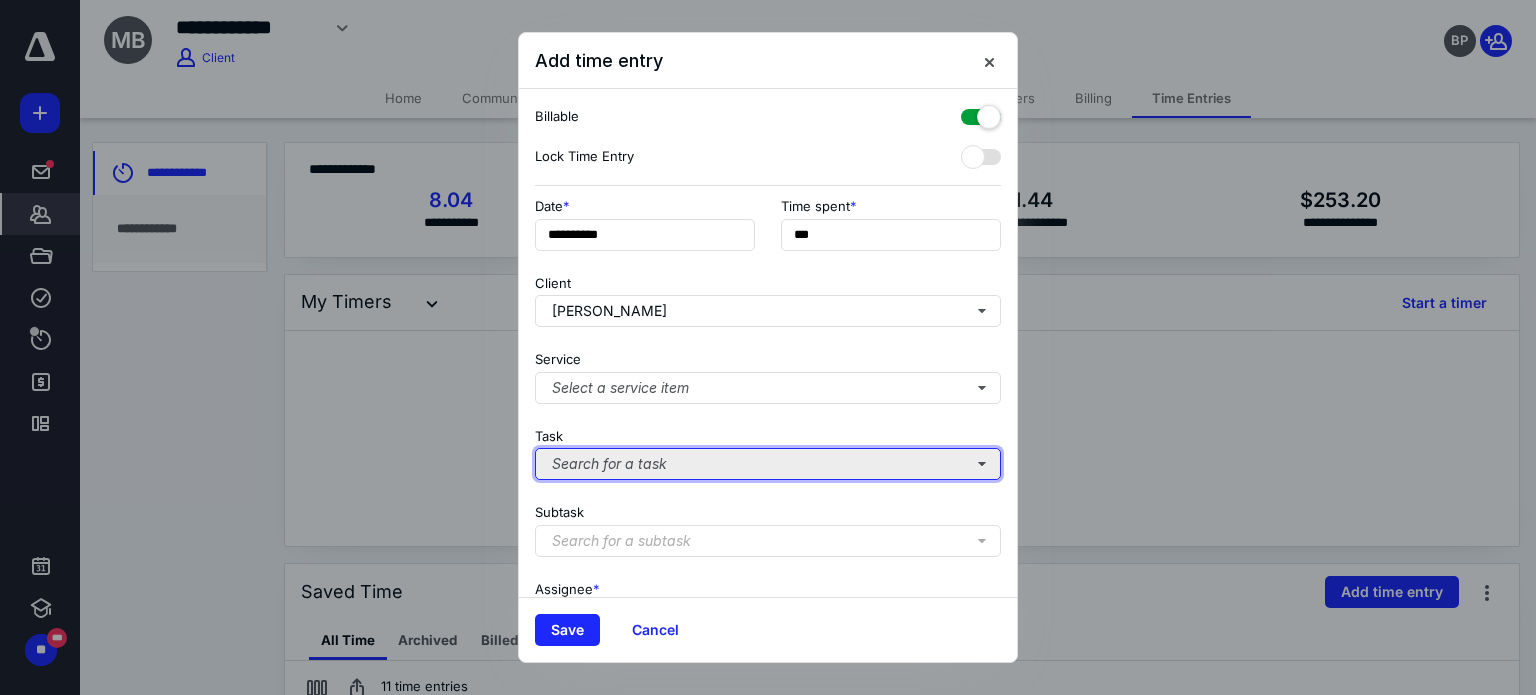 click on "Search for a task" at bounding box center [768, 464] 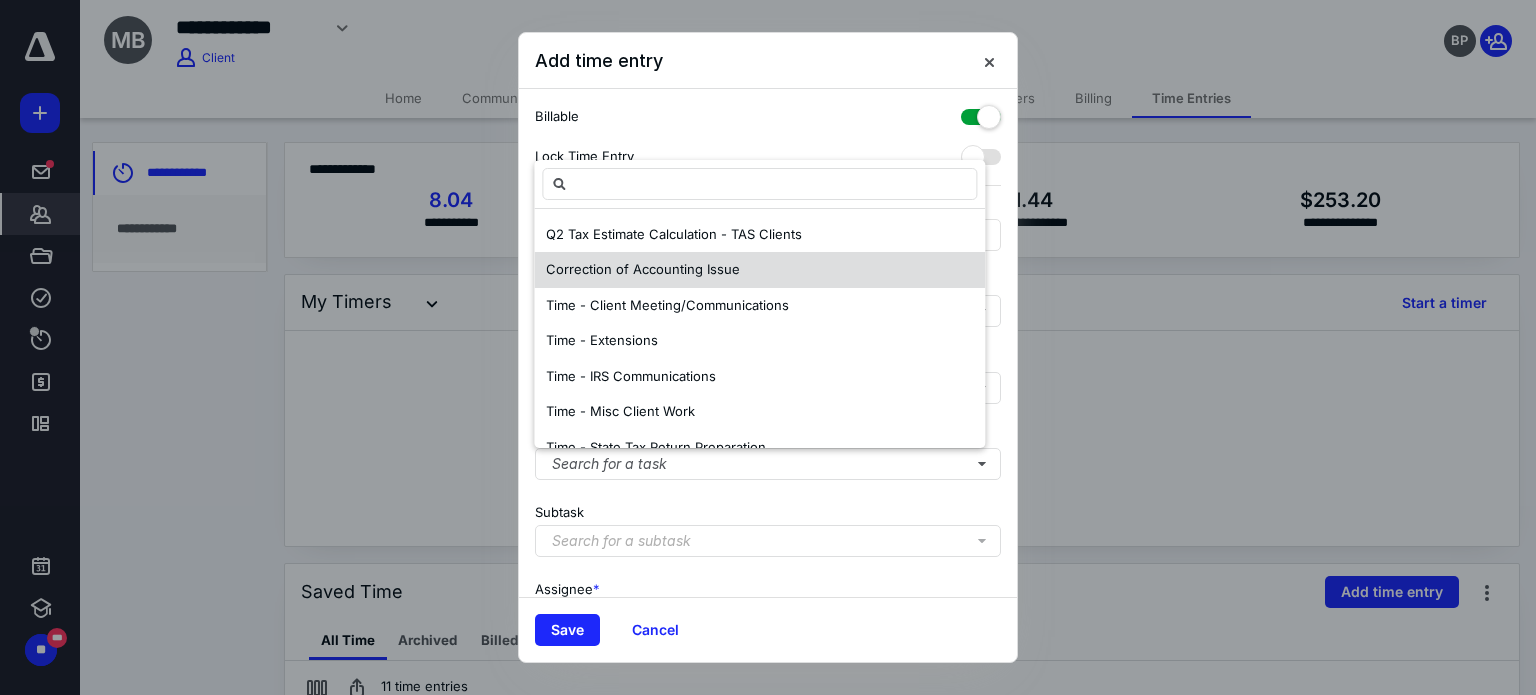 click on "Correction of Accounting Issue" at bounding box center (643, 270) 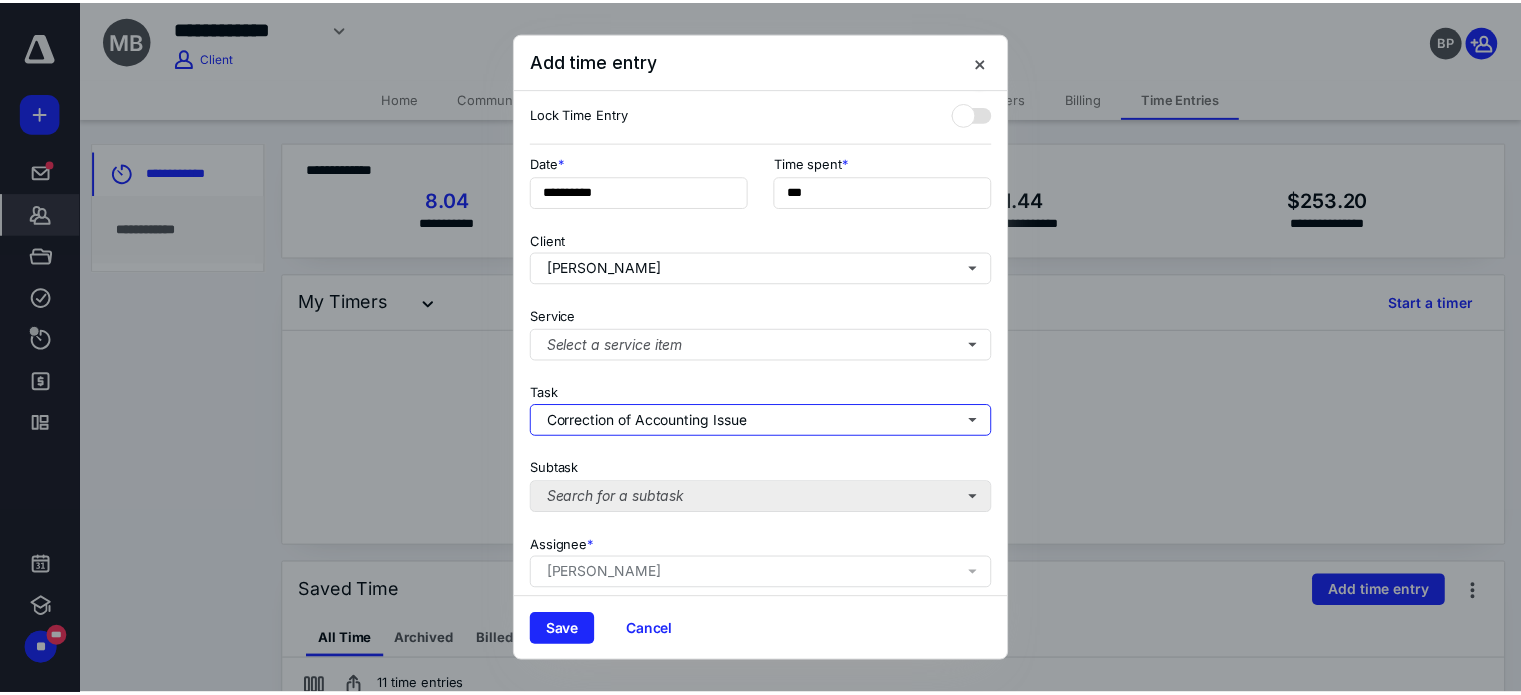 scroll, scrollTop: 205, scrollLeft: 0, axis: vertical 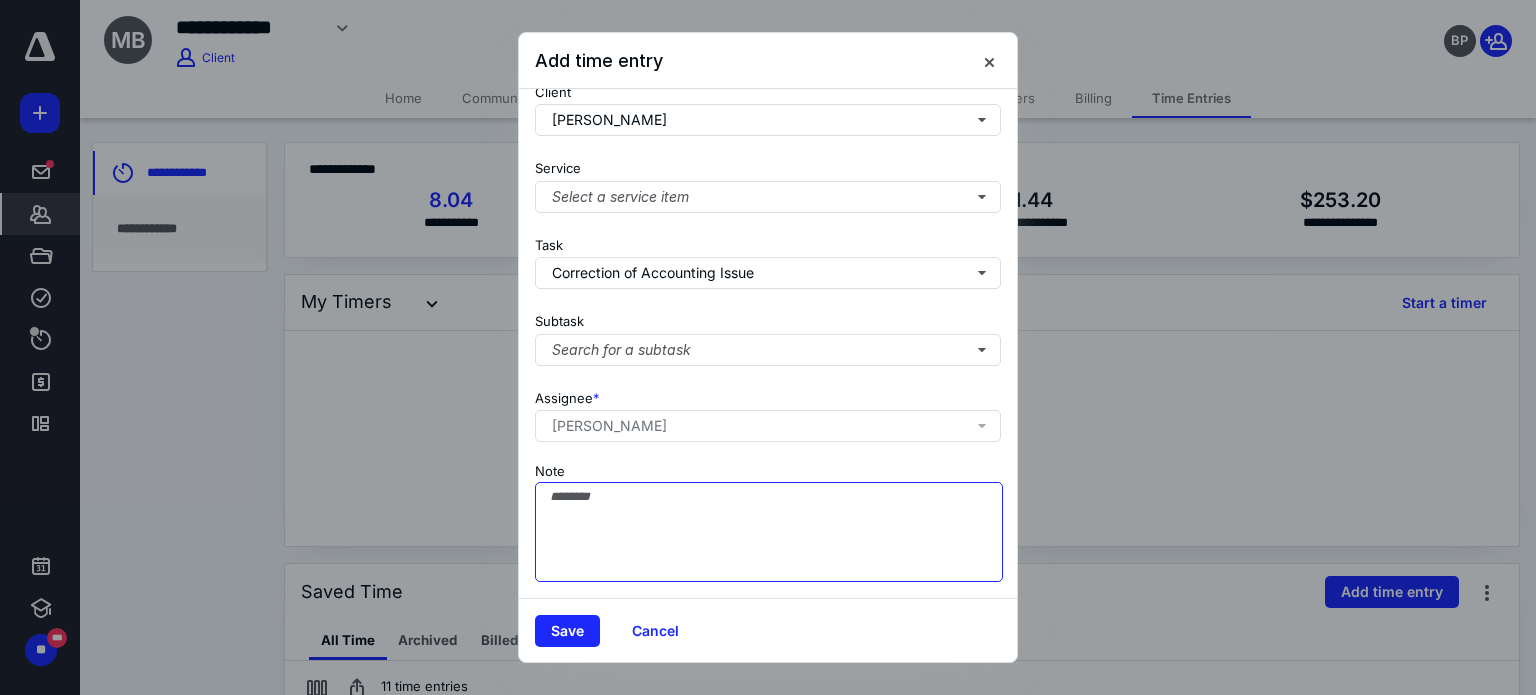 click on "Note" at bounding box center (769, 532) 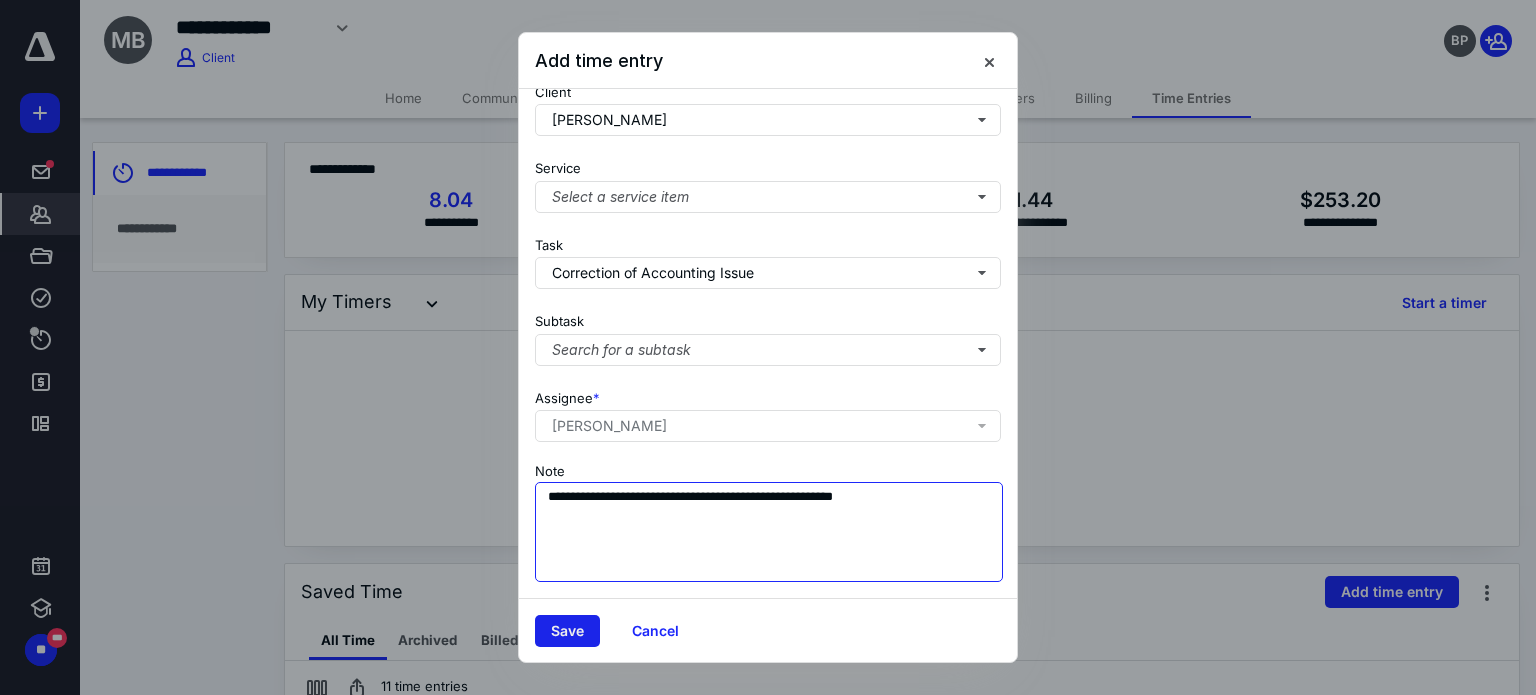 type on "**********" 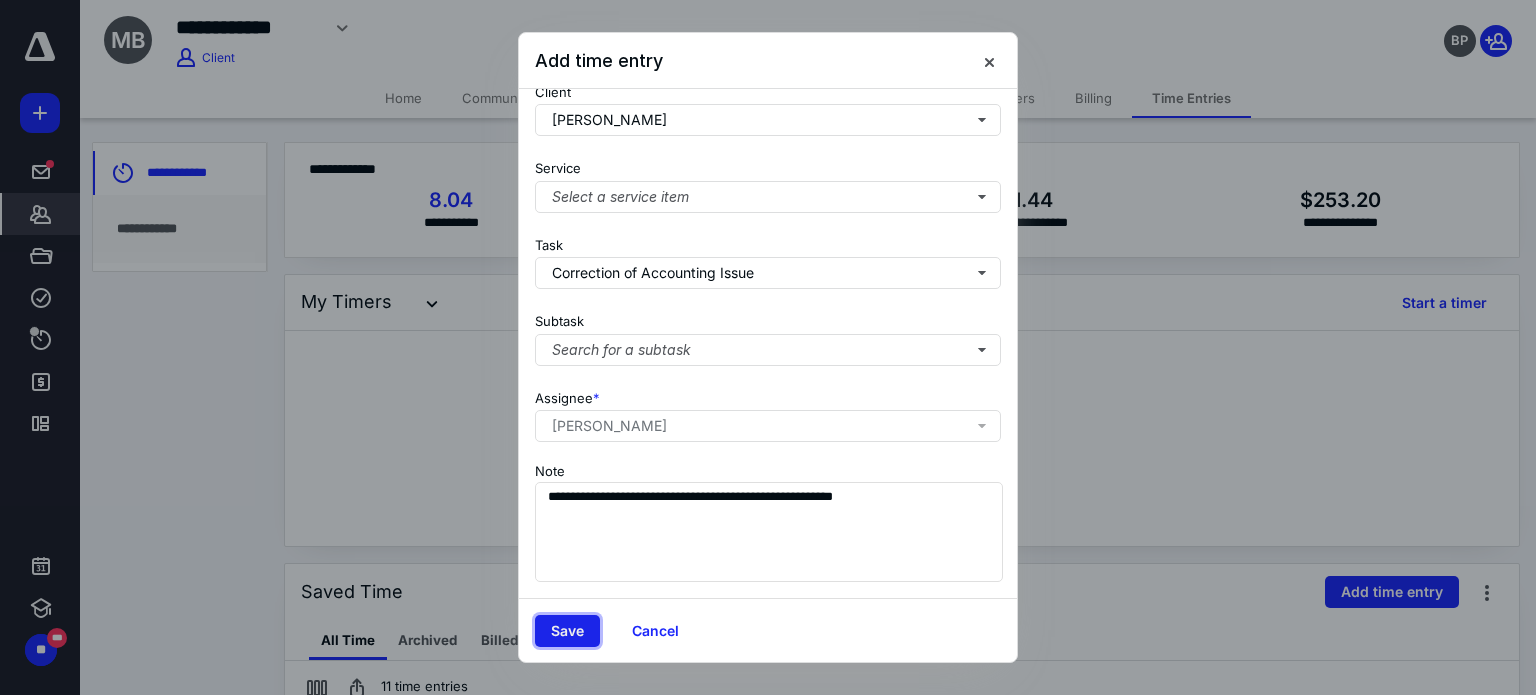 click on "Save" at bounding box center (567, 631) 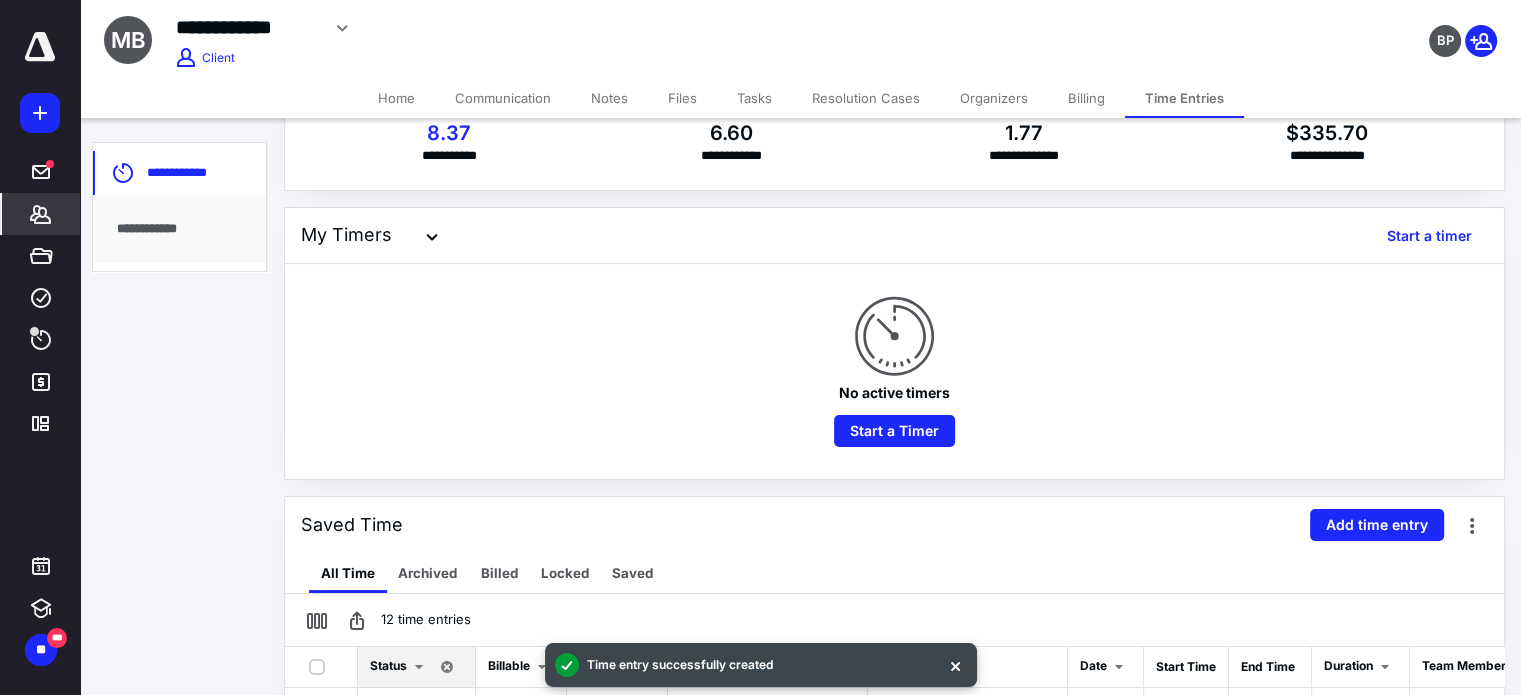 scroll, scrollTop: 0, scrollLeft: 0, axis: both 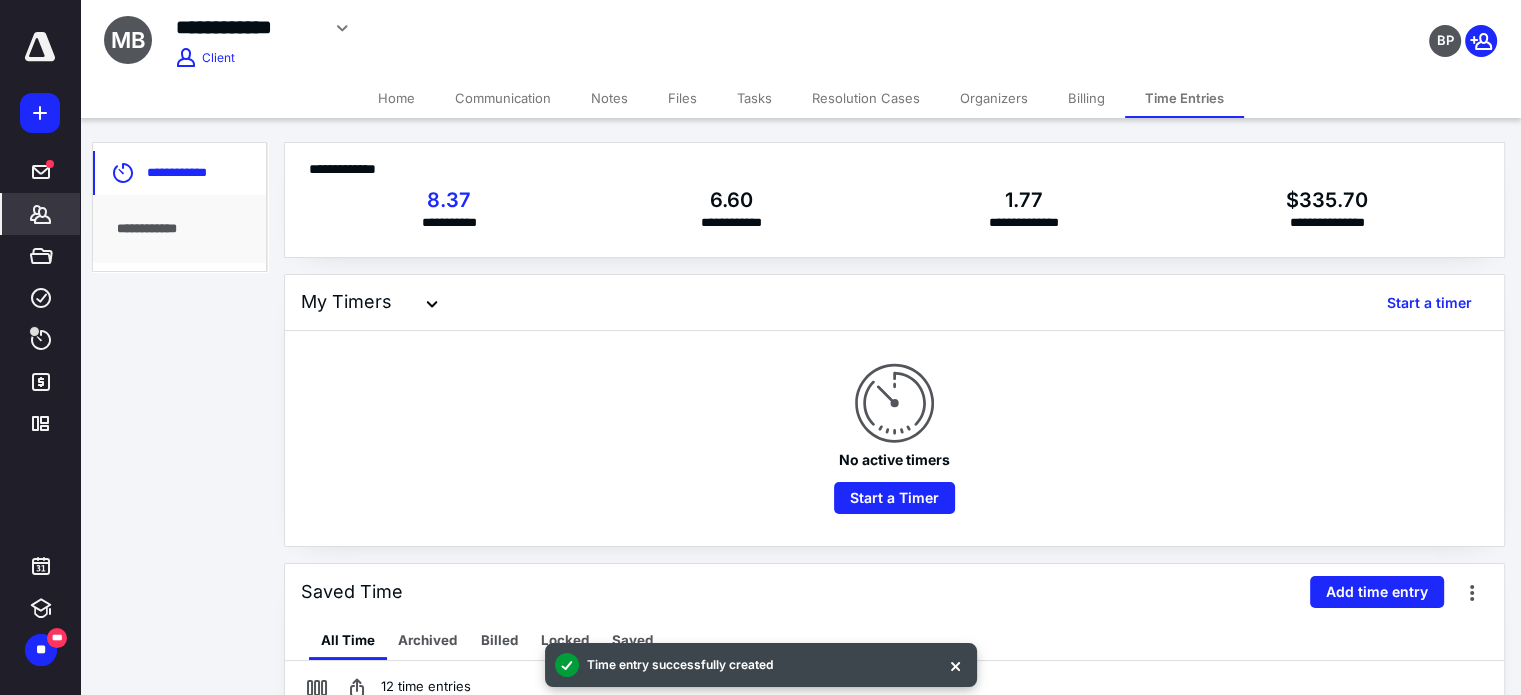 click on "Tasks" at bounding box center [754, 98] 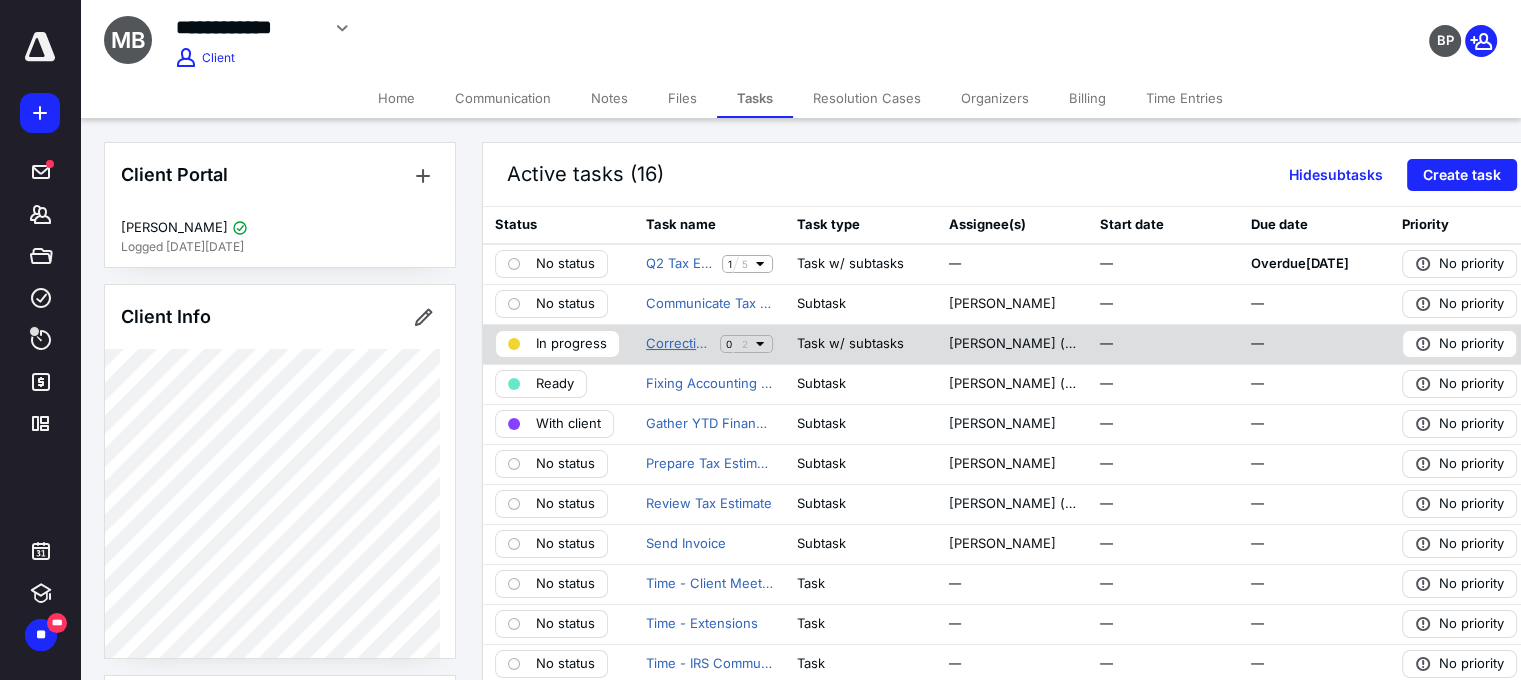 click on "Correction of Accounting Issue" at bounding box center [679, 344] 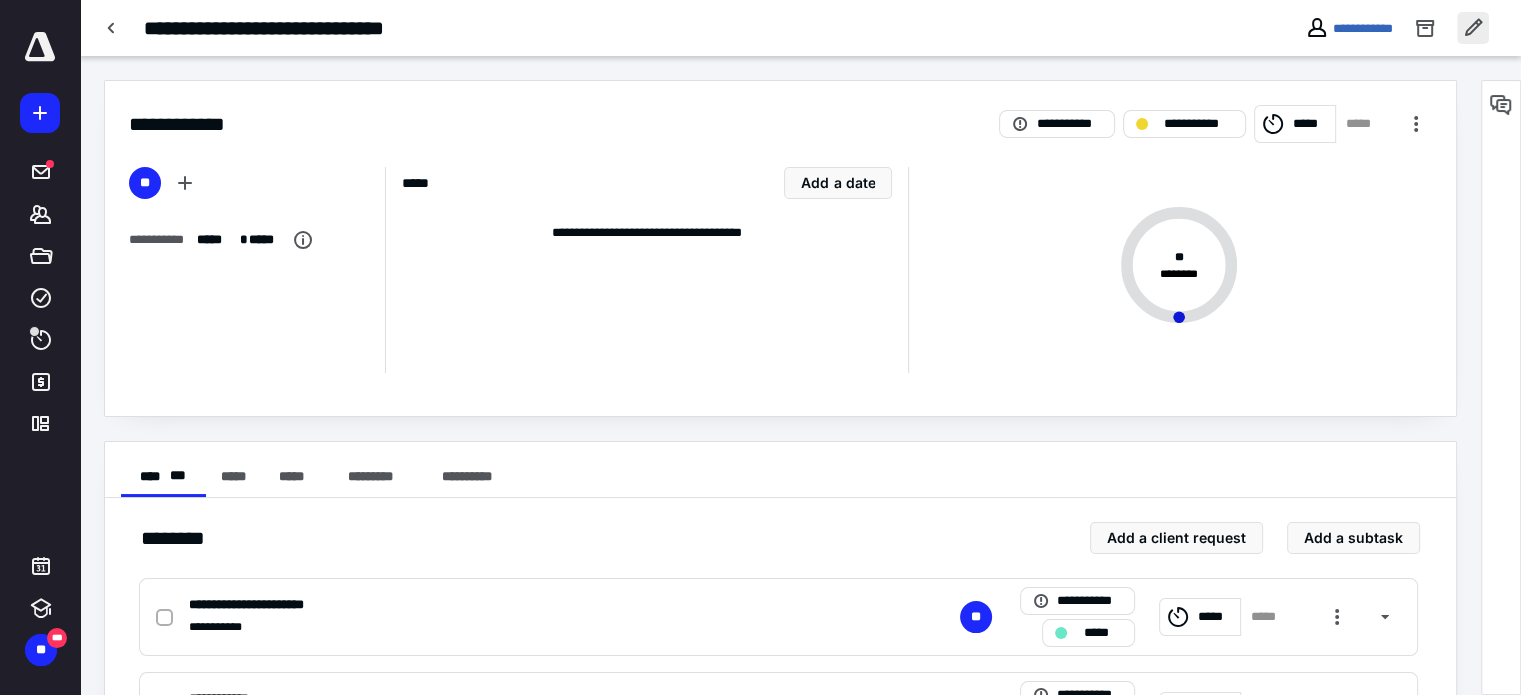 click at bounding box center (1473, 28) 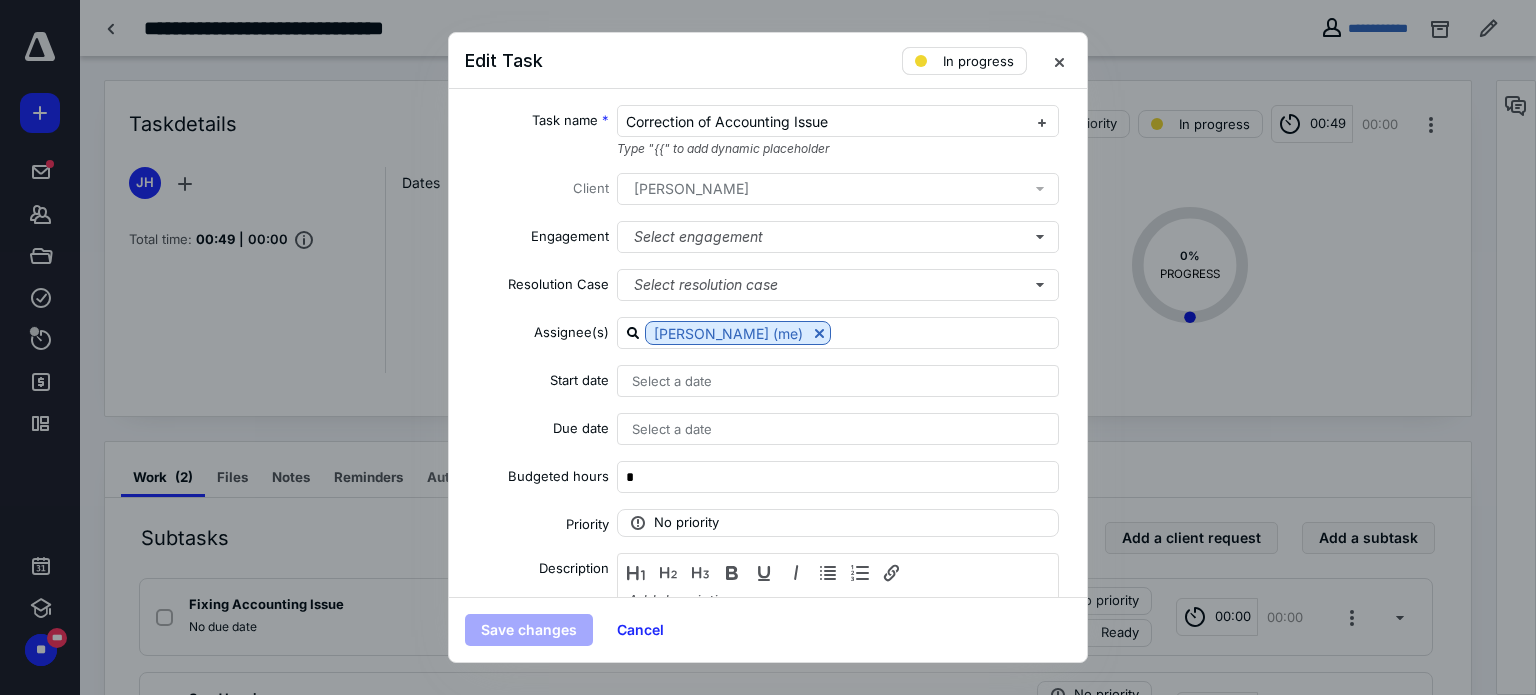 click on "In progress" at bounding box center [978, 61] 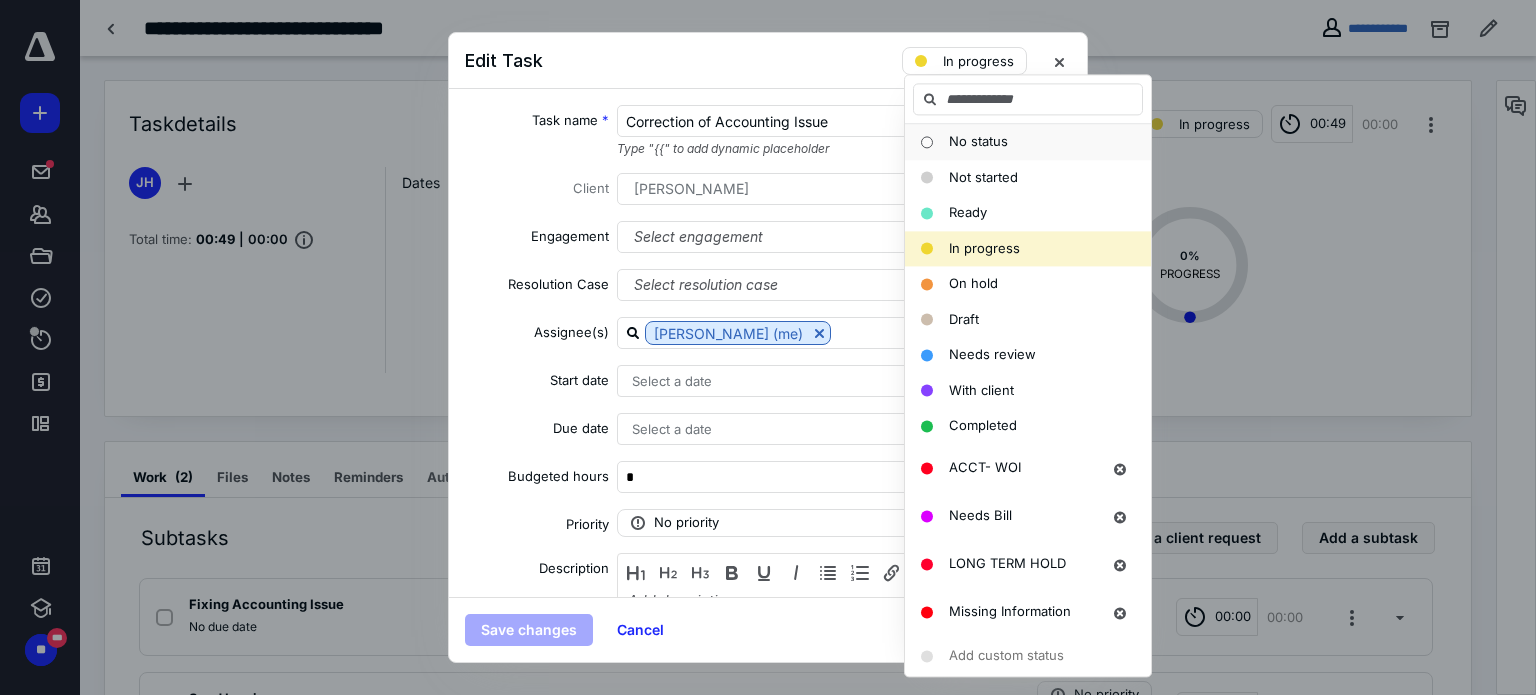 click on "No status" at bounding box center (978, 141) 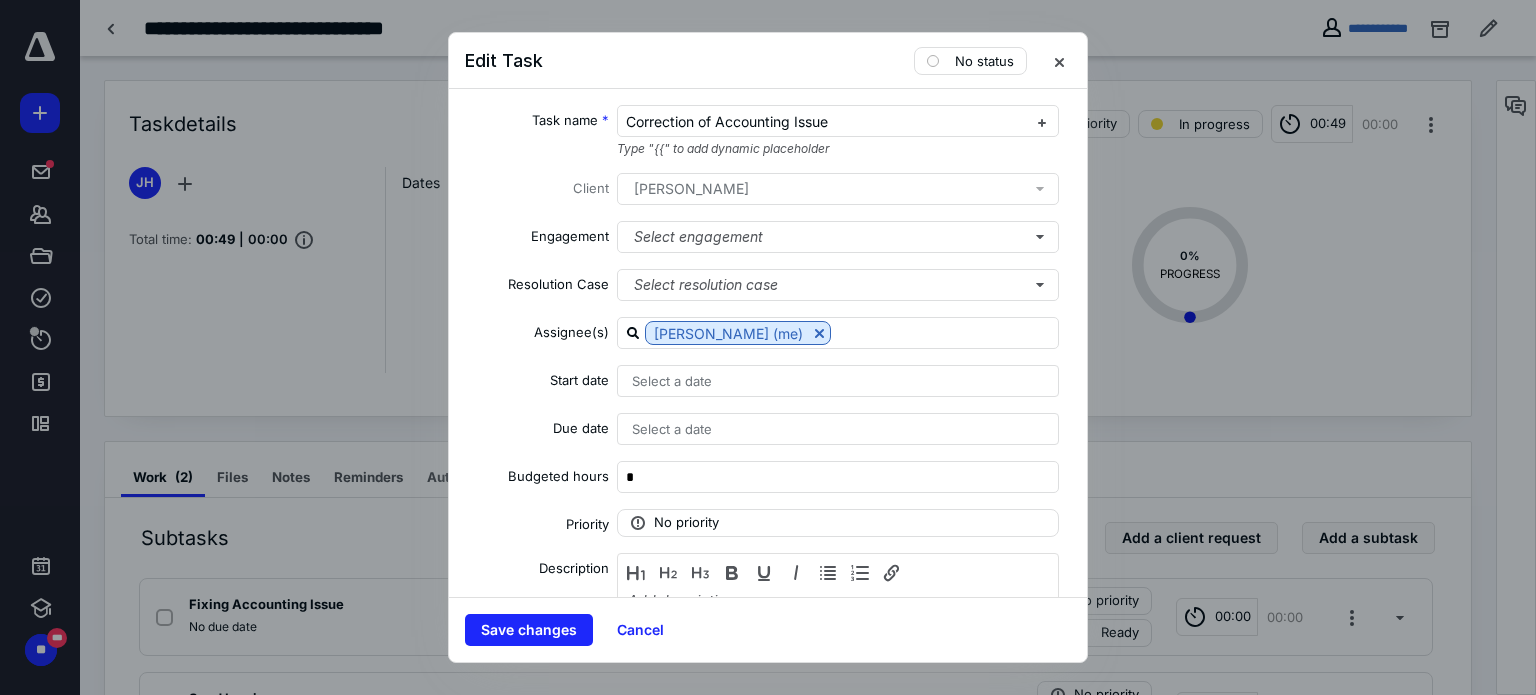 click 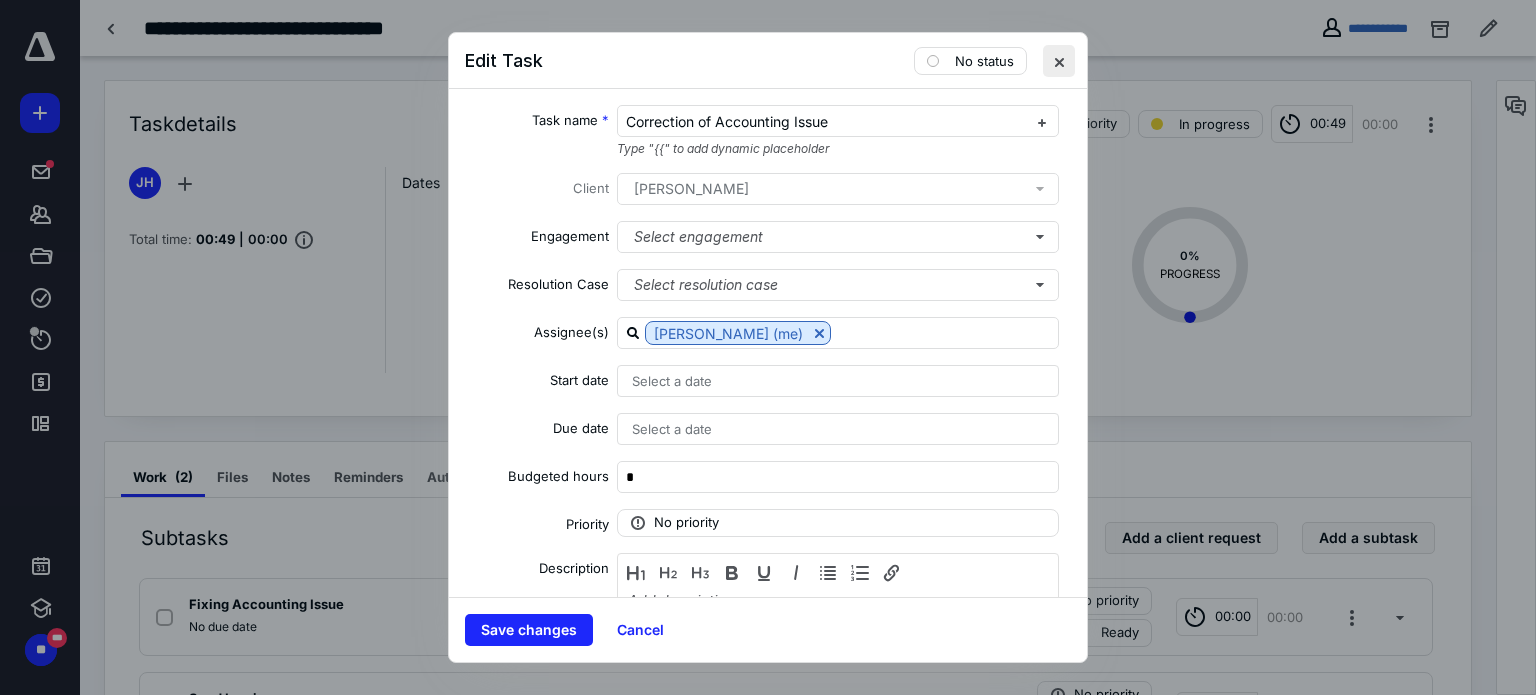 click at bounding box center (1059, 61) 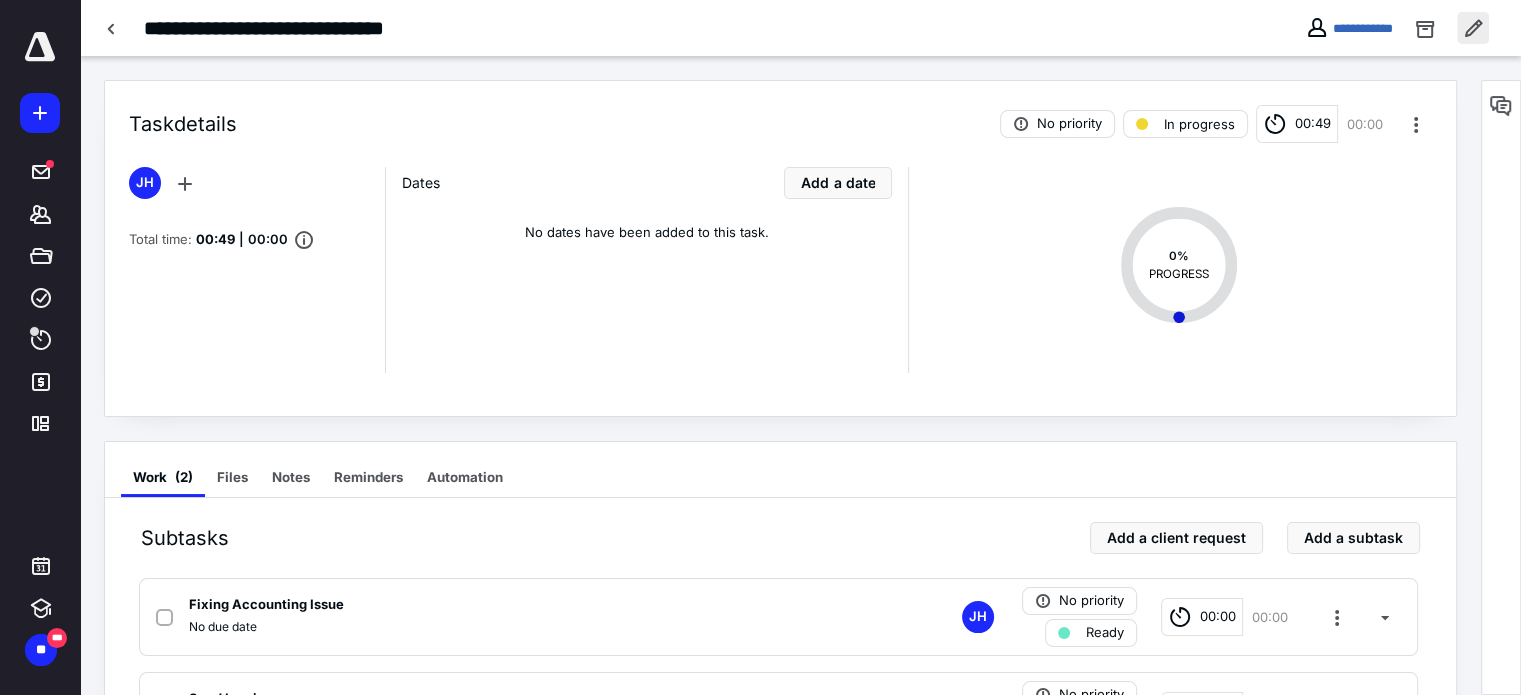 click at bounding box center [1473, 28] 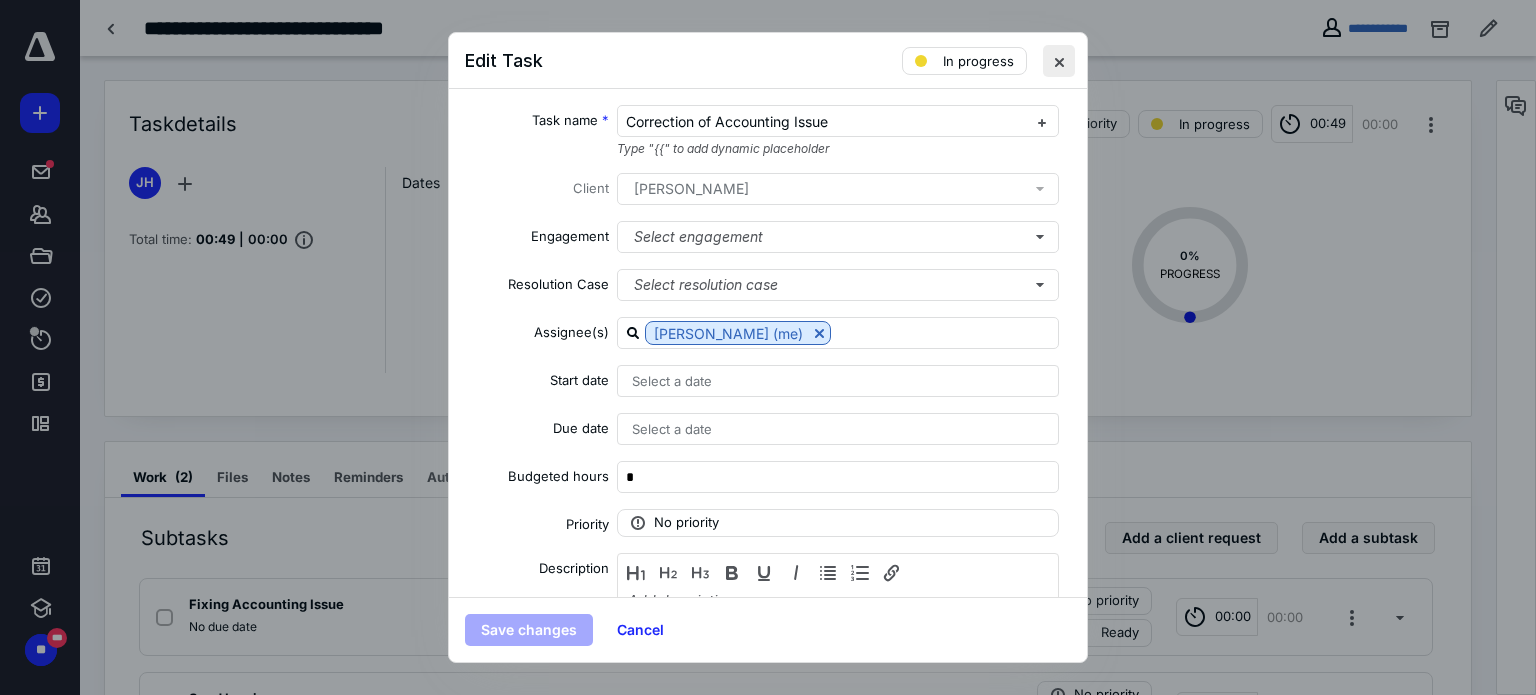 click at bounding box center (1059, 61) 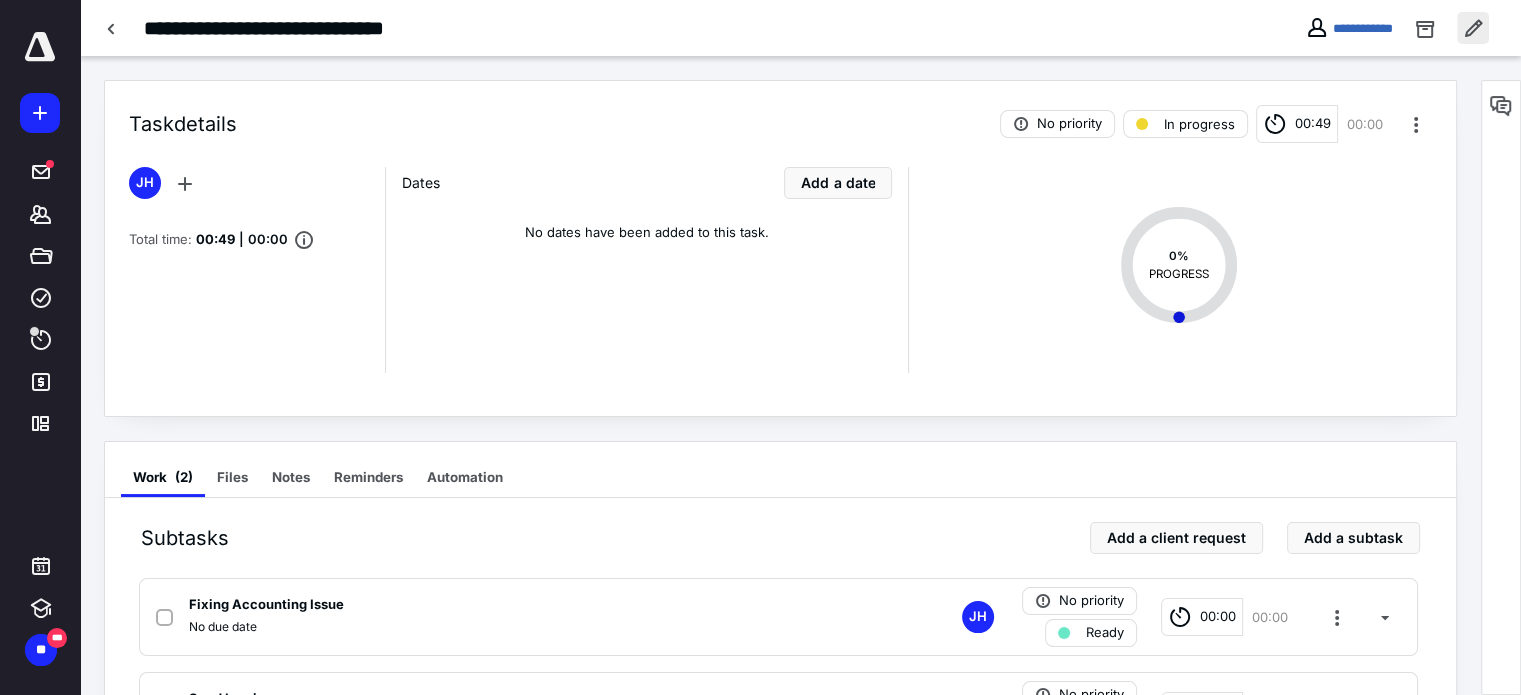 click at bounding box center (1473, 28) 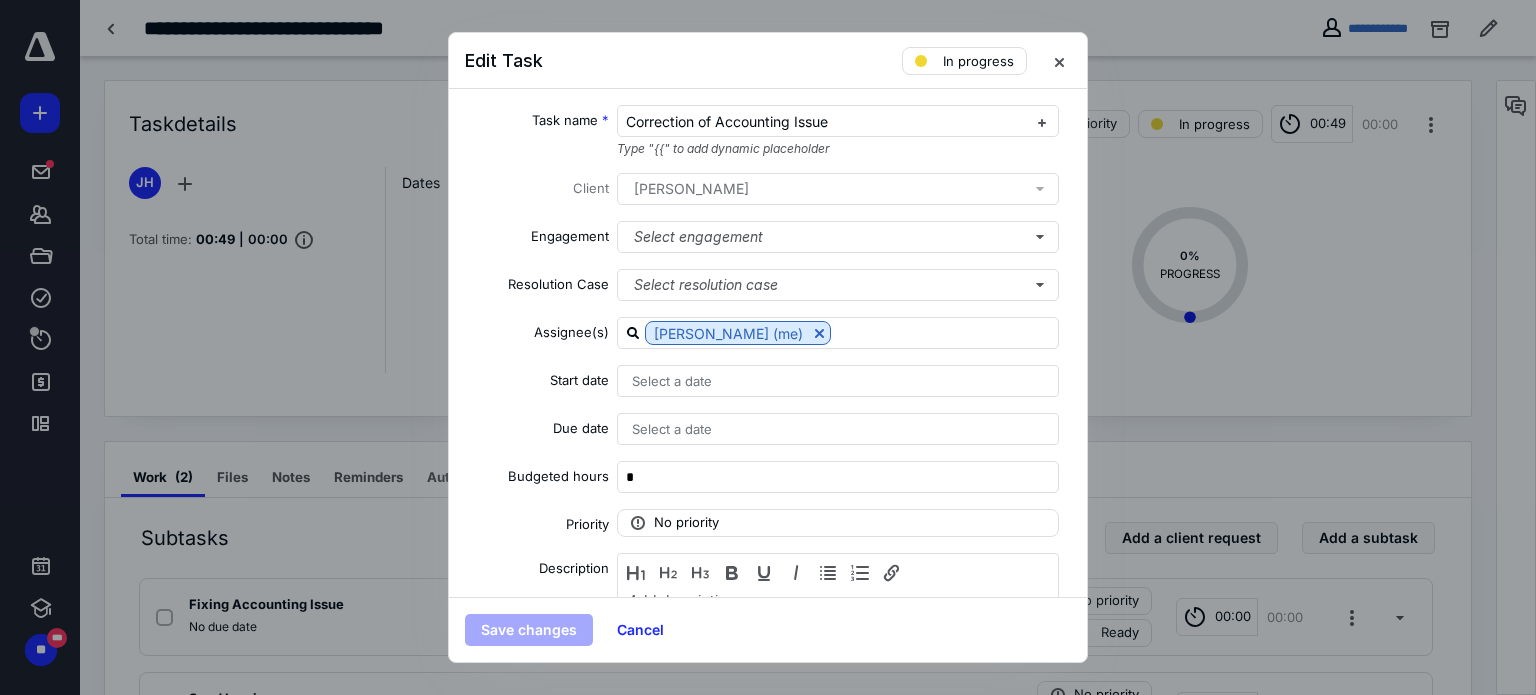 click at bounding box center (768, 347) 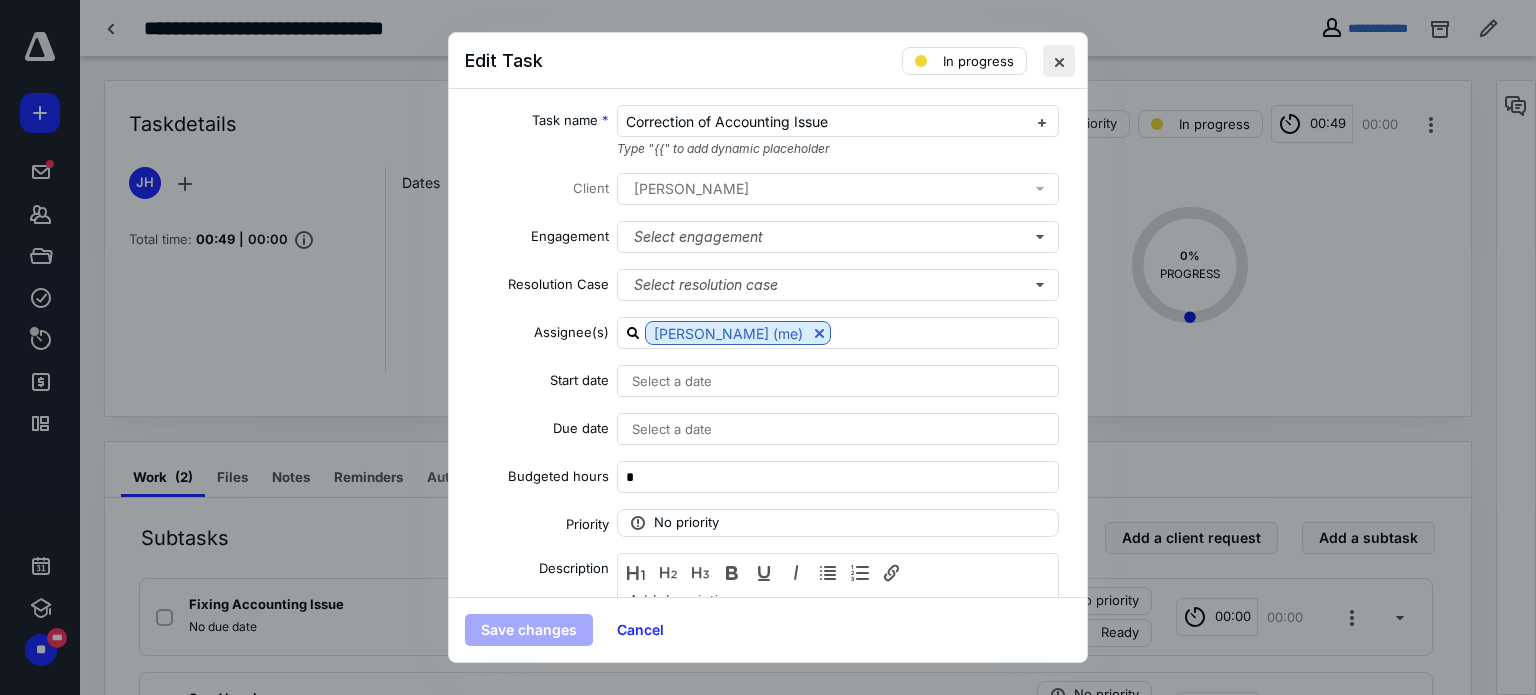 click at bounding box center (1059, 61) 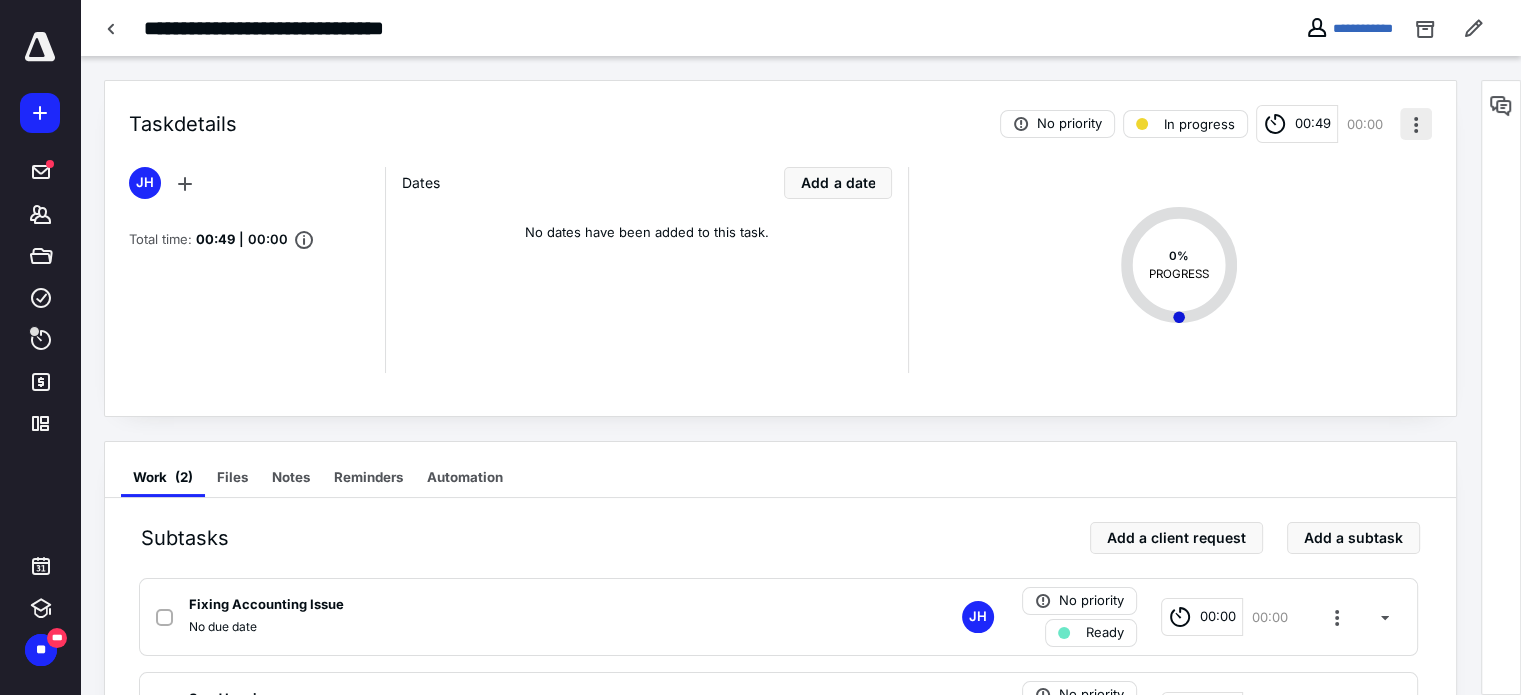 click at bounding box center (1416, 124) 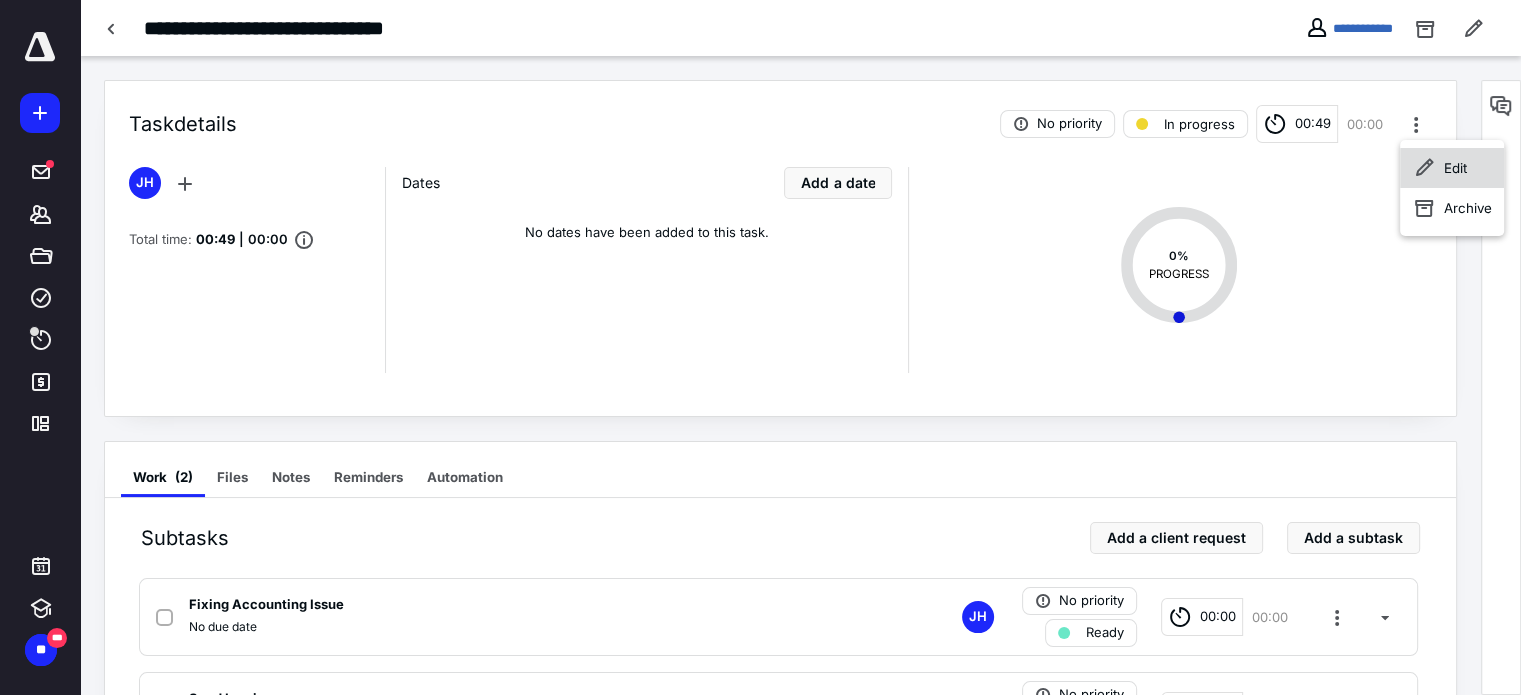 click on "Edit" at bounding box center (1455, 168) 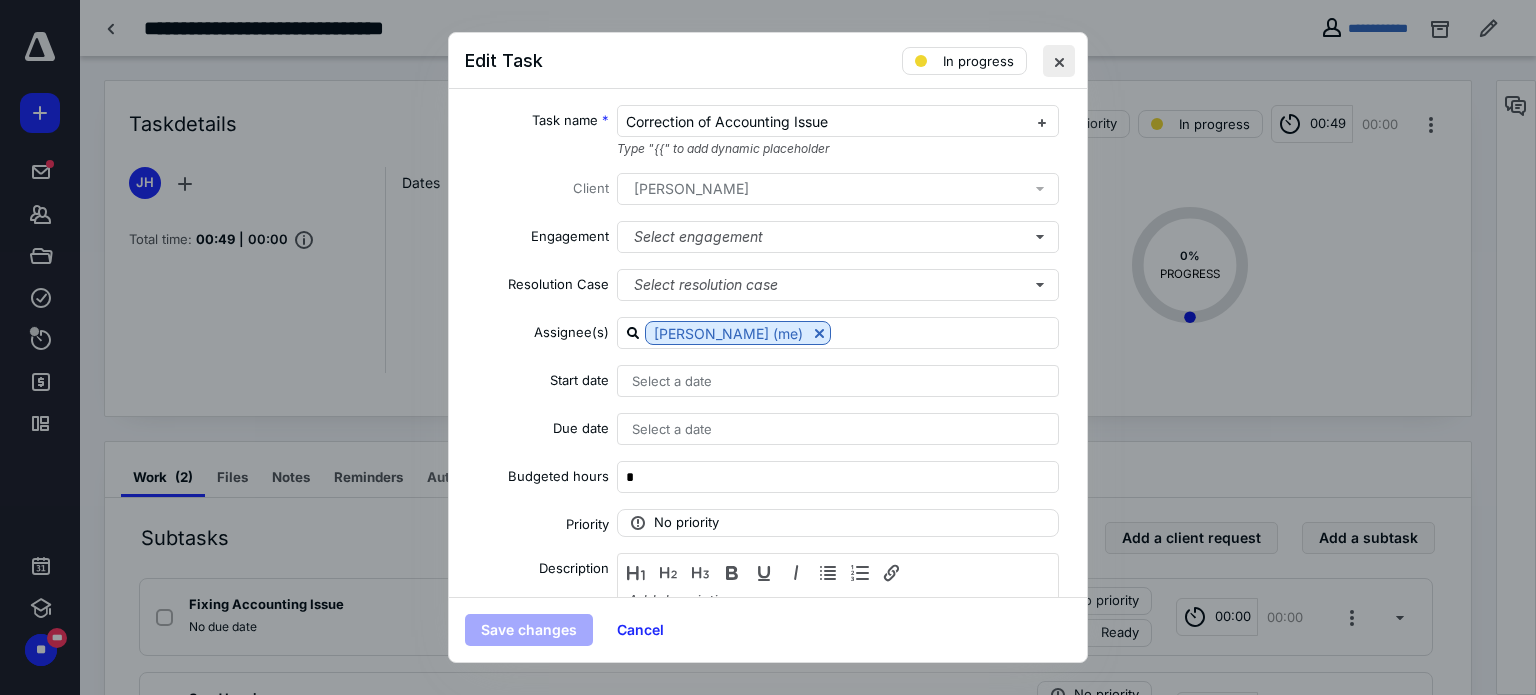 click at bounding box center (1059, 61) 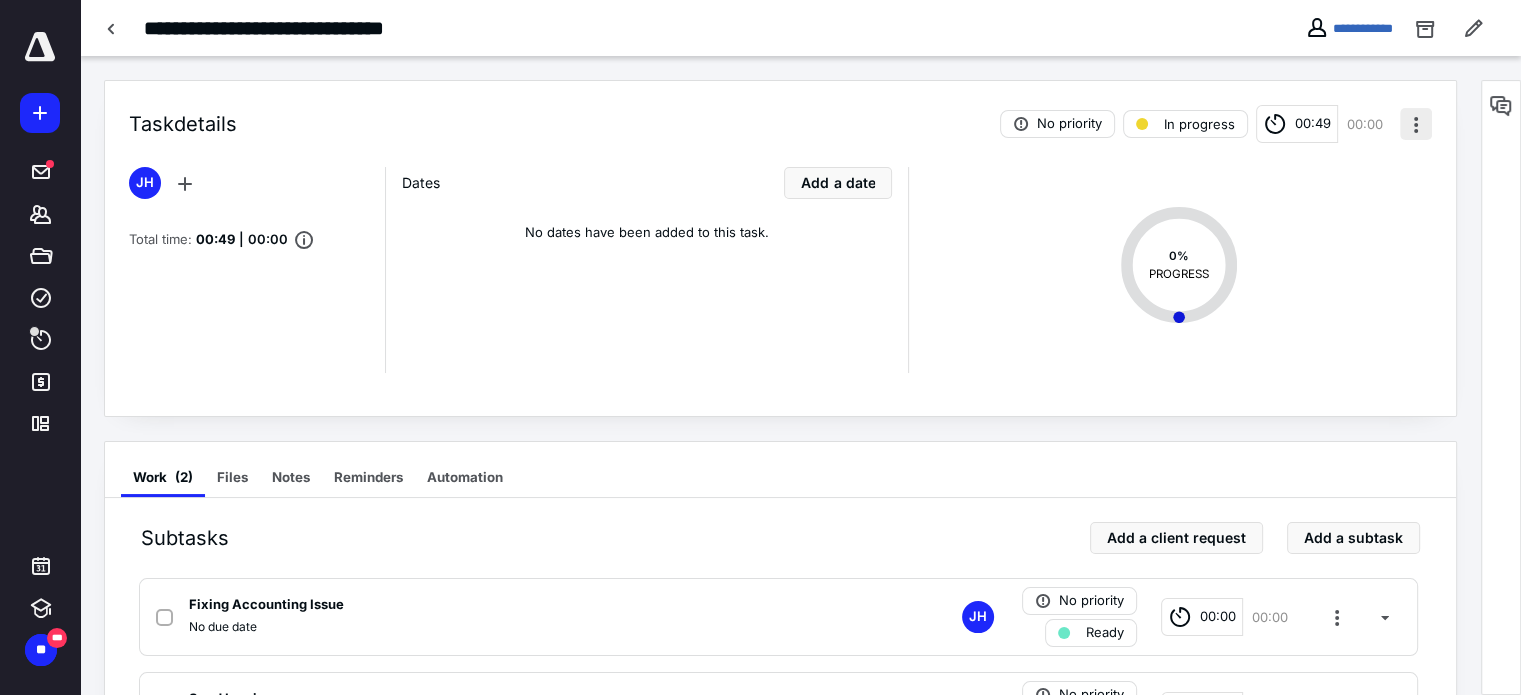 click at bounding box center (1416, 124) 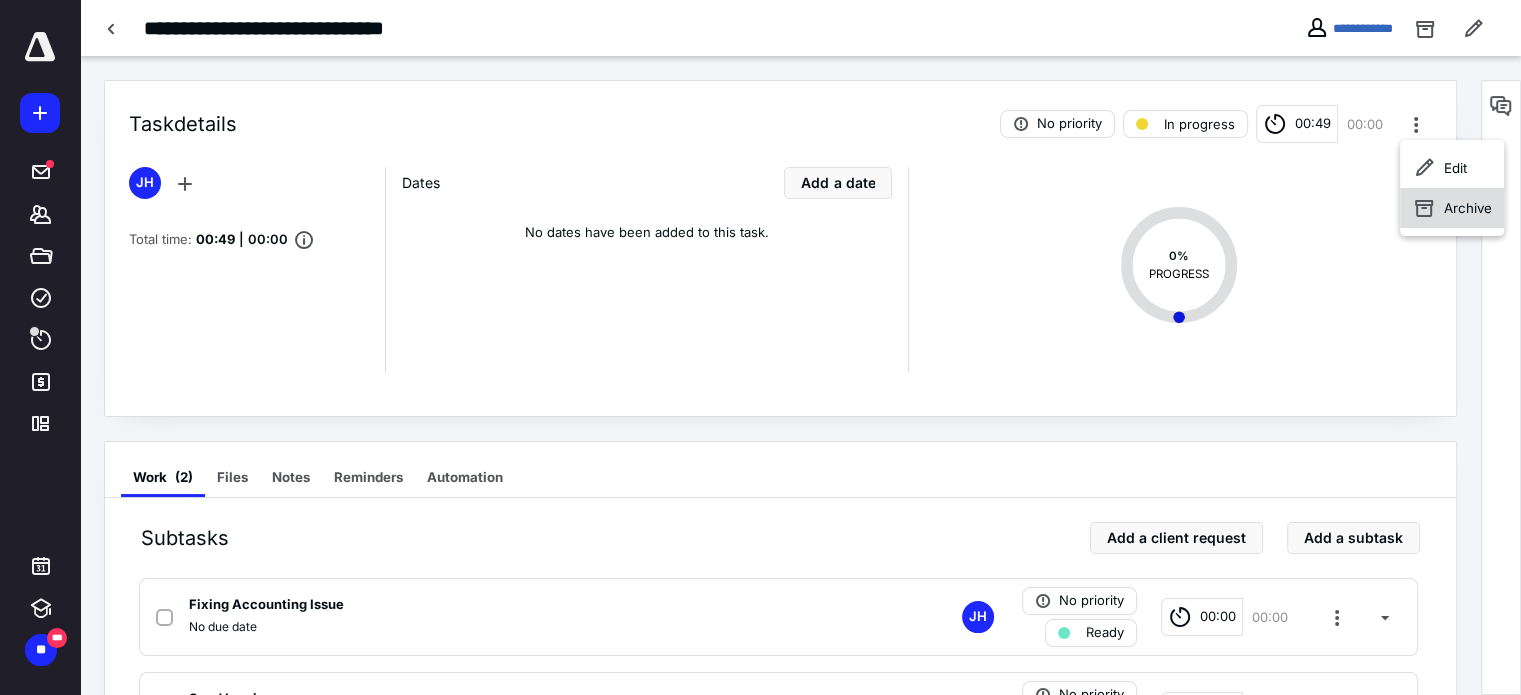 click on "Archive" at bounding box center [1452, 208] 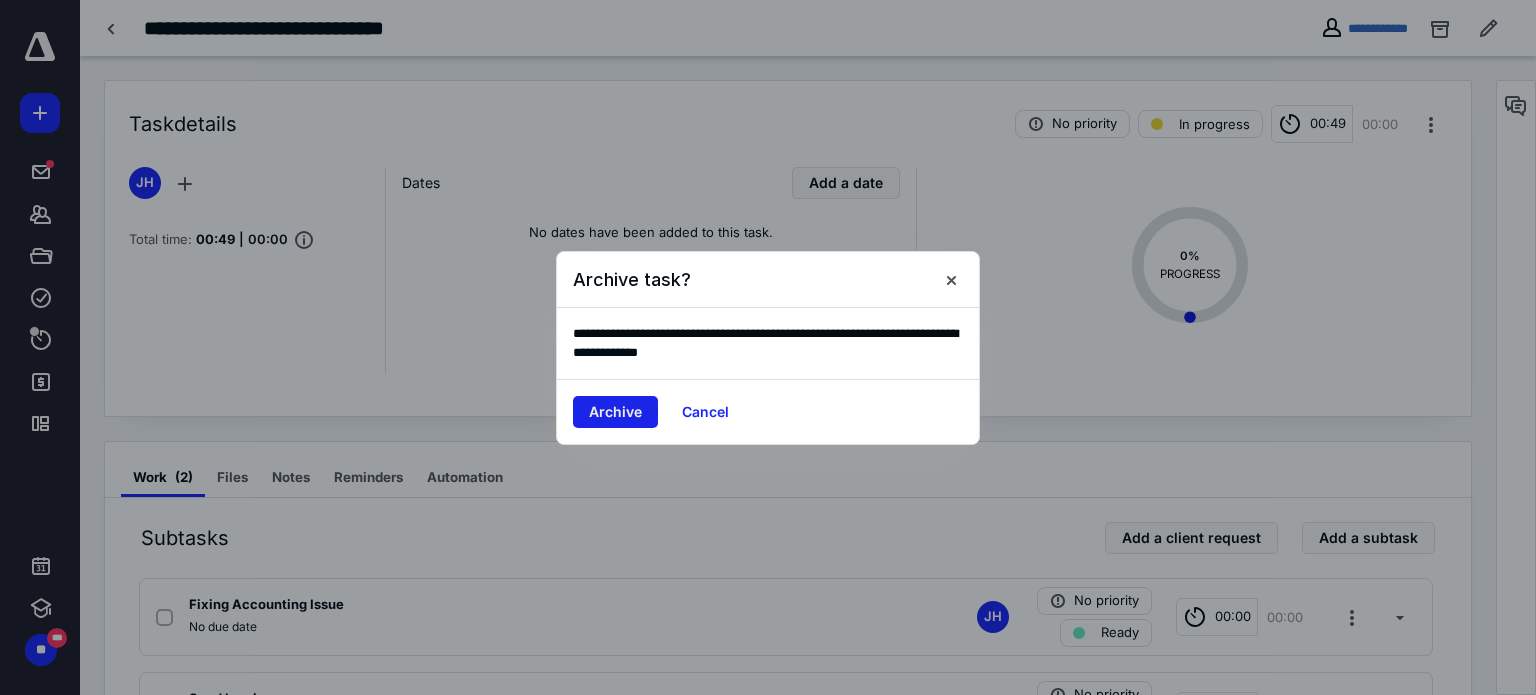 click on "Archive" at bounding box center [615, 412] 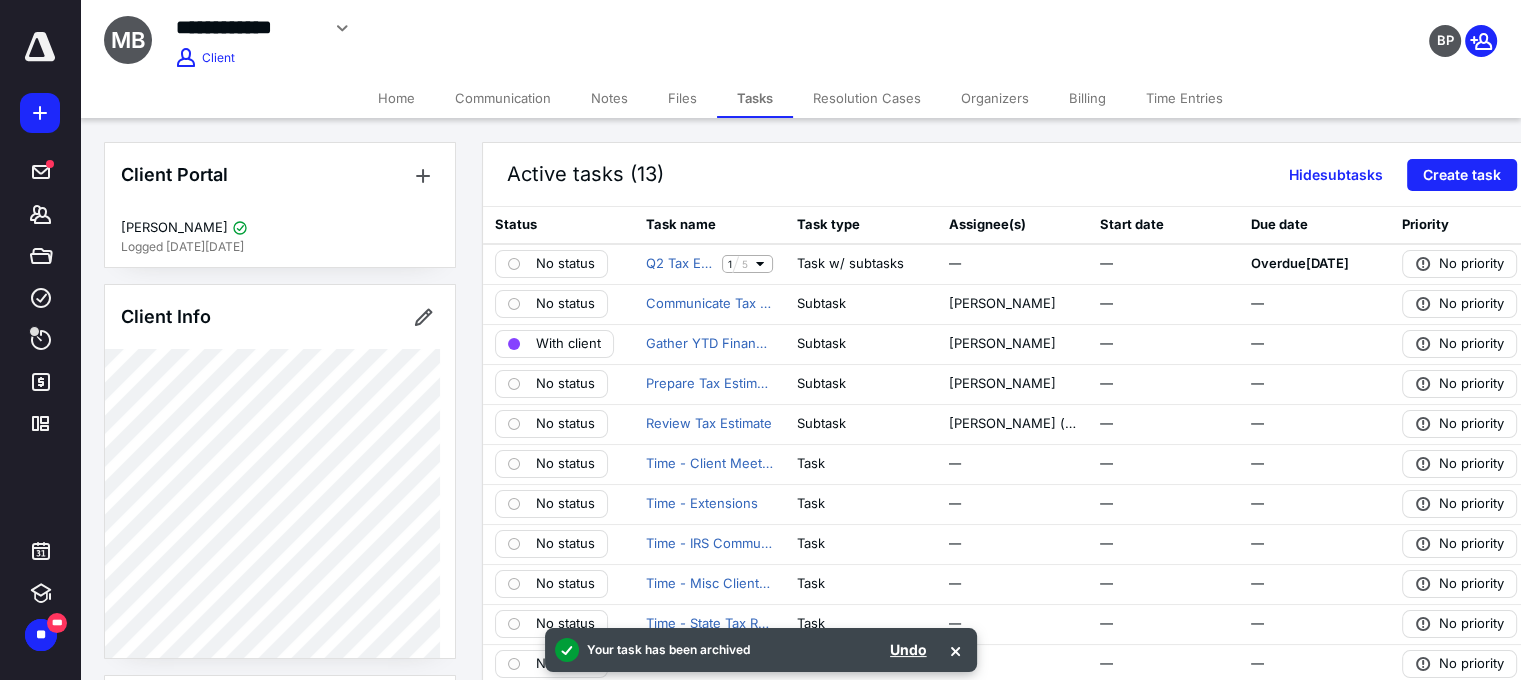 click on "Home" at bounding box center (396, 98) 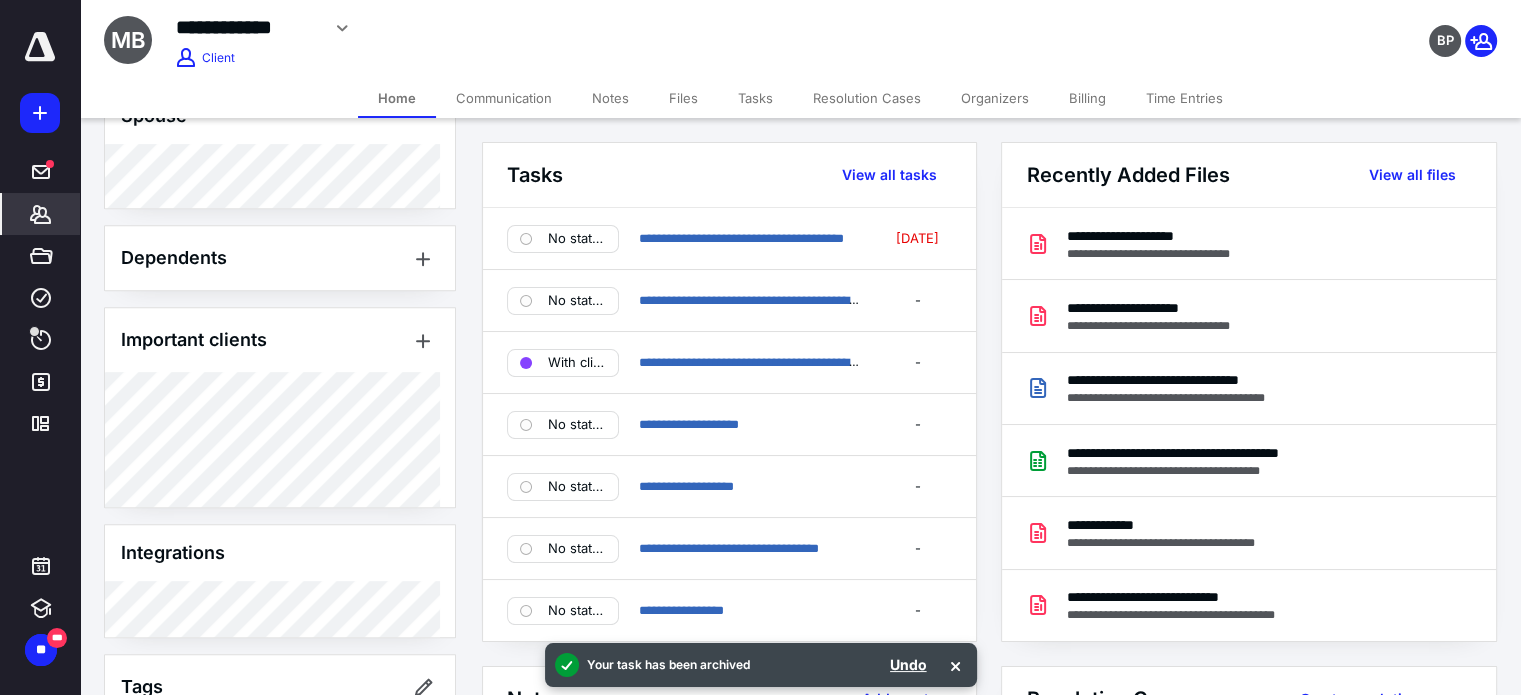 scroll, scrollTop: 1100, scrollLeft: 0, axis: vertical 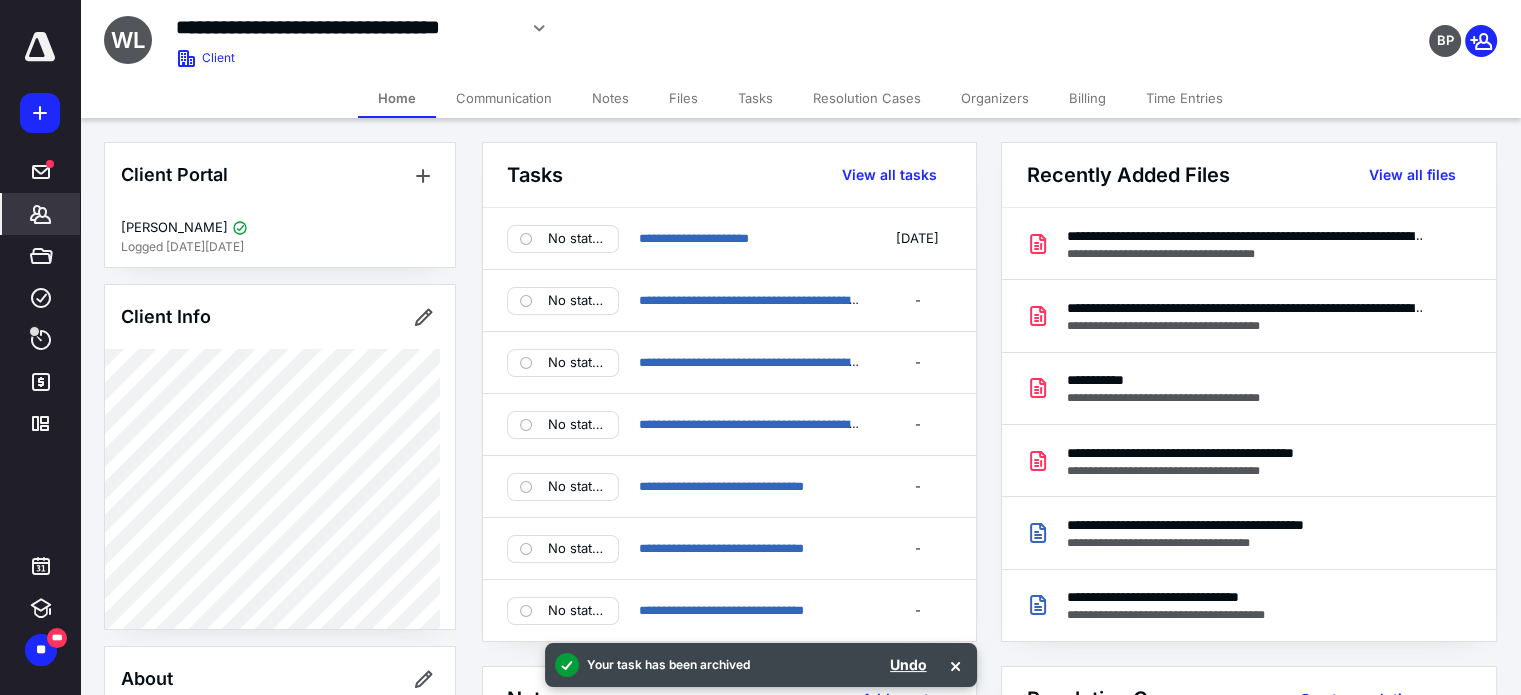 click on "Tasks" at bounding box center (755, 98) 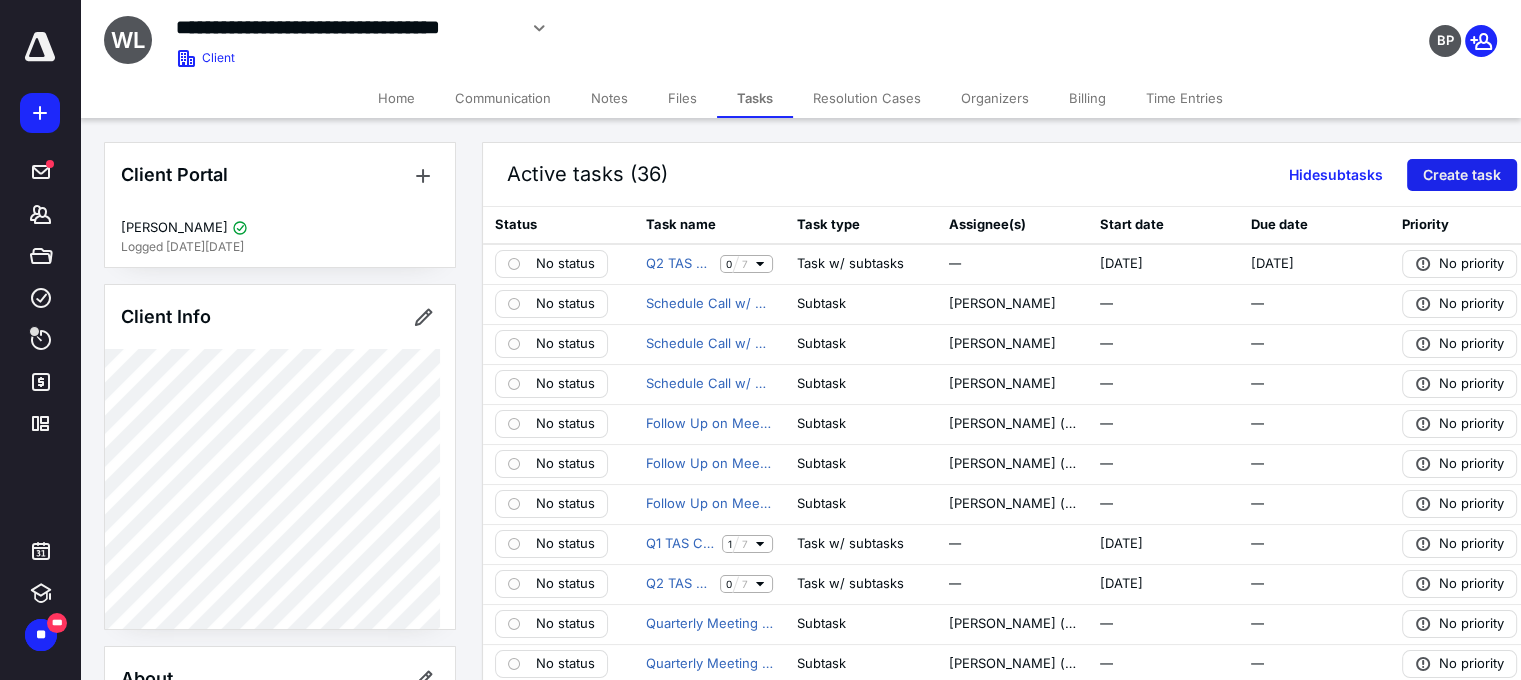 click on "Create task" at bounding box center [1462, 175] 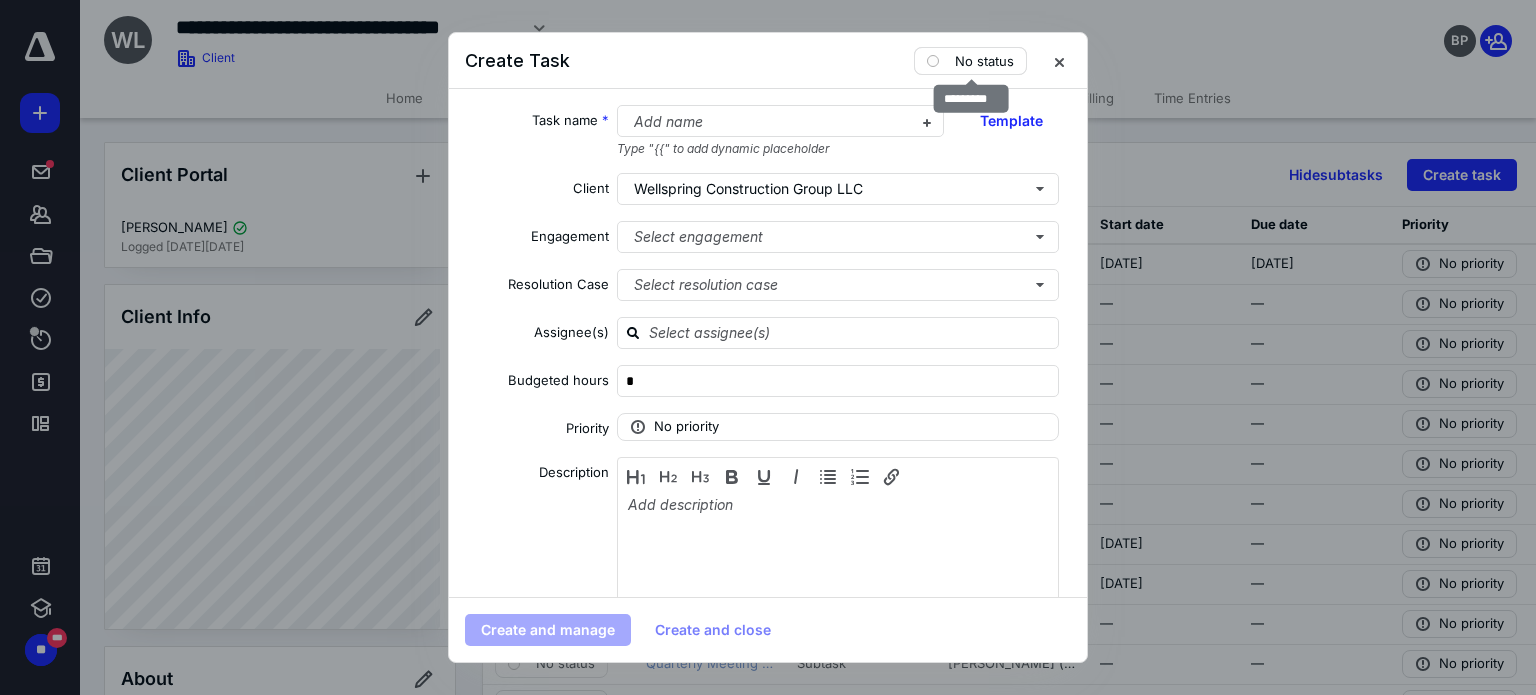click on "No status" at bounding box center (984, 61) 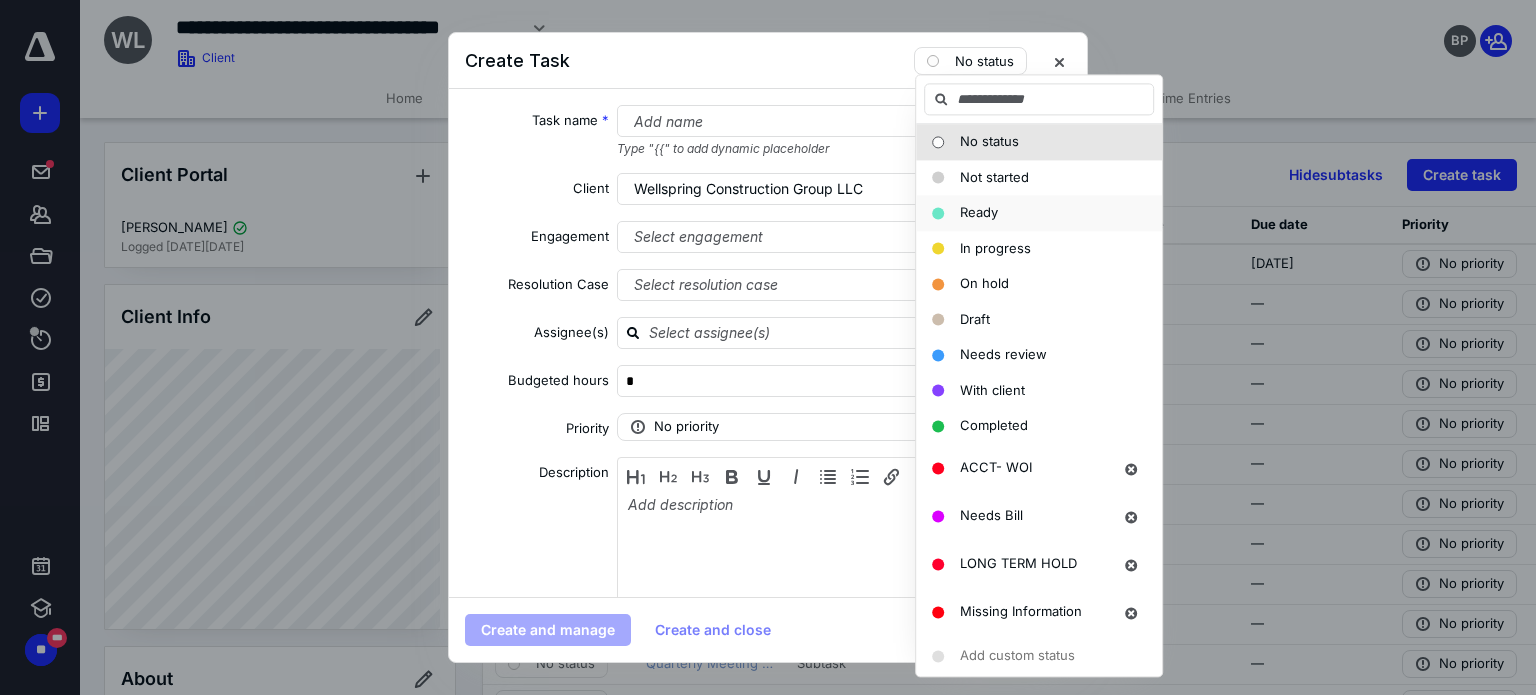 drag, startPoint x: 981, startPoint y: 247, endPoint x: 932, endPoint y: 228, distance: 52.554733 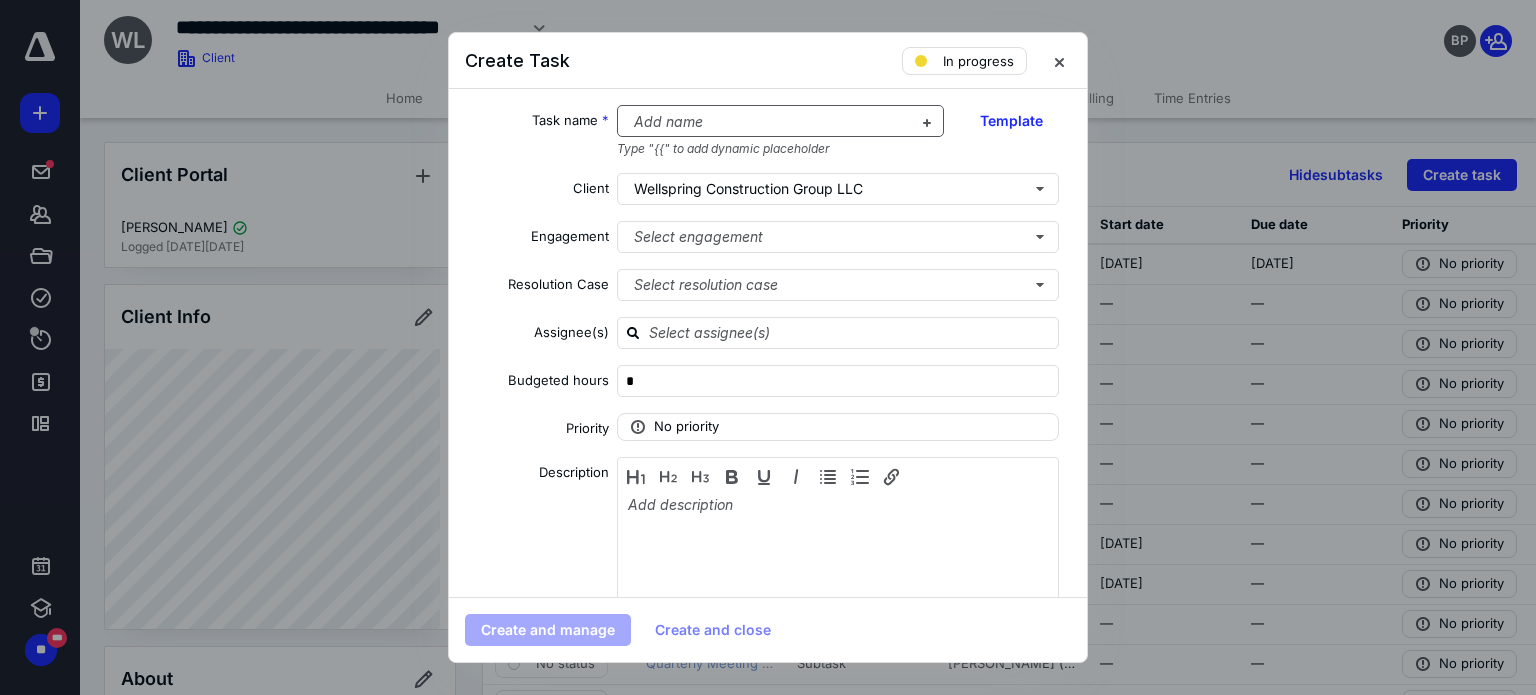 click at bounding box center (769, 122) 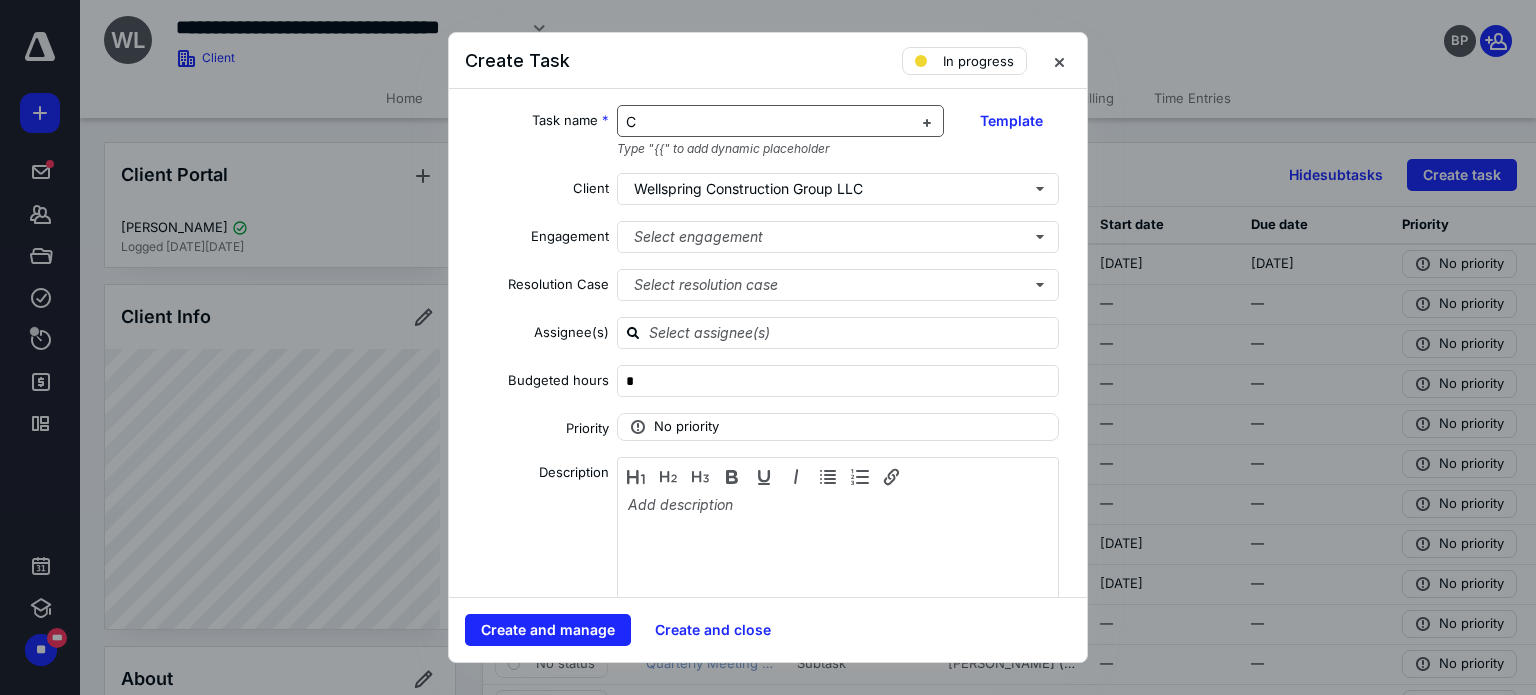 type 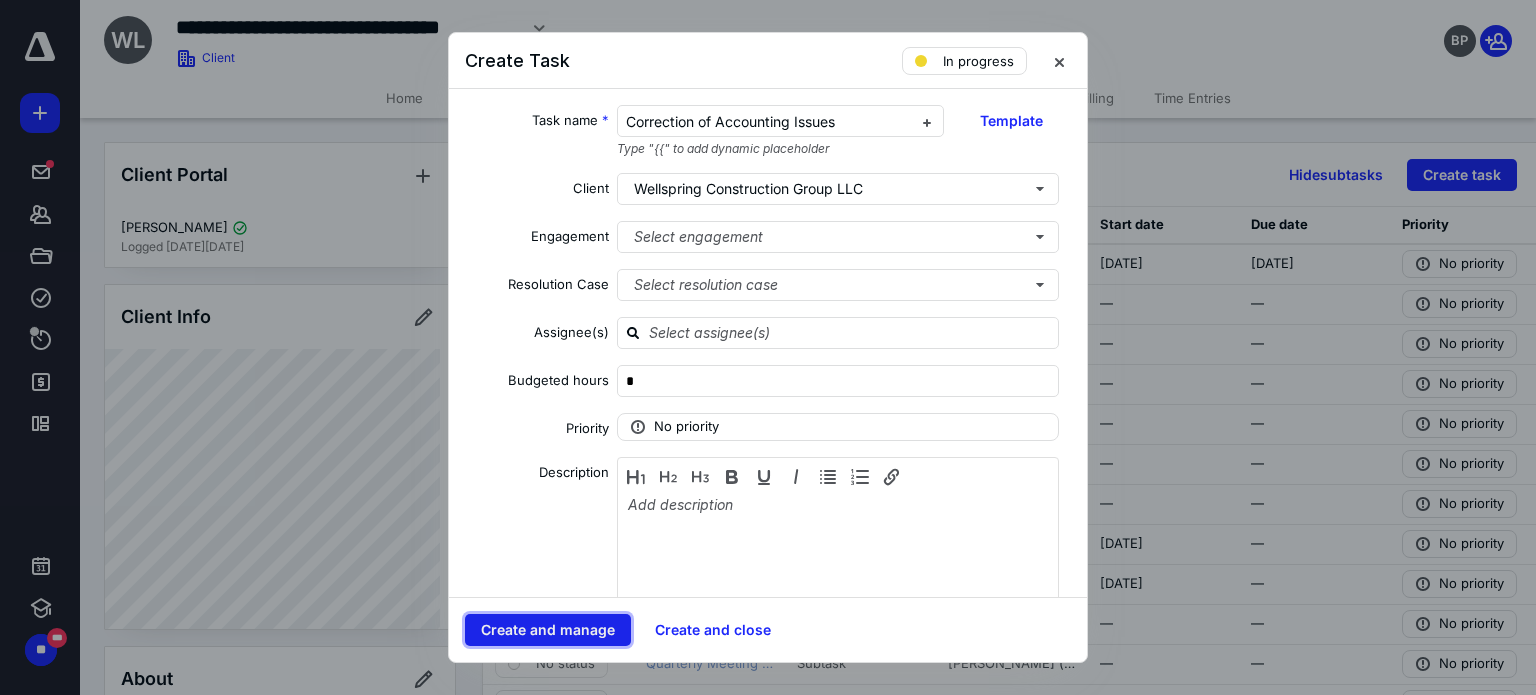 click on "Create and manage" at bounding box center (548, 630) 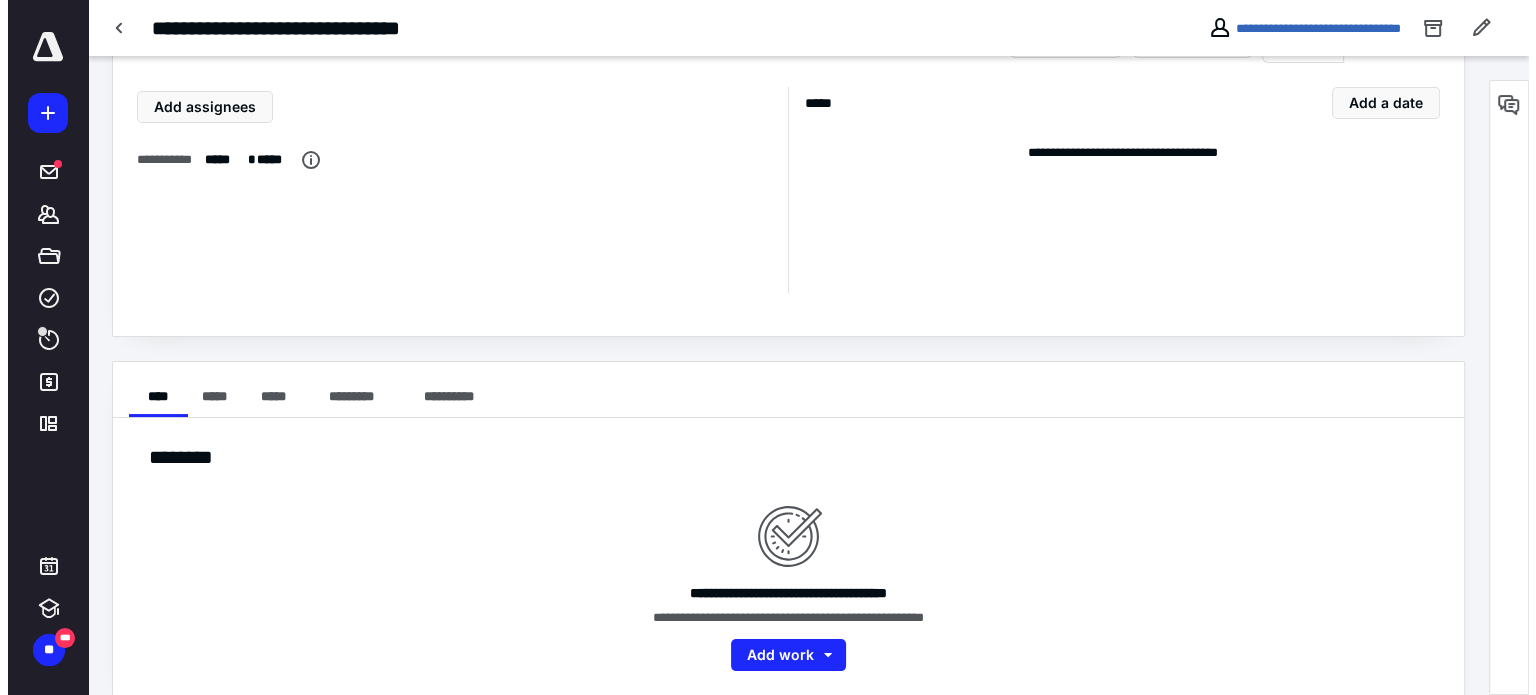scroll, scrollTop: 103, scrollLeft: 0, axis: vertical 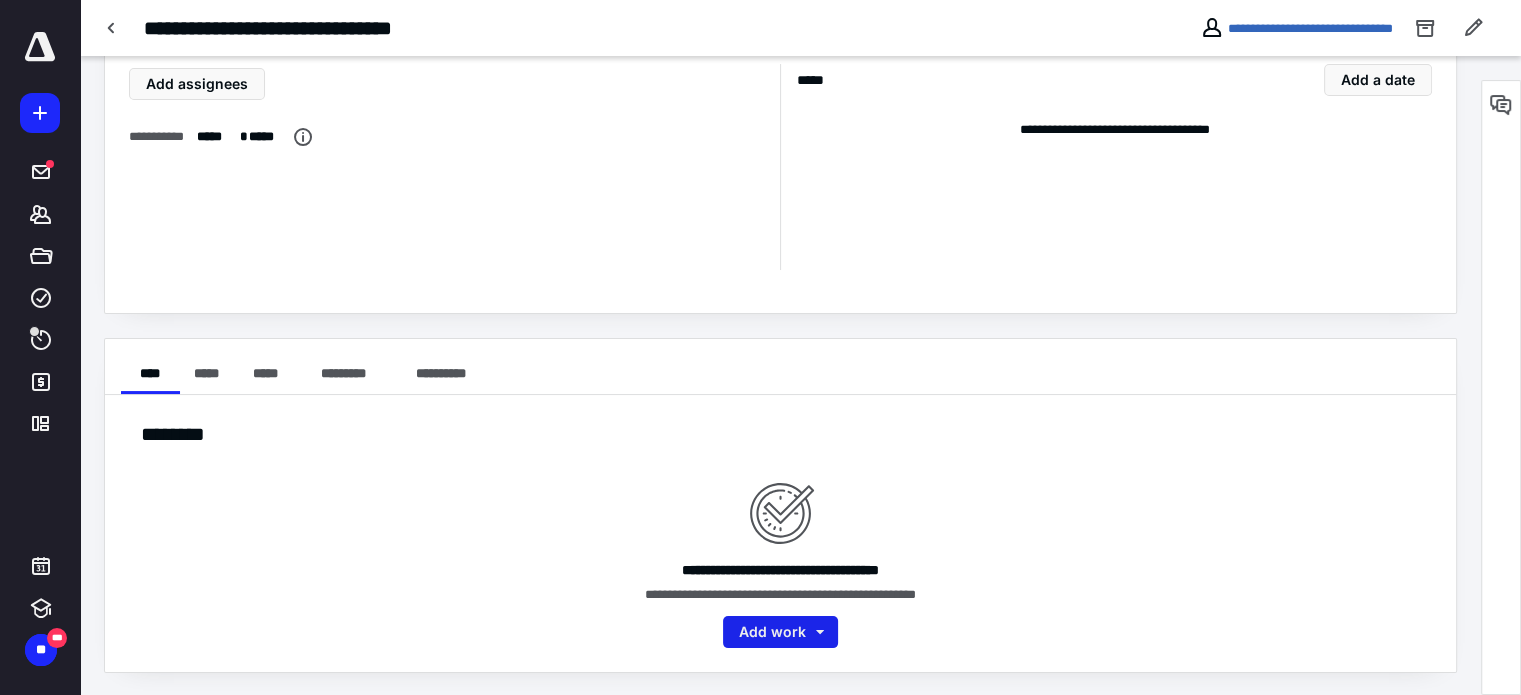 click on "Add work" at bounding box center [780, 632] 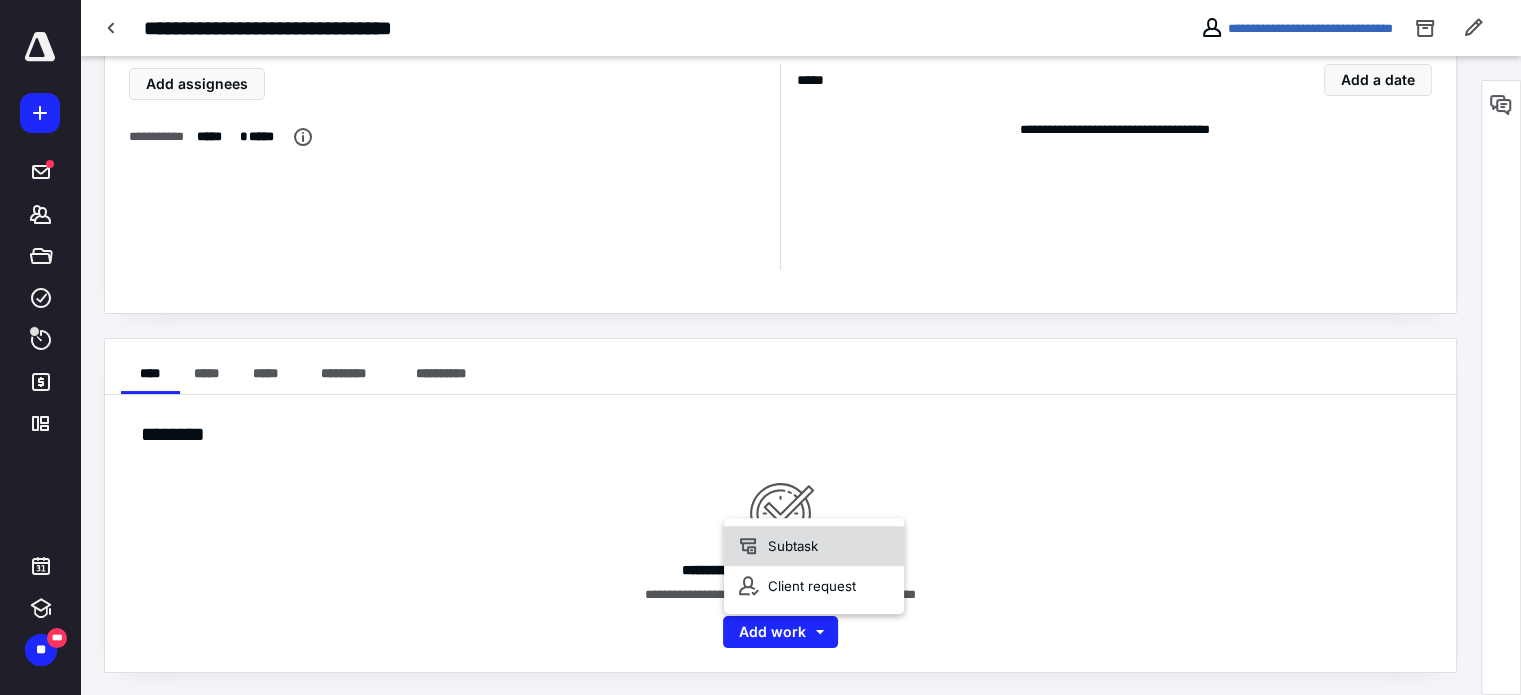 click on "Subtask" at bounding box center [814, 546] 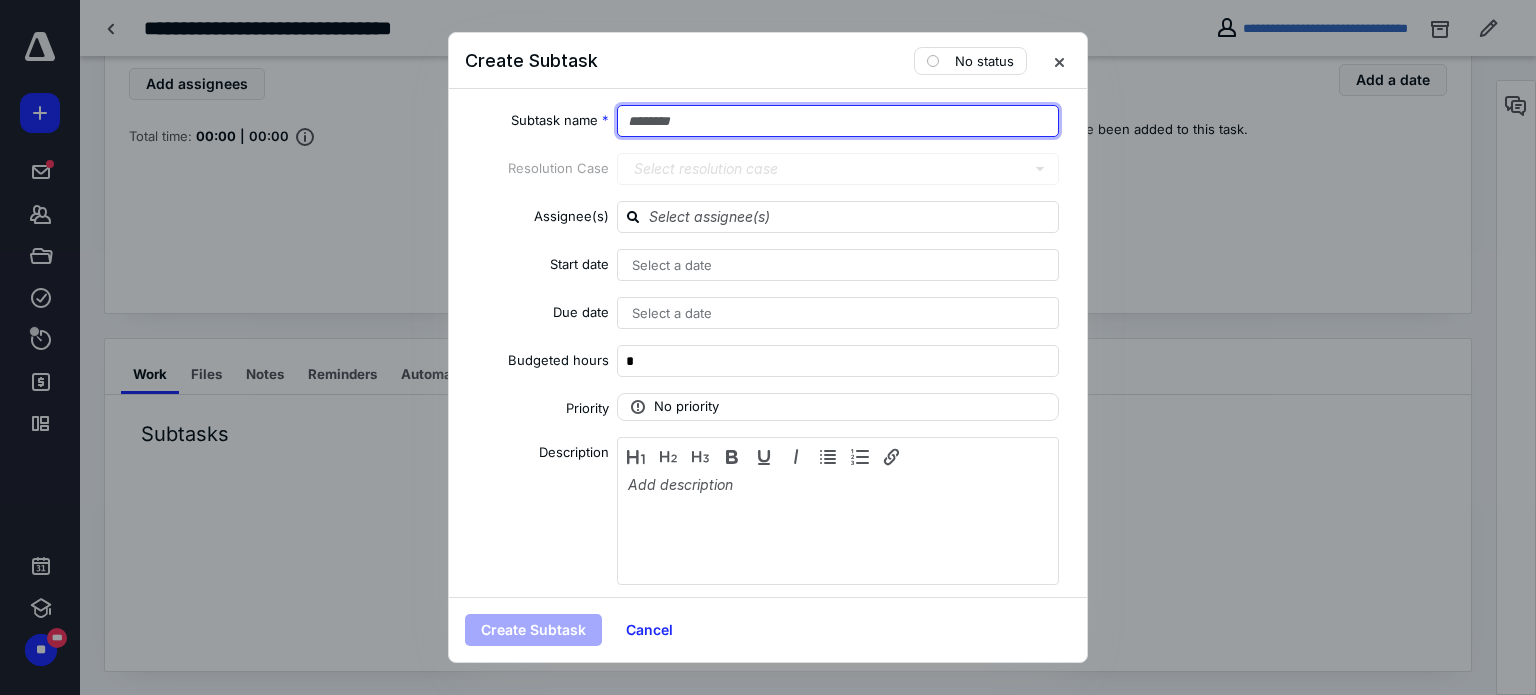 click at bounding box center [838, 121] 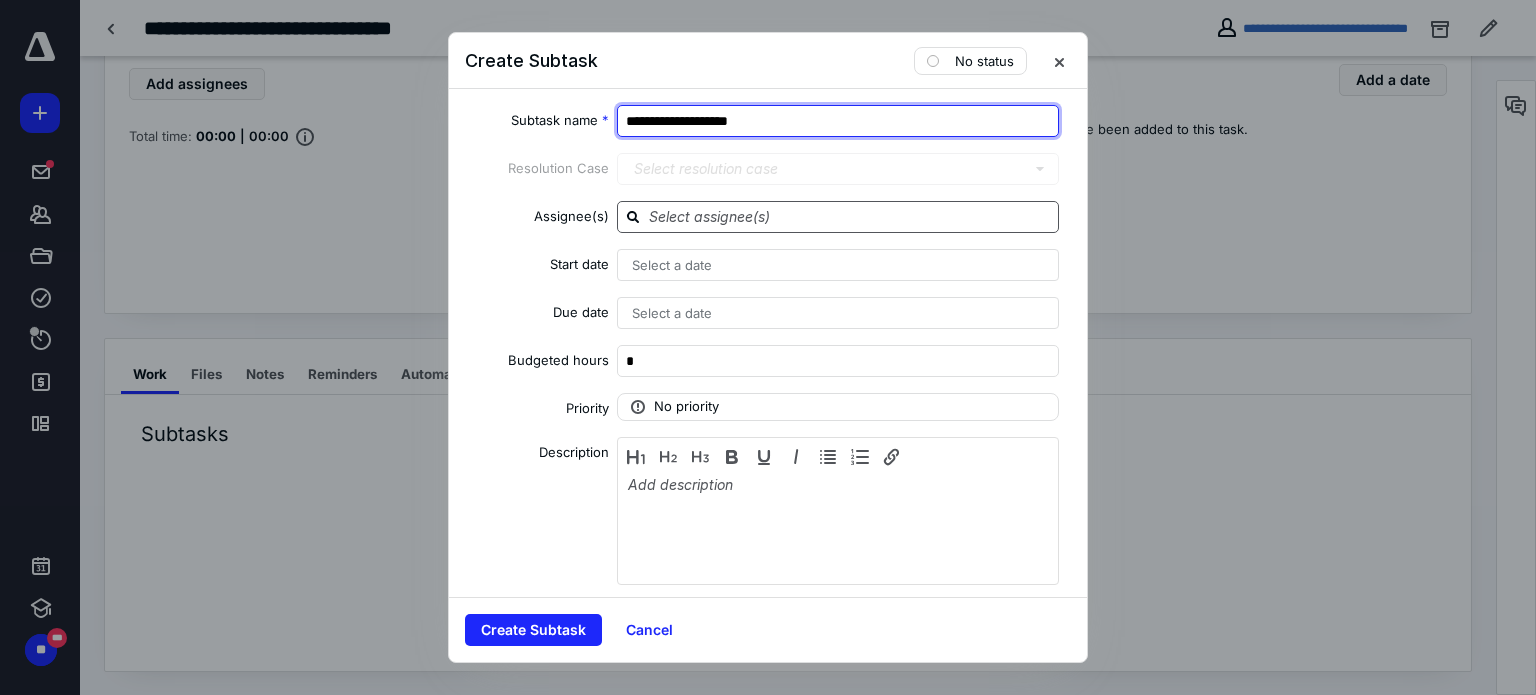 type on "**********" 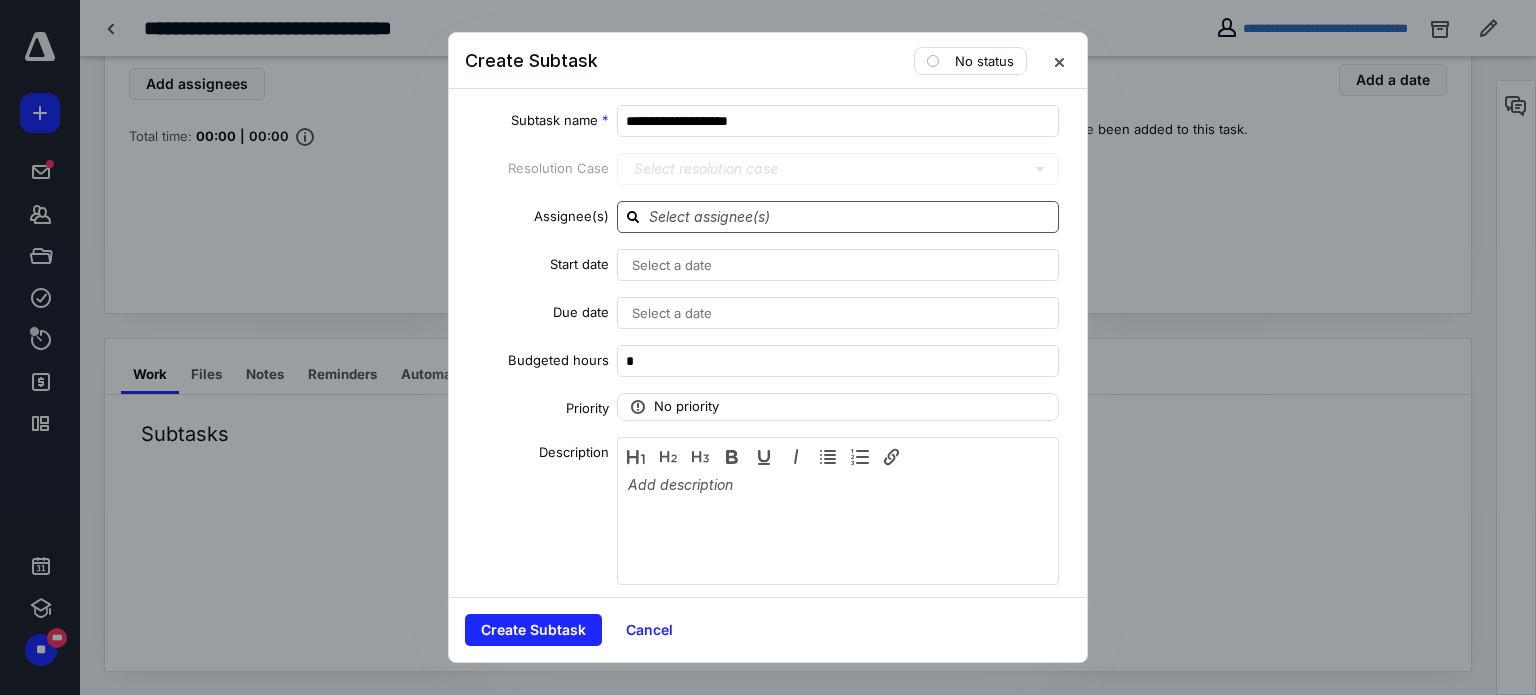 click at bounding box center [850, 216] 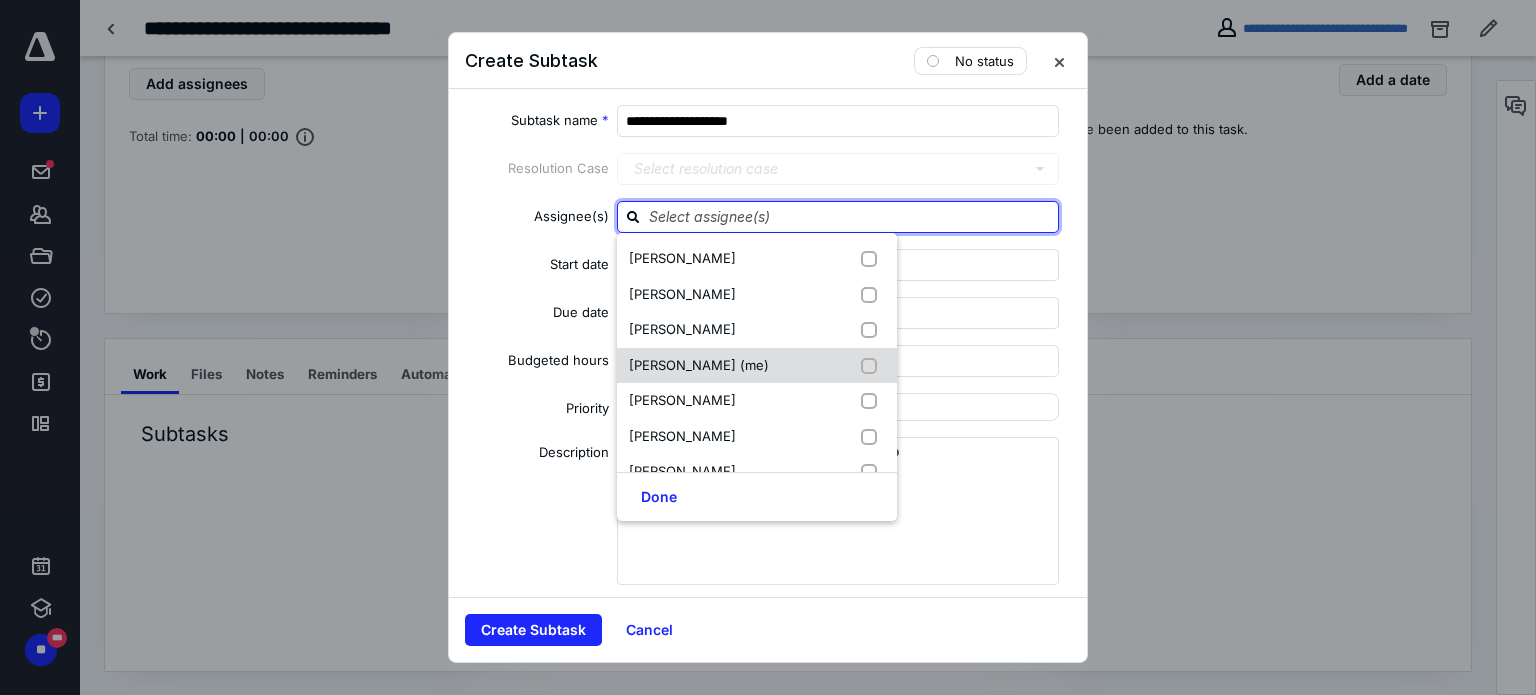click on "[PERSON_NAME] (me)" at bounding box center (699, 365) 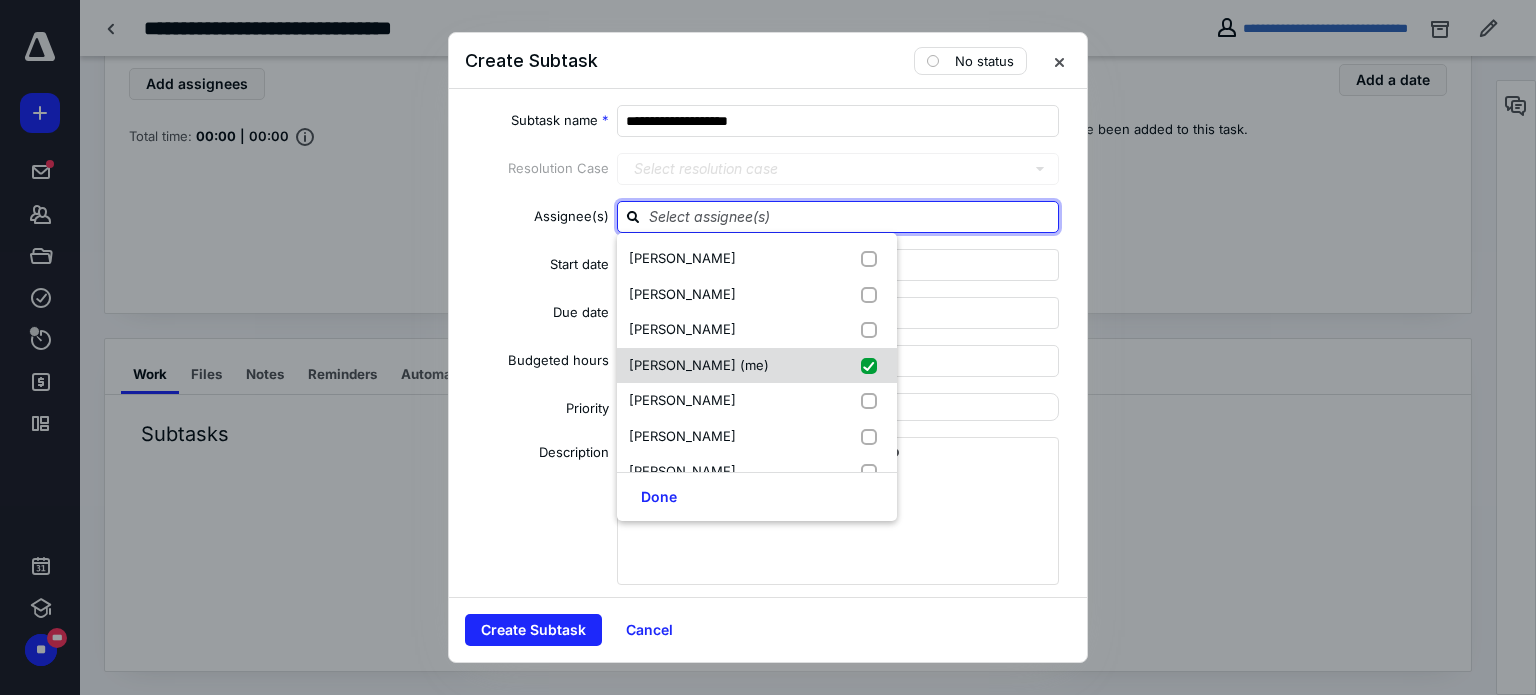 checkbox on "true" 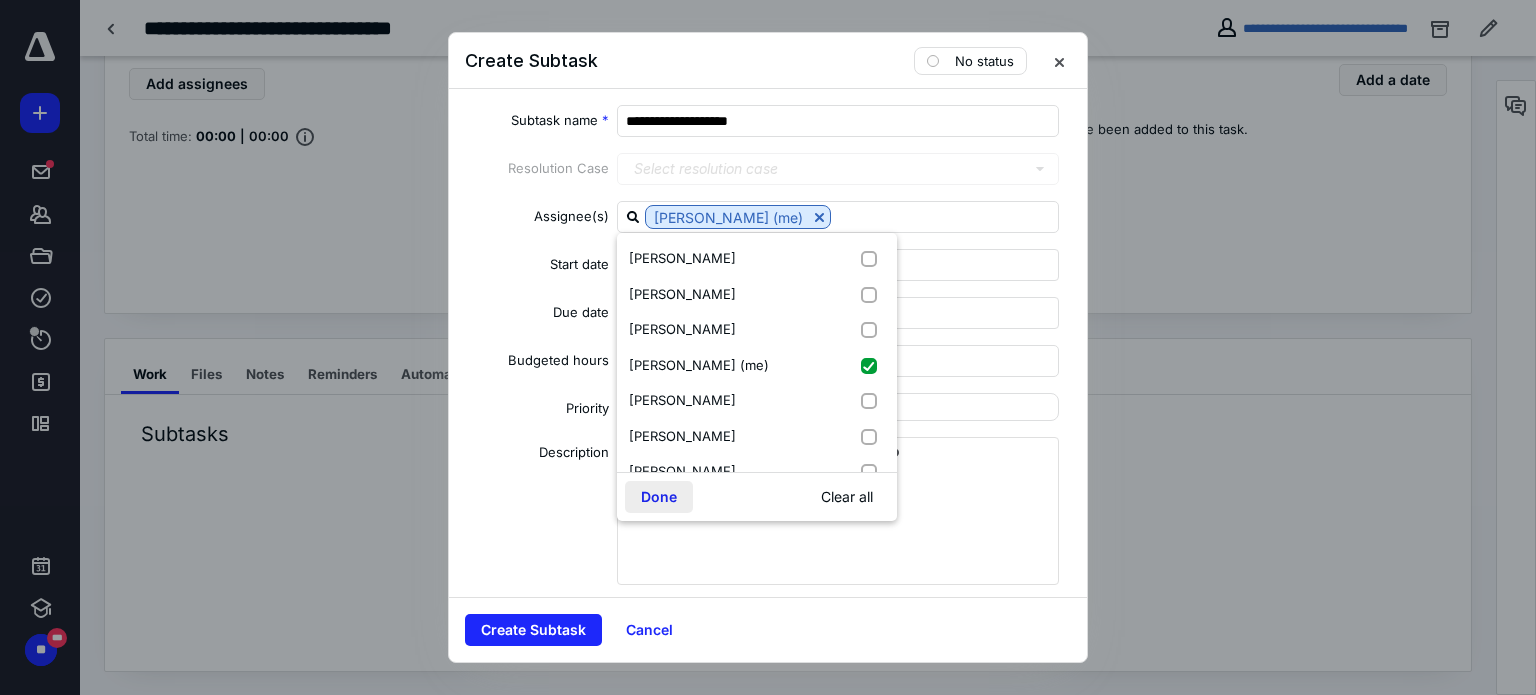 click on "Done" at bounding box center (659, 497) 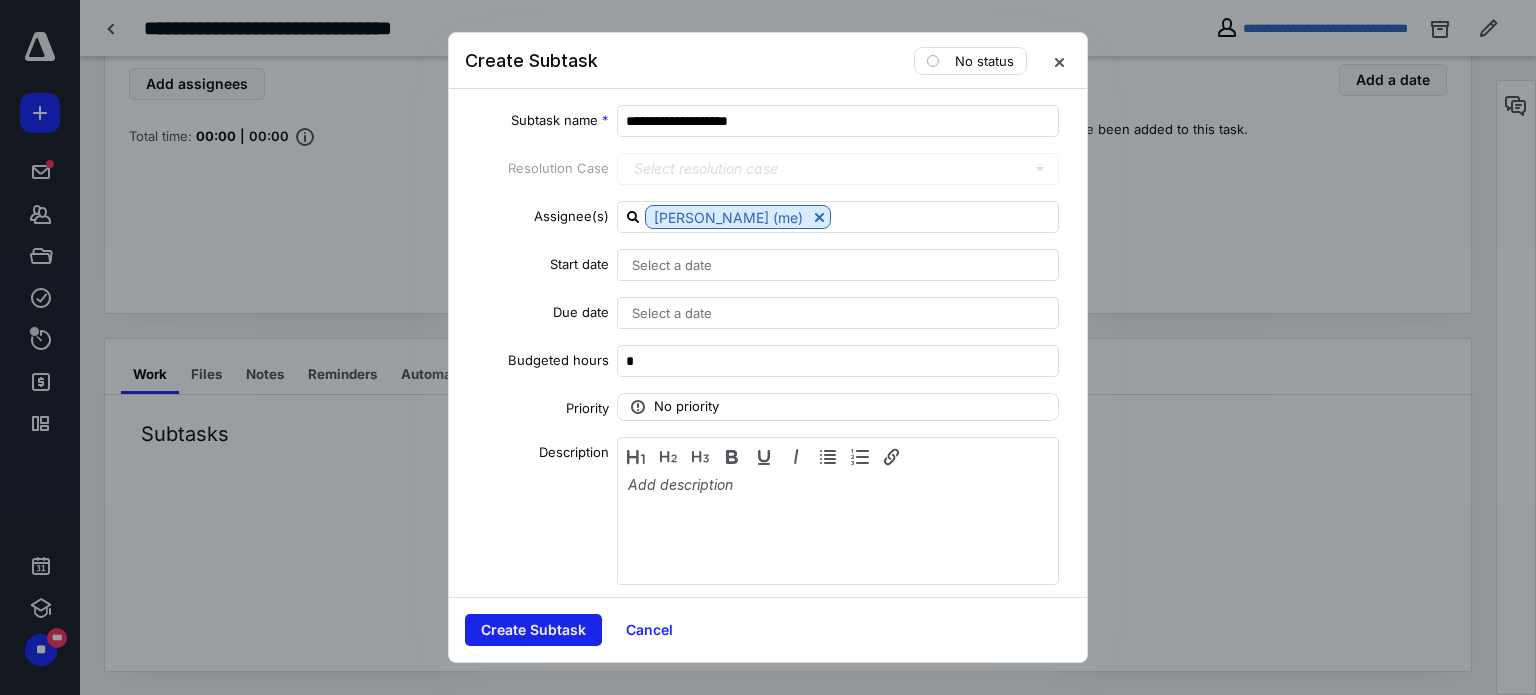 click on "Create Subtask" at bounding box center [533, 630] 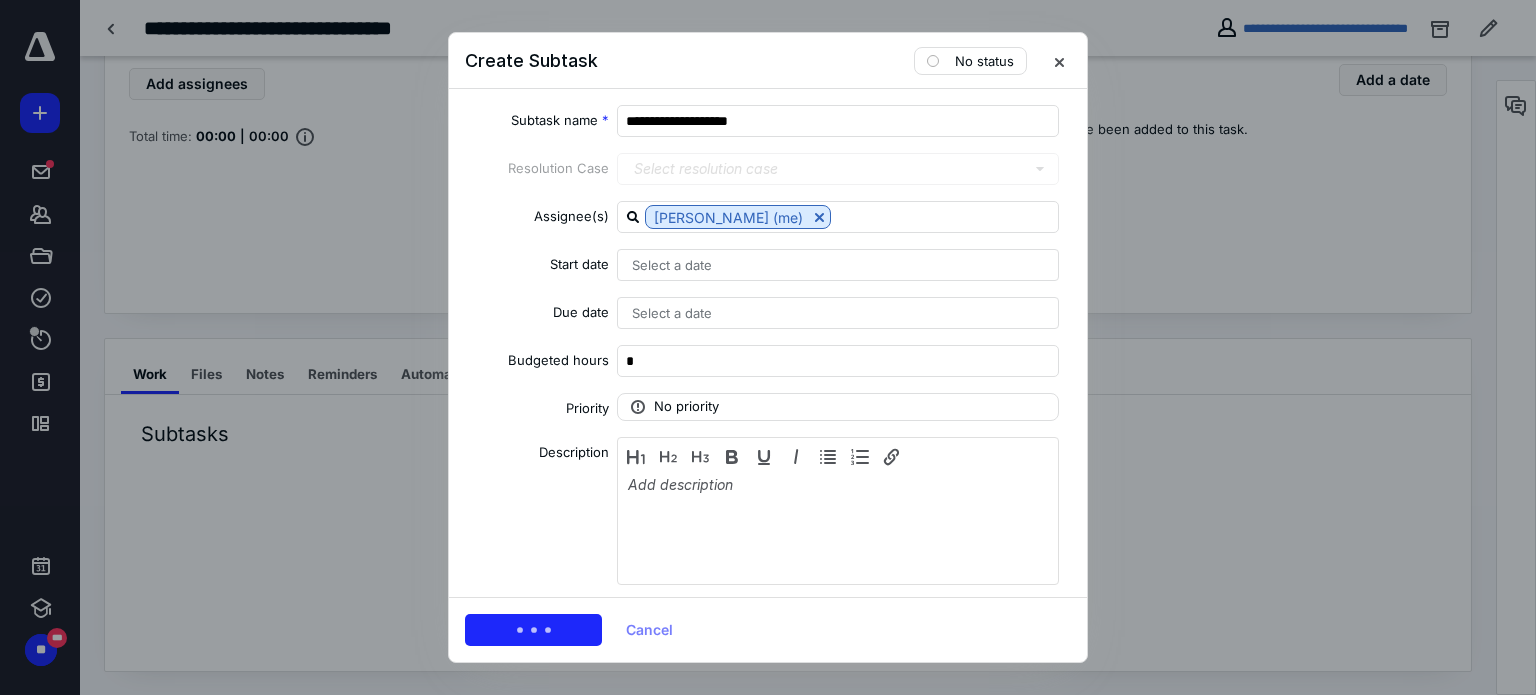 scroll, scrollTop: 9, scrollLeft: 0, axis: vertical 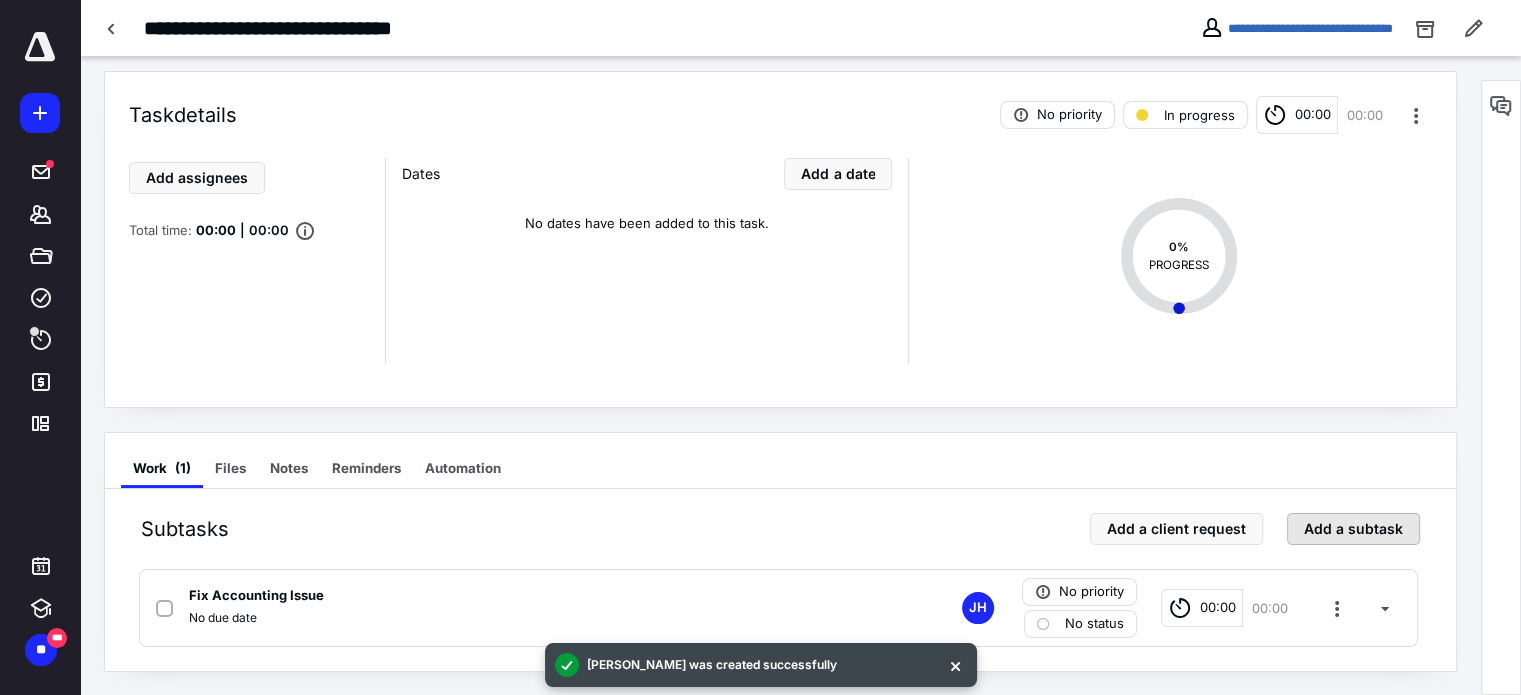 click on "Add a subtask" at bounding box center (1353, 529) 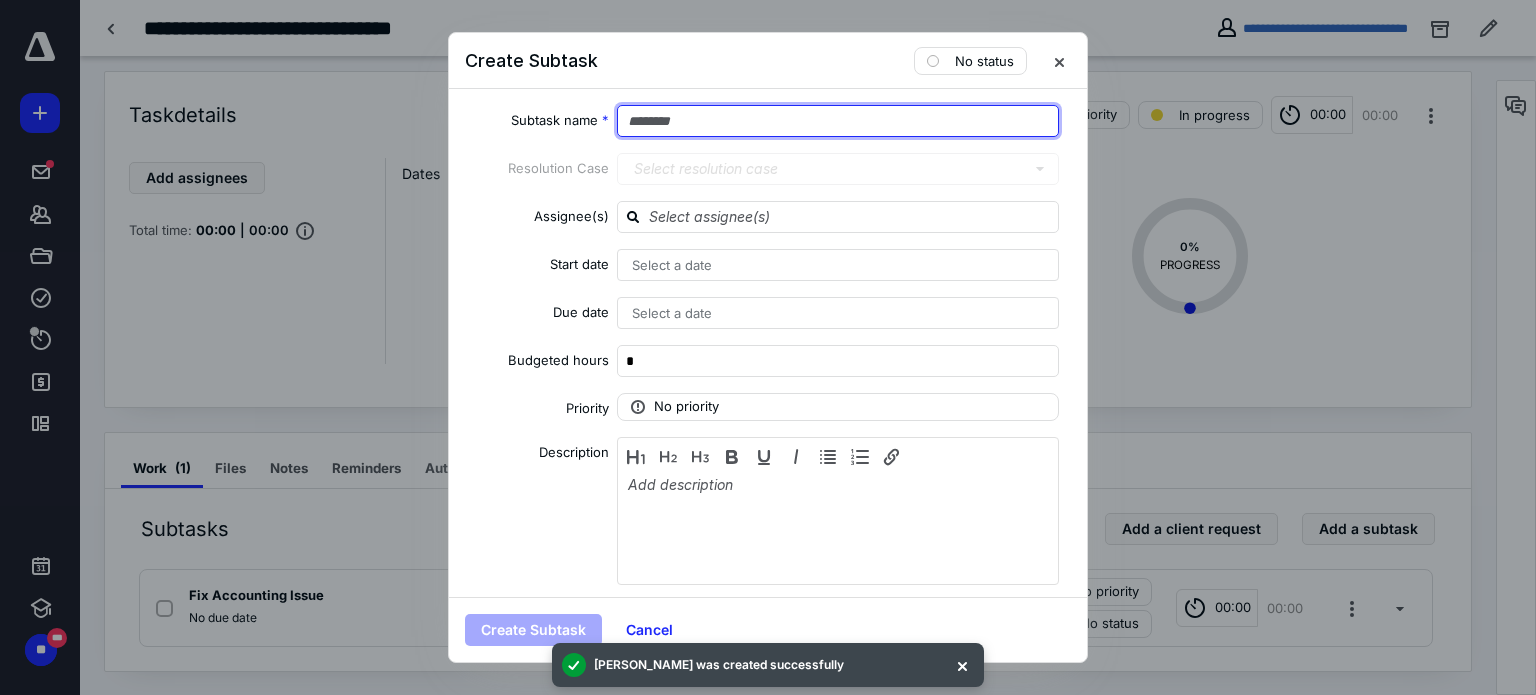 click at bounding box center (838, 121) 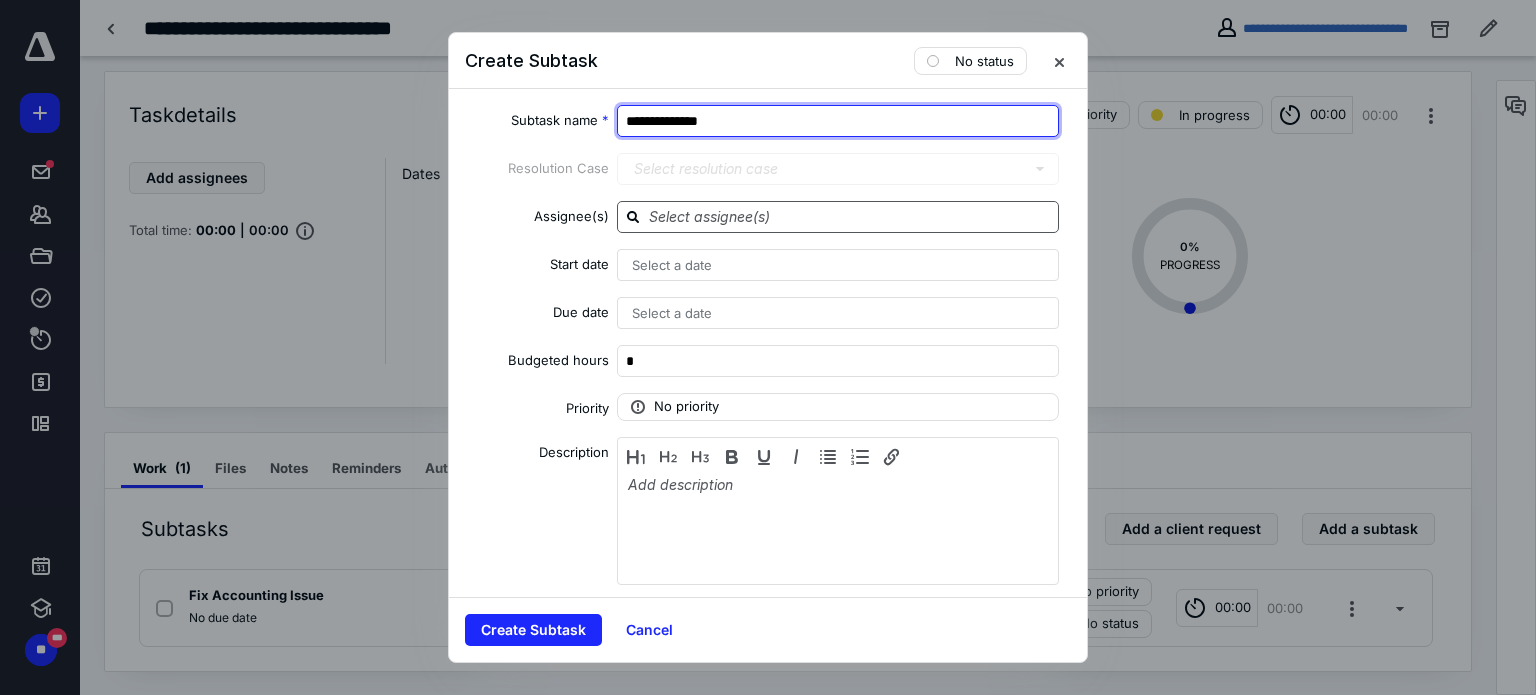 type on "**********" 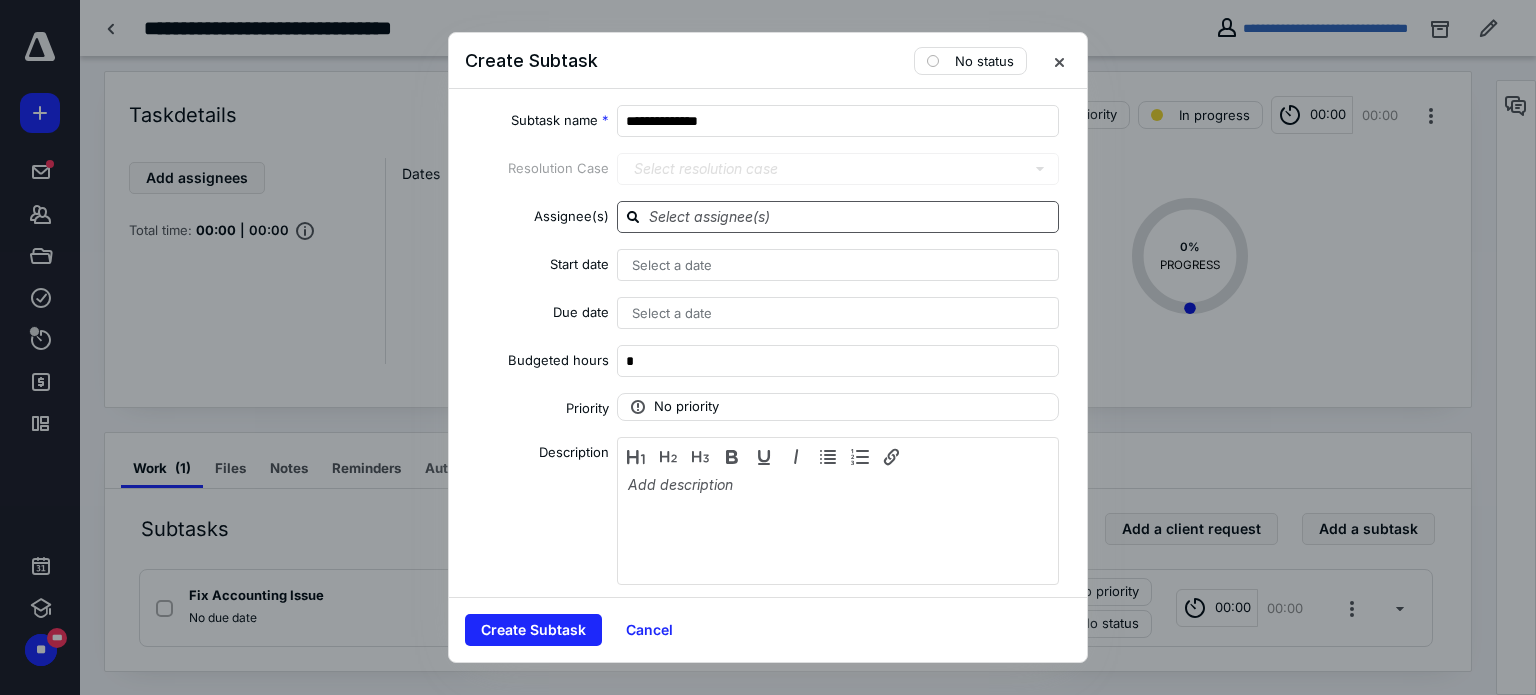 click at bounding box center [850, 216] 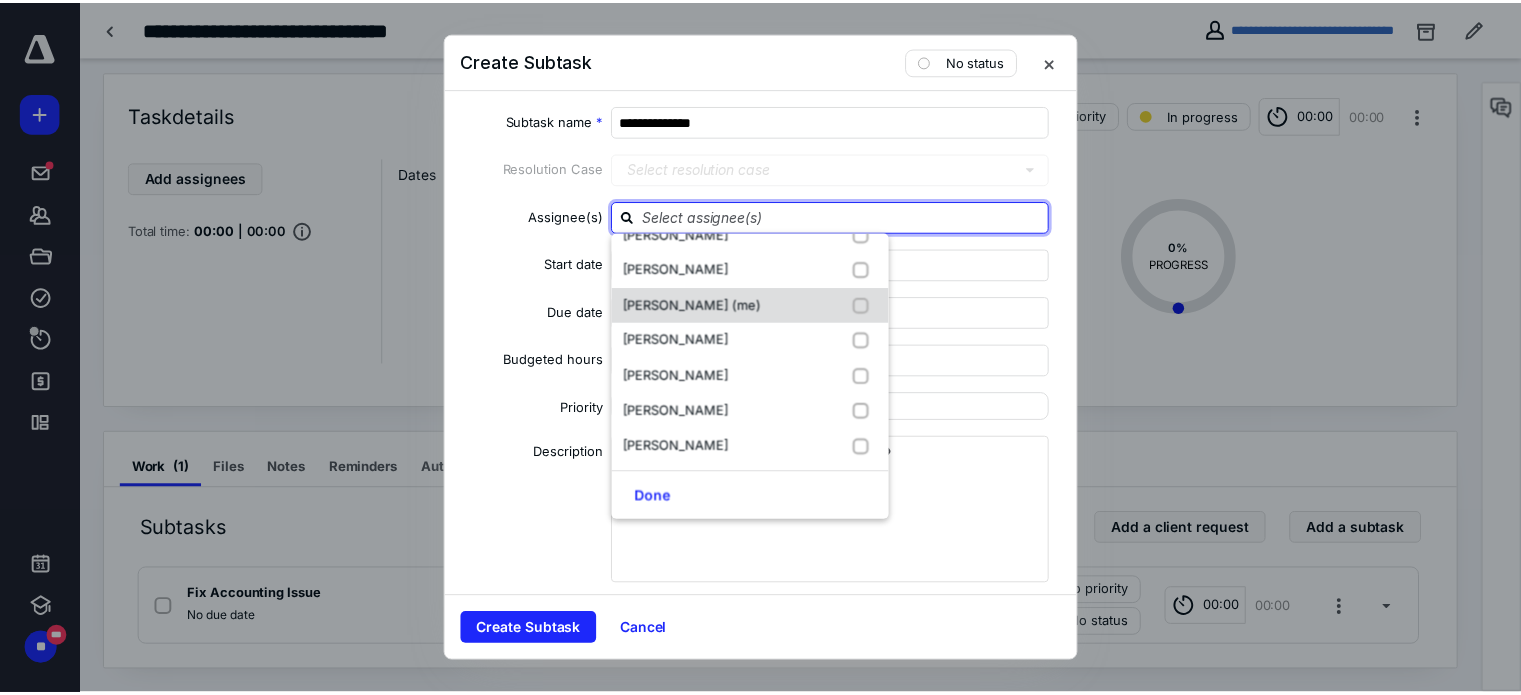 scroll, scrollTop: 61, scrollLeft: 0, axis: vertical 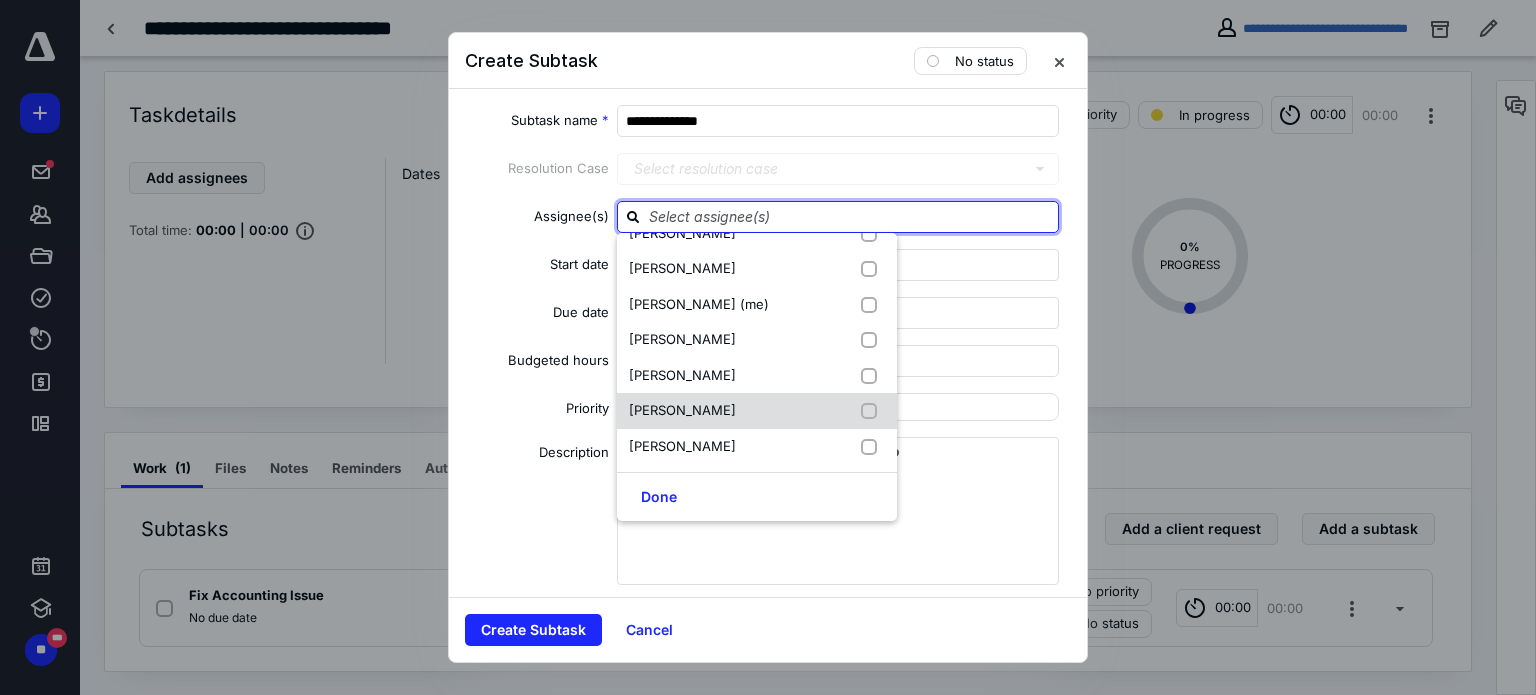 click on "[PERSON_NAME]" at bounding box center [682, 410] 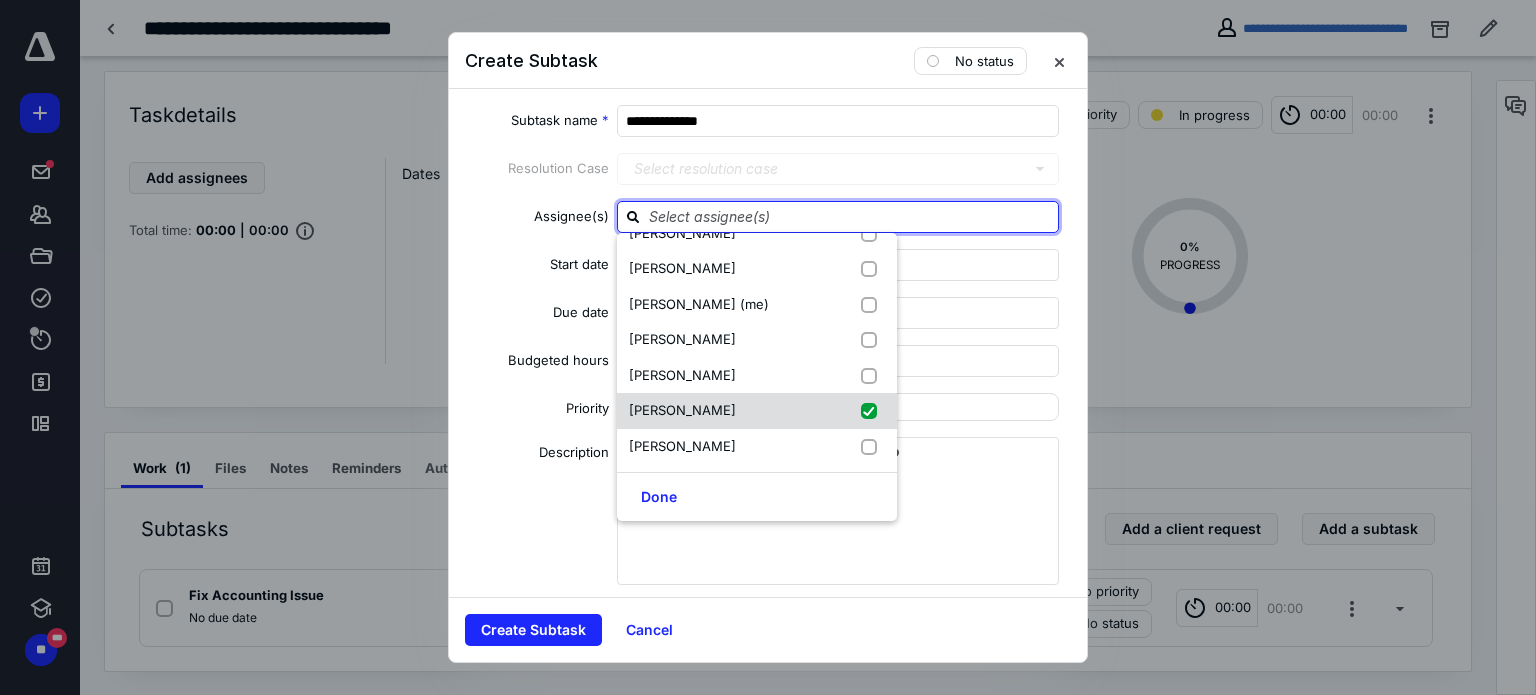 checkbox on "true" 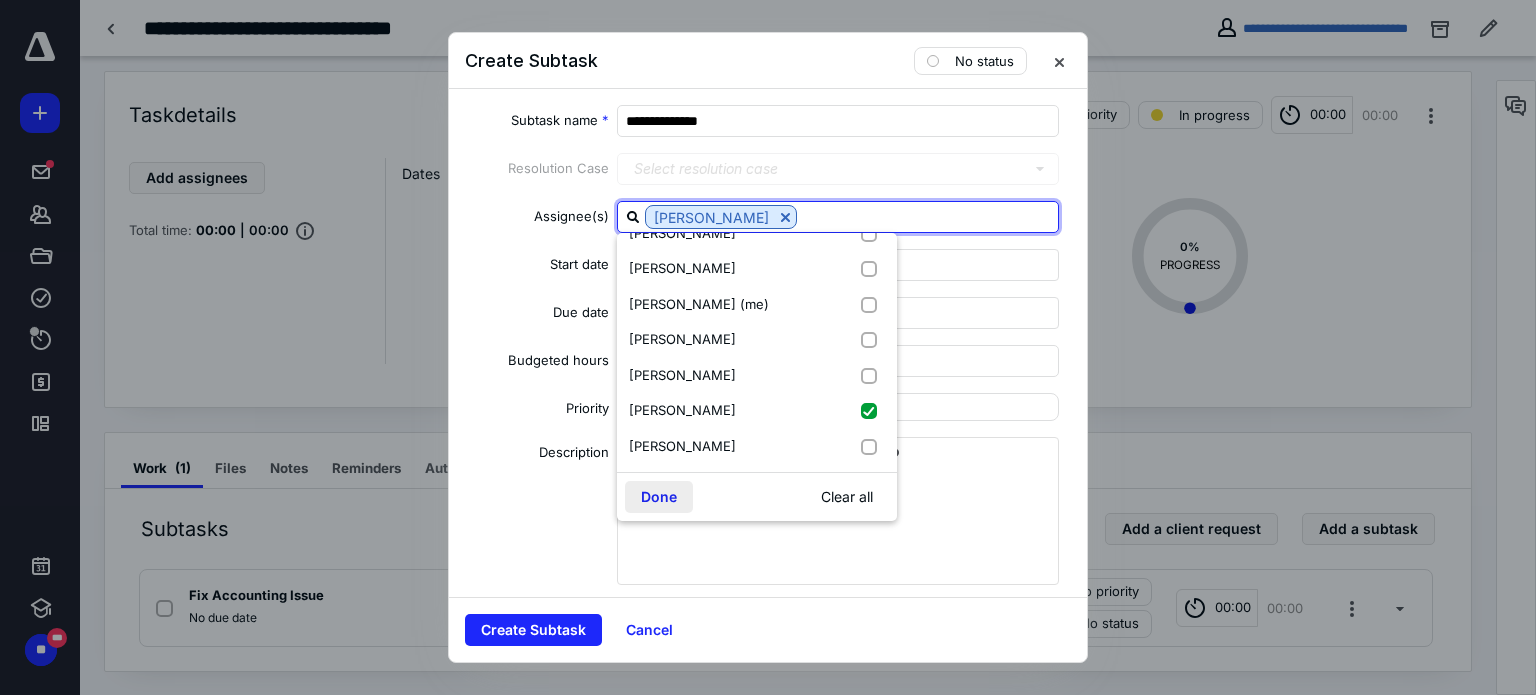 click on "Done" at bounding box center [659, 497] 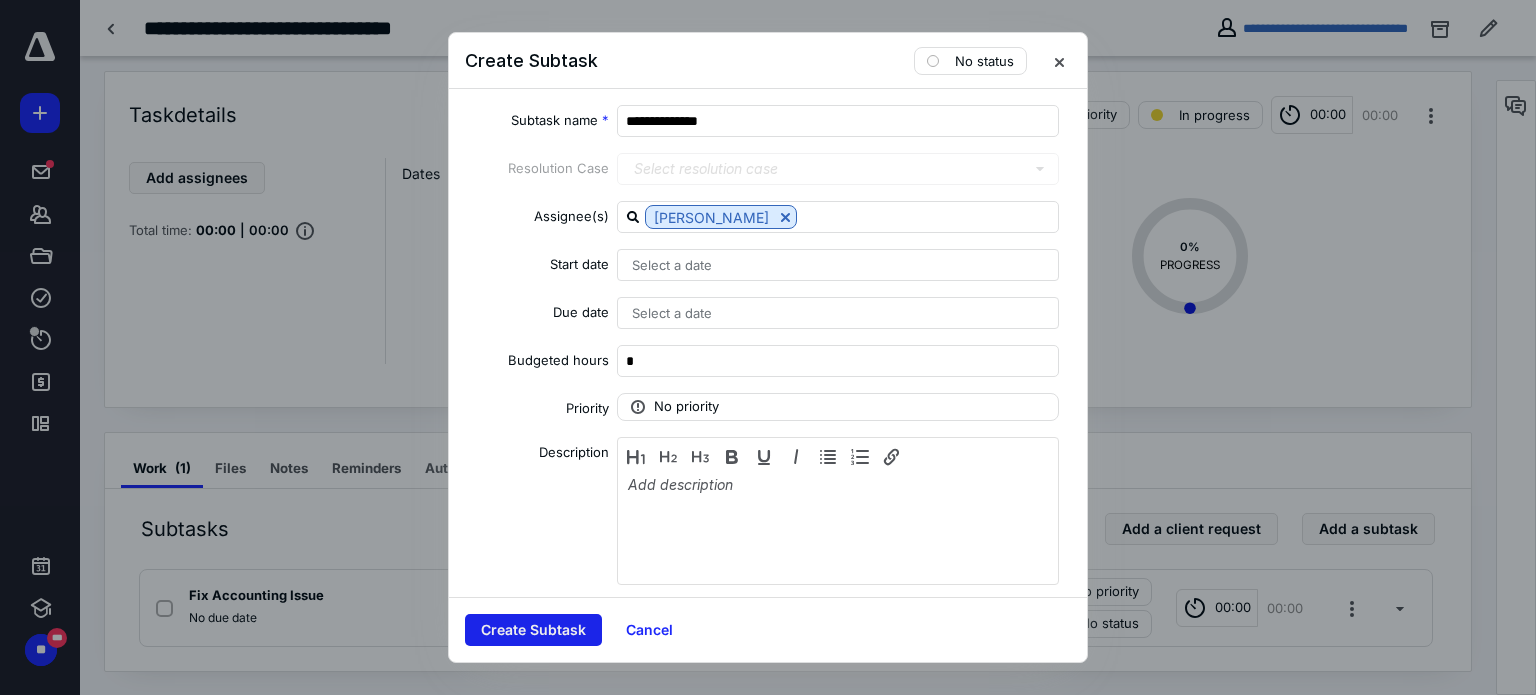 click on "Create Subtask" at bounding box center [533, 630] 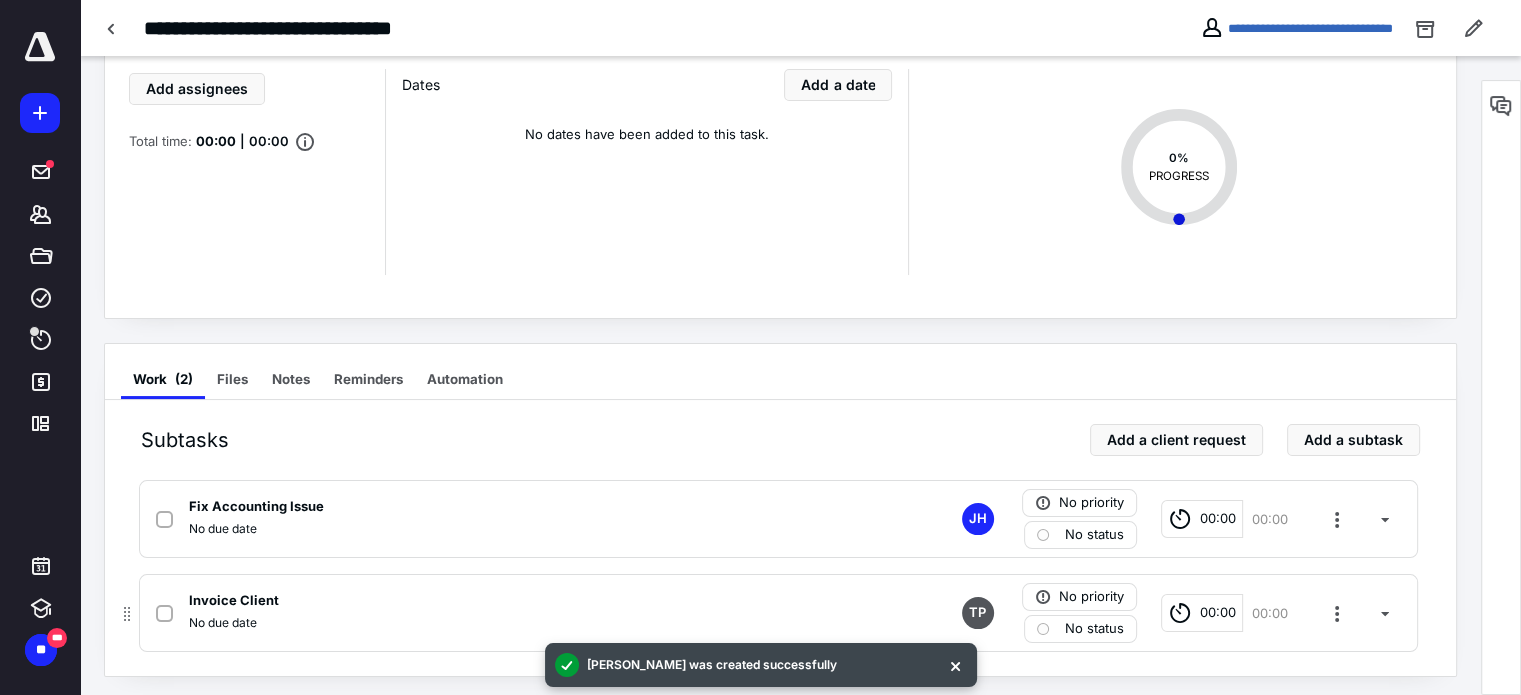 scroll, scrollTop: 103, scrollLeft: 0, axis: vertical 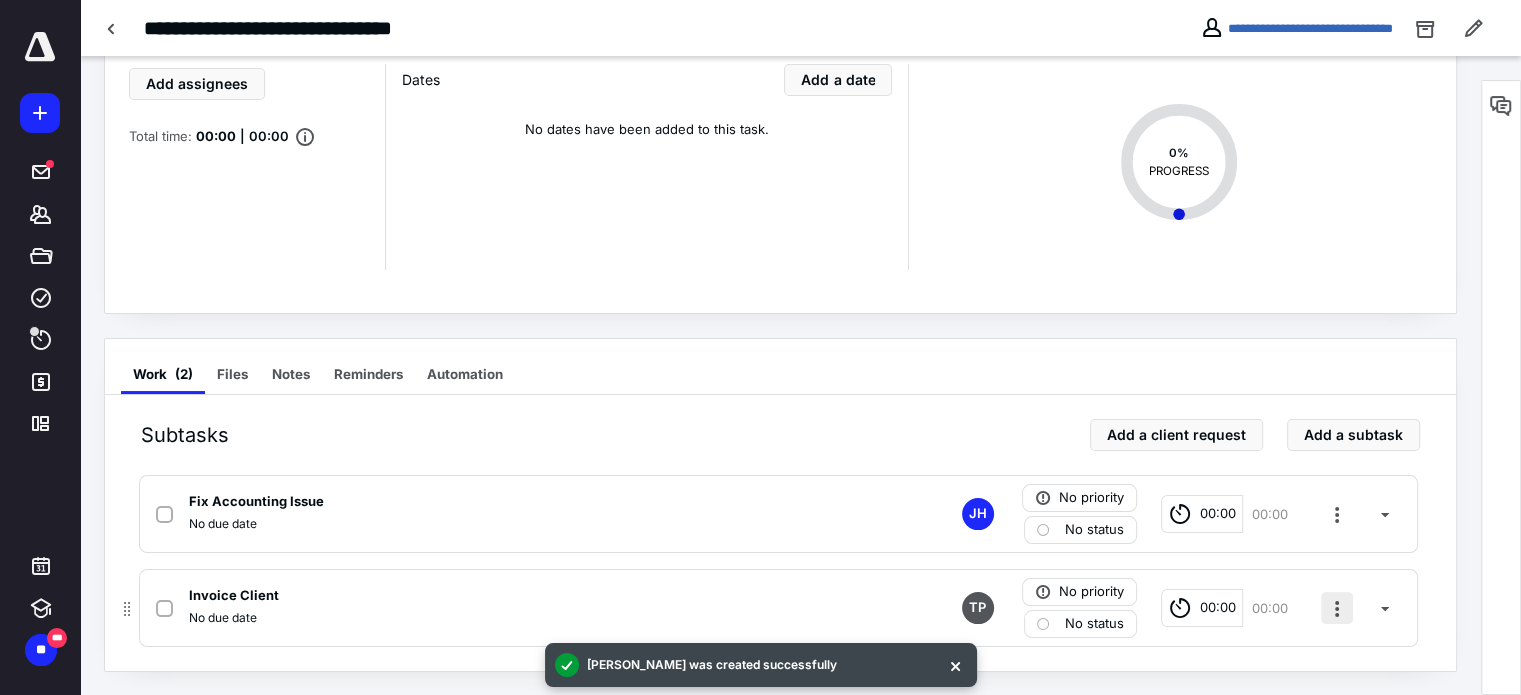 click at bounding box center [1337, 608] 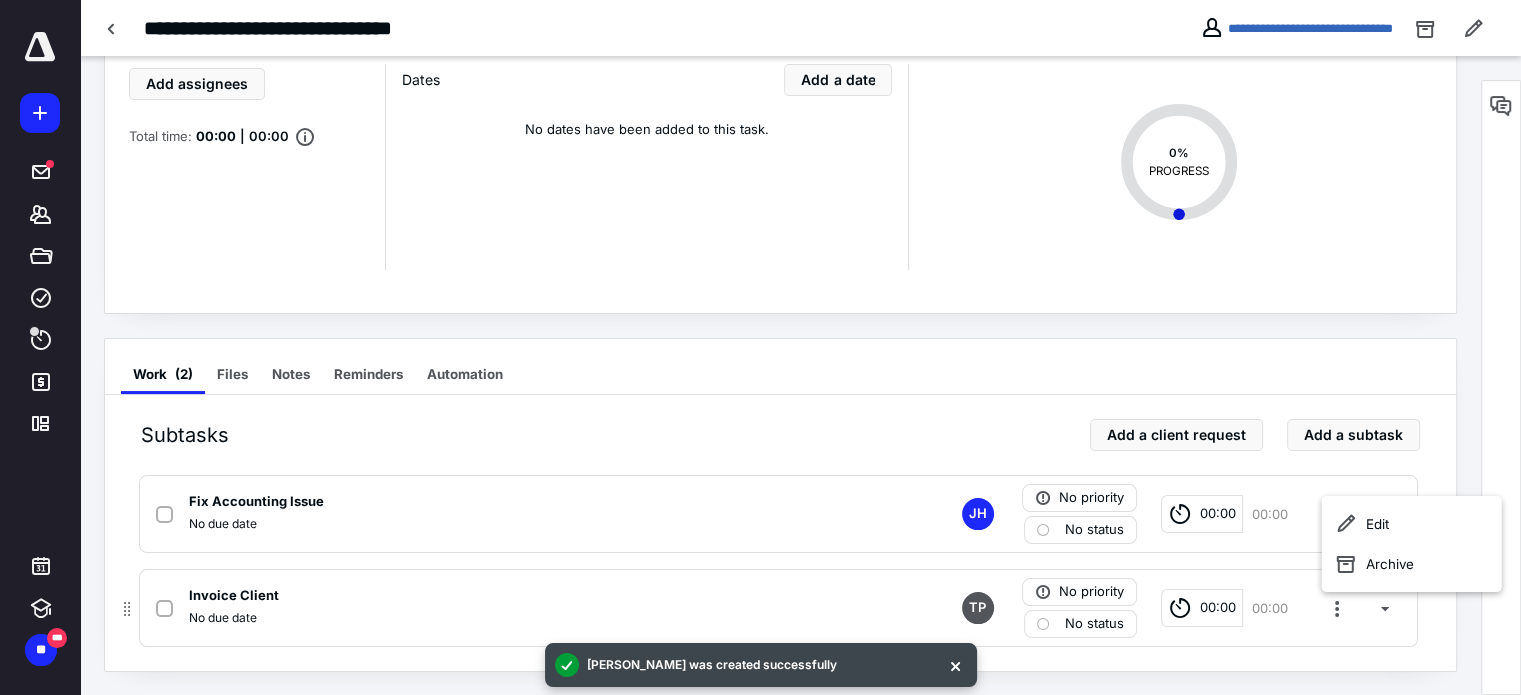 click on "Invoice Client No due date TP No priority No status 00:00 00:00" at bounding box center [778, 608] 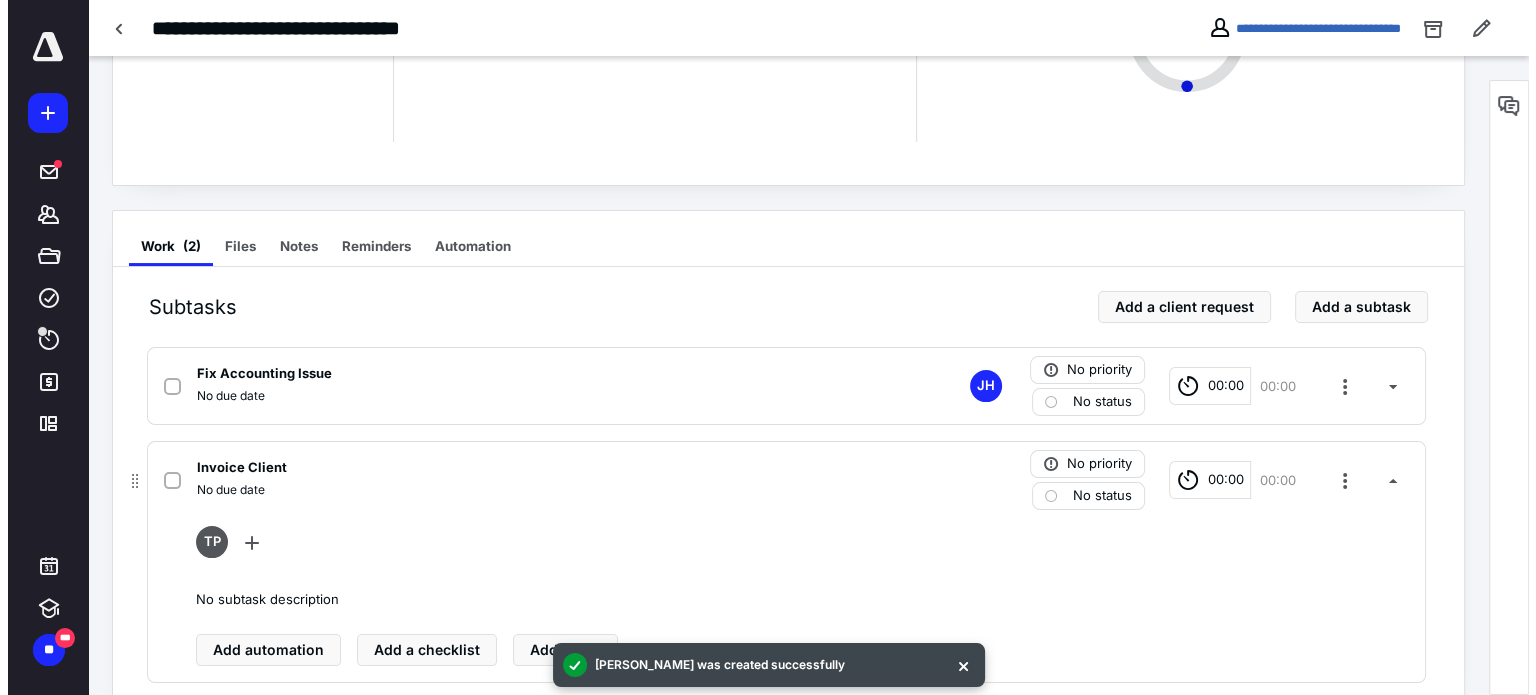 scroll, scrollTop: 266, scrollLeft: 0, axis: vertical 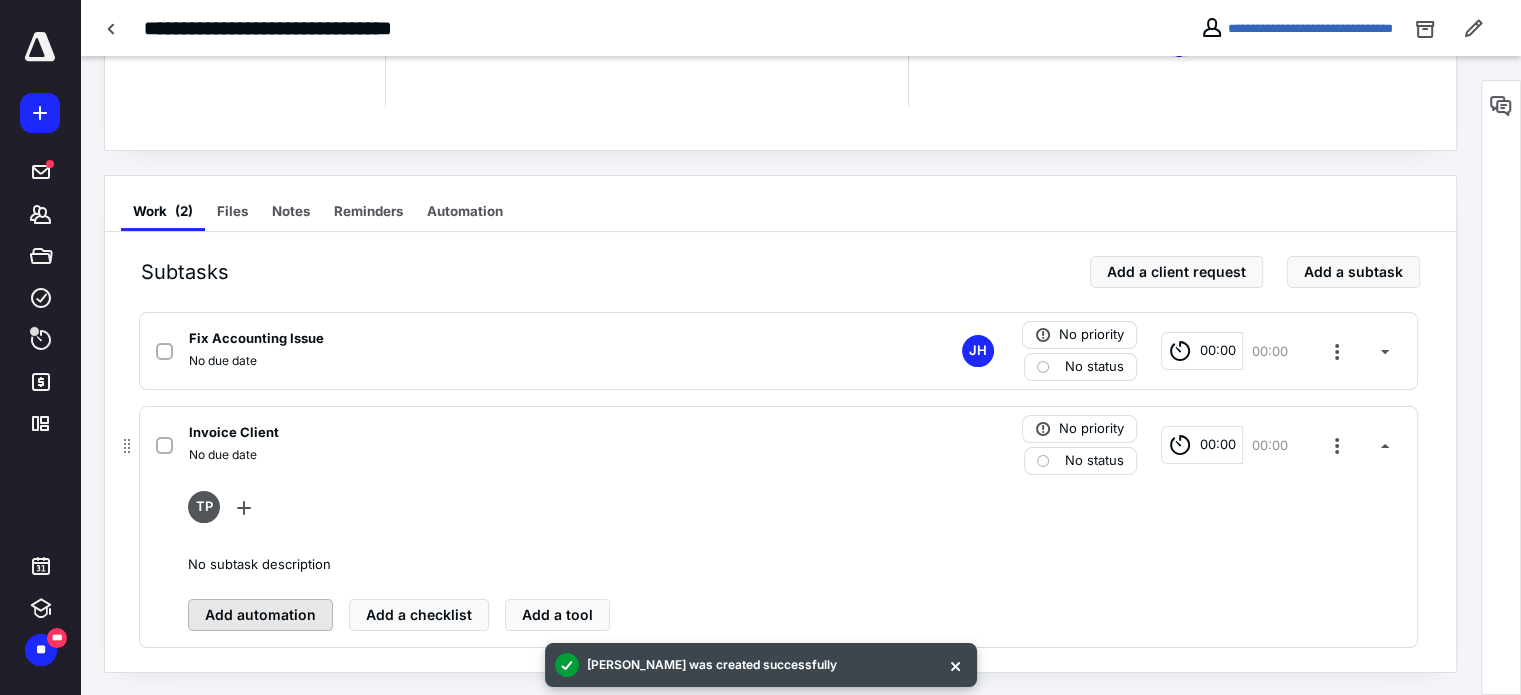 click on "Add automation" at bounding box center (260, 615) 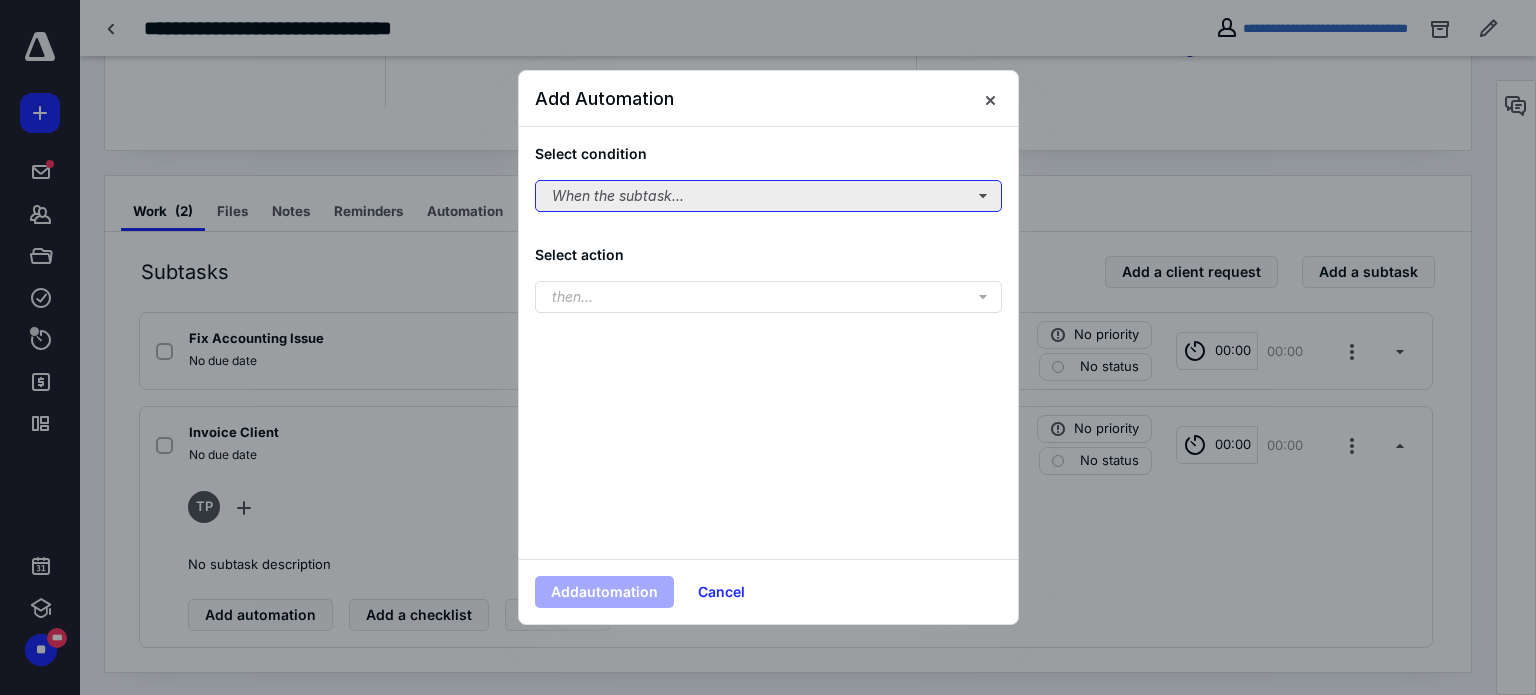 click on "When the subtask..." at bounding box center (768, 196) 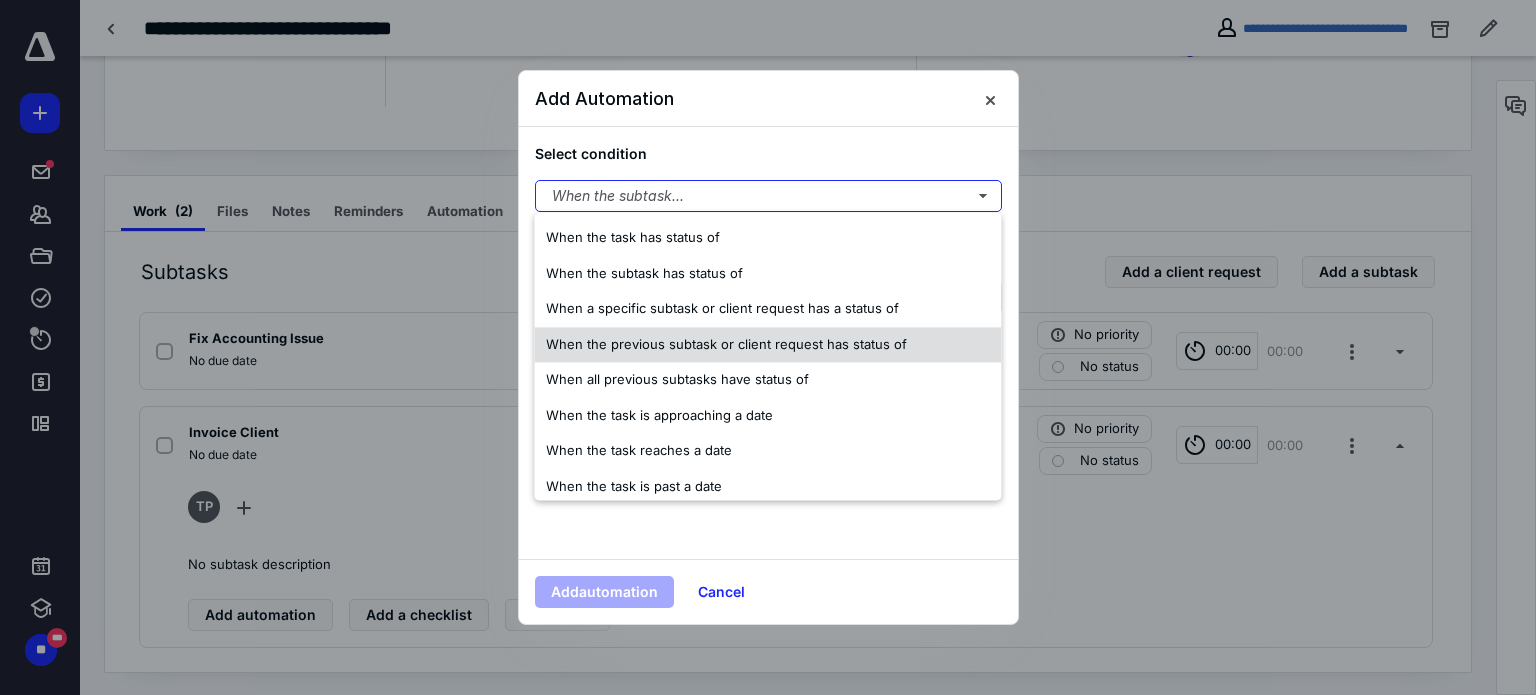 click on "When the previous subtask or client request has status of" at bounding box center (726, 344) 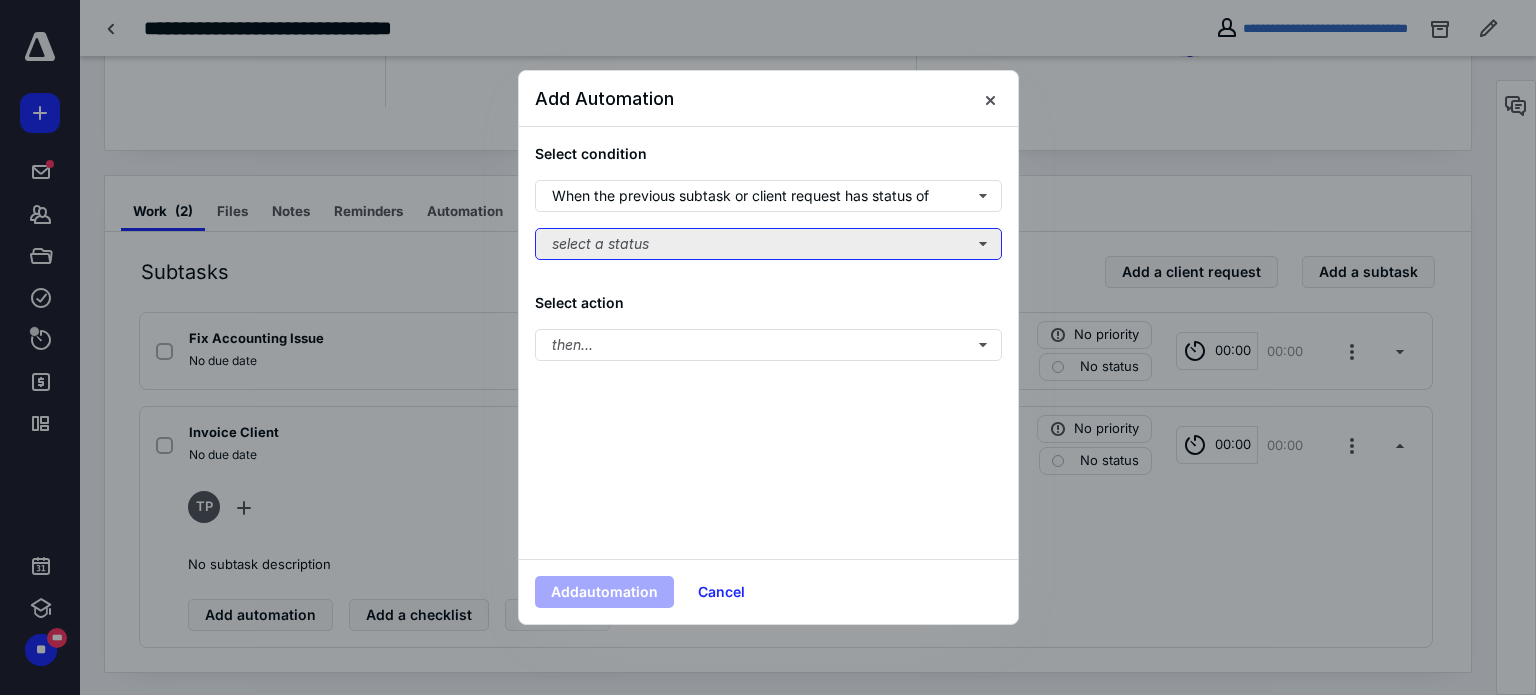 click on "select a status" at bounding box center (768, 244) 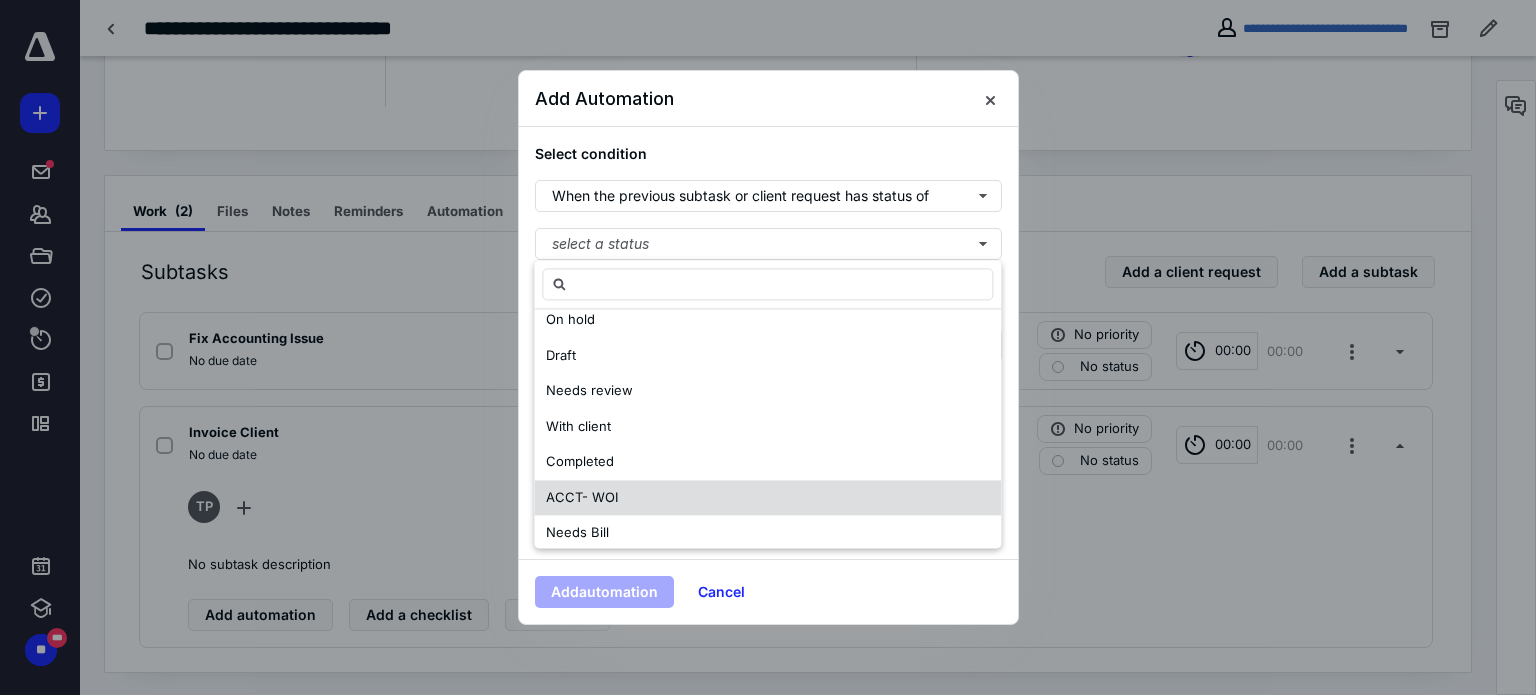 scroll, scrollTop: 200, scrollLeft: 0, axis: vertical 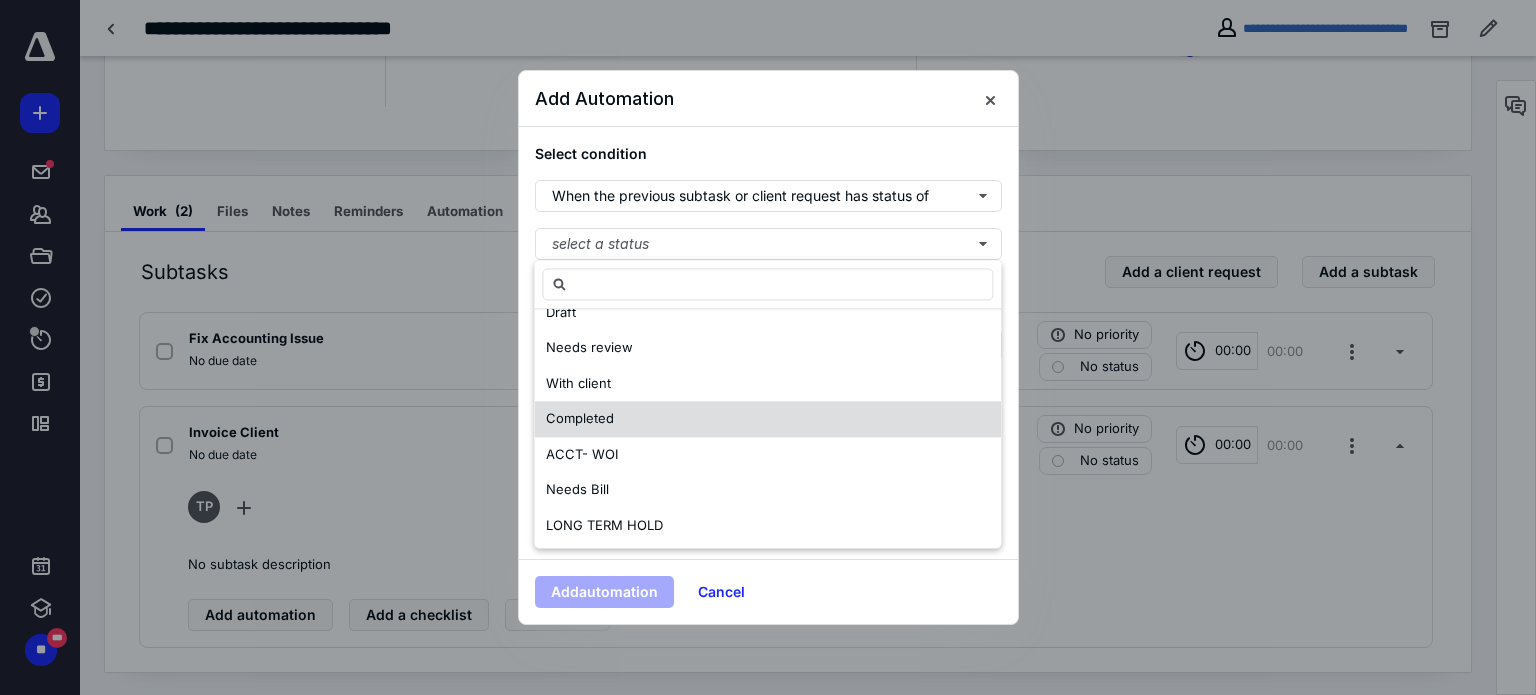 click on "Completed" at bounding box center (580, 418) 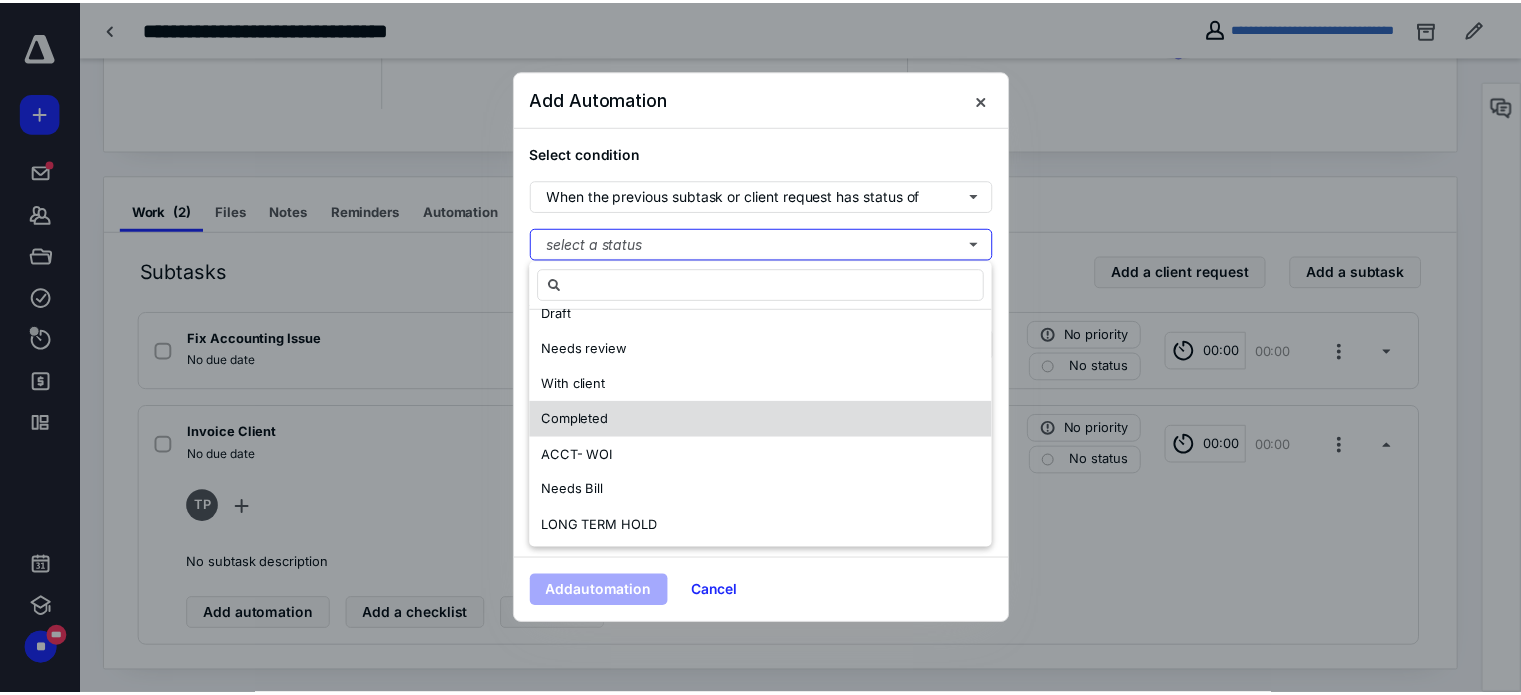 scroll, scrollTop: 0, scrollLeft: 0, axis: both 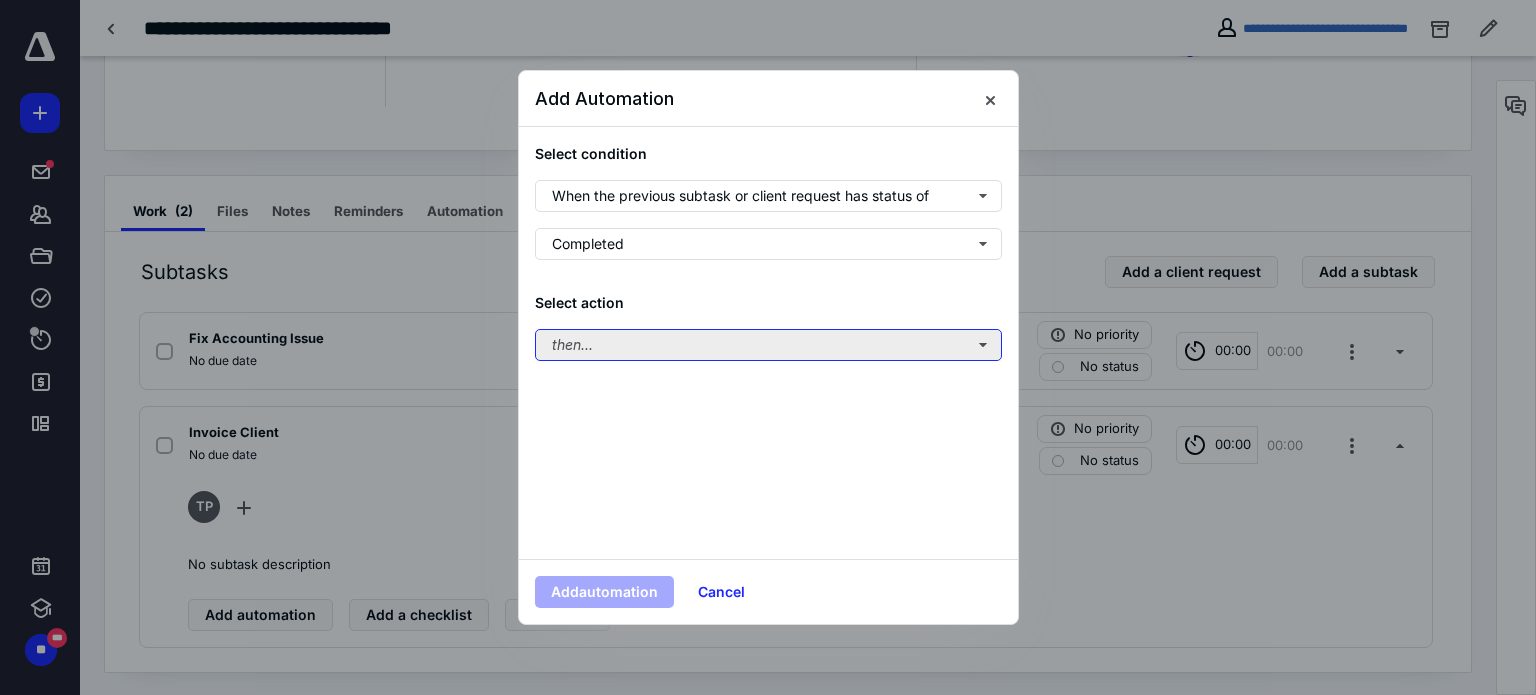 click on "then..." at bounding box center (768, 345) 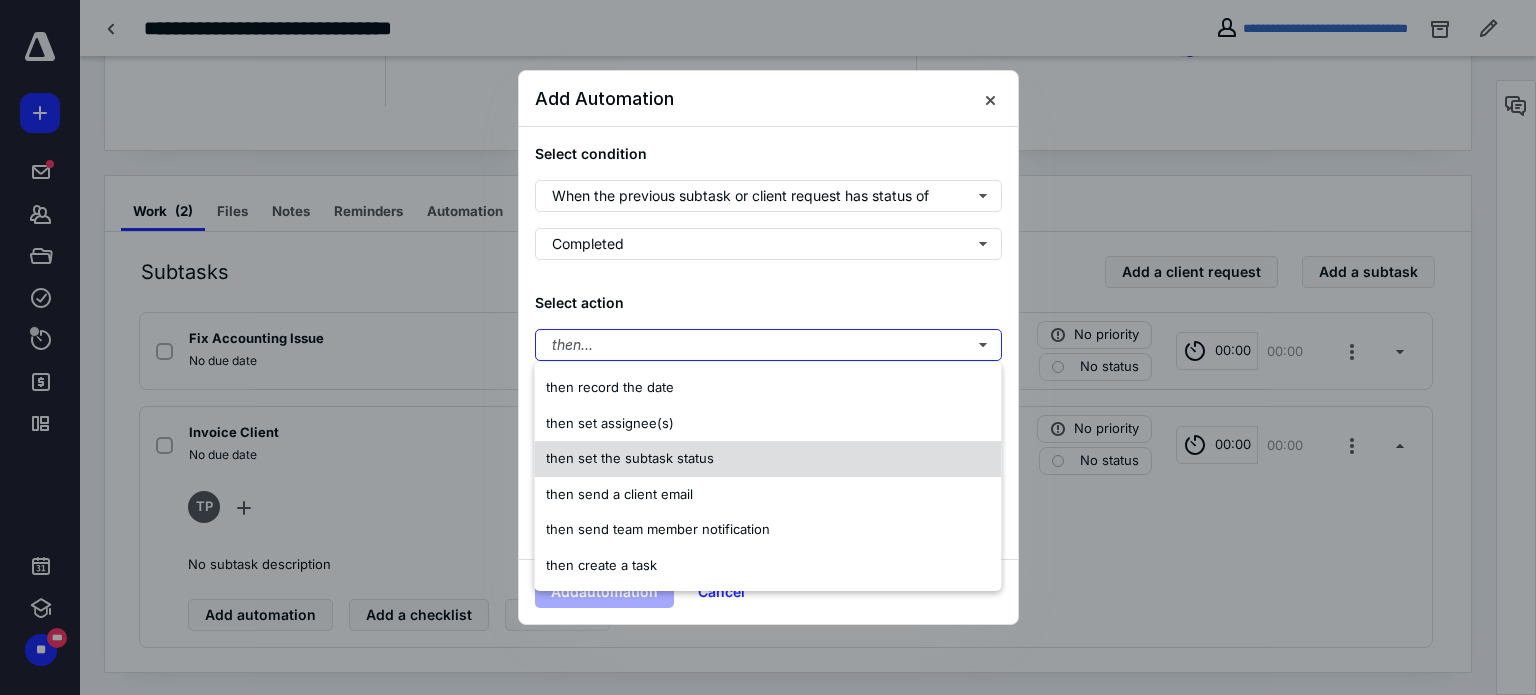 click on "then set the subtask status" at bounding box center [630, 458] 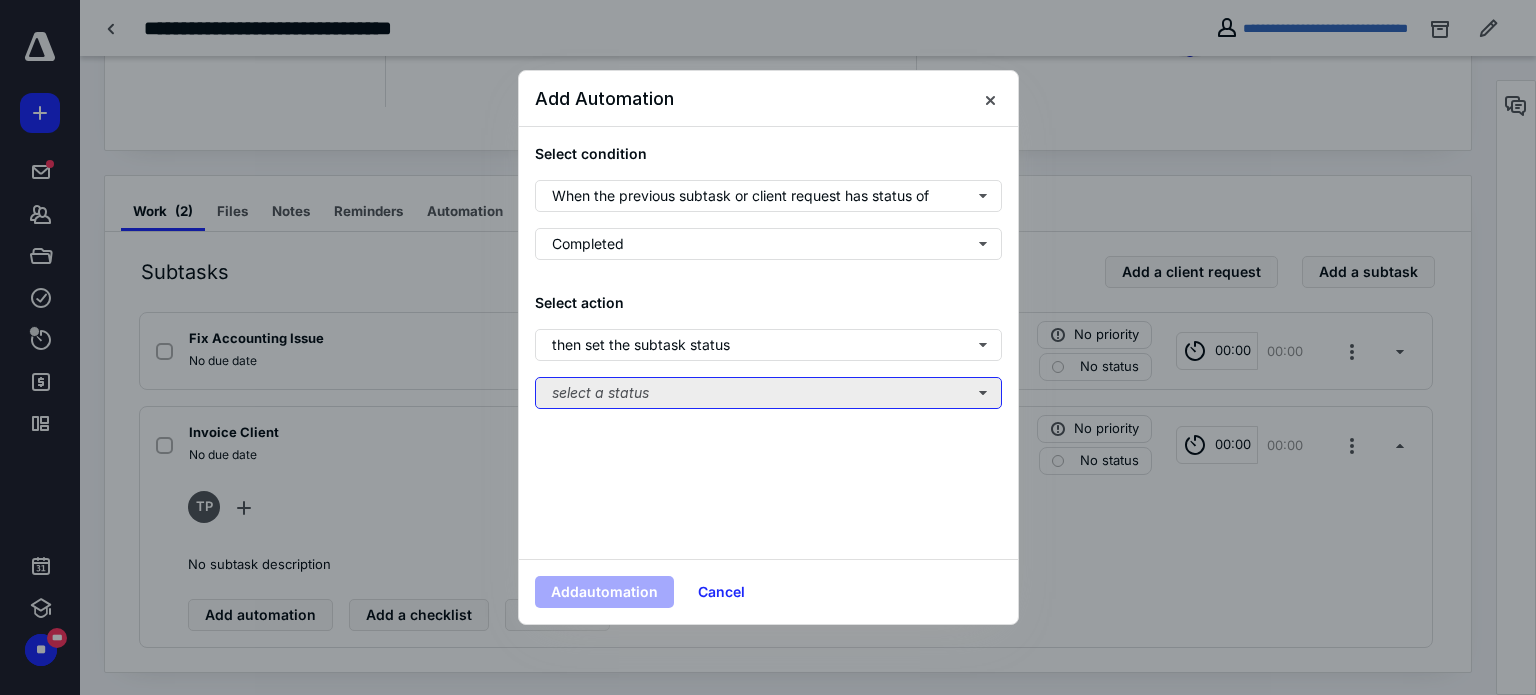 click on "select a status" at bounding box center [768, 393] 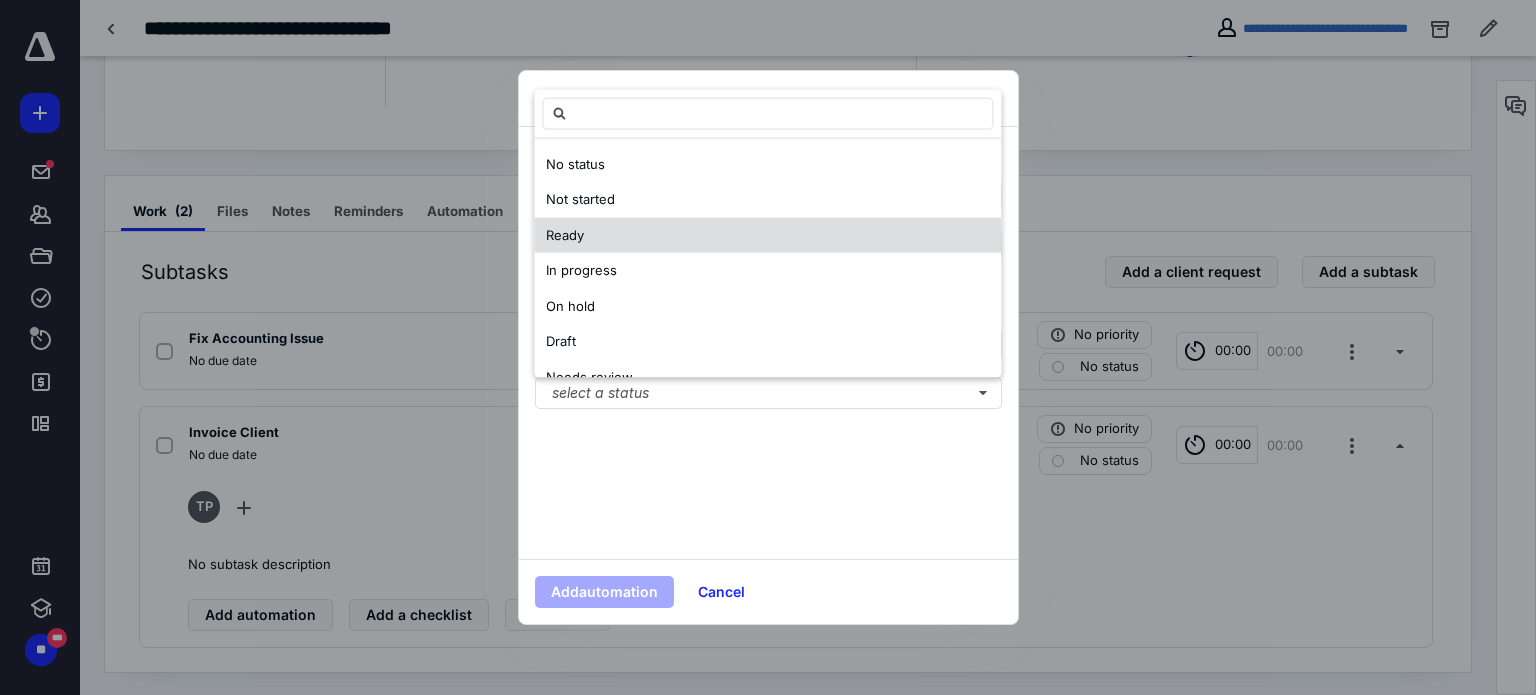 click on "Ready" at bounding box center [565, 234] 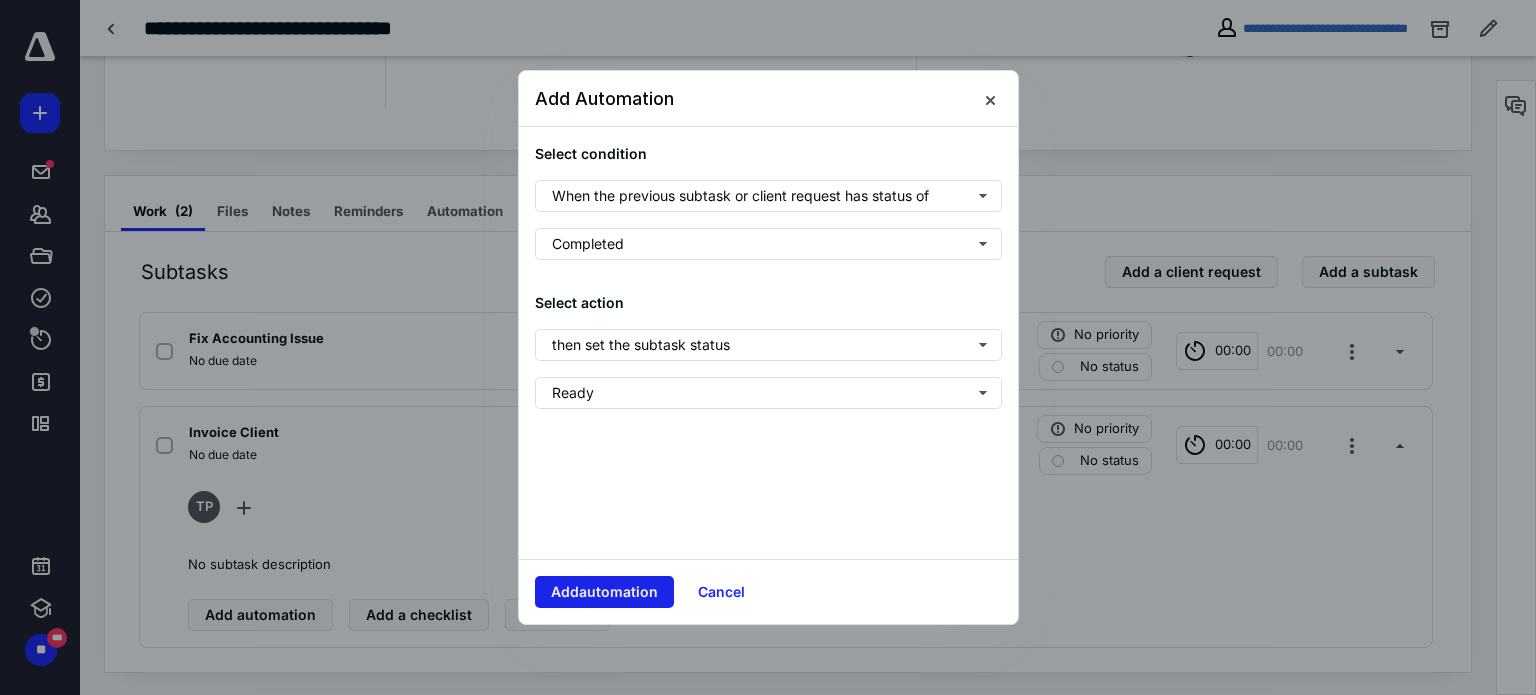 click on "Add  automation" at bounding box center [604, 592] 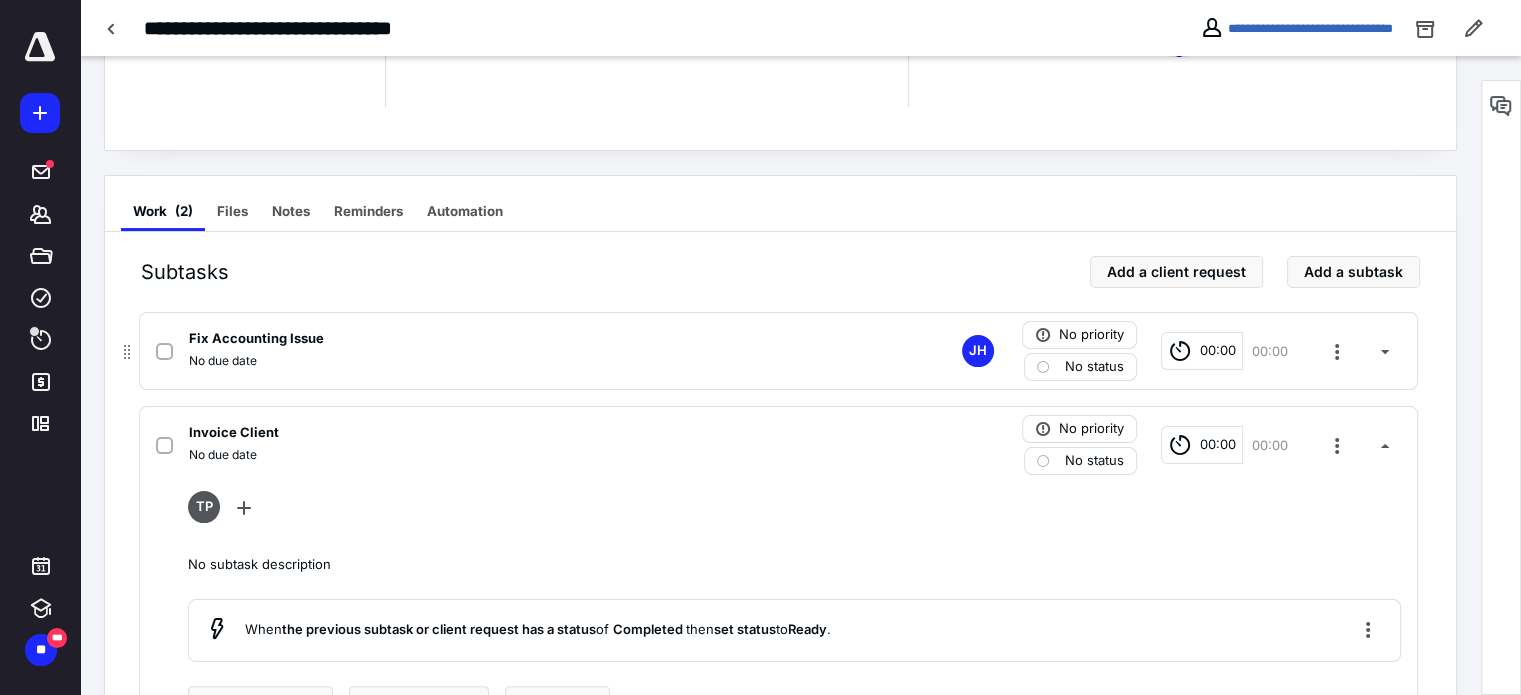 click on "No status" at bounding box center [1094, 367] 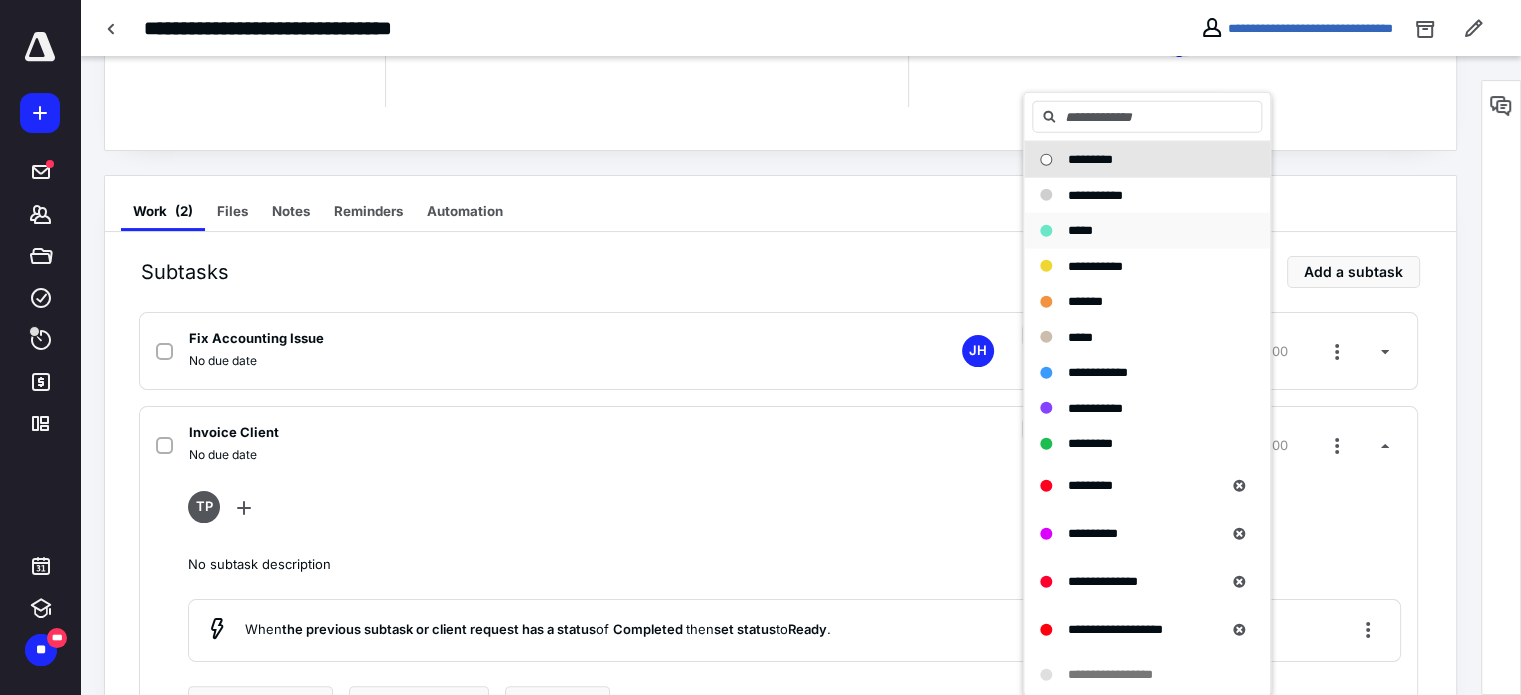 click on "*****" at bounding box center [1080, 230] 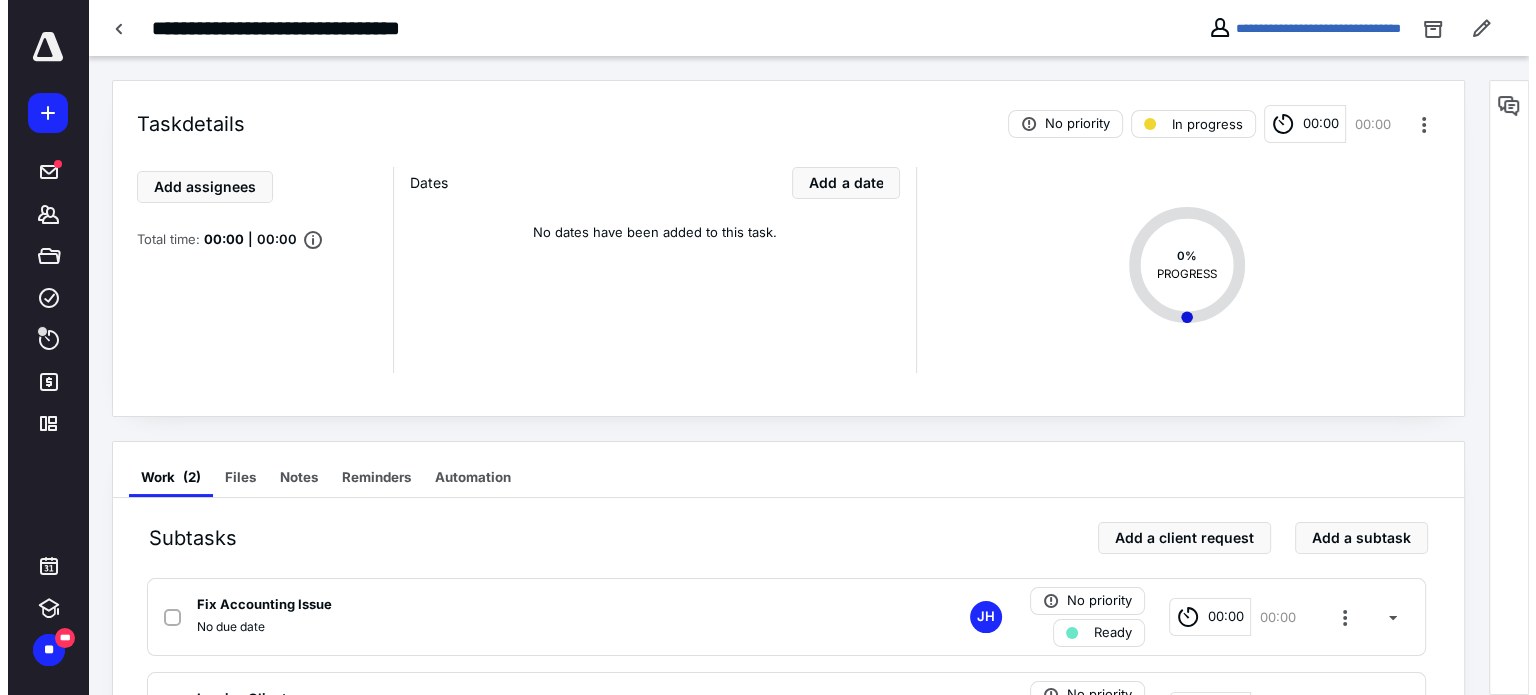 scroll, scrollTop: 0, scrollLeft: 0, axis: both 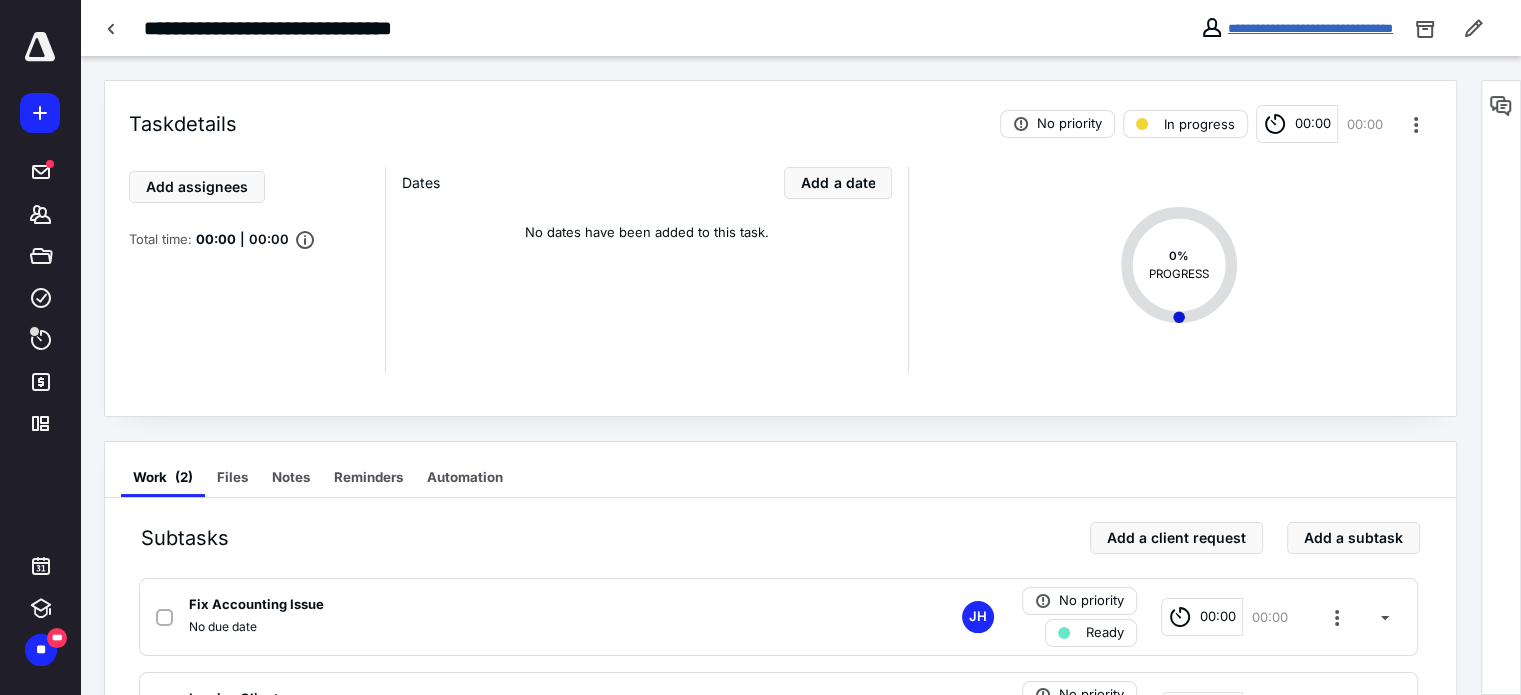 click on "**********" at bounding box center [1310, 28] 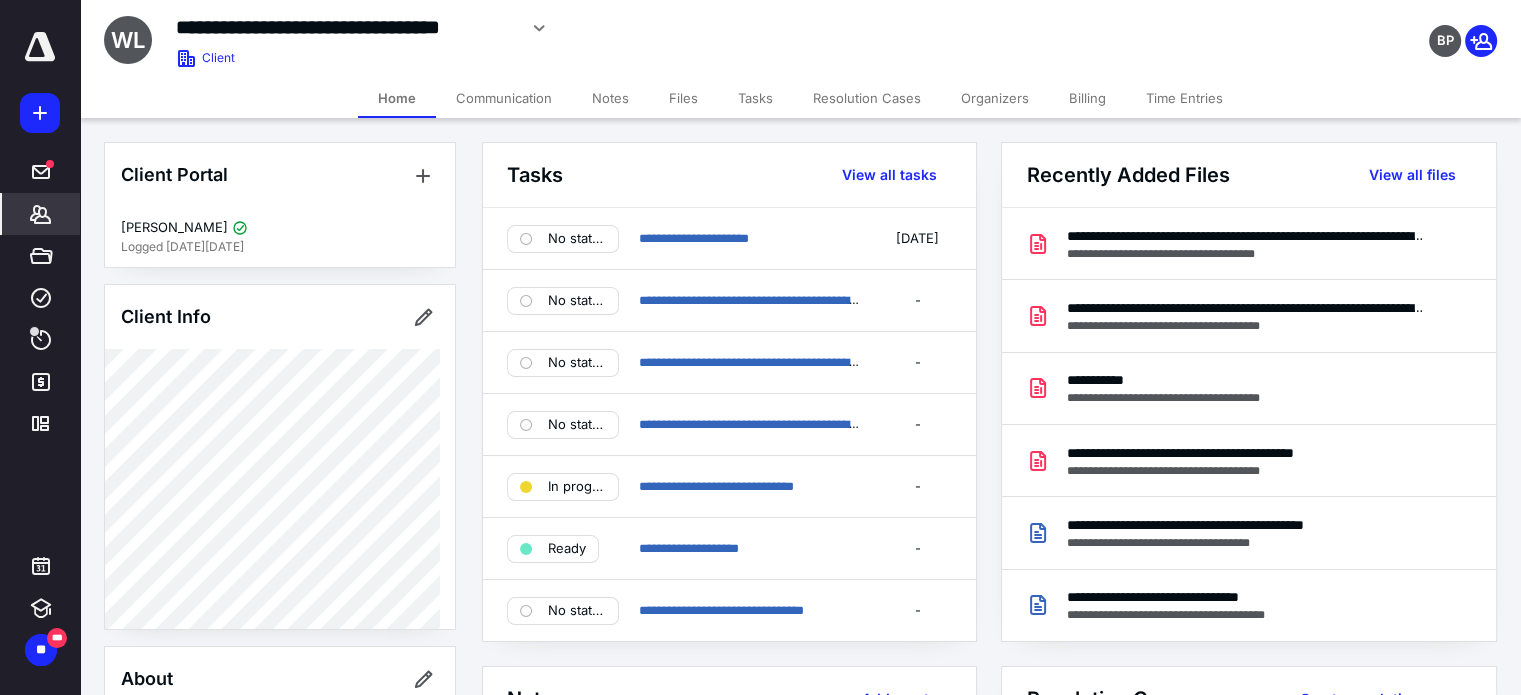 click on "Time Entries" at bounding box center [1184, 98] 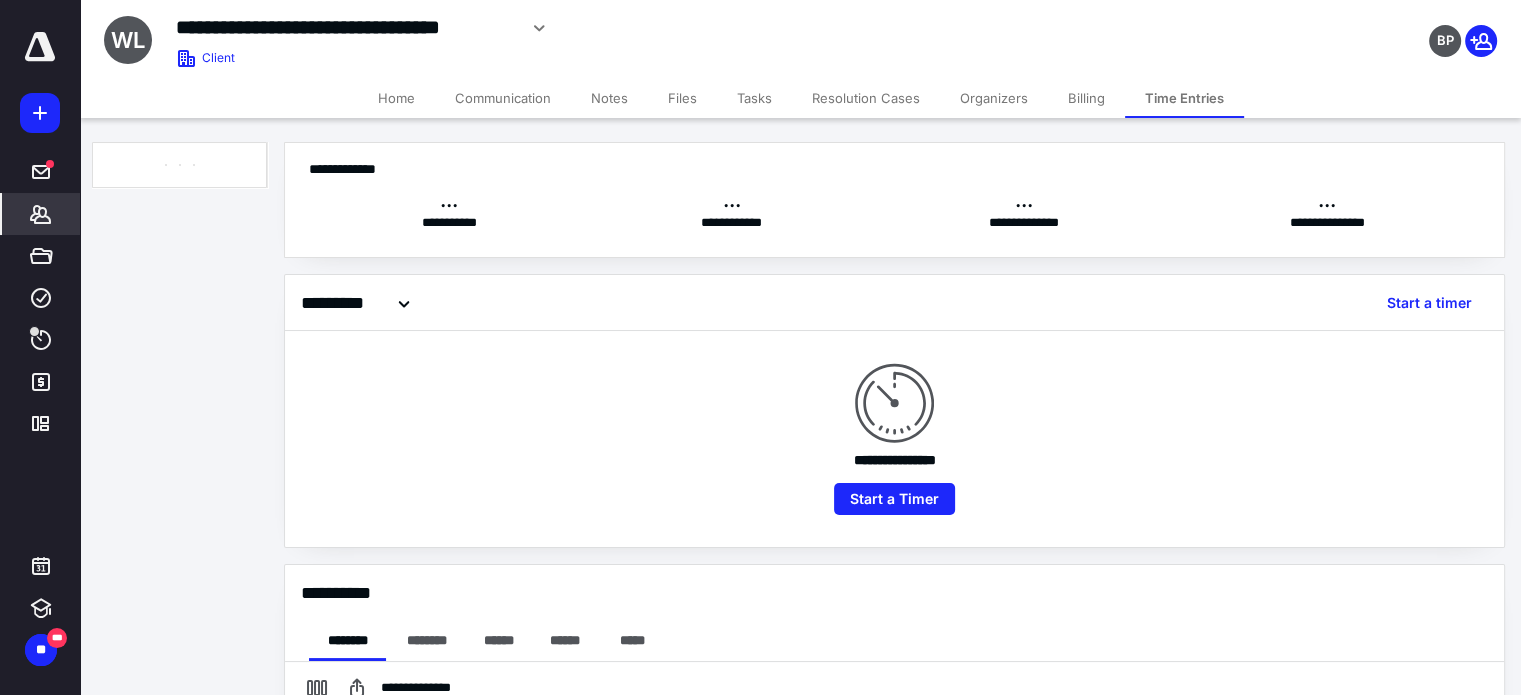 checkbox on "true" 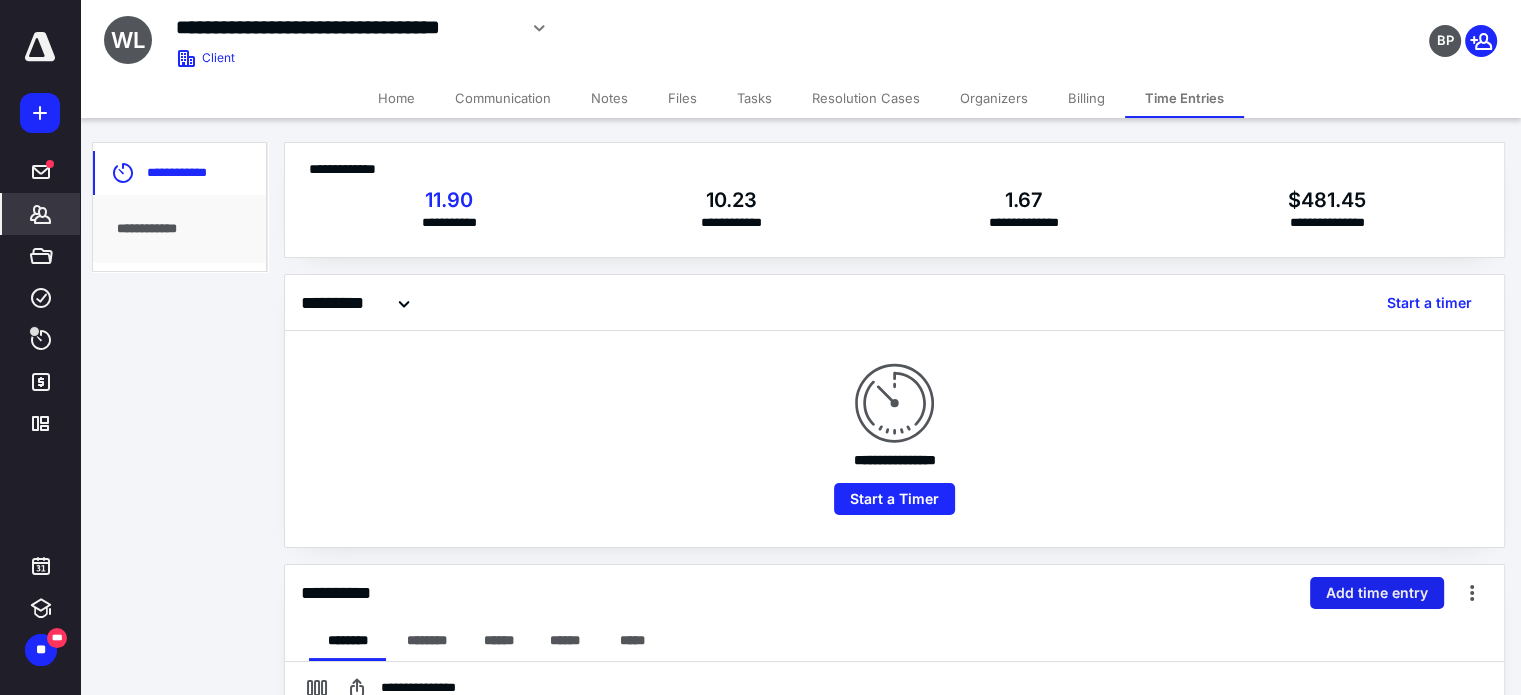 click on "Add time entry" at bounding box center [1377, 593] 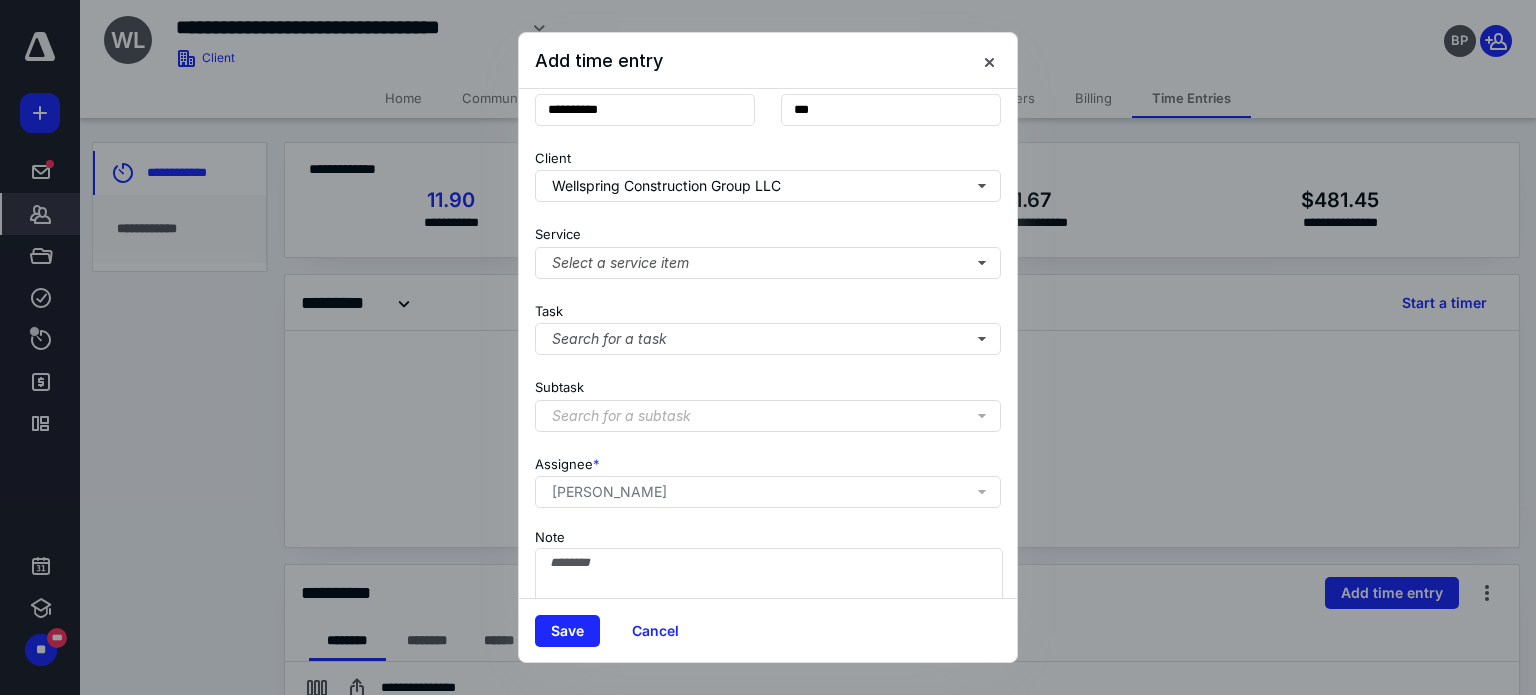 scroll, scrollTop: 200, scrollLeft: 0, axis: vertical 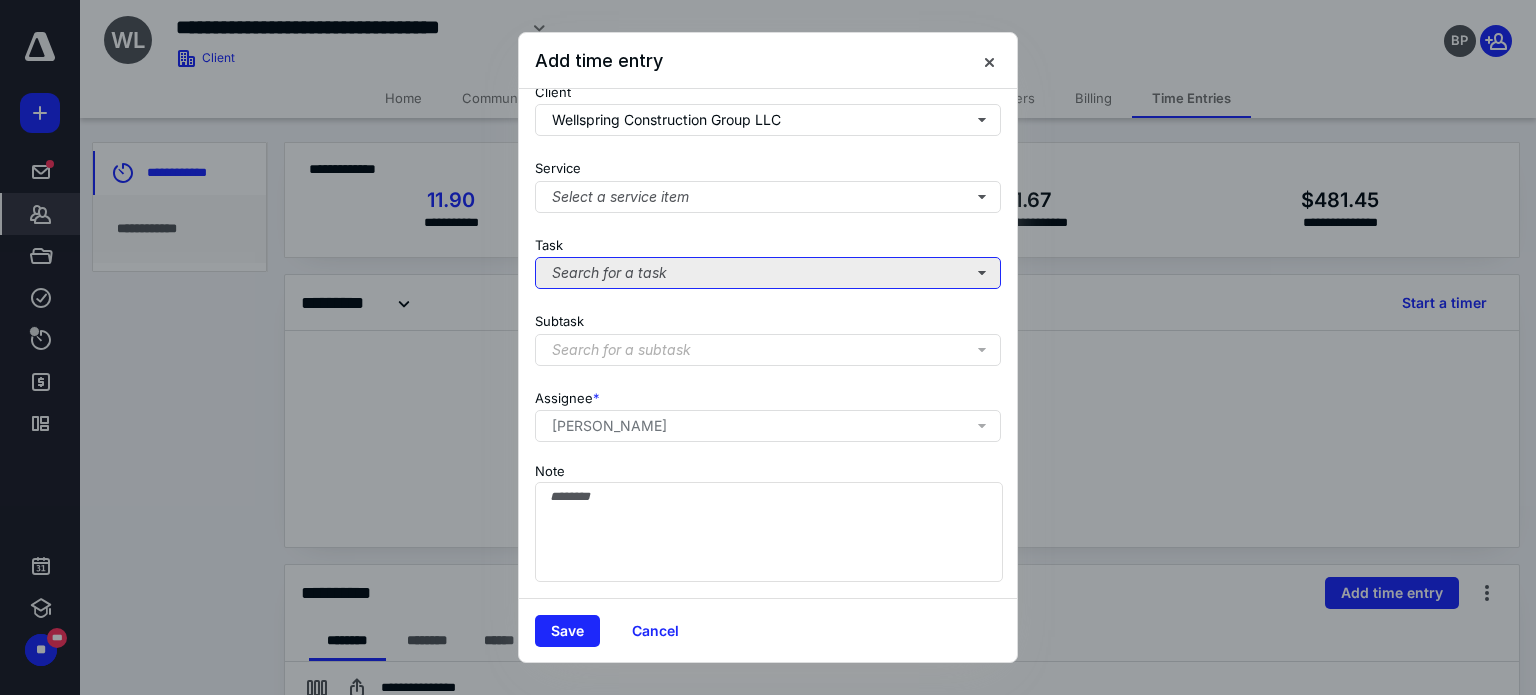 click on "Search for a task" at bounding box center [768, 273] 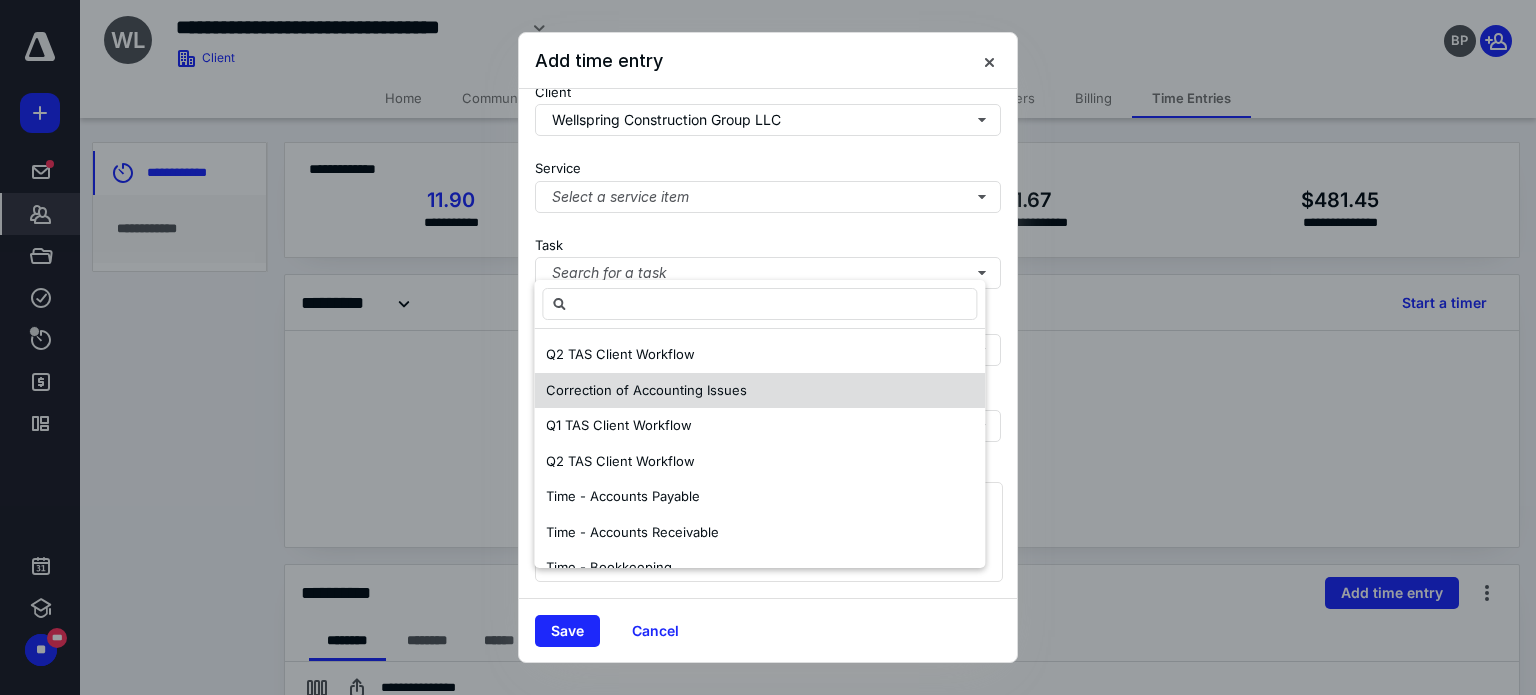 click on "Correction of Accounting Issues" at bounding box center (646, 390) 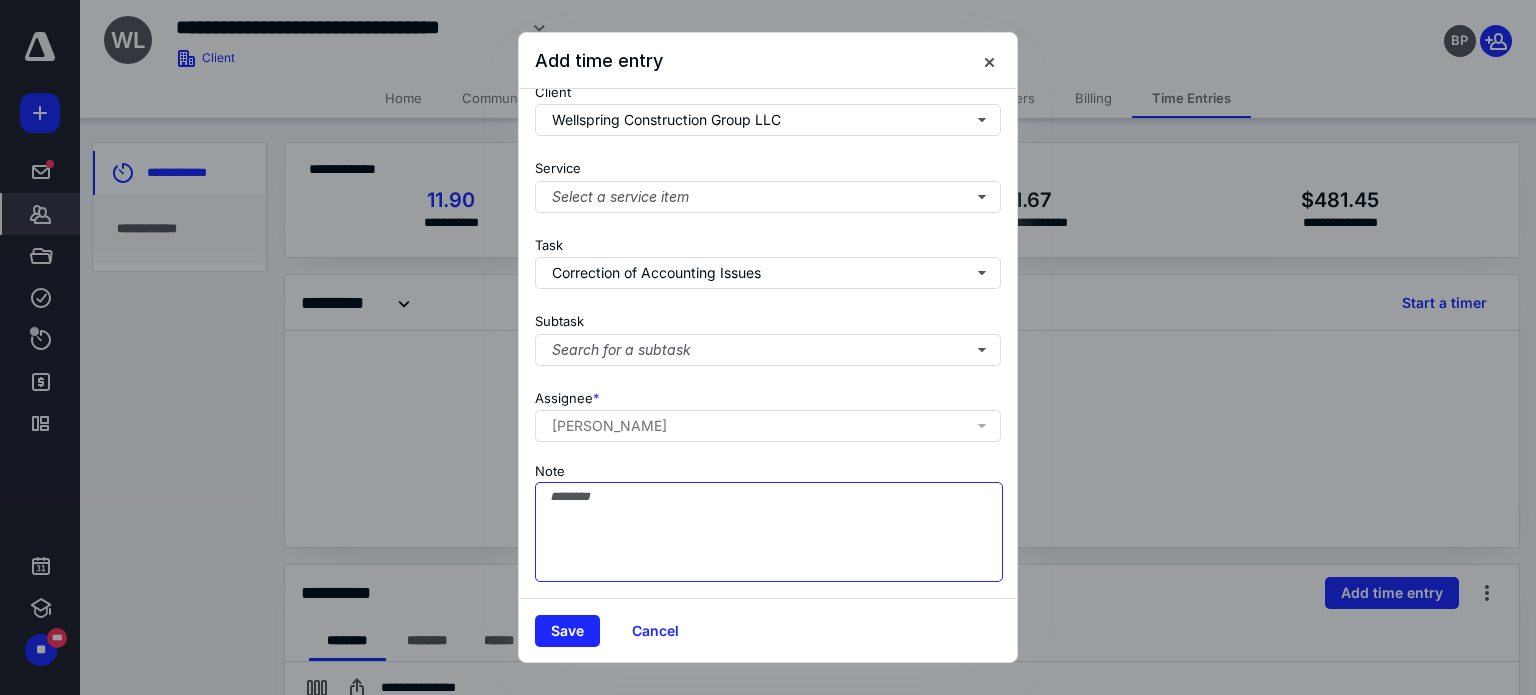 click on "Note" at bounding box center (769, 532) 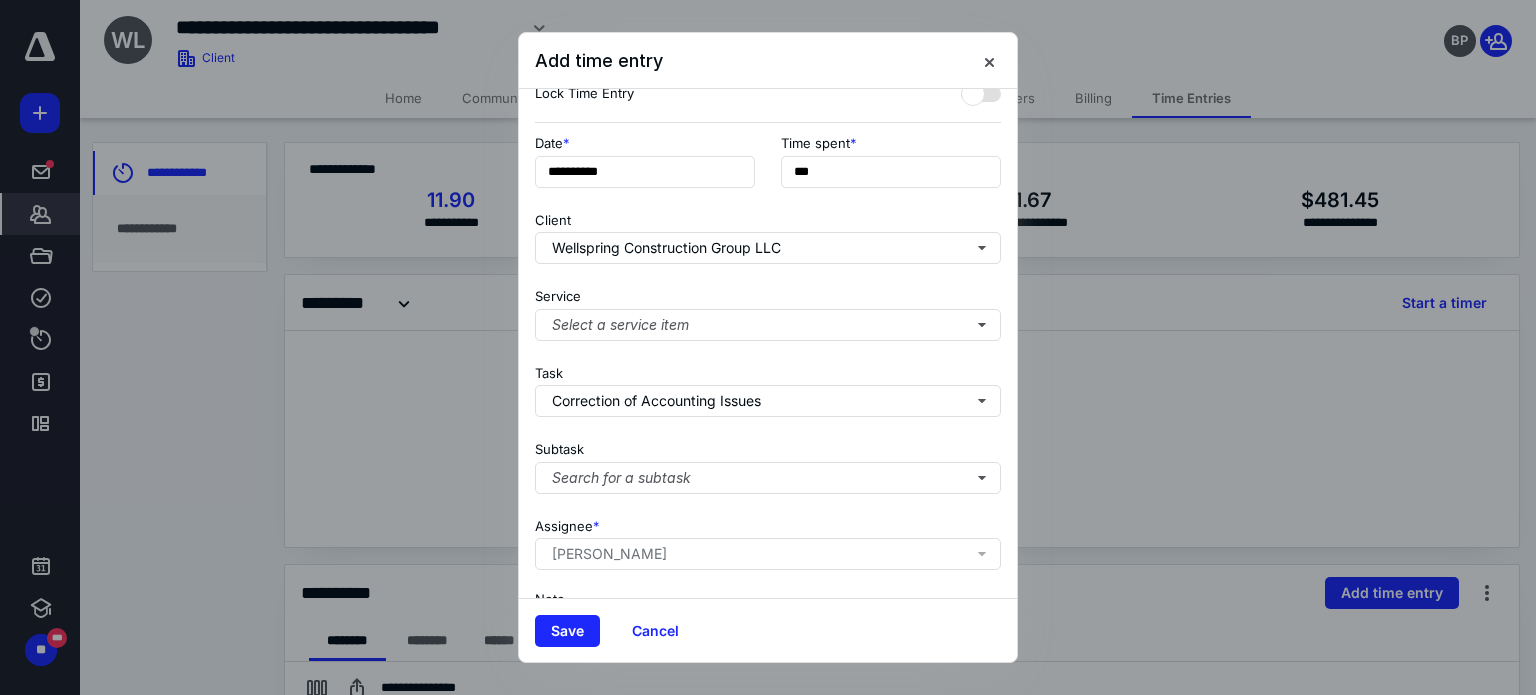 scroll, scrollTop: 205, scrollLeft: 0, axis: vertical 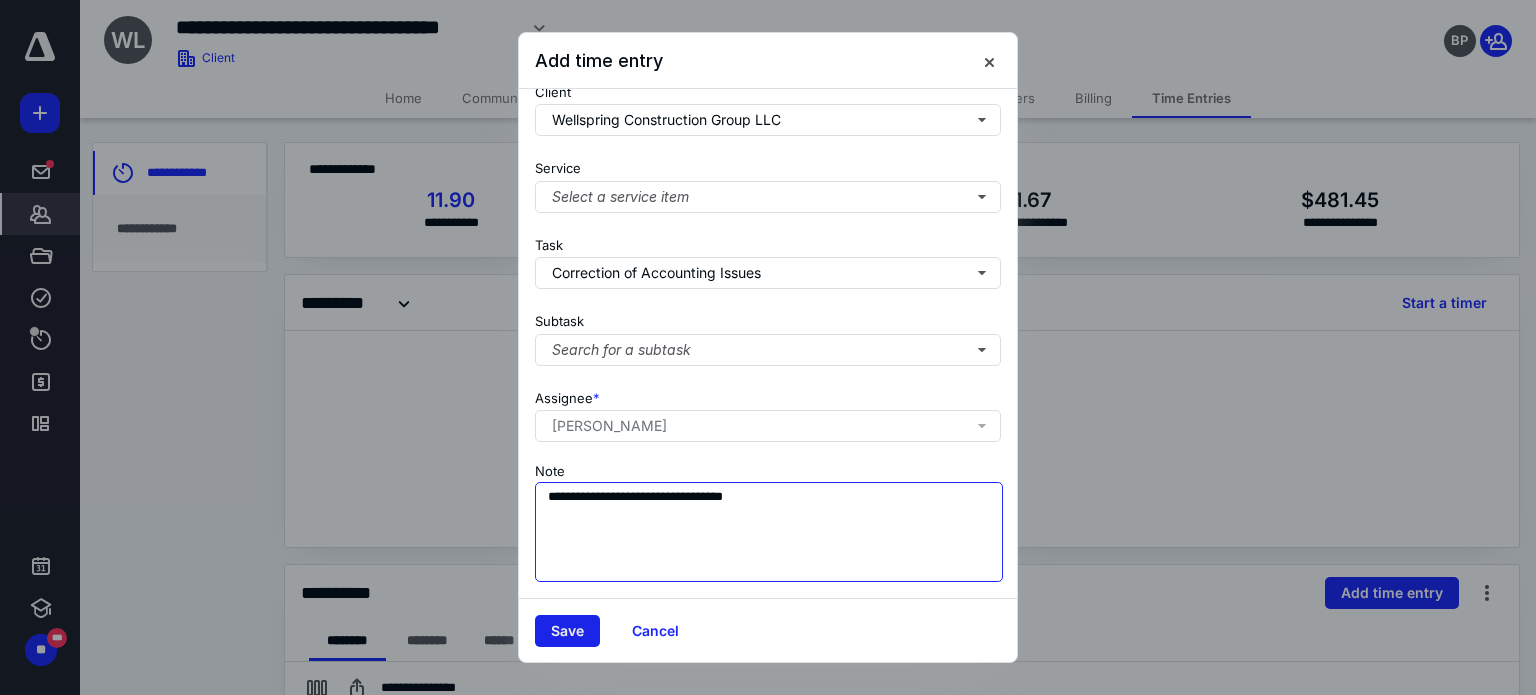 type on "**********" 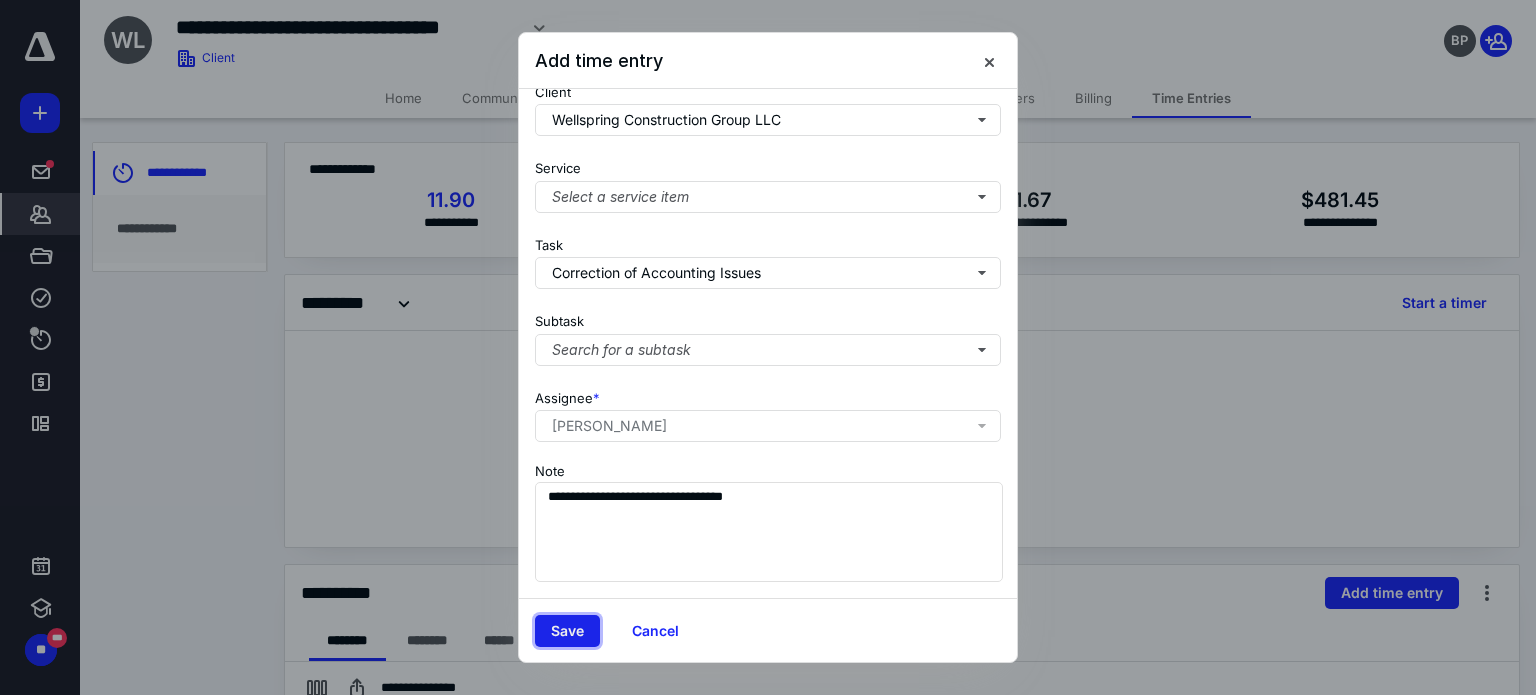 click on "Save" at bounding box center [567, 631] 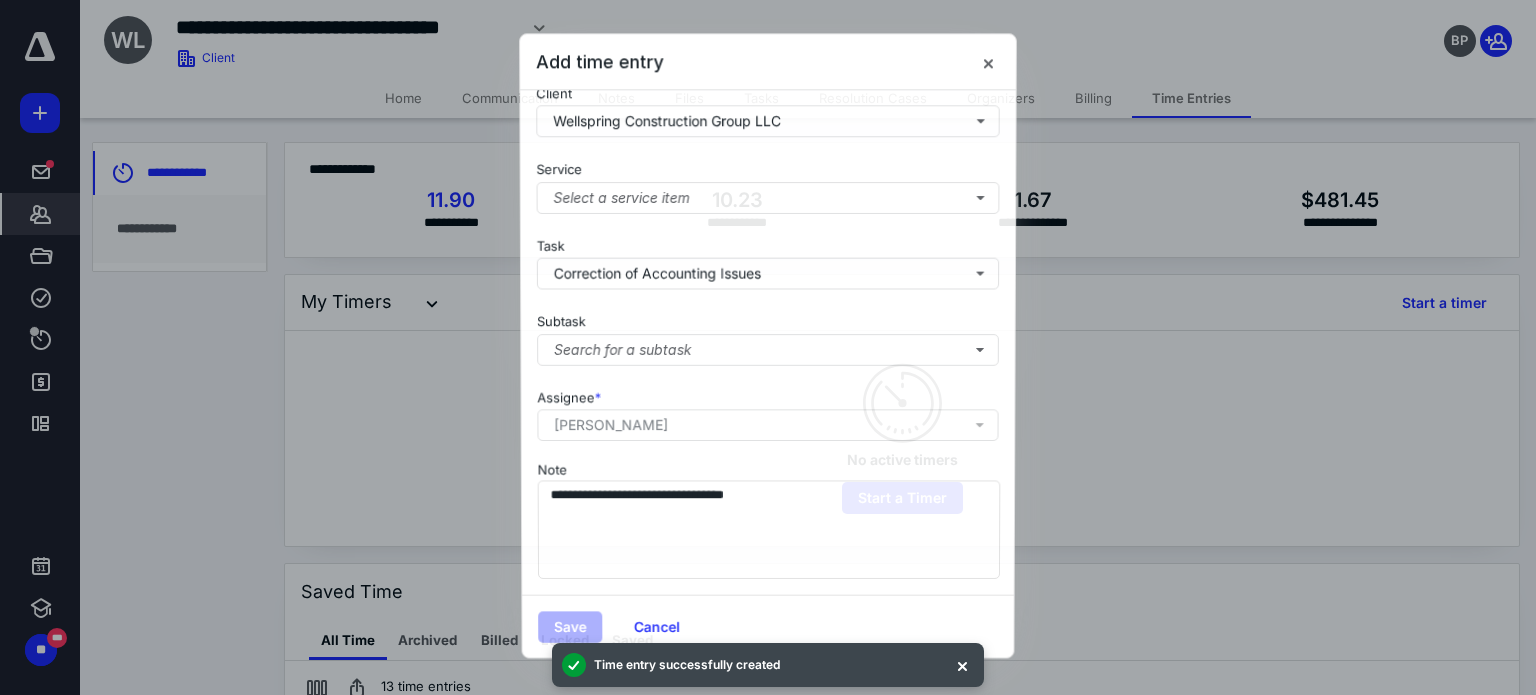 checkbox on "false" 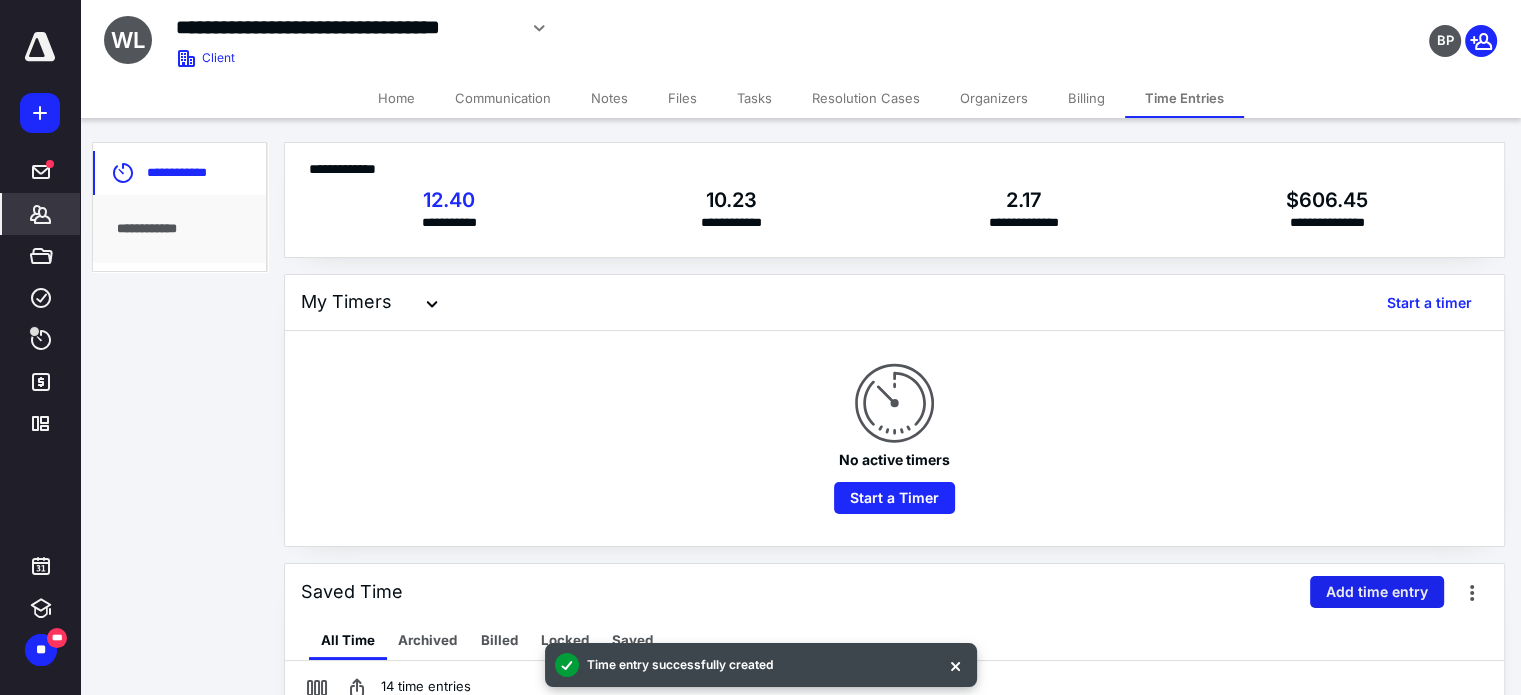 click on "Add time entry" at bounding box center [1377, 592] 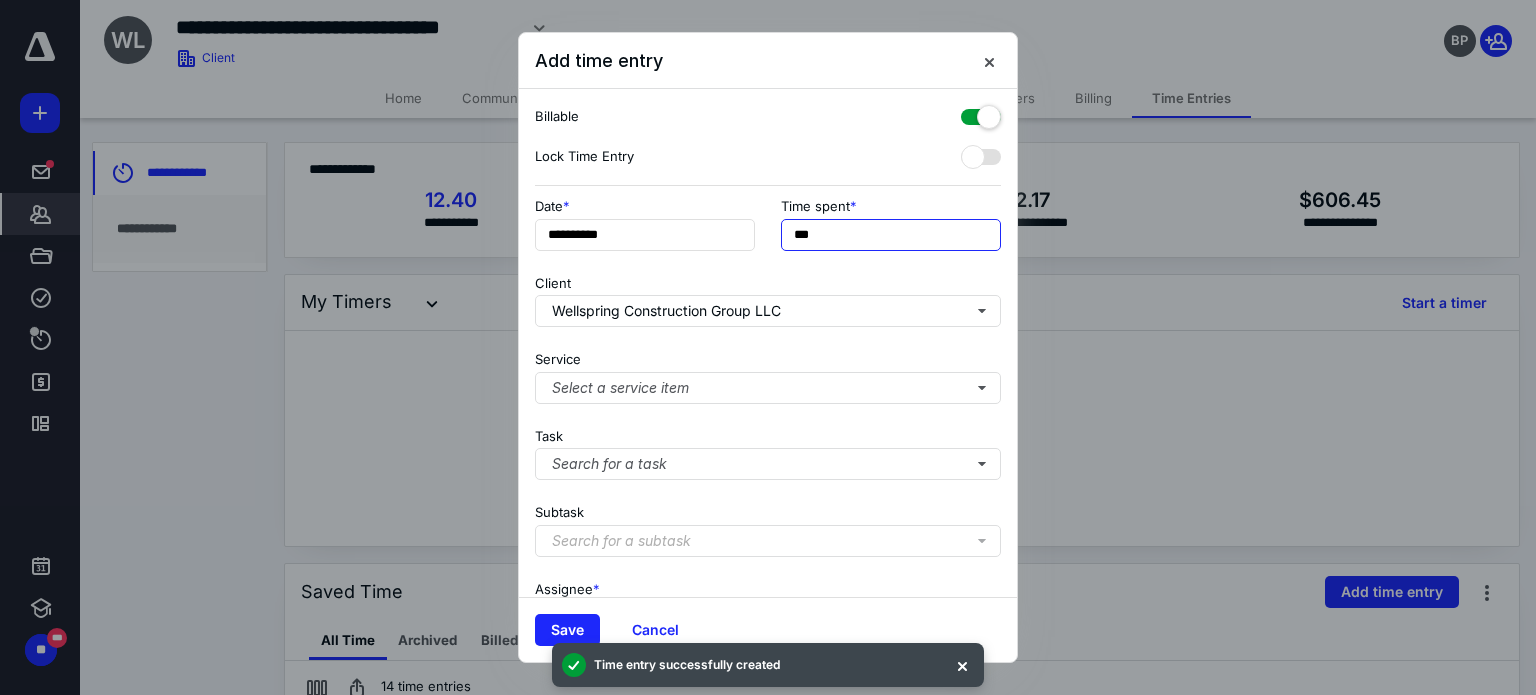drag, startPoint x: 806, startPoint y: 237, endPoint x: 780, endPoint y: 236, distance: 26.019224 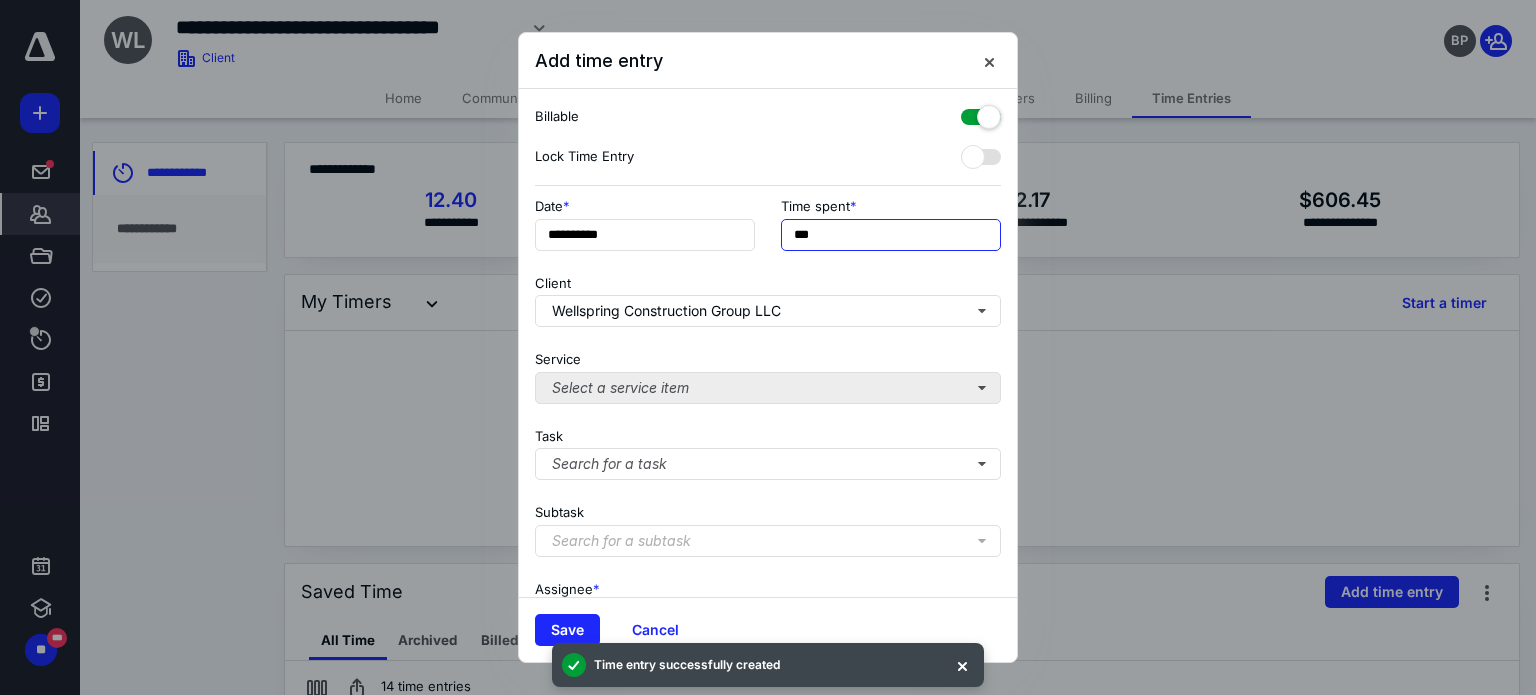 type on "***" 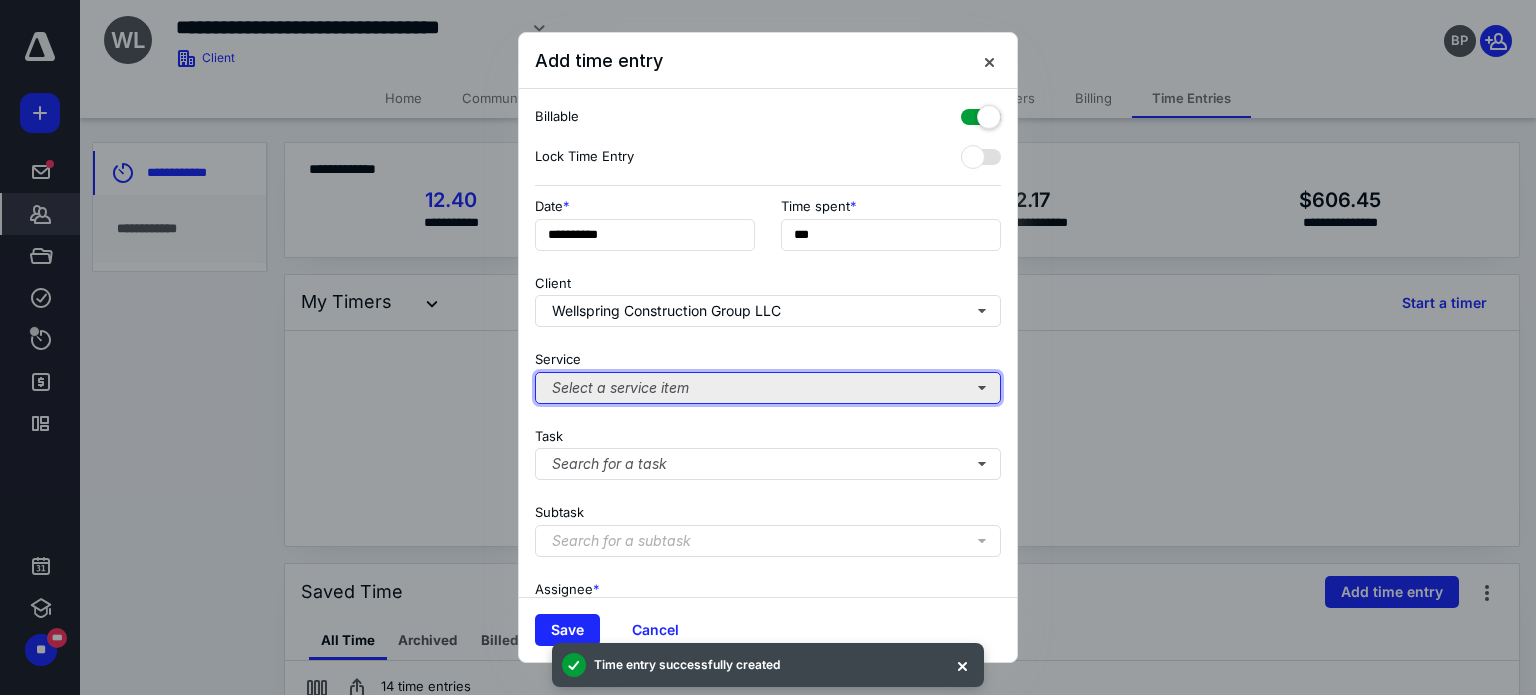 click on "Select a service item" at bounding box center [768, 388] 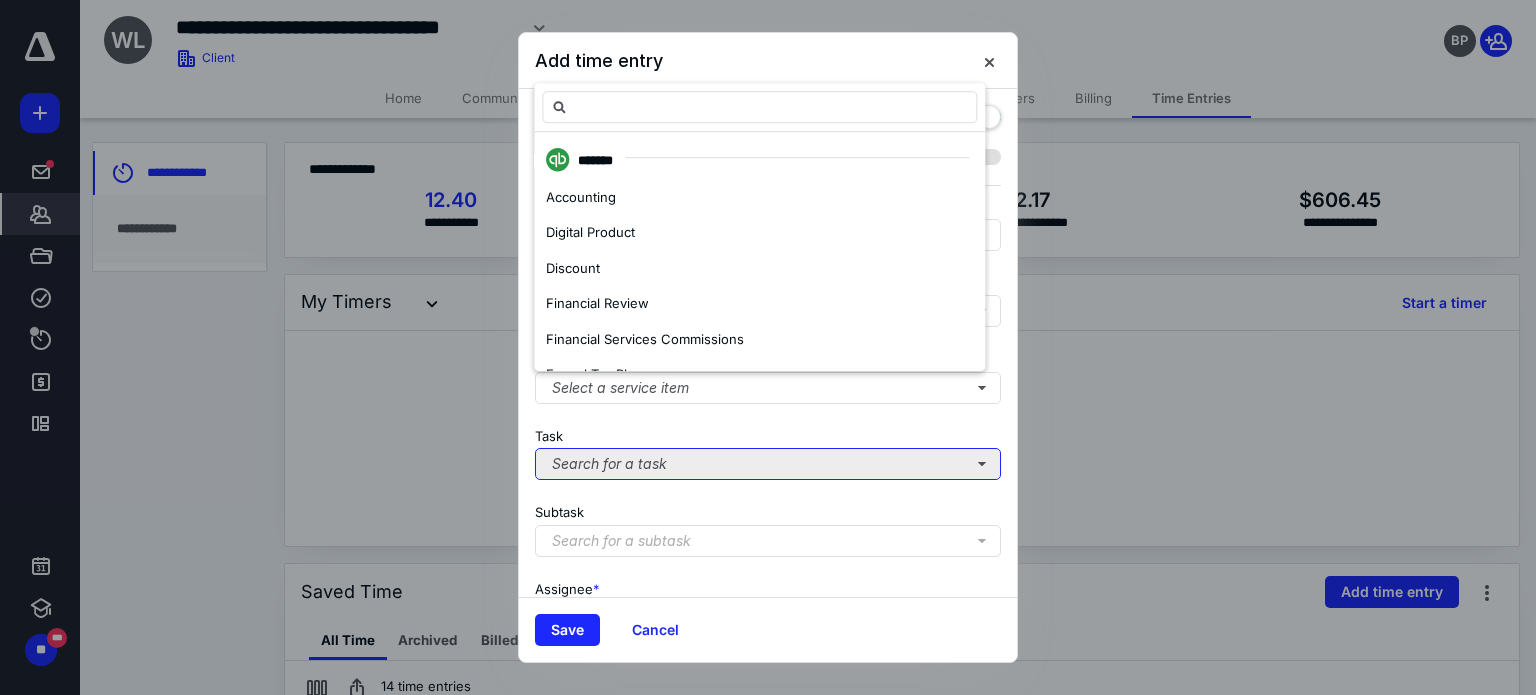 click on "Search for a task" at bounding box center (768, 464) 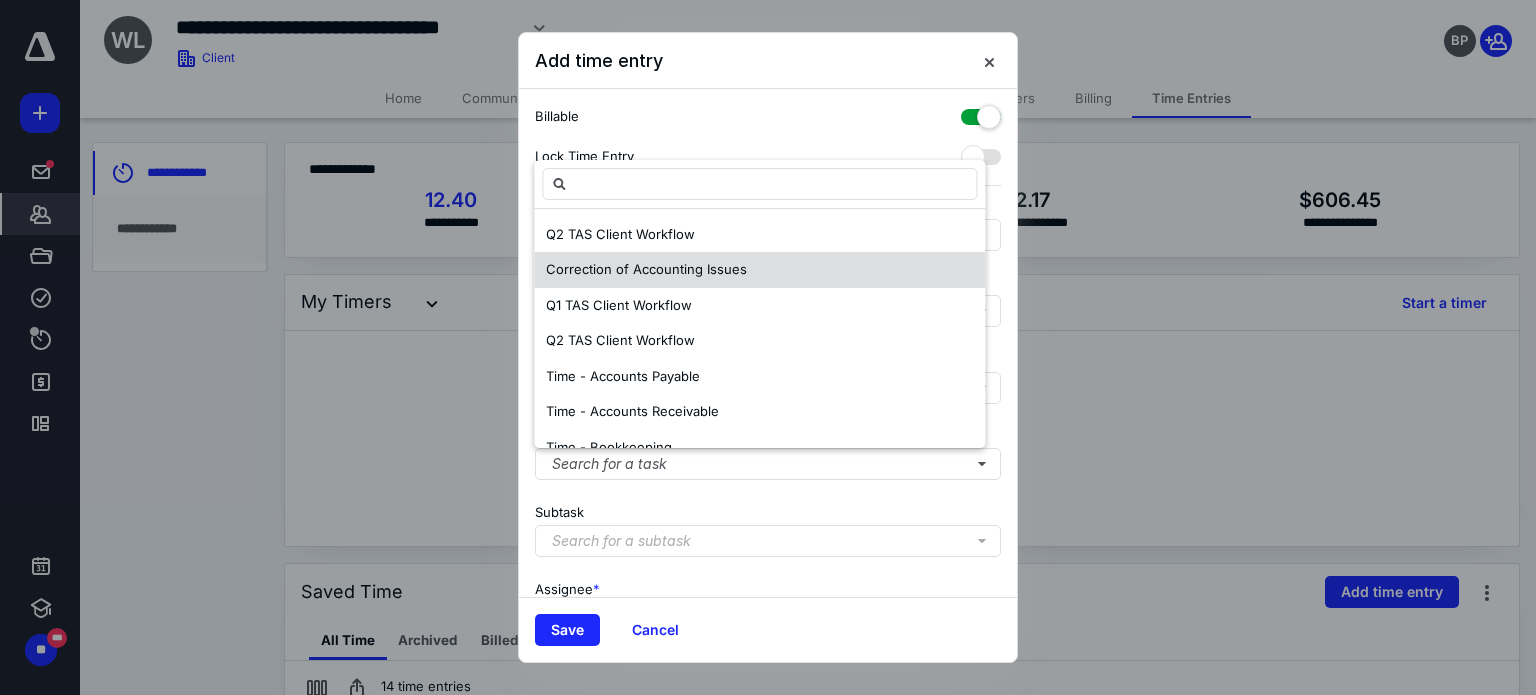 click on "Correction of Accounting Issues" at bounding box center (646, 269) 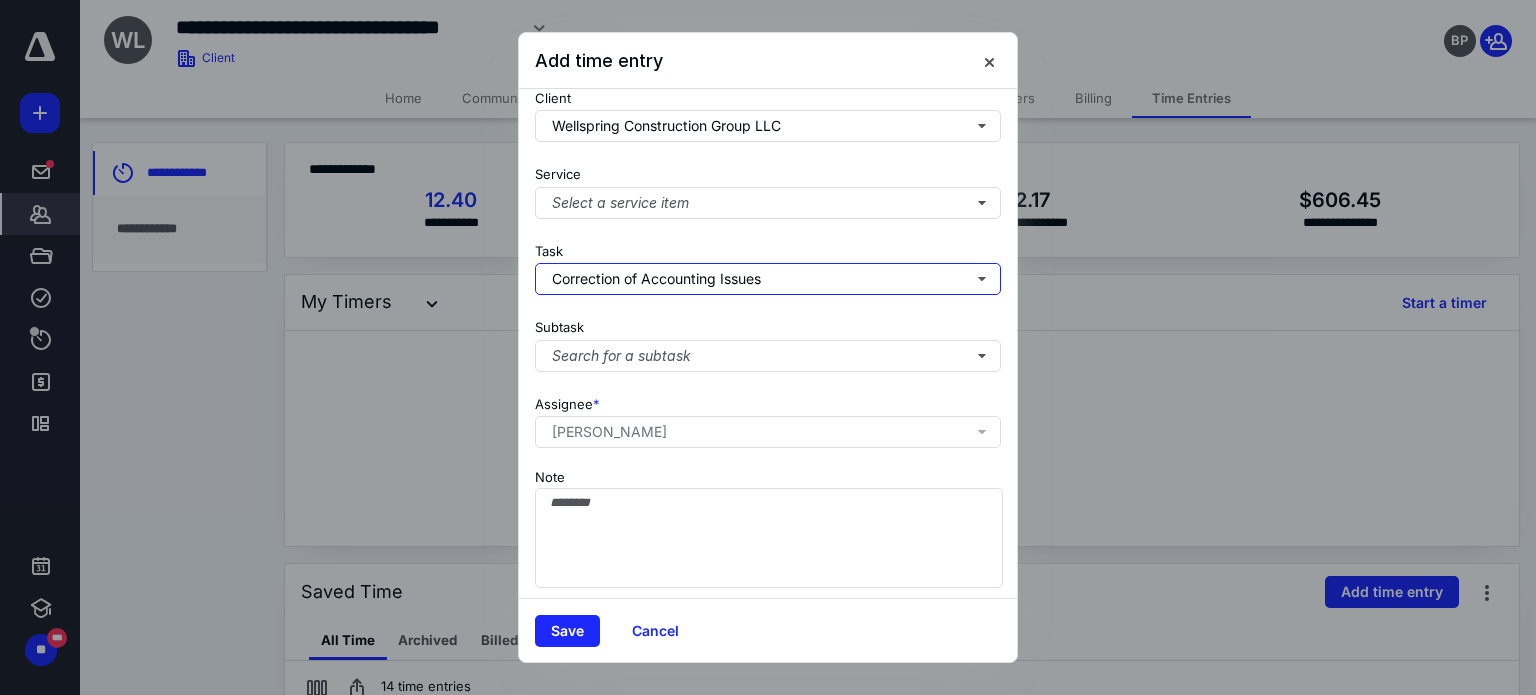 scroll, scrollTop: 205, scrollLeft: 0, axis: vertical 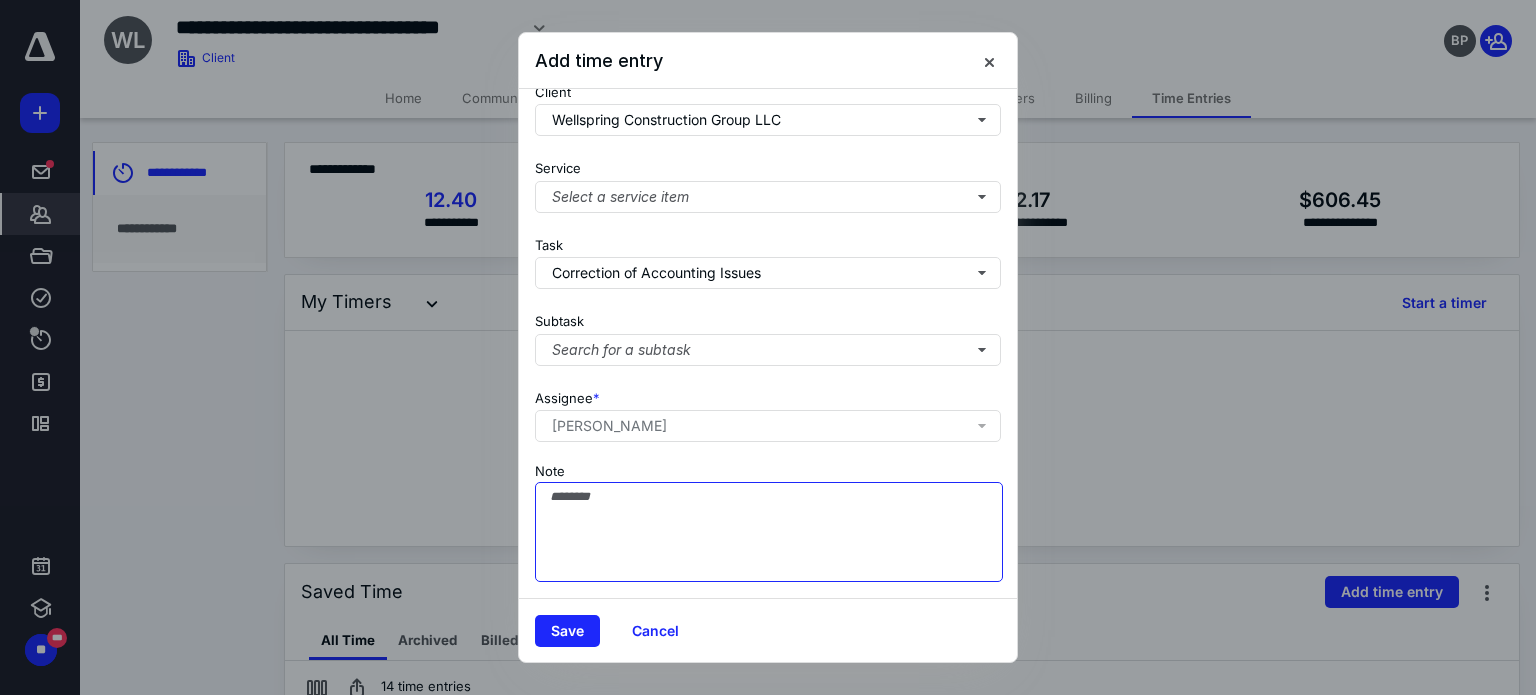 drag, startPoint x: 576, startPoint y: 474, endPoint x: 561, endPoint y: 452, distance: 26.627054 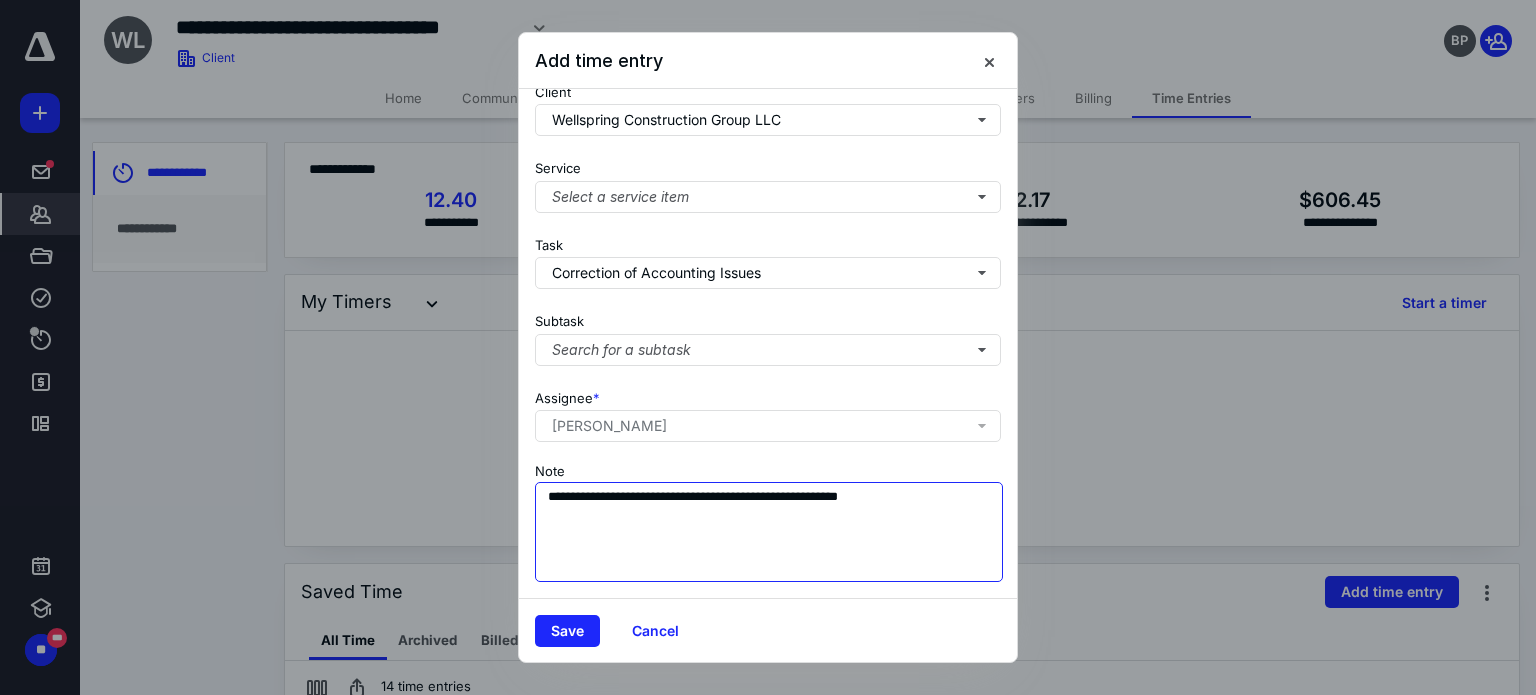 drag, startPoint x: 684, startPoint y: 544, endPoint x: 663, endPoint y: 502, distance: 46.957428 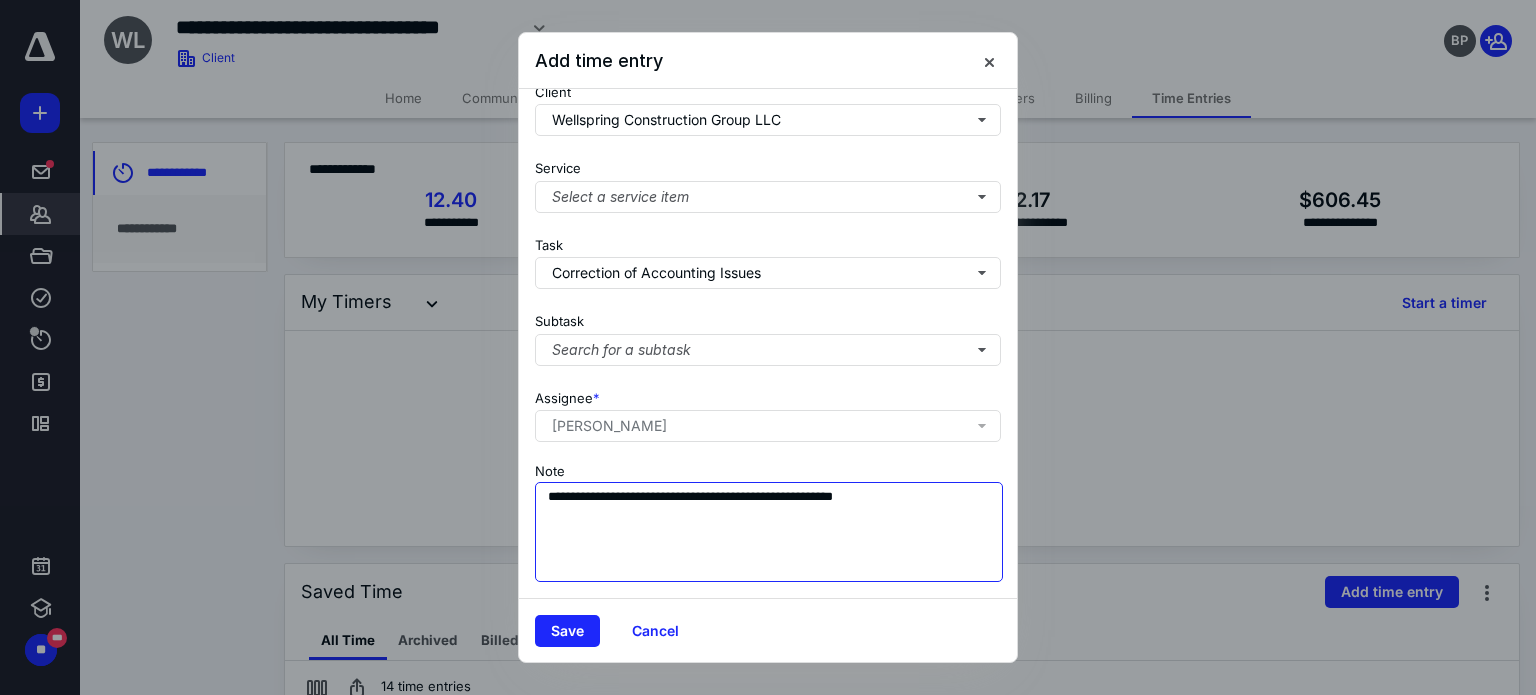 click on "**********" at bounding box center [769, 532] 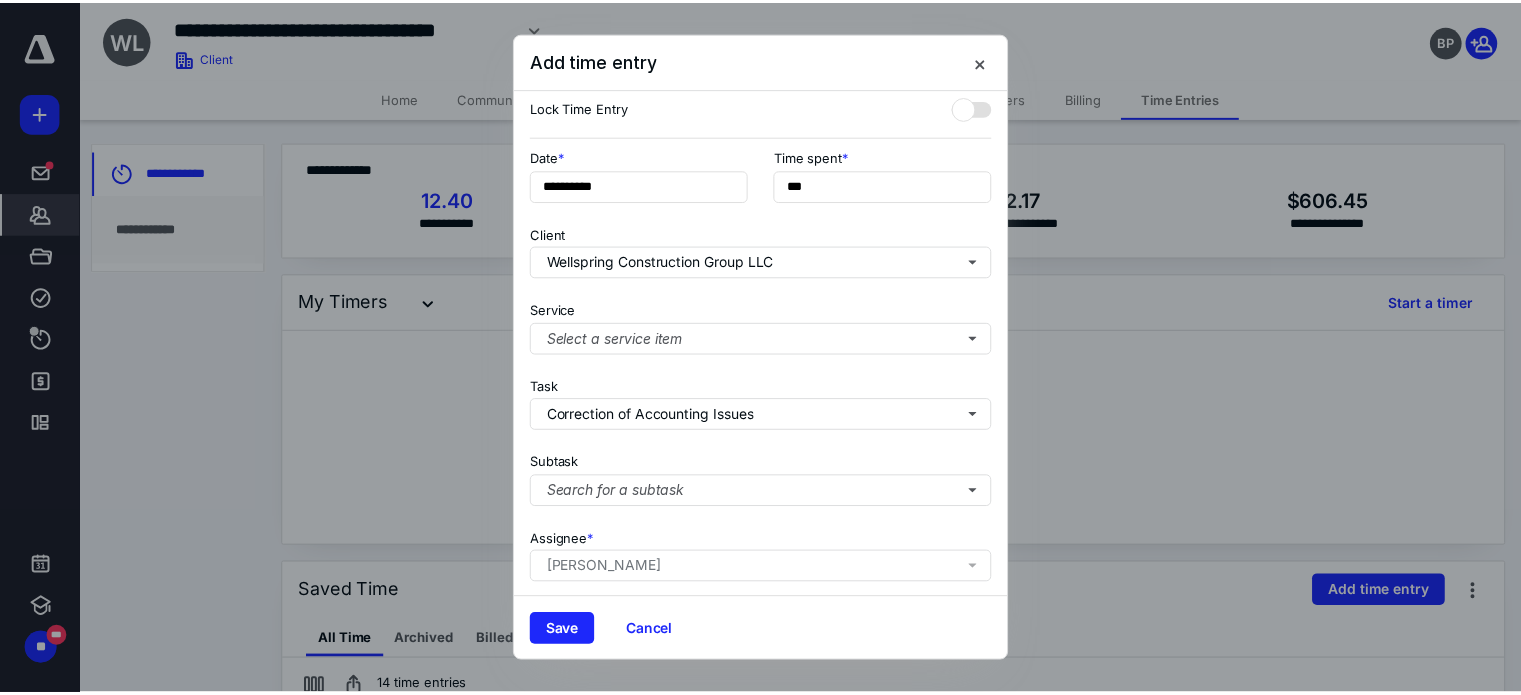 scroll, scrollTop: 0, scrollLeft: 0, axis: both 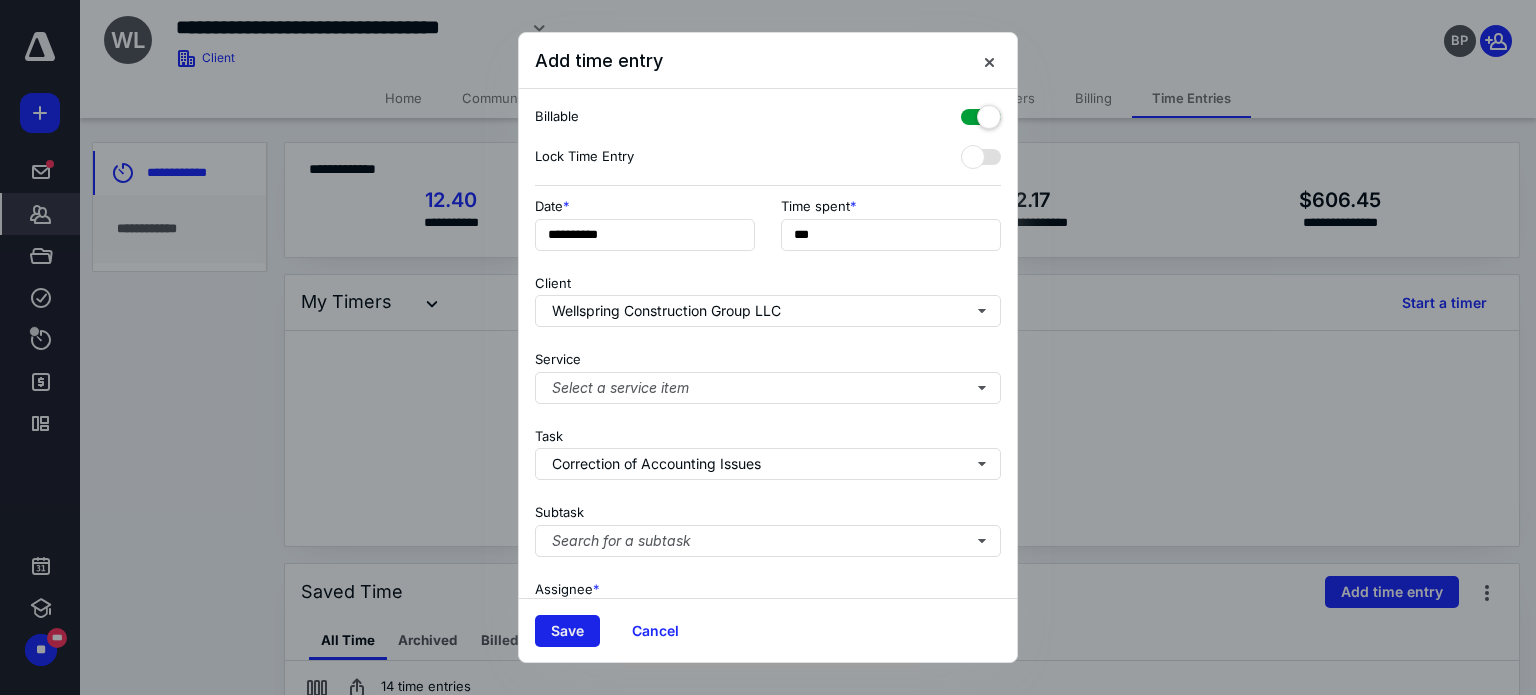 click on "Save" at bounding box center (567, 631) 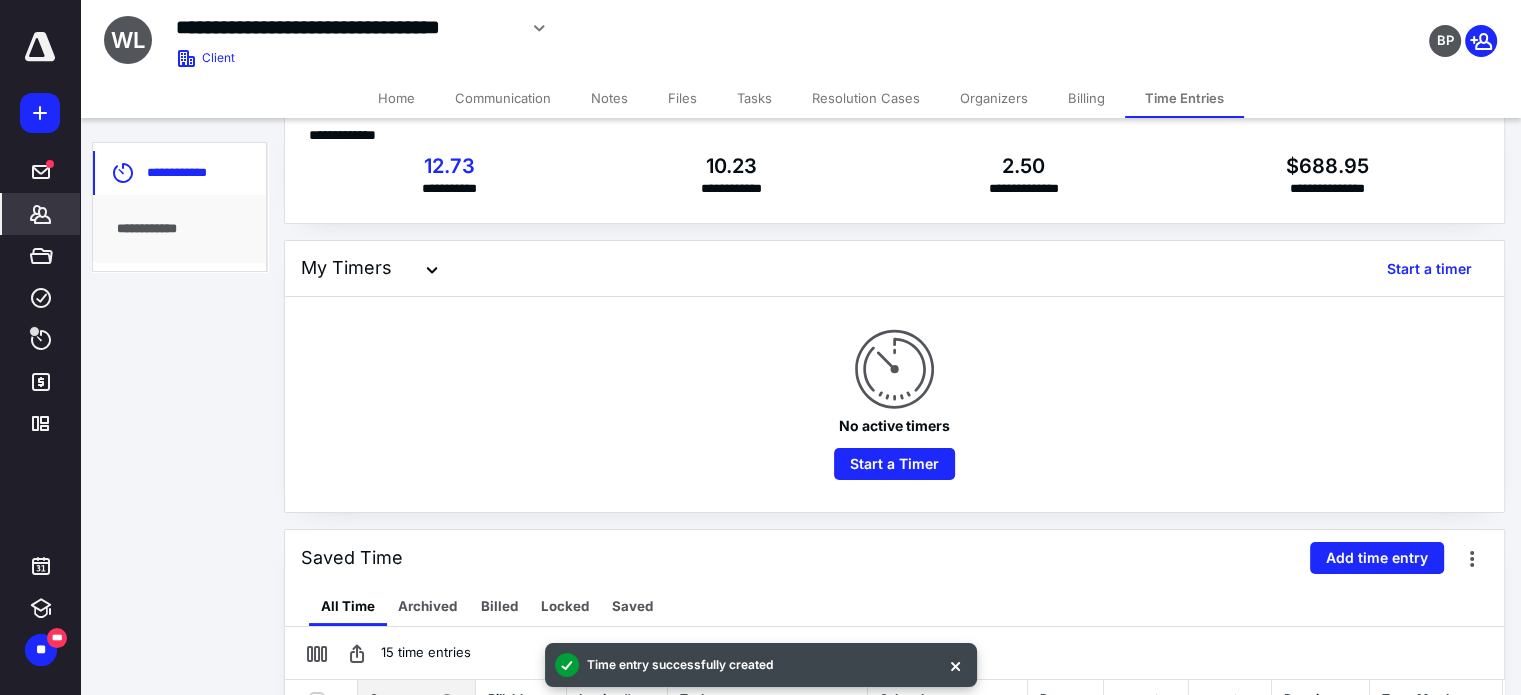 scroll, scrollTop: 400, scrollLeft: 0, axis: vertical 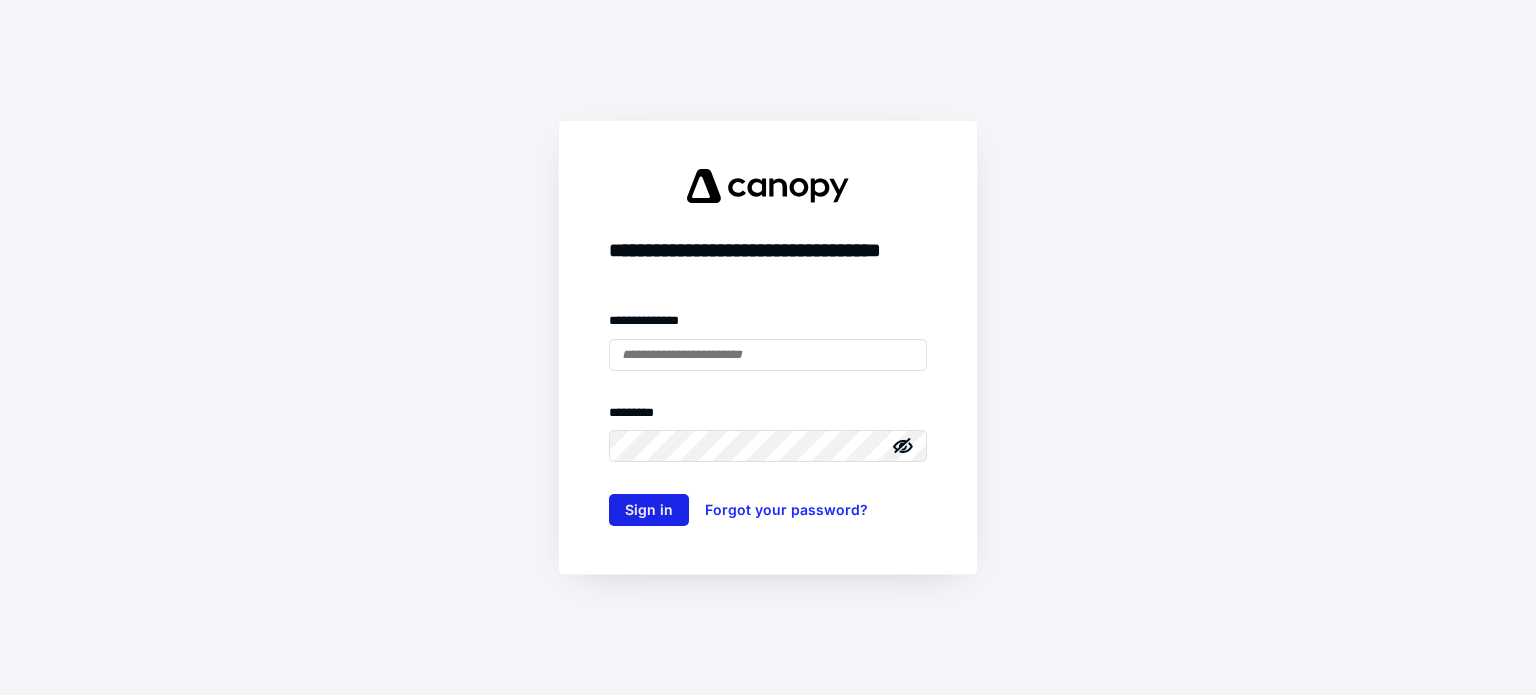 type on "**********" 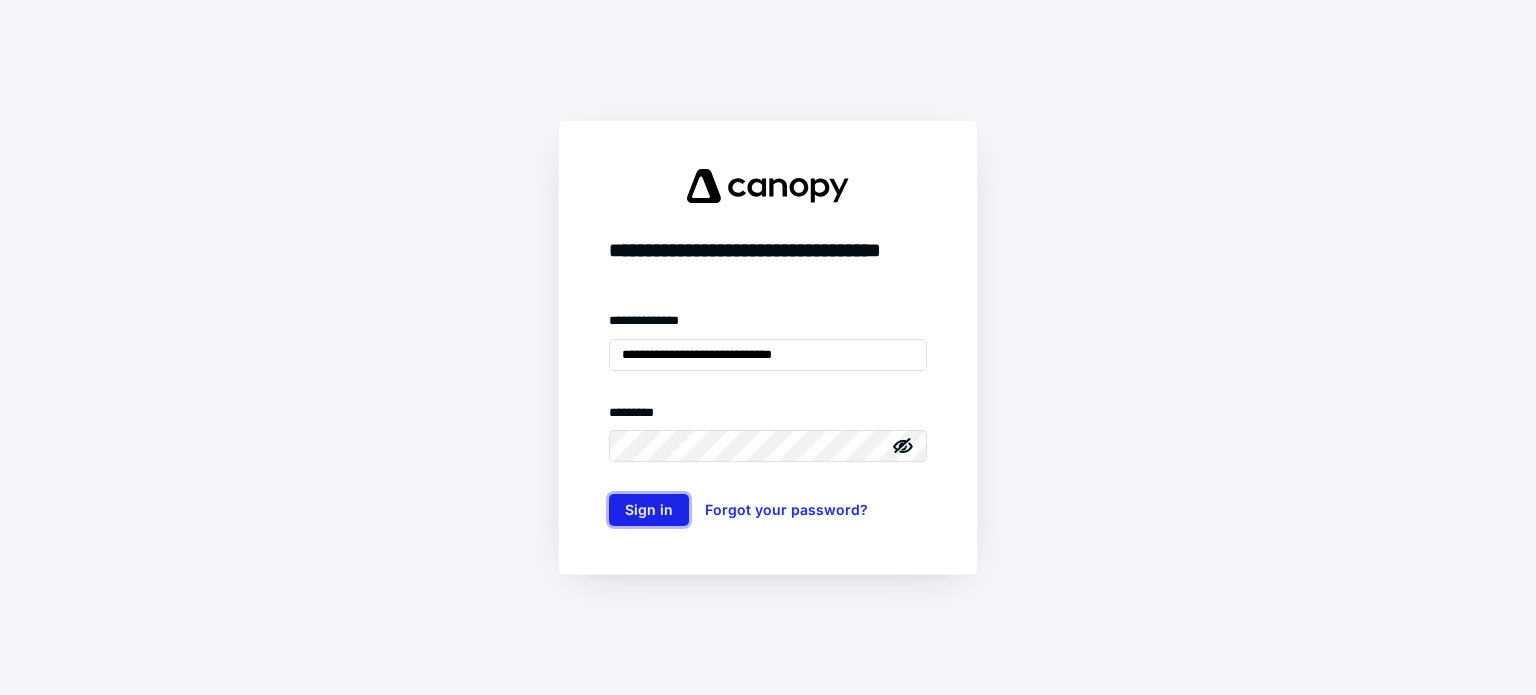 click on "Sign in" at bounding box center (649, 510) 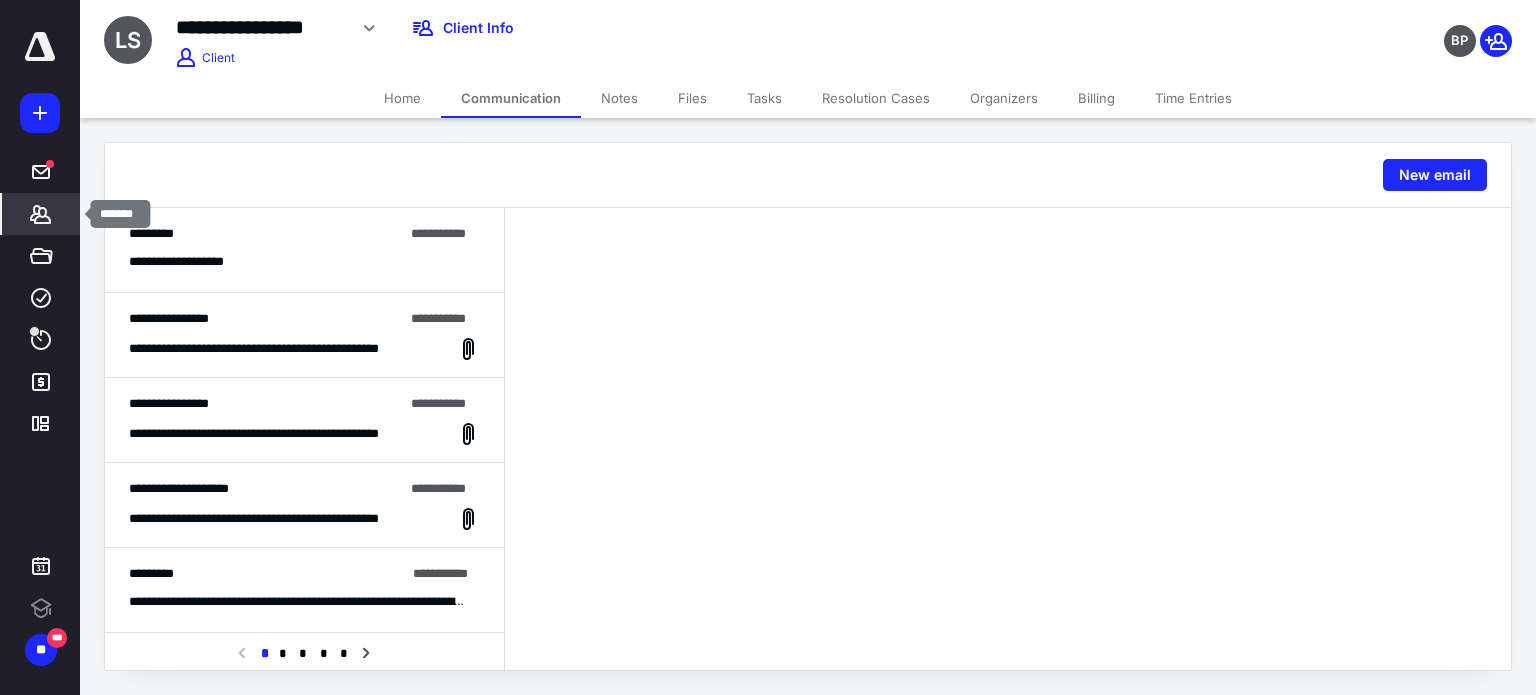 scroll, scrollTop: 0, scrollLeft: 0, axis: both 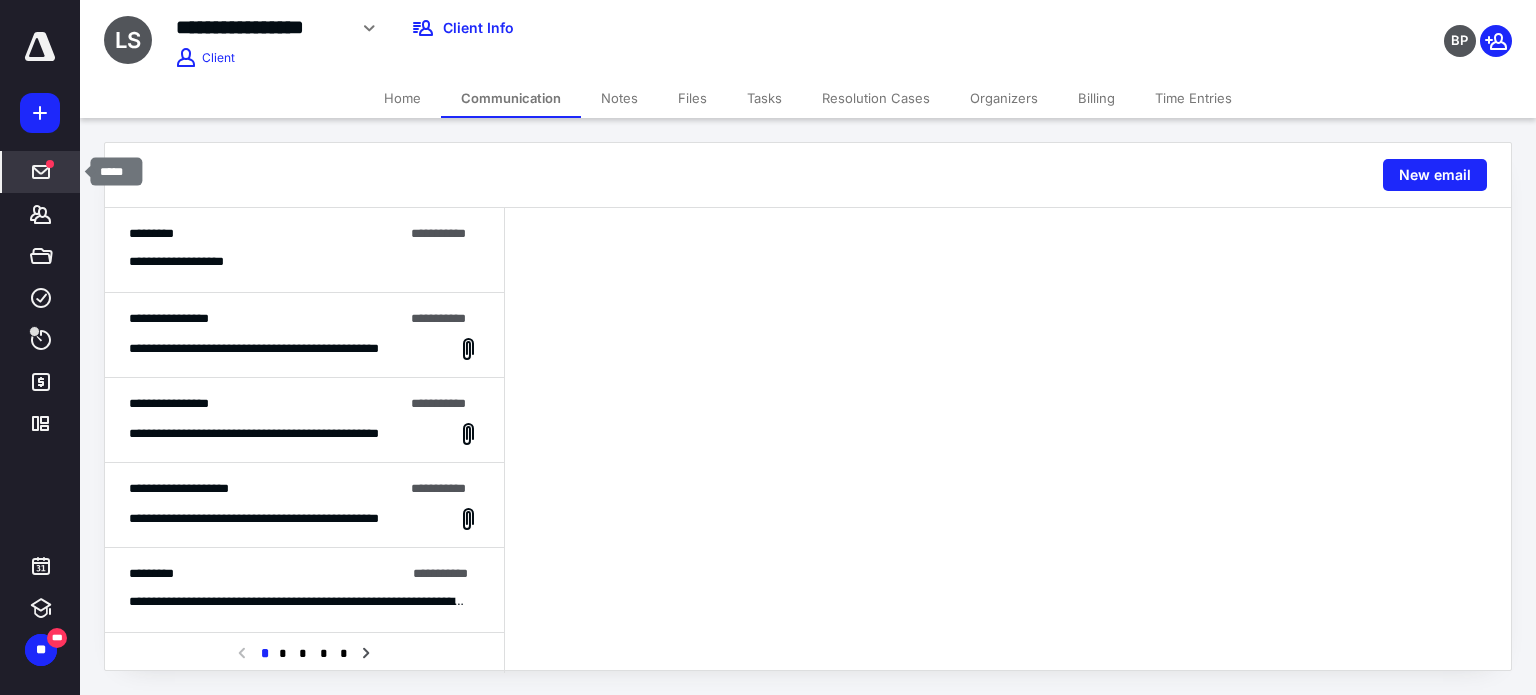 click 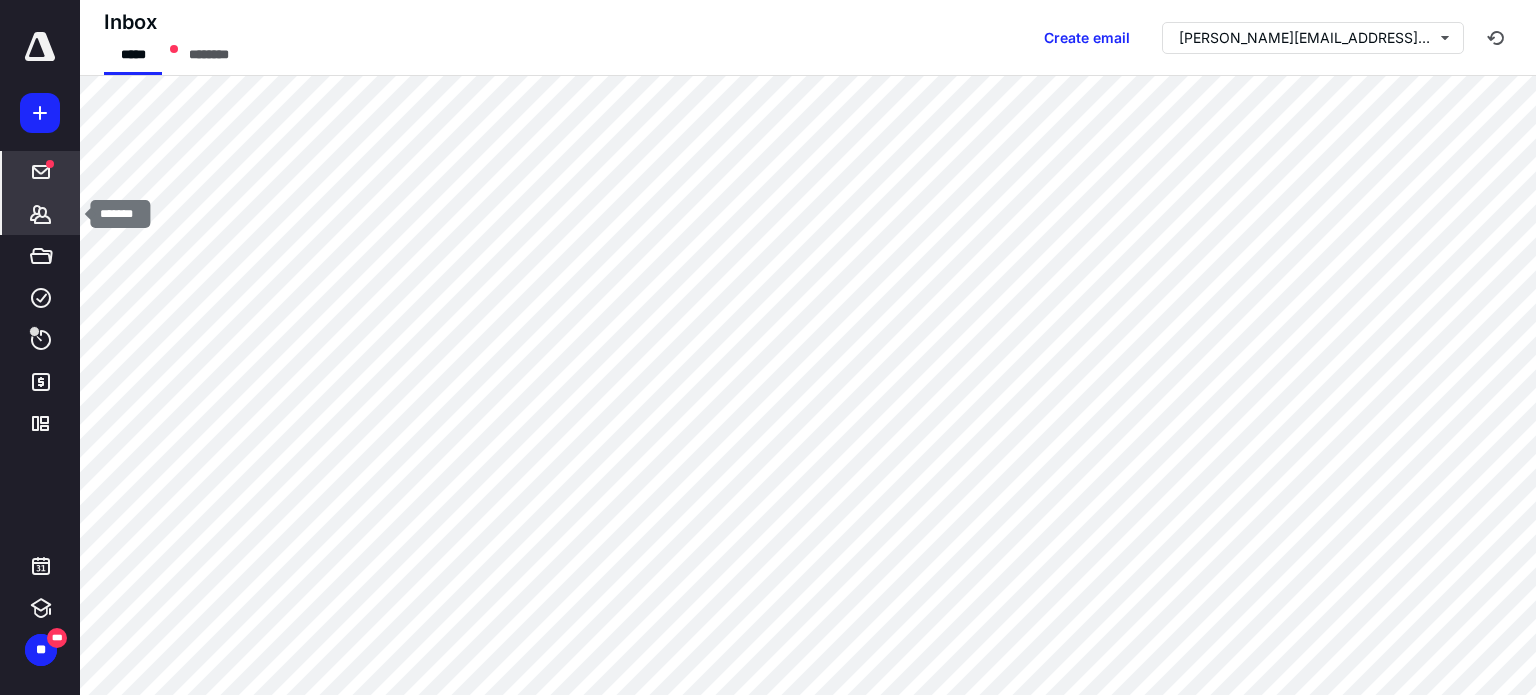 click 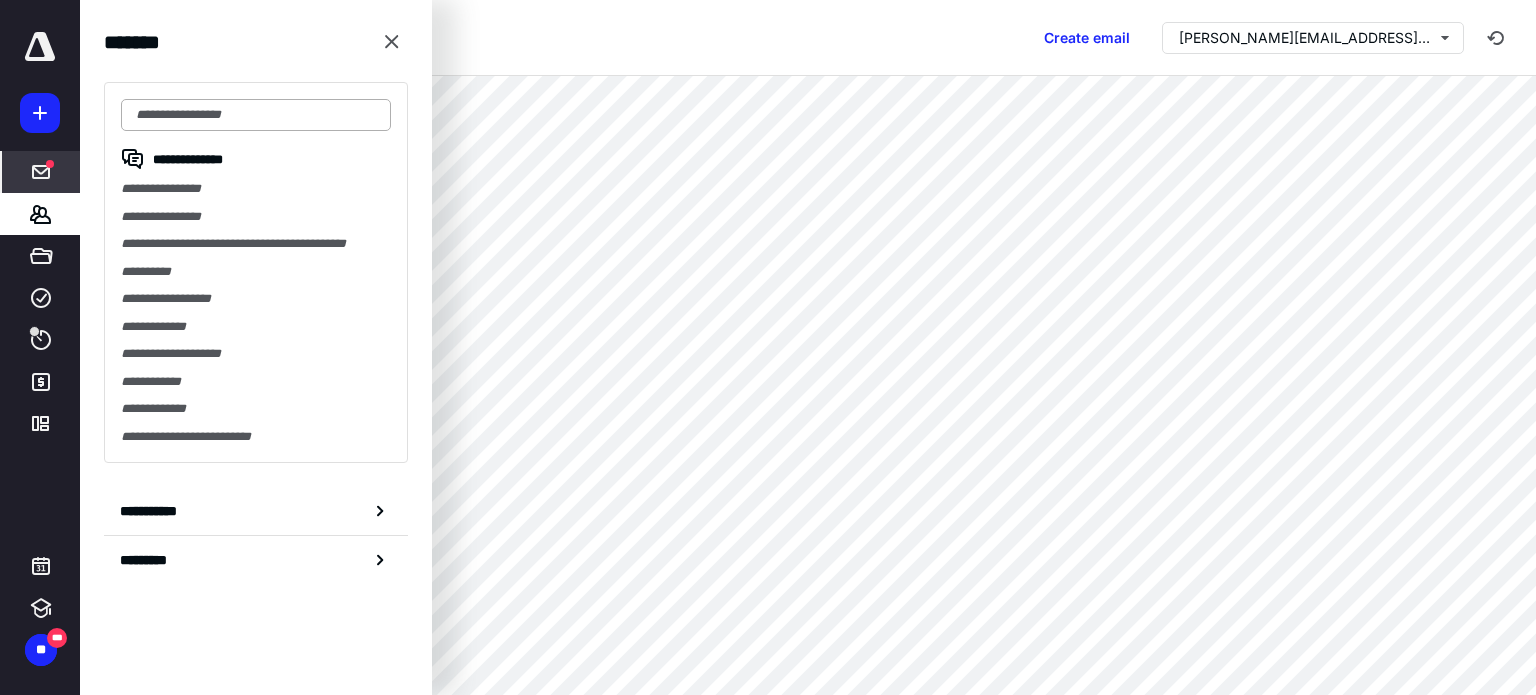 click at bounding box center (256, 115) 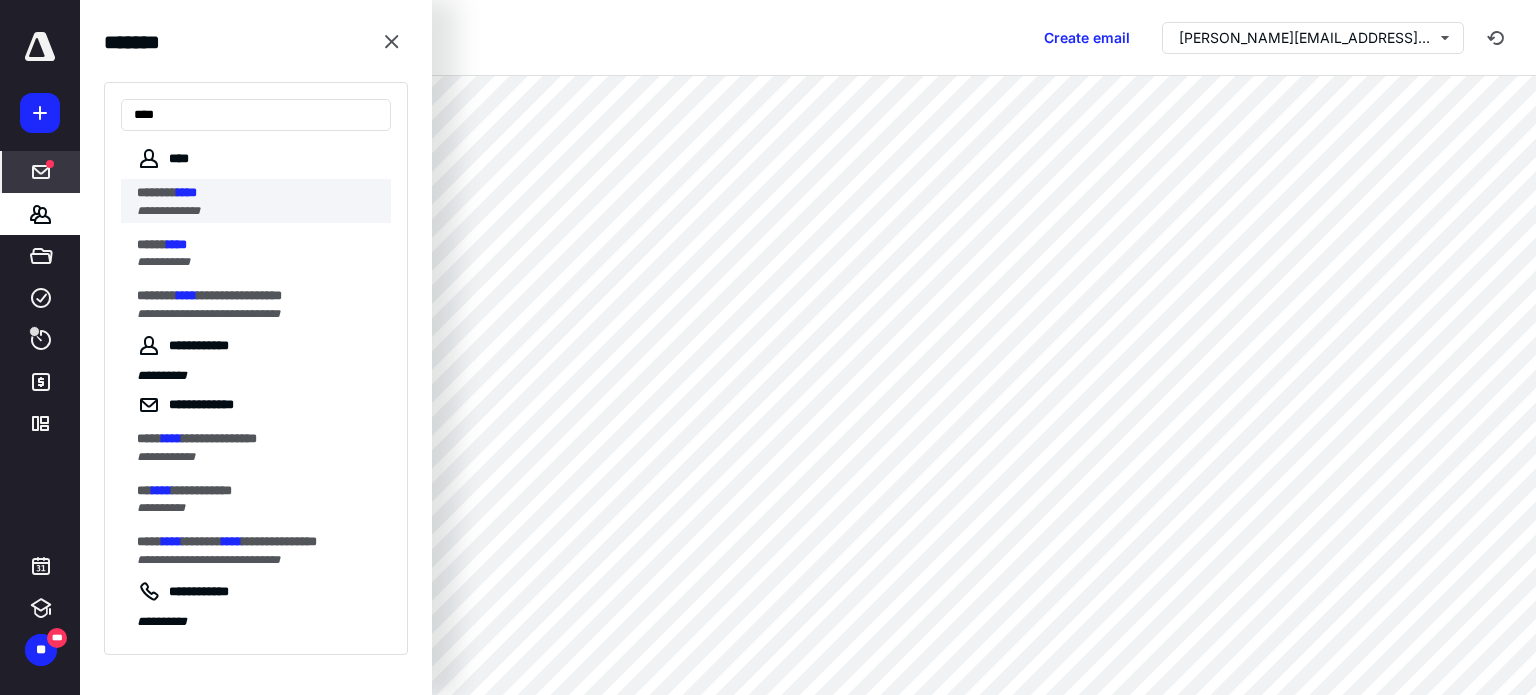 type on "****" 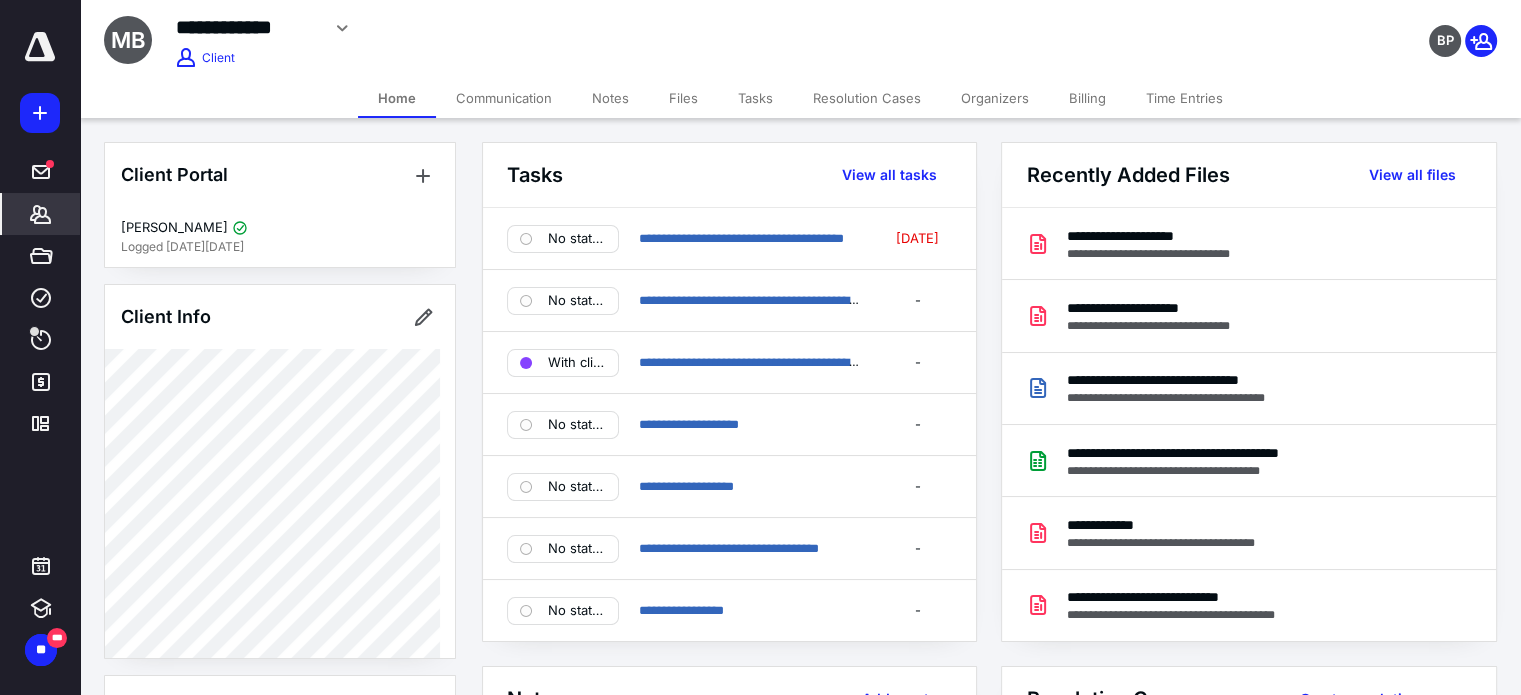 click on "Files" at bounding box center (683, 98) 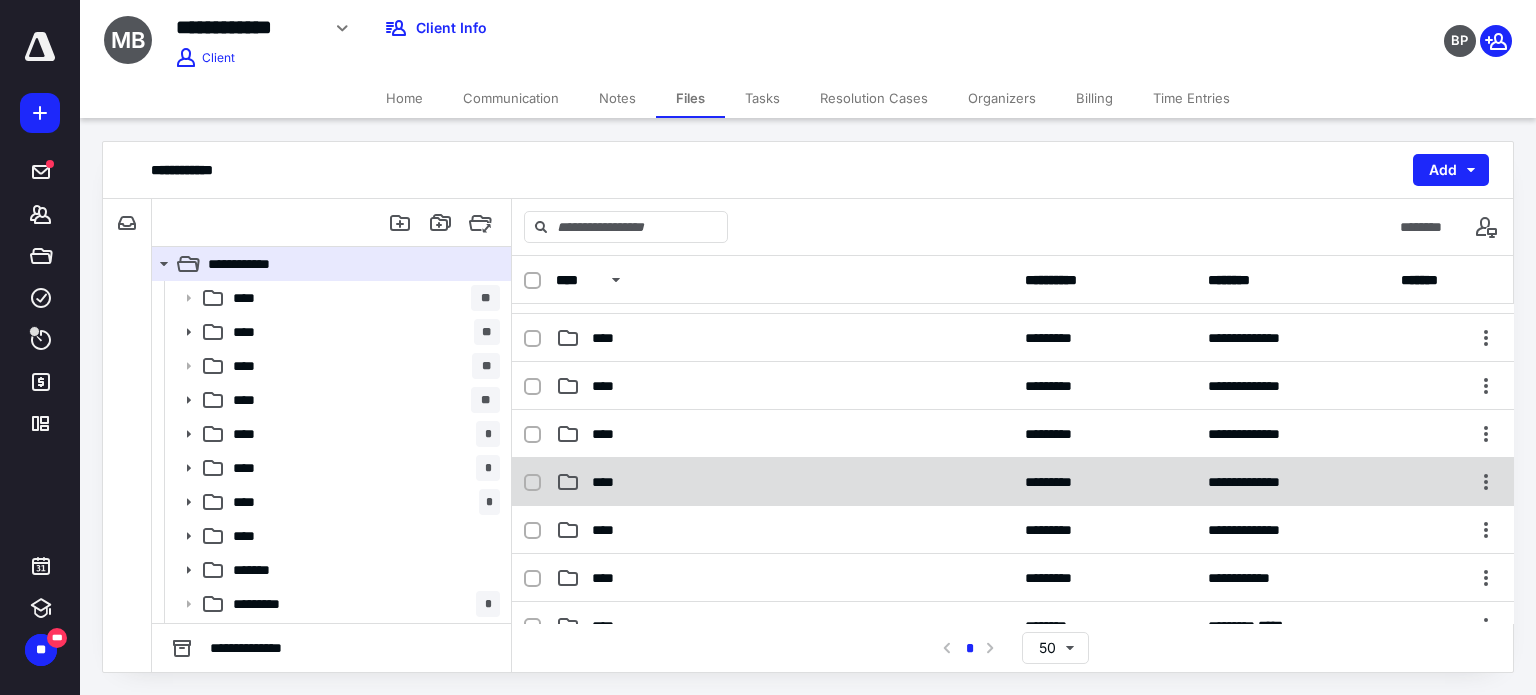 scroll, scrollTop: 200, scrollLeft: 0, axis: vertical 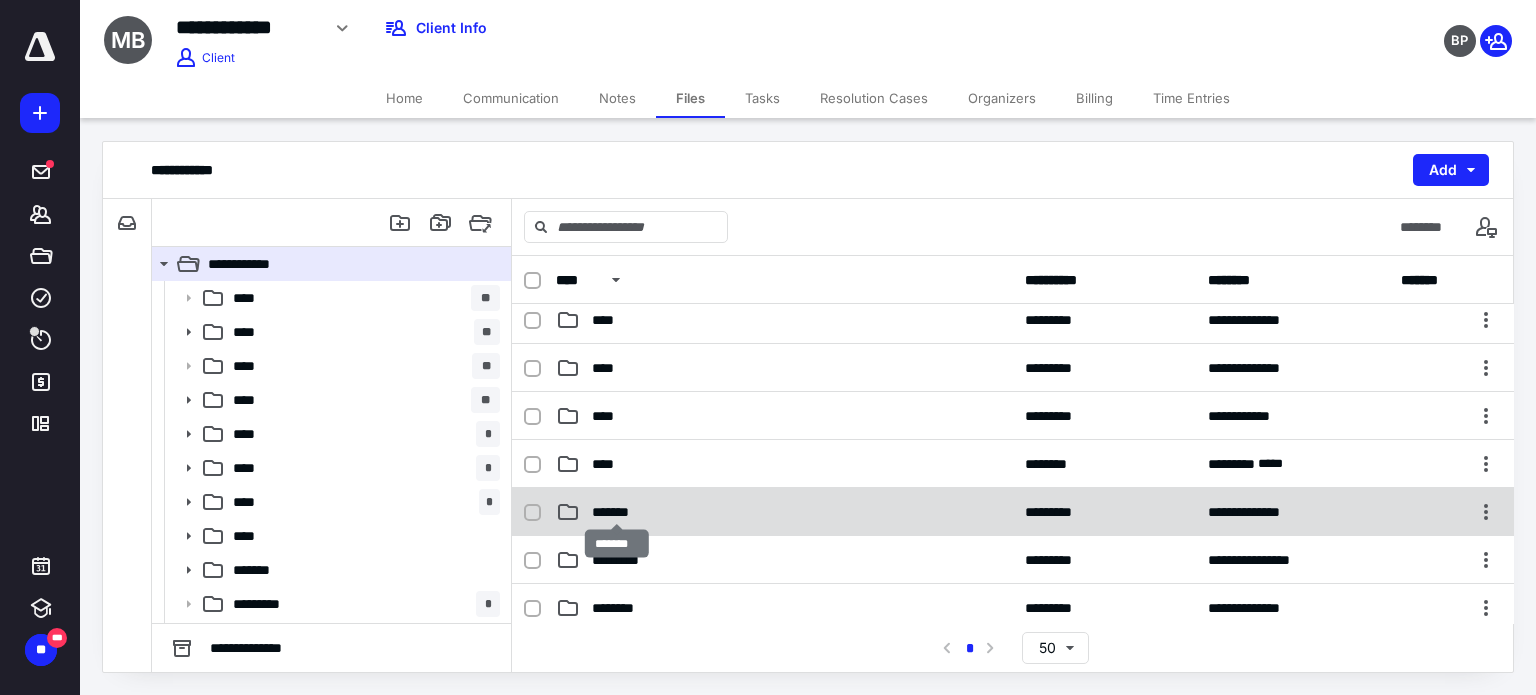 click on "*******" at bounding box center (617, 512) 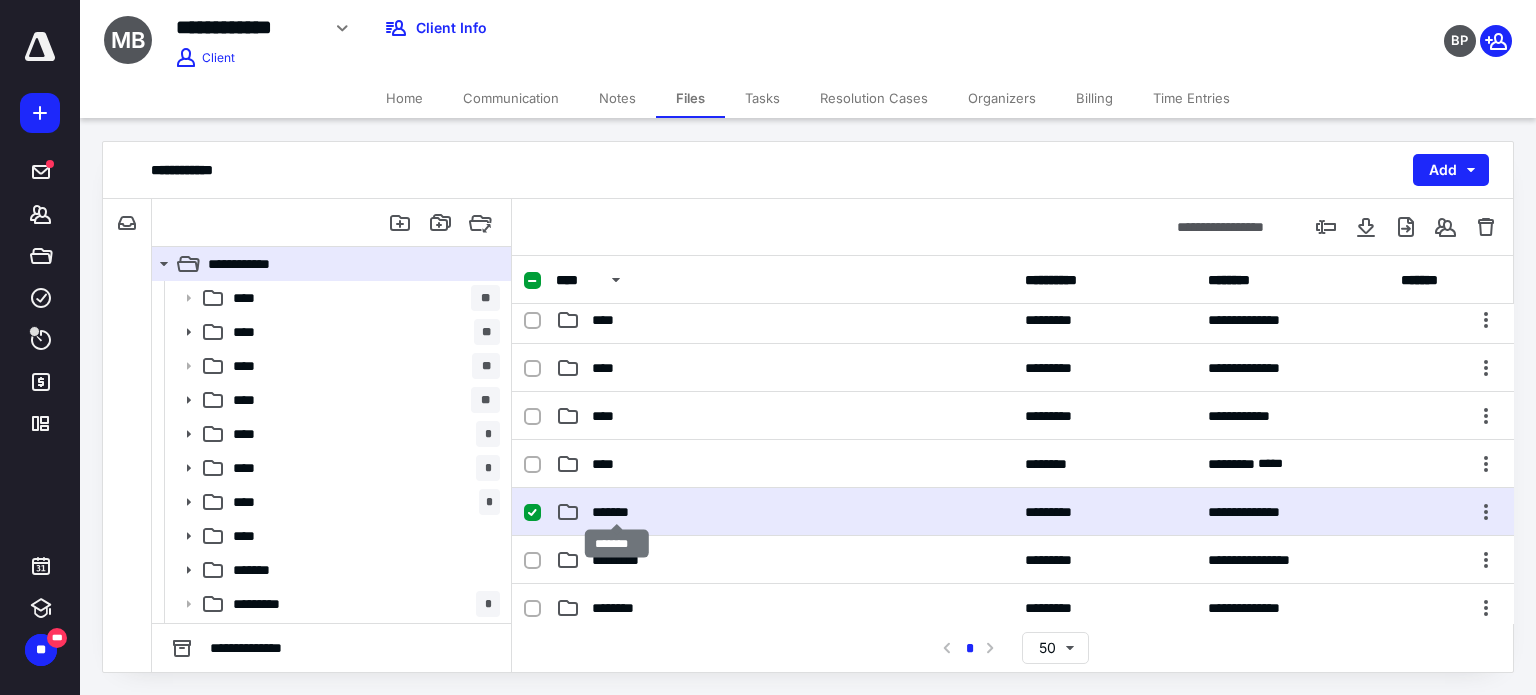 click on "*******" at bounding box center [617, 512] 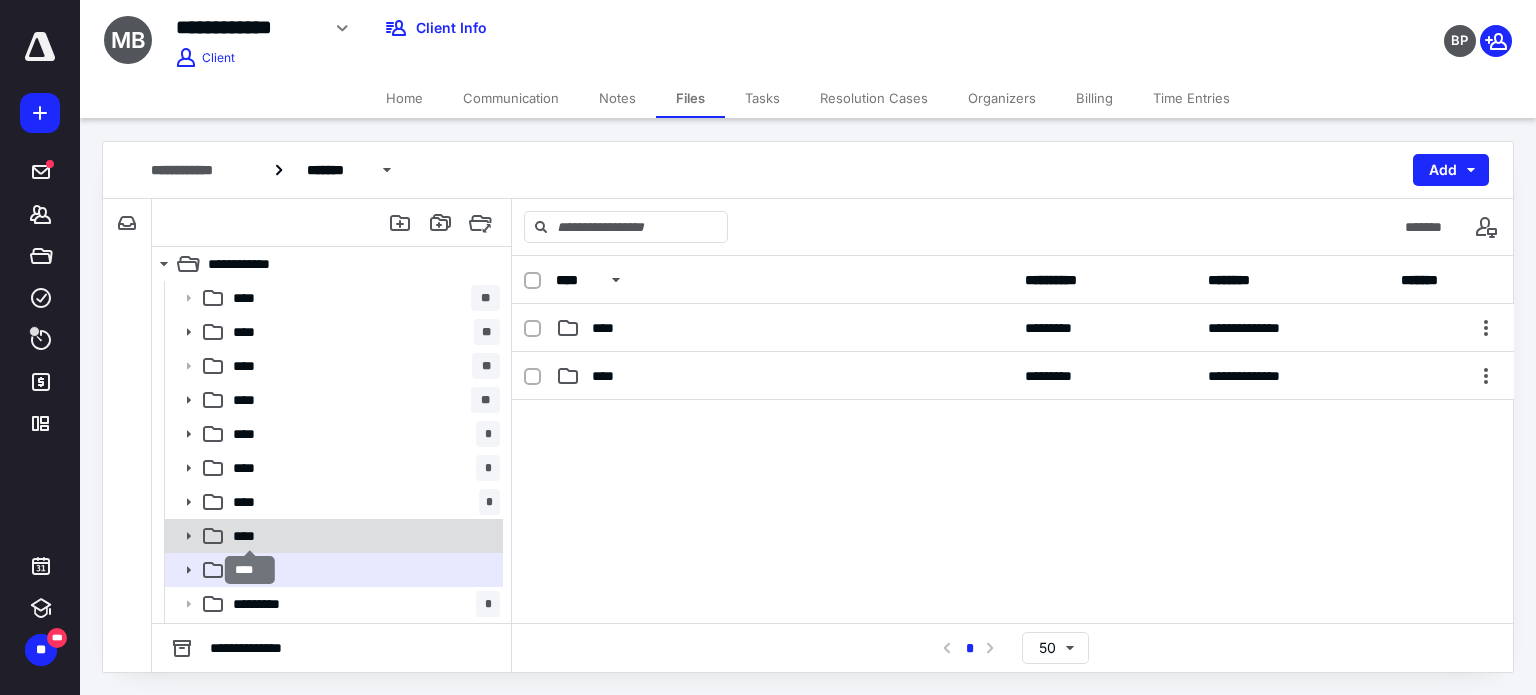 click on "****" at bounding box center (250, 536) 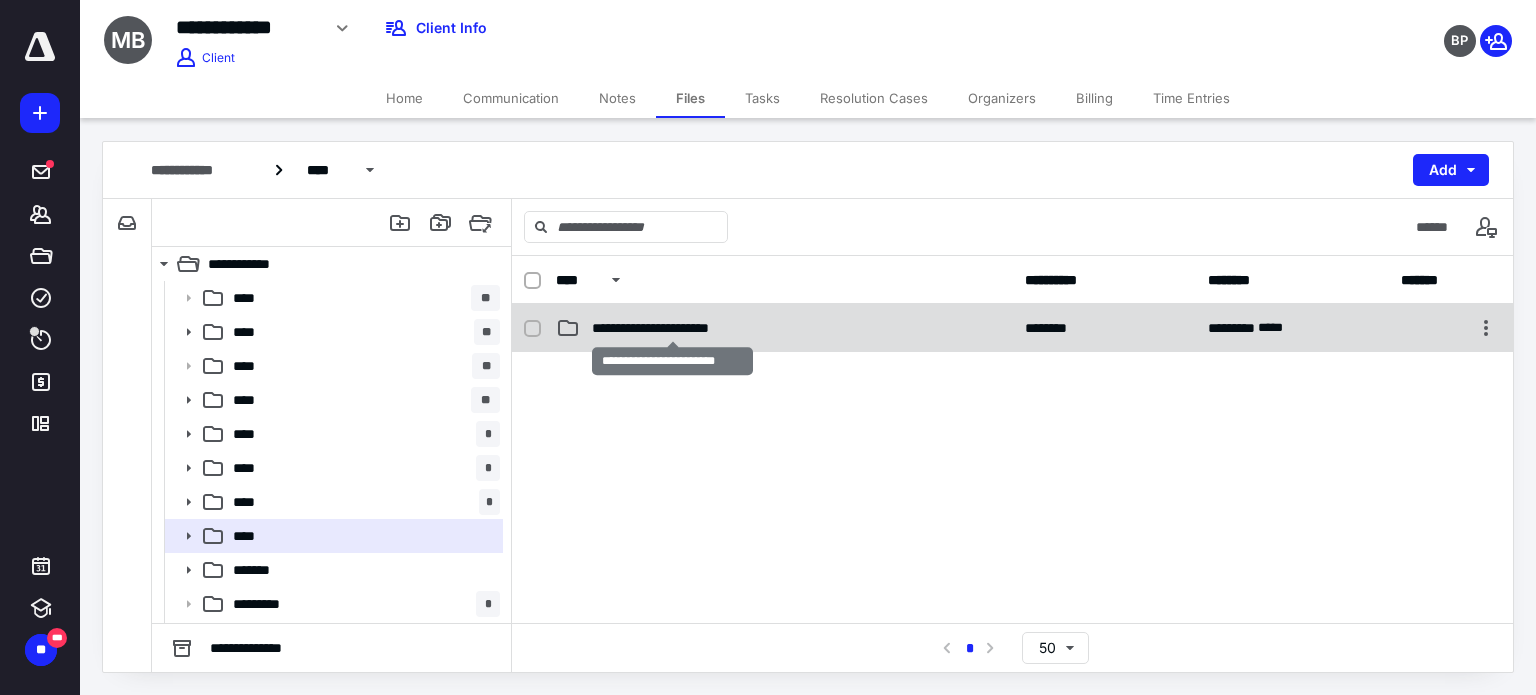 click on "**********" at bounding box center (673, 328) 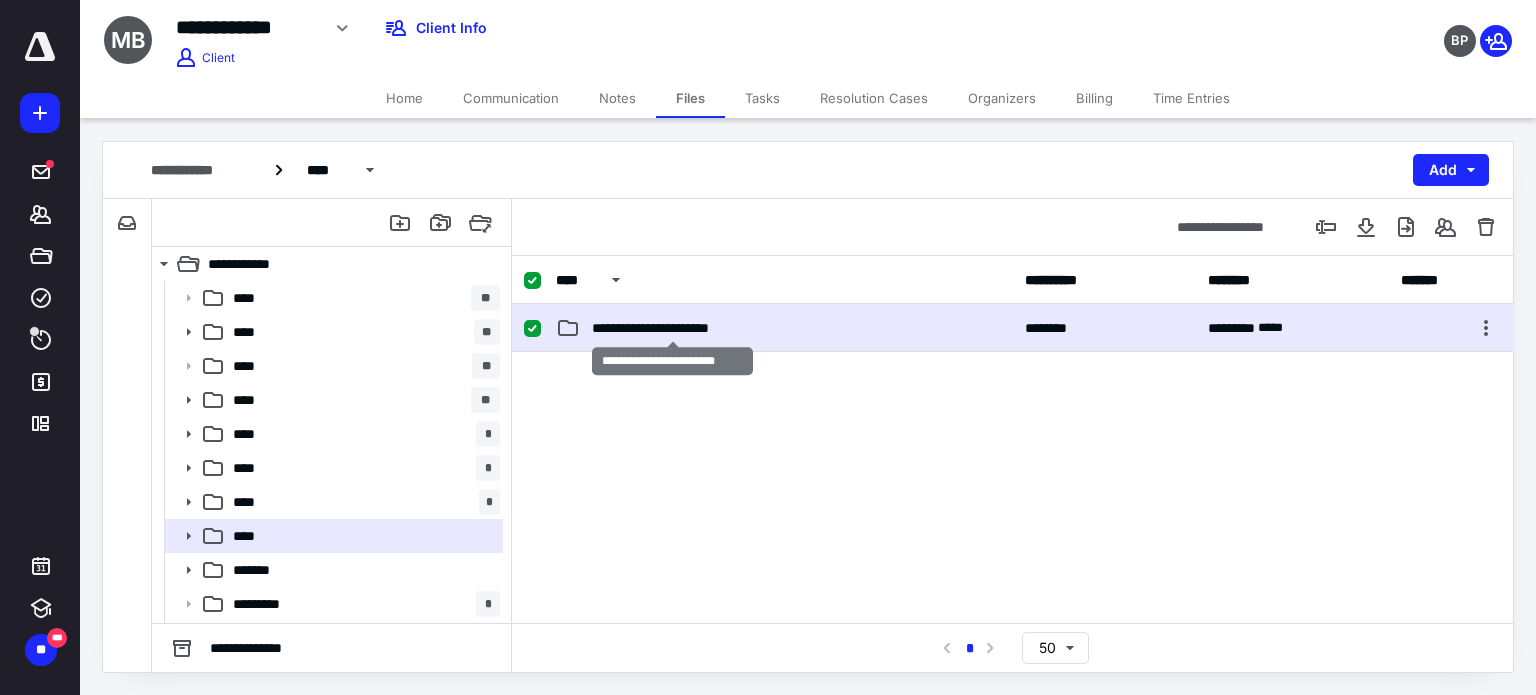 click on "**********" at bounding box center [673, 328] 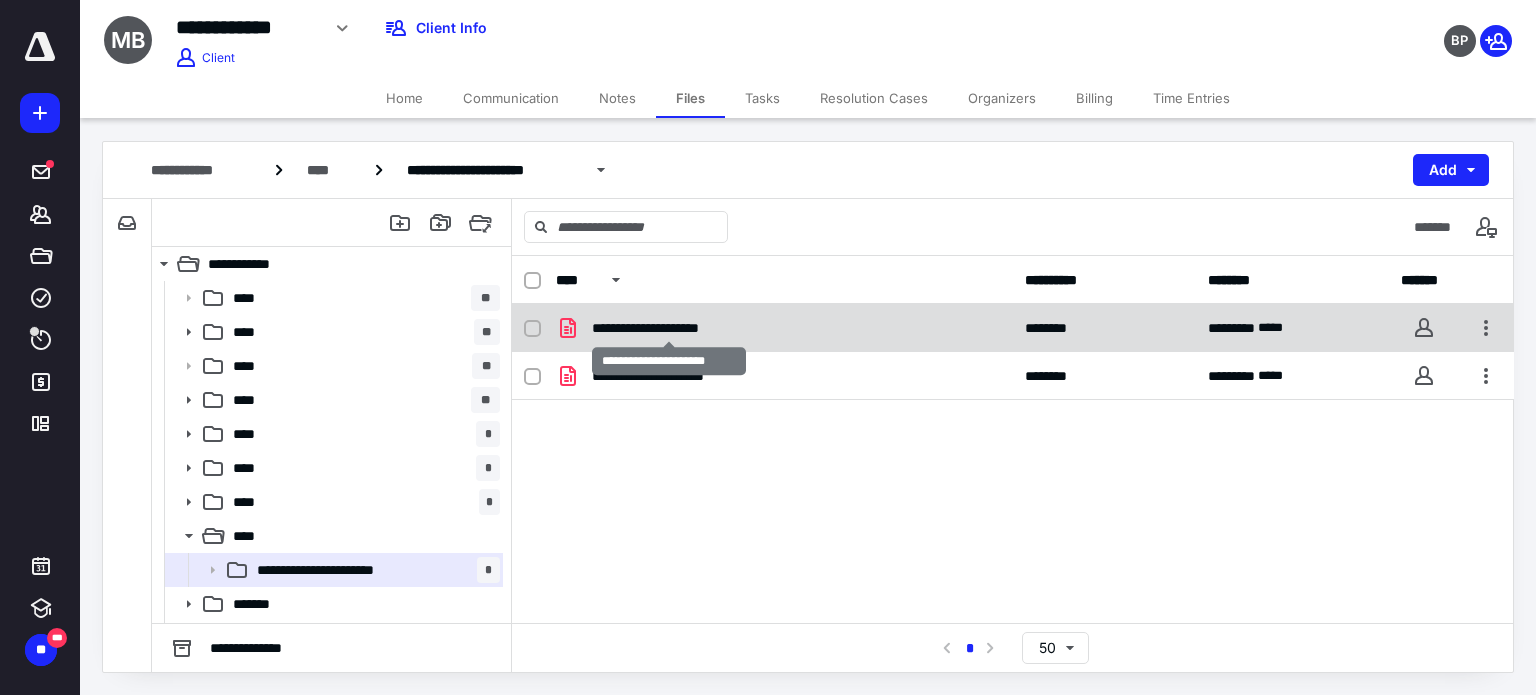 click on "**********" at bounding box center (669, 328) 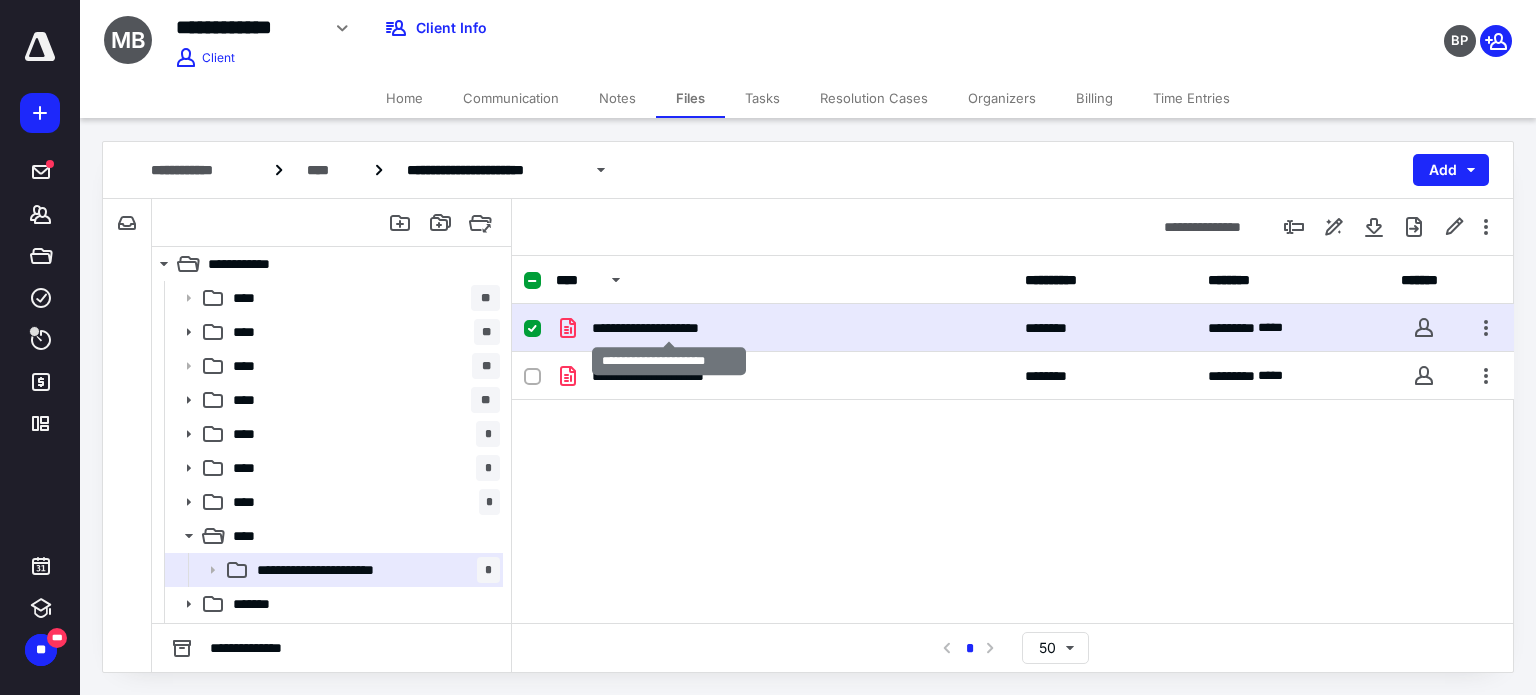click on "**********" at bounding box center (669, 328) 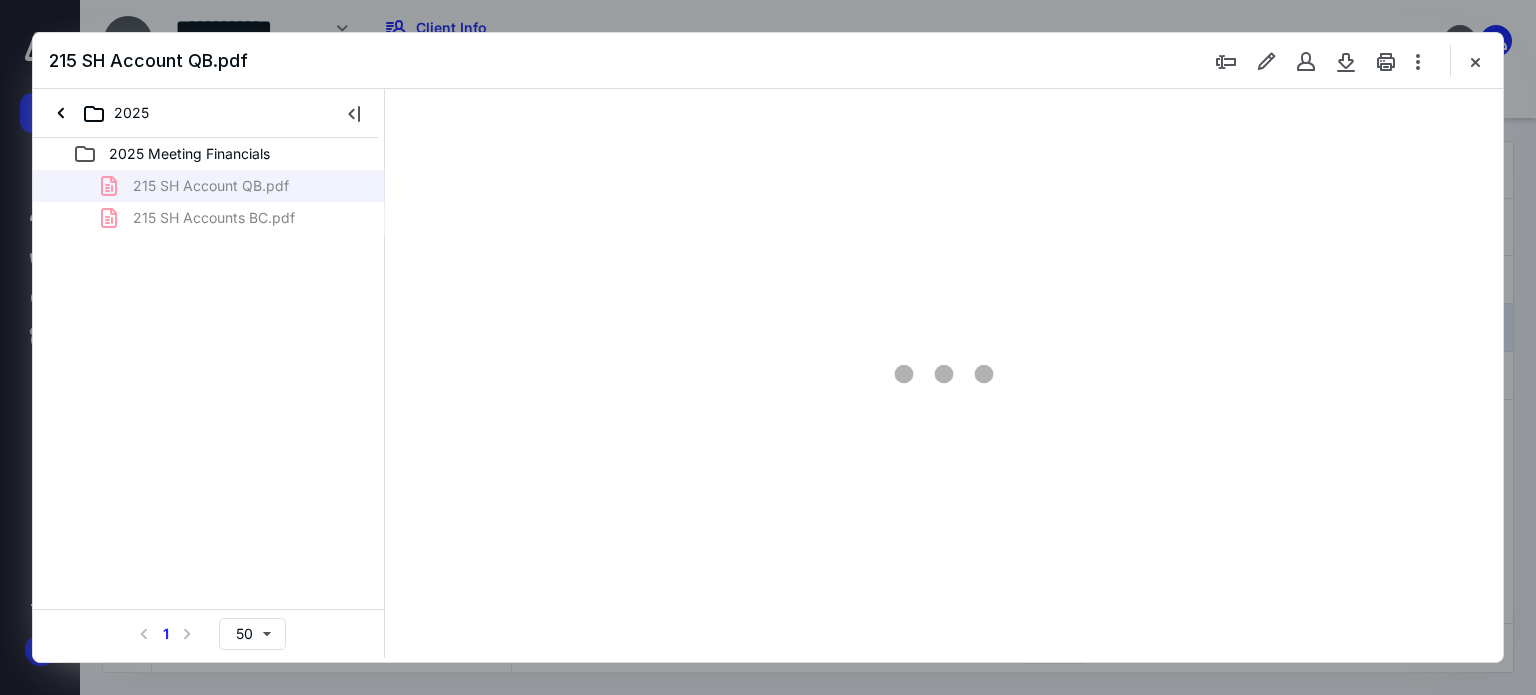 scroll, scrollTop: 0, scrollLeft: 0, axis: both 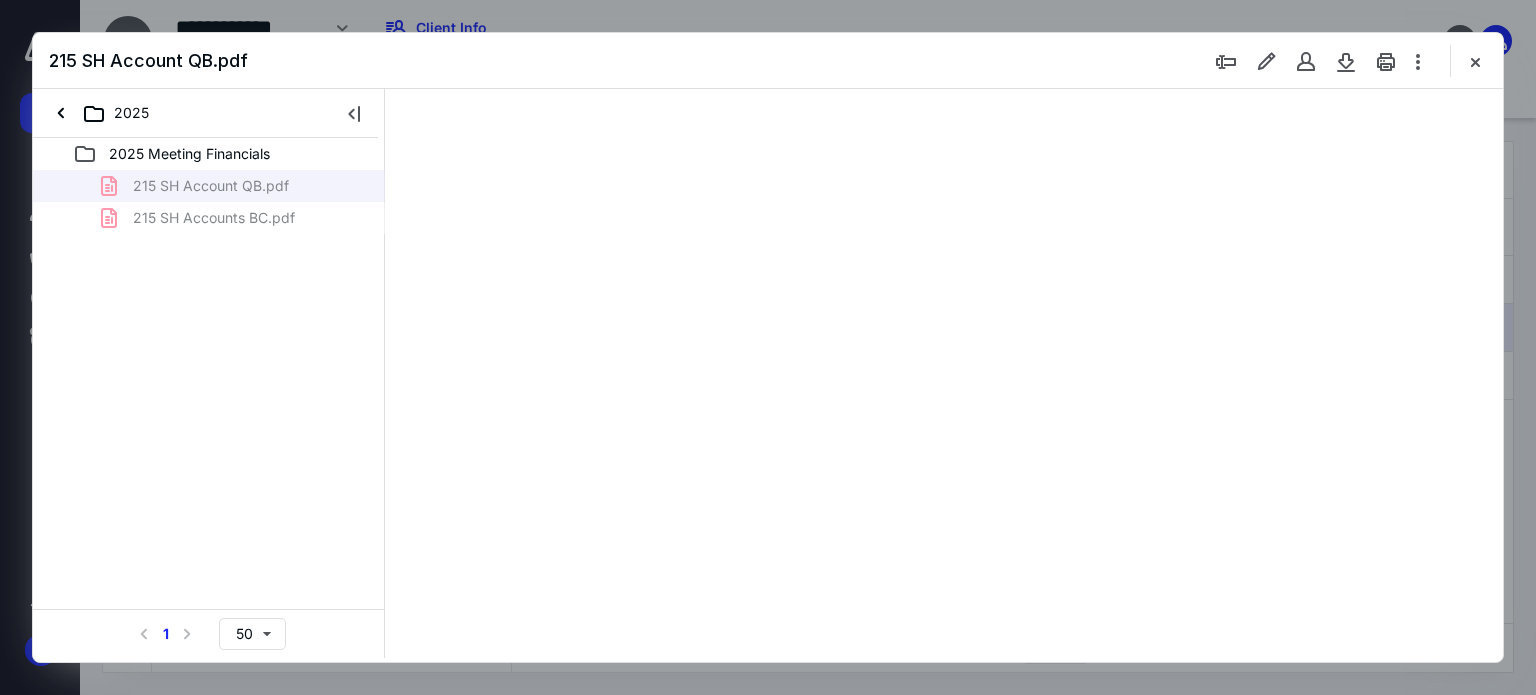 type on "179" 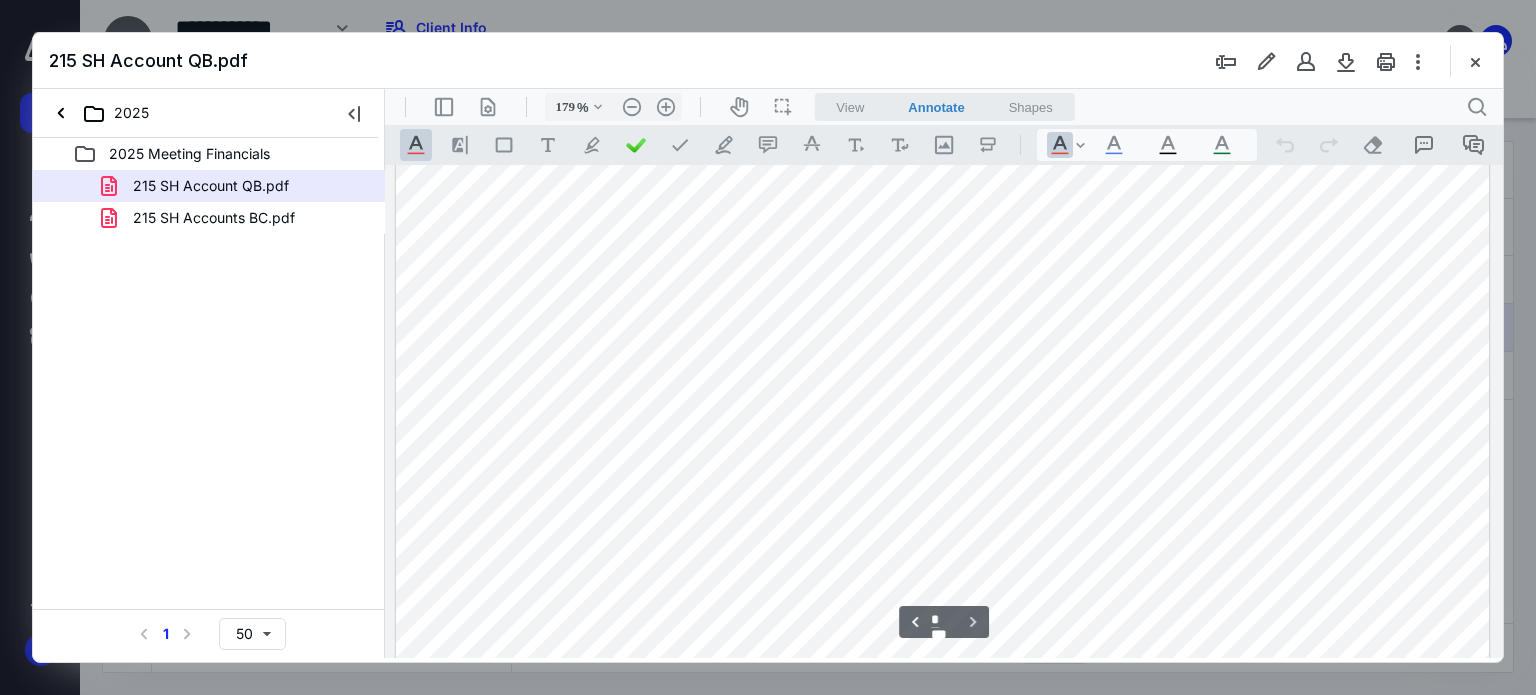 scroll, scrollTop: 7383, scrollLeft: 0, axis: vertical 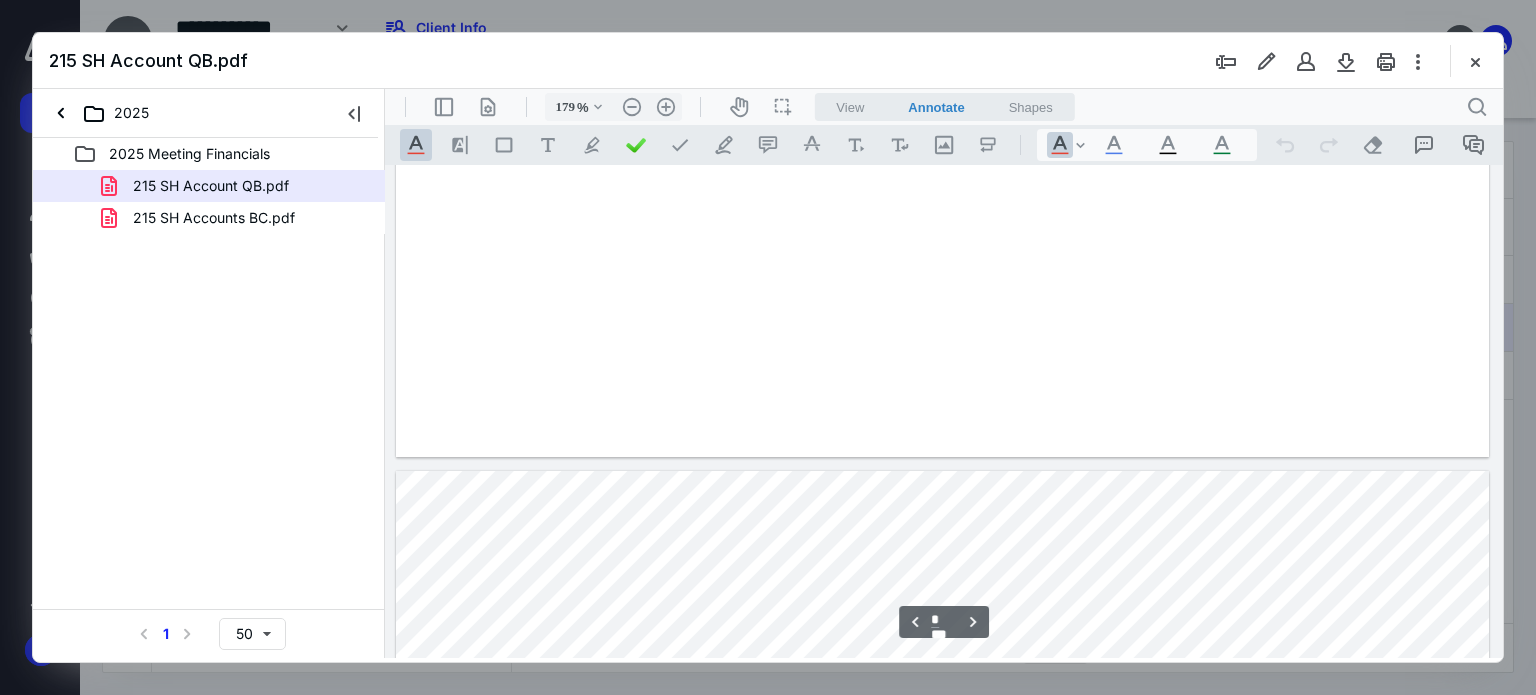 type on "*" 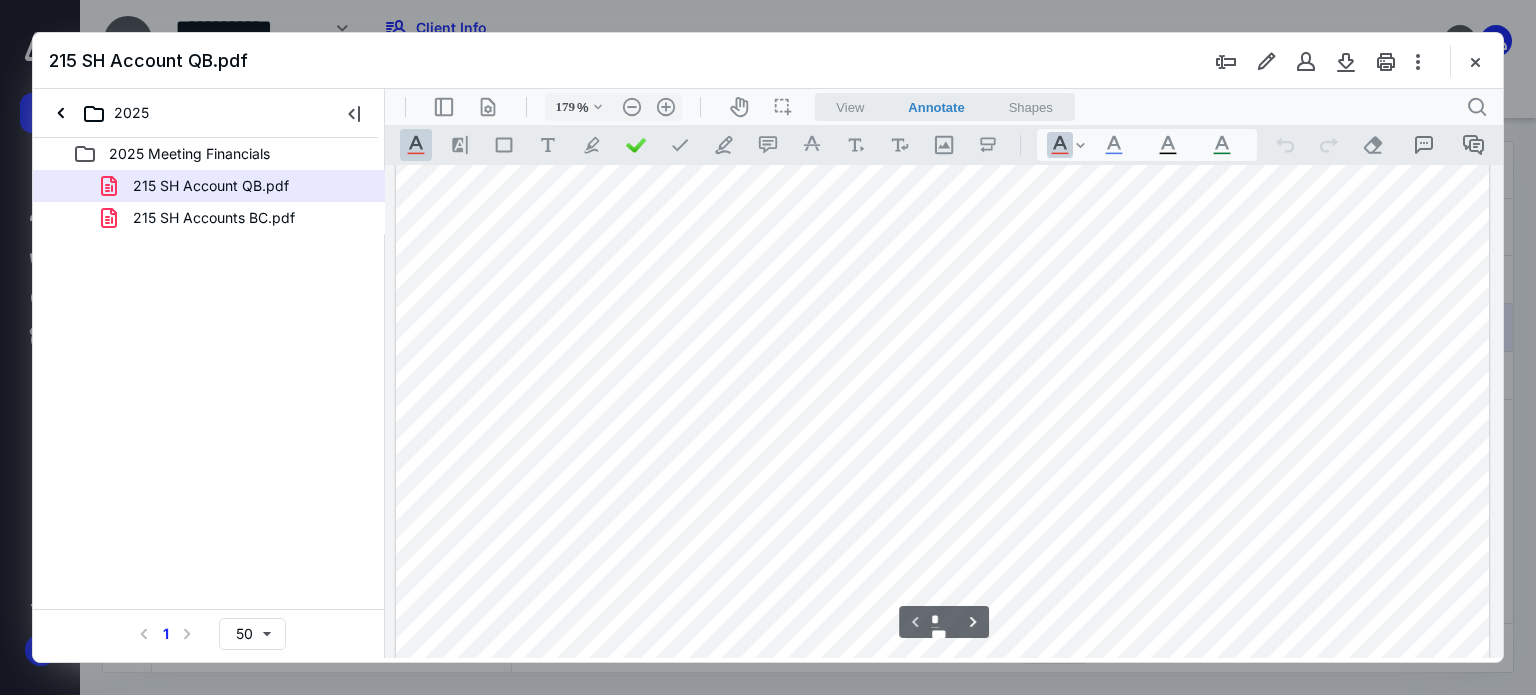 scroll, scrollTop: 0, scrollLeft: 0, axis: both 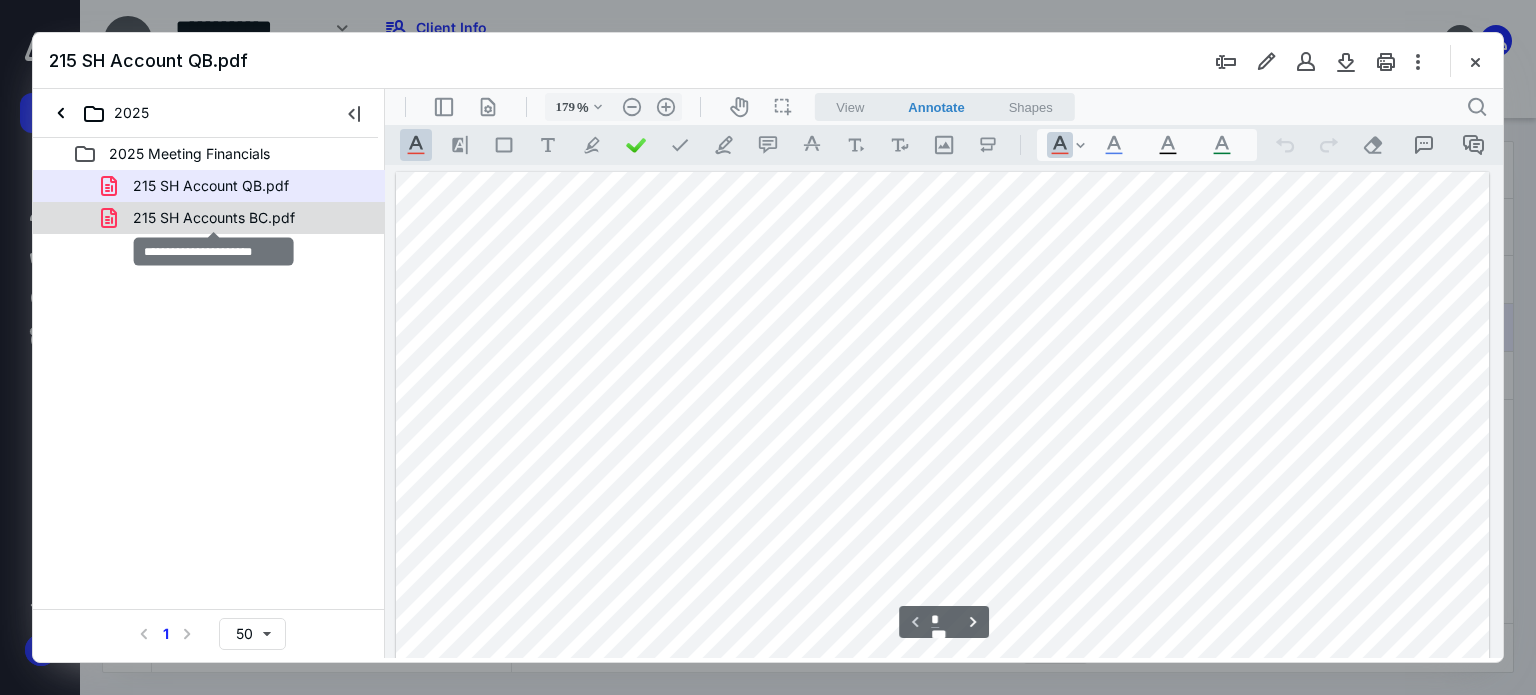 click on "215 SH Accounts BC.pdf" at bounding box center (214, 218) 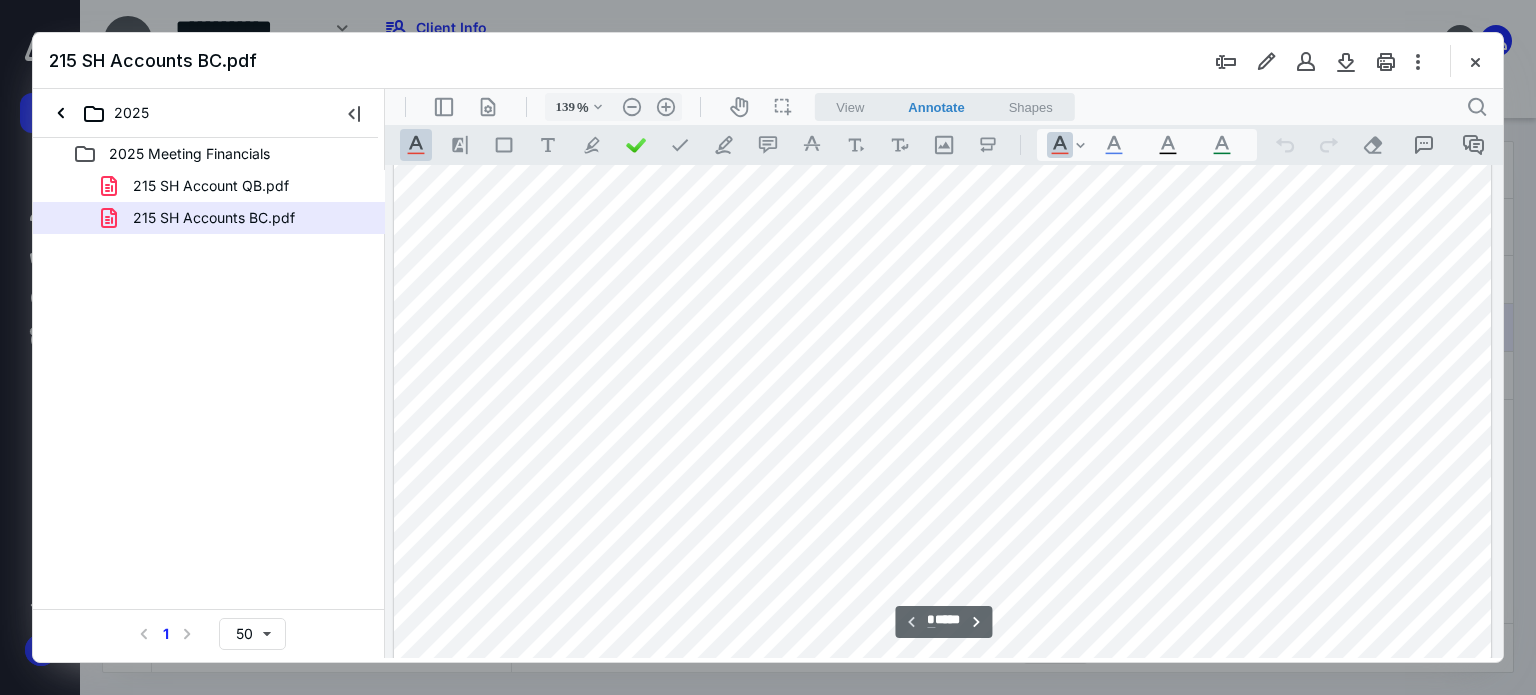 scroll, scrollTop: 300, scrollLeft: 0, axis: vertical 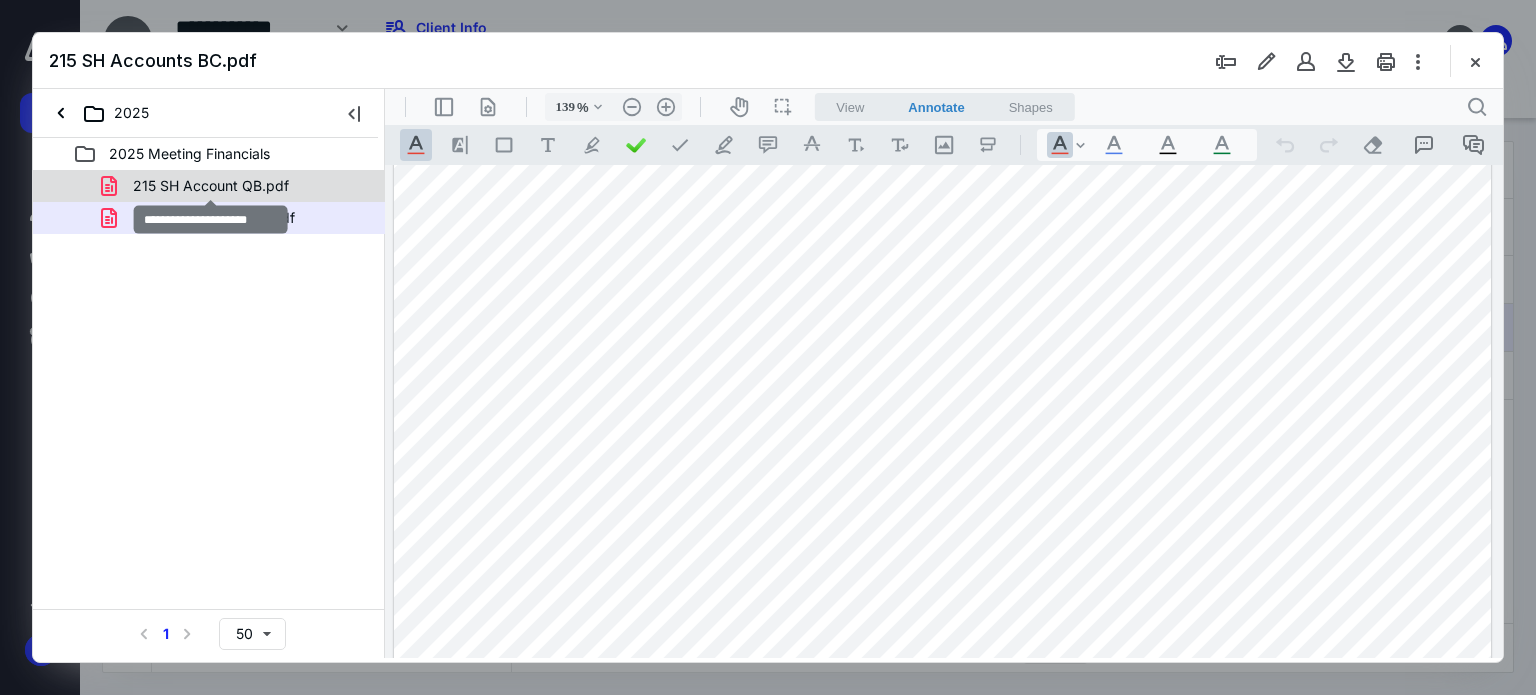 click on "215 SH Account QB.pdf" at bounding box center (211, 186) 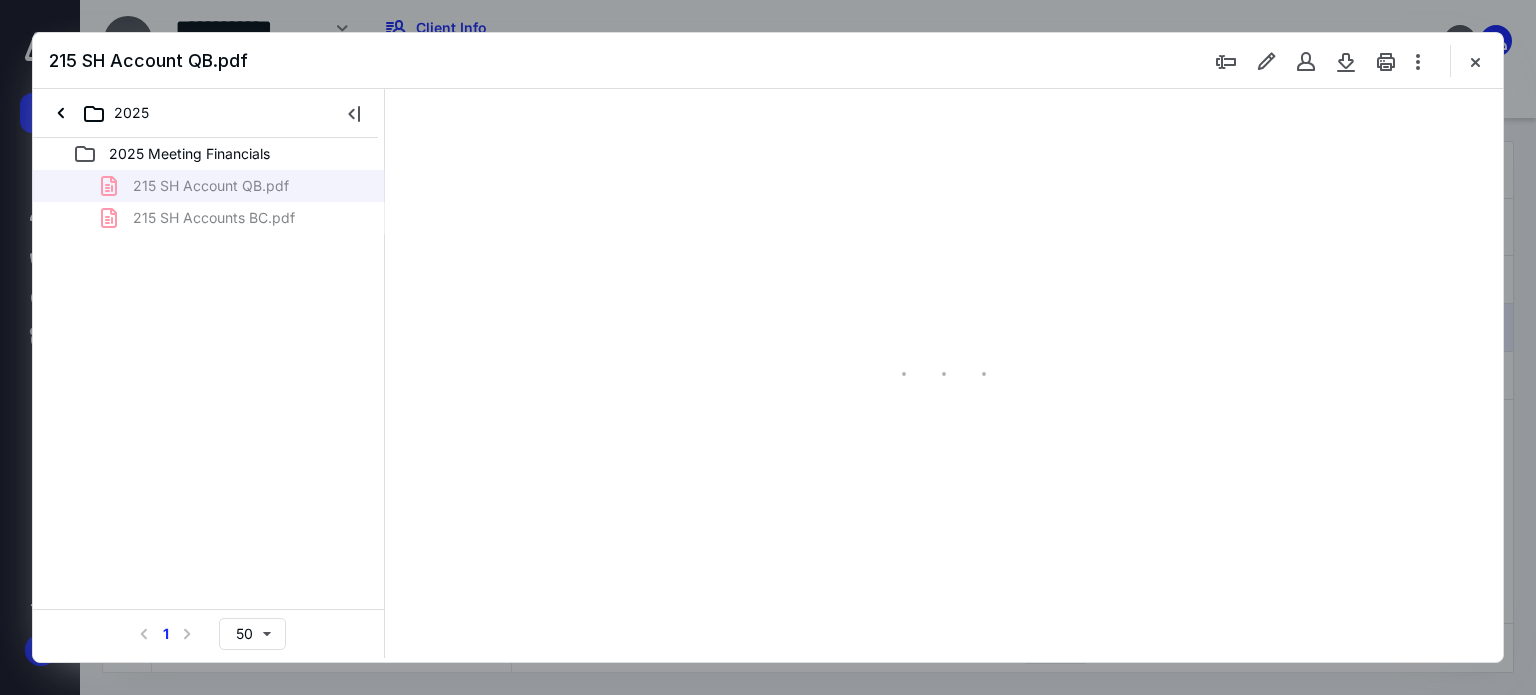 type on "179" 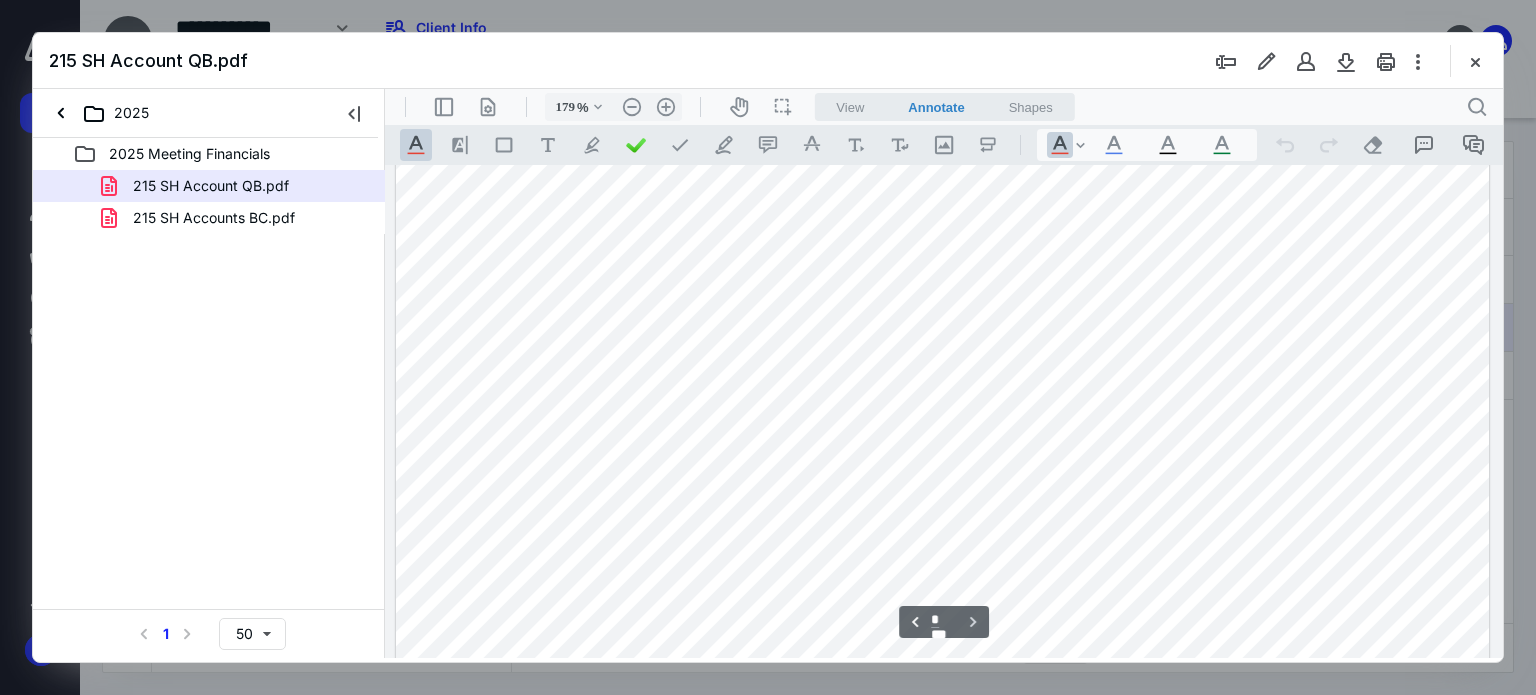 scroll, scrollTop: 7683, scrollLeft: 0, axis: vertical 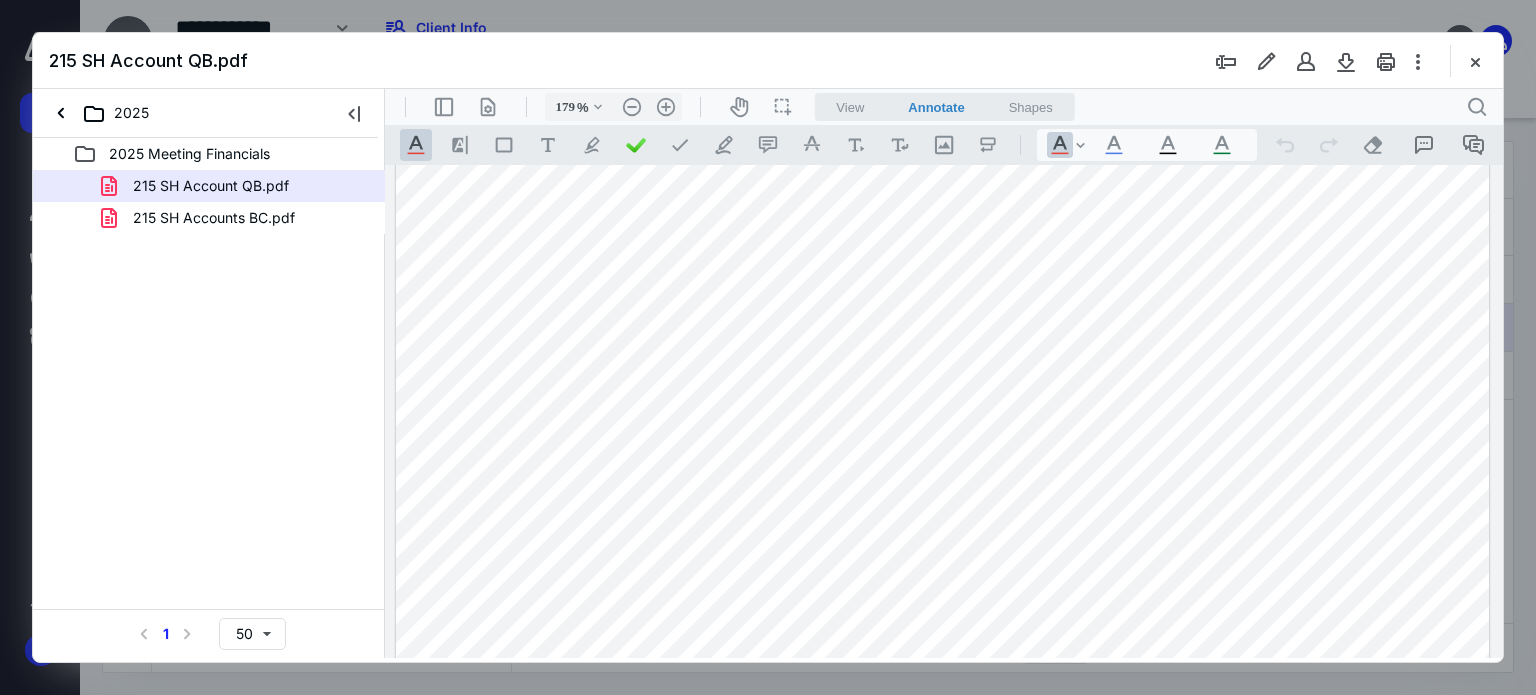 drag, startPoint x: 1502, startPoint y: 620, endPoint x: 1497, endPoint y: 447, distance: 173.07224 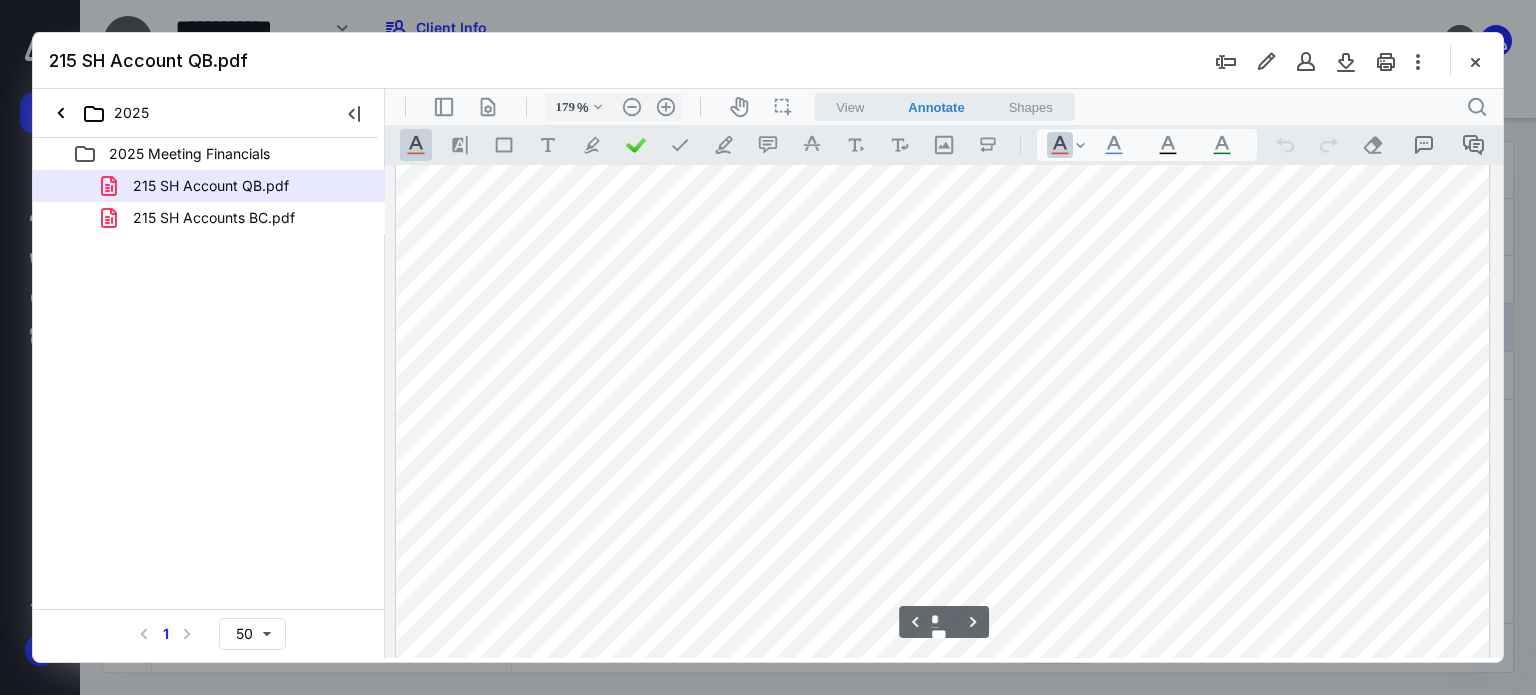 scroll, scrollTop: 640, scrollLeft: 0, axis: vertical 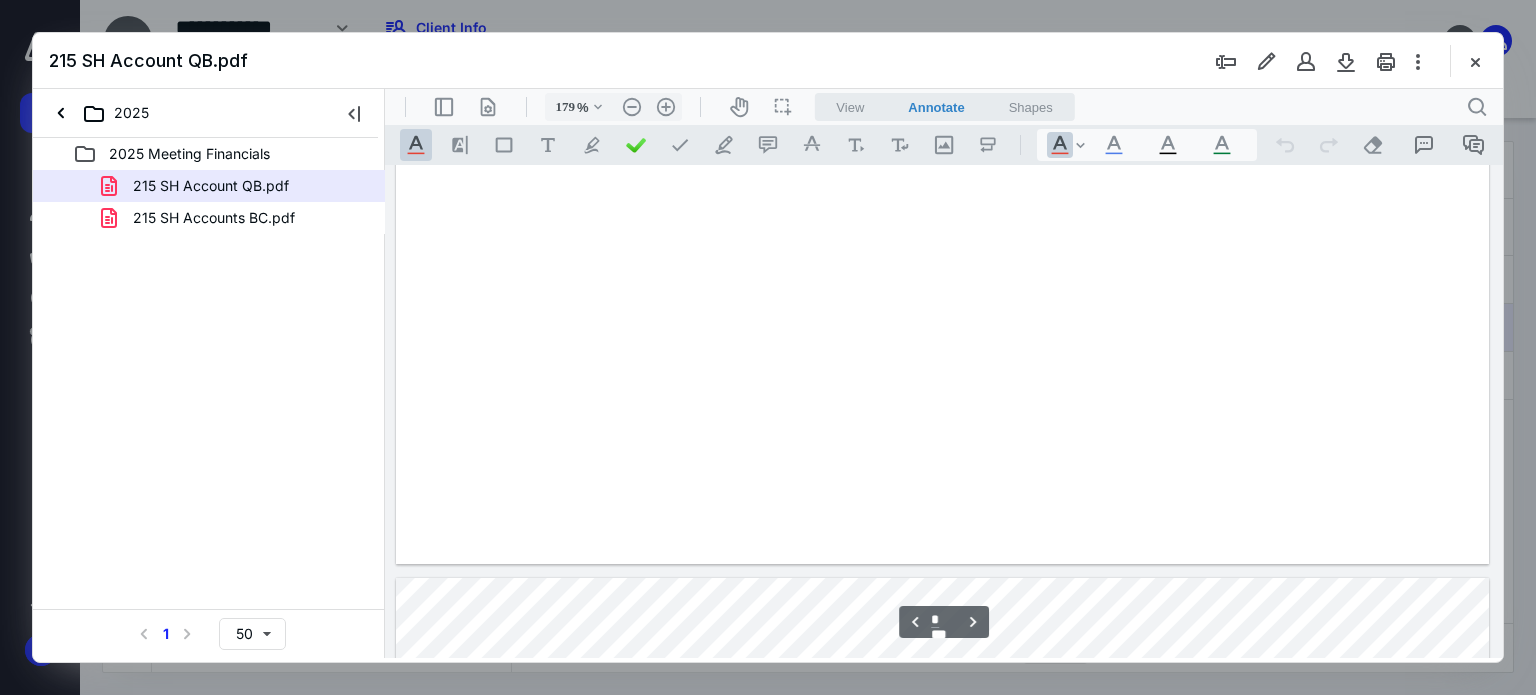 type on "*" 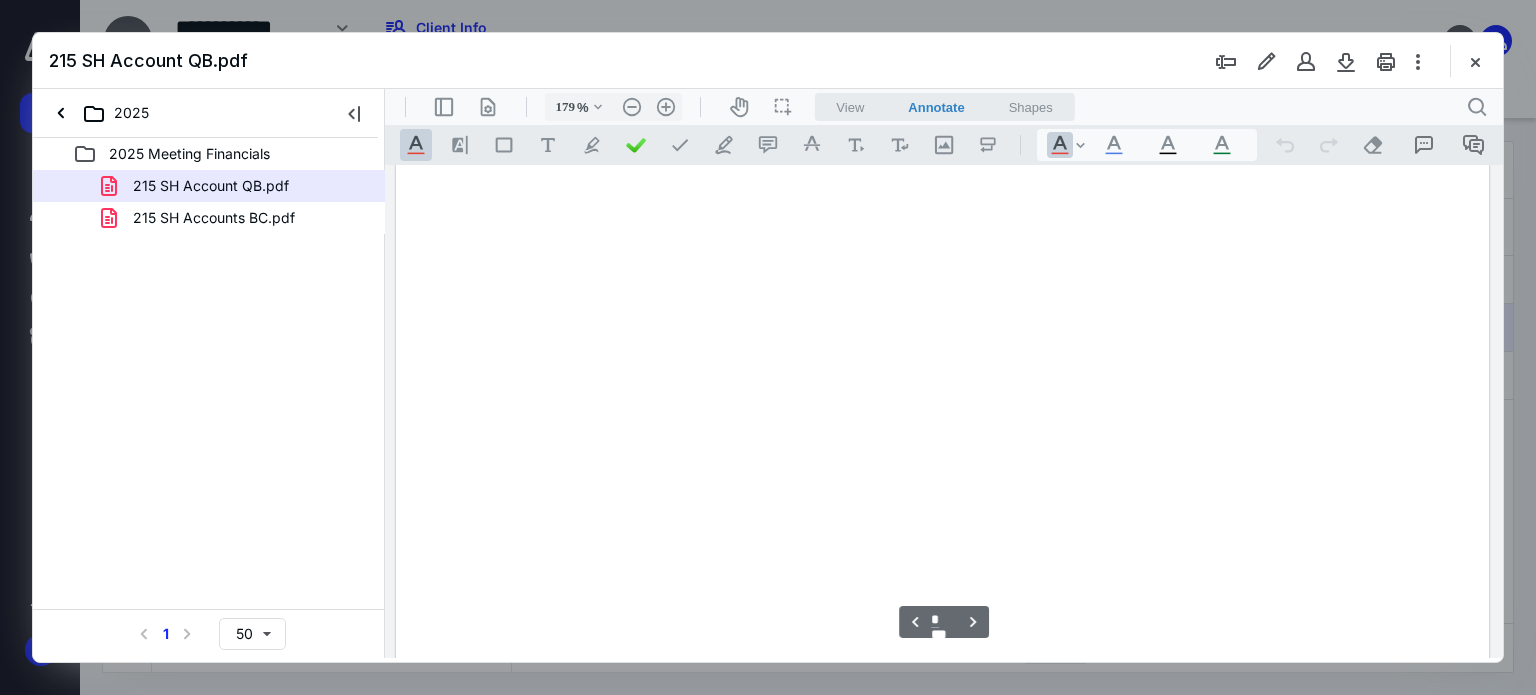scroll, scrollTop: 0, scrollLeft: 0, axis: both 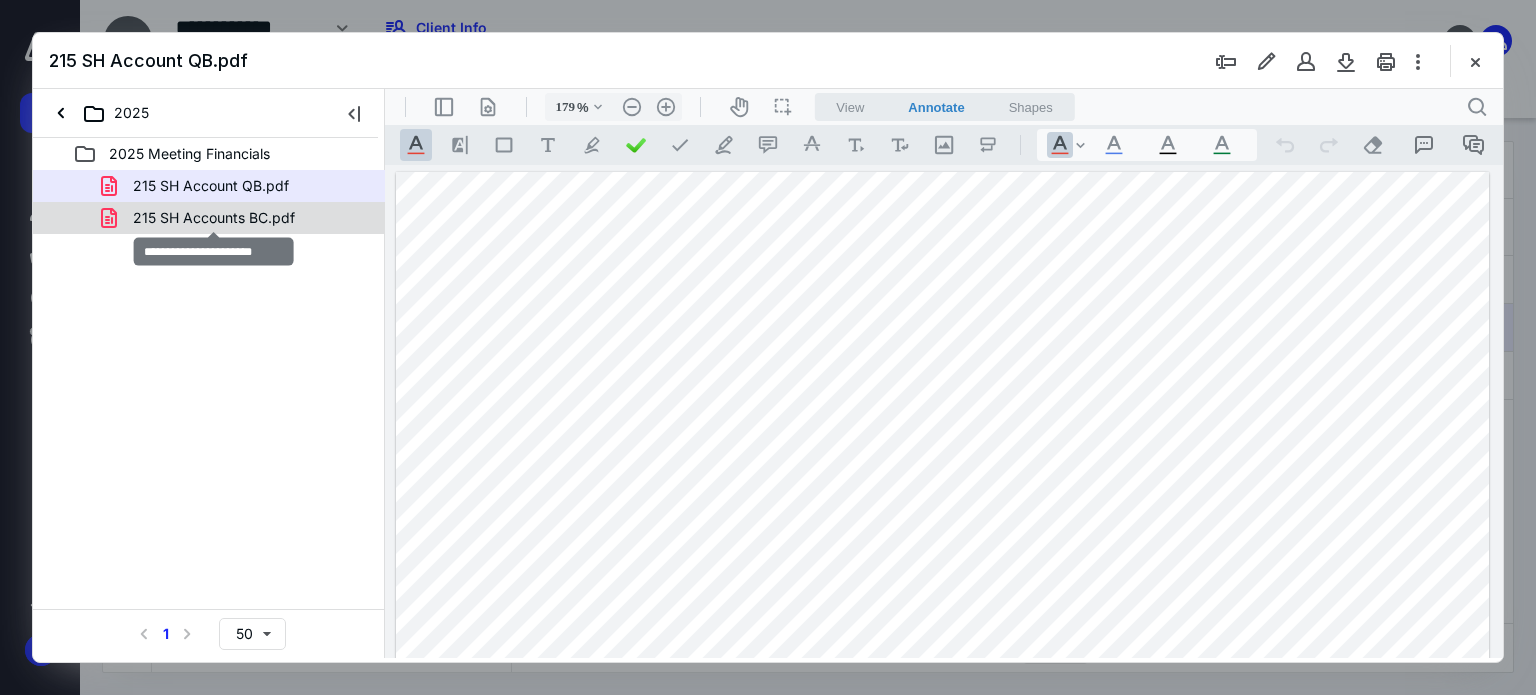 click on "215 SH Accounts BC.pdf" at bounding box center [214, 218] 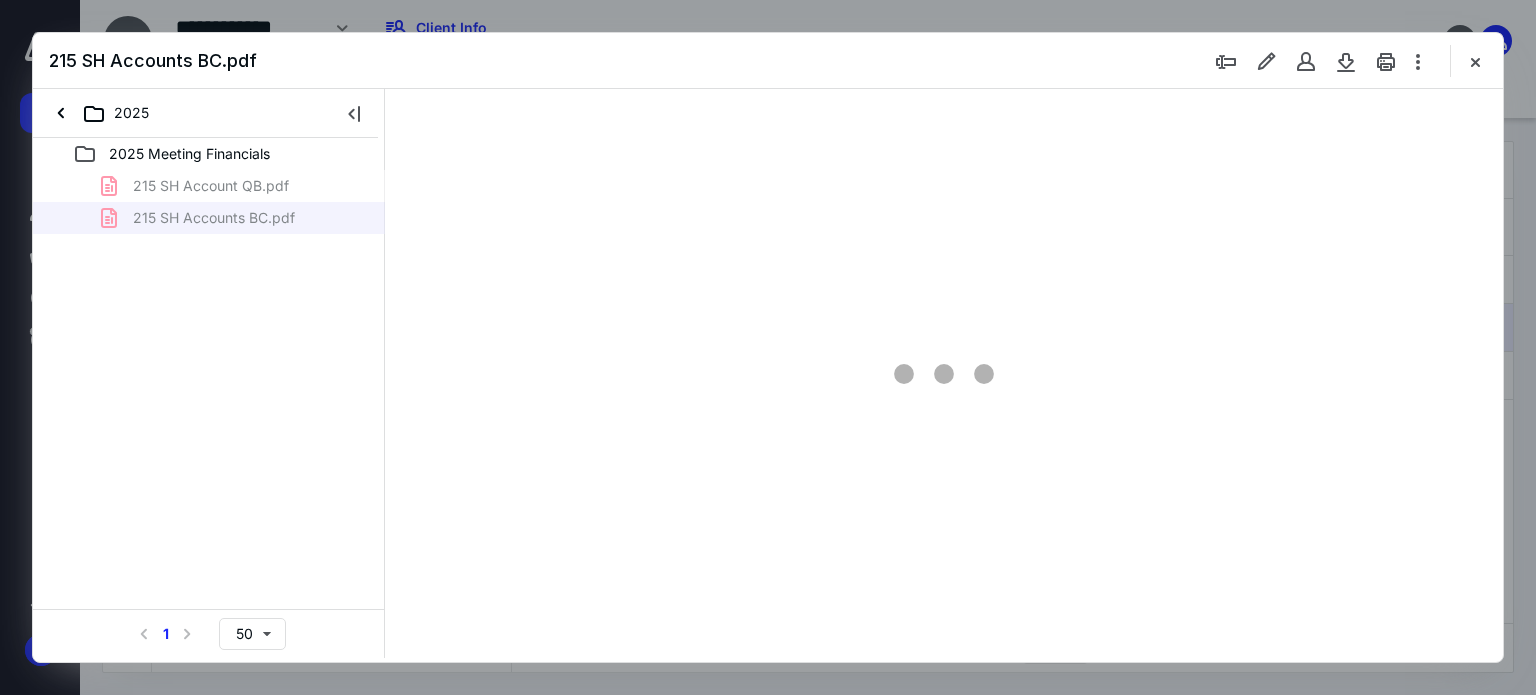 type on "139" 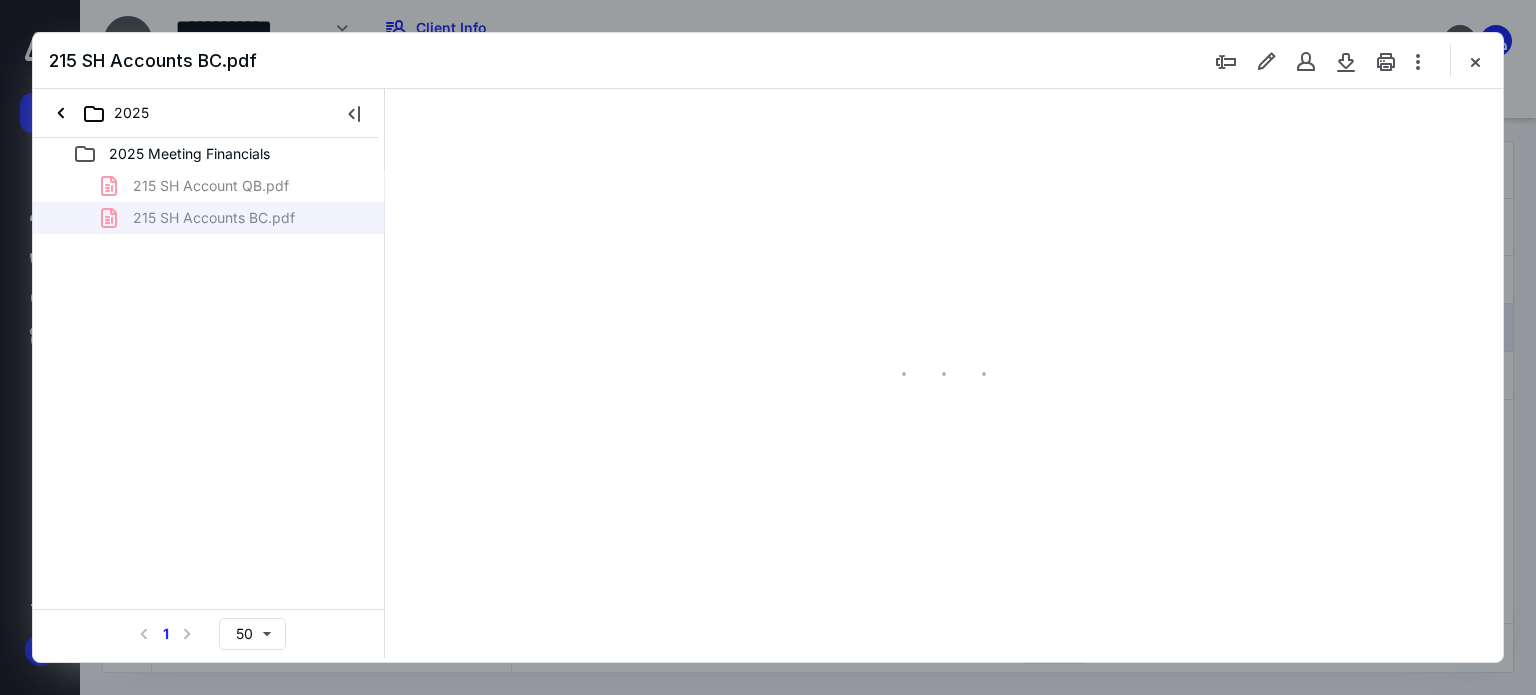 scroll, scrollTop: 82, scrollLeft: 0, axis: vertical 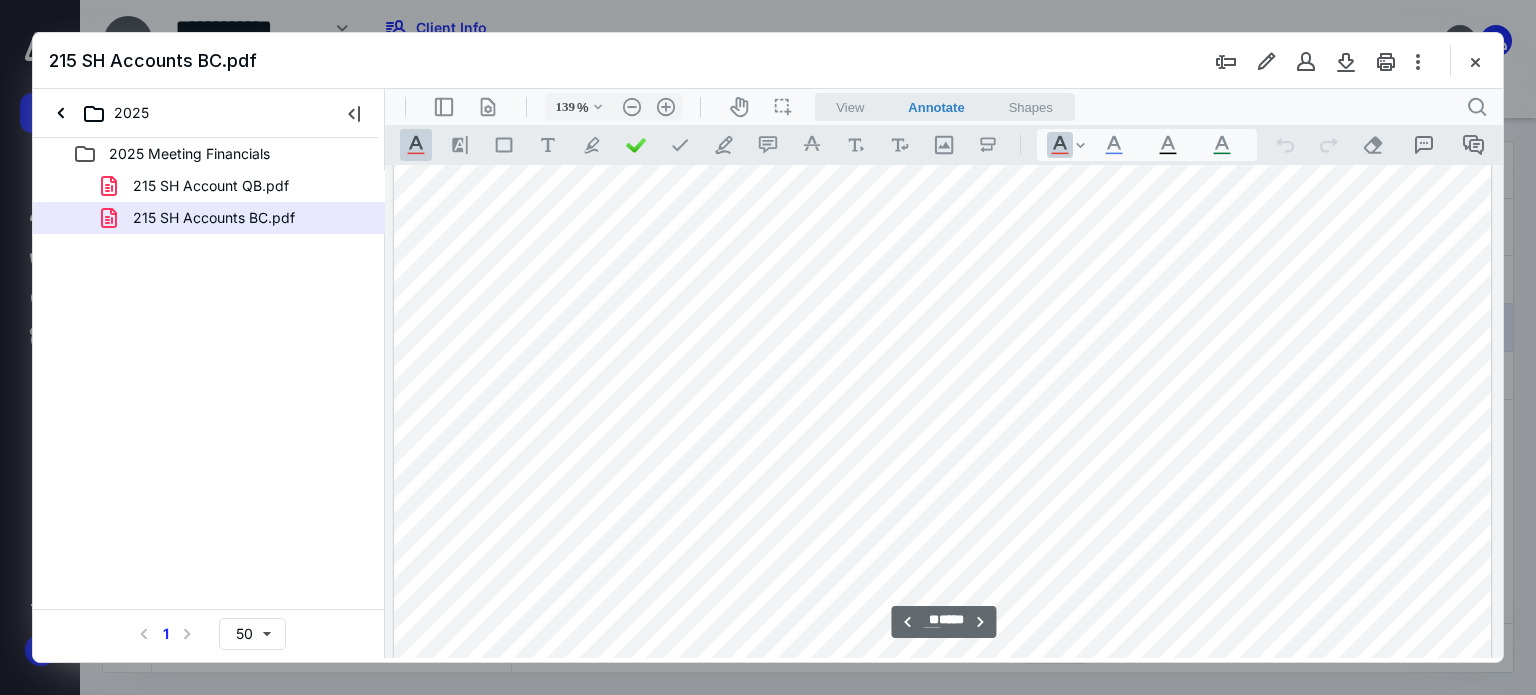 click at bounding box center (944, 412) 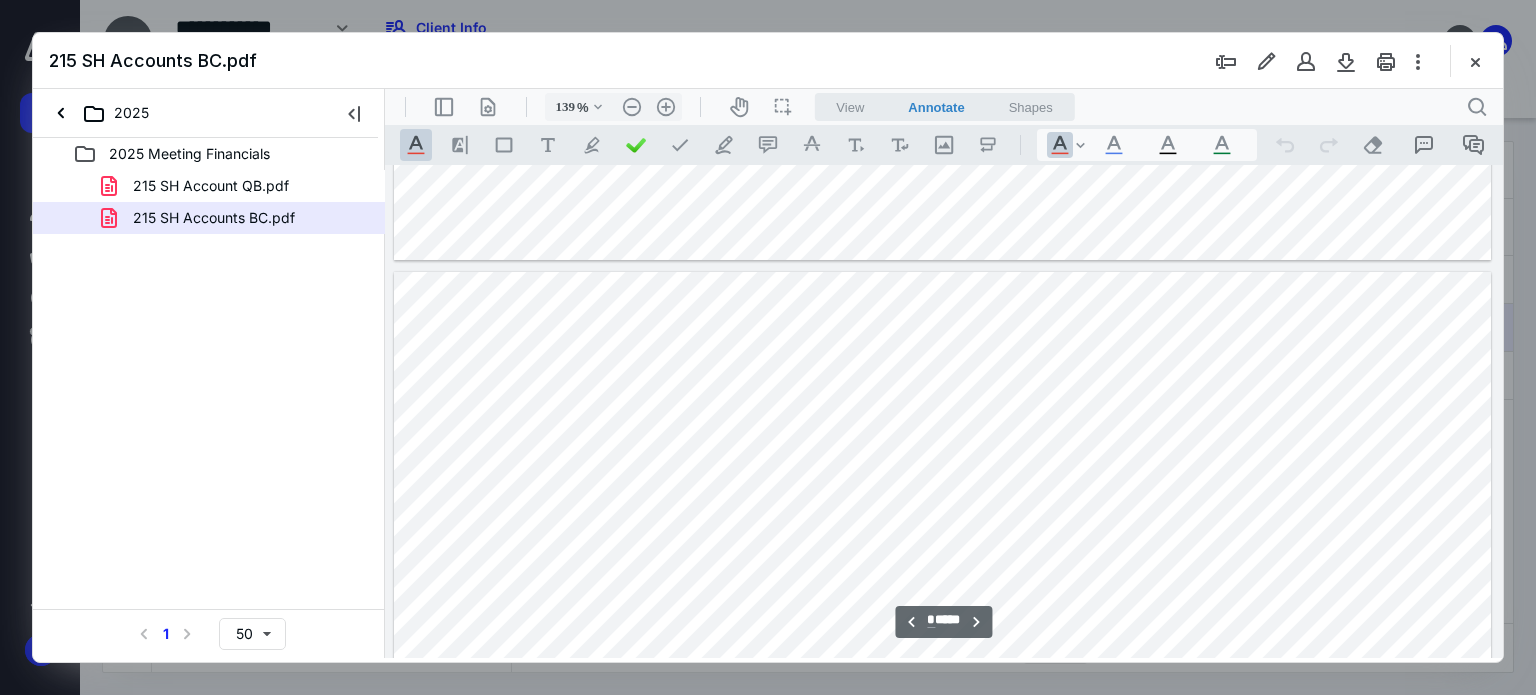 scroll, scrollTop: 1680, scrollLeft: 0, axis: vertical 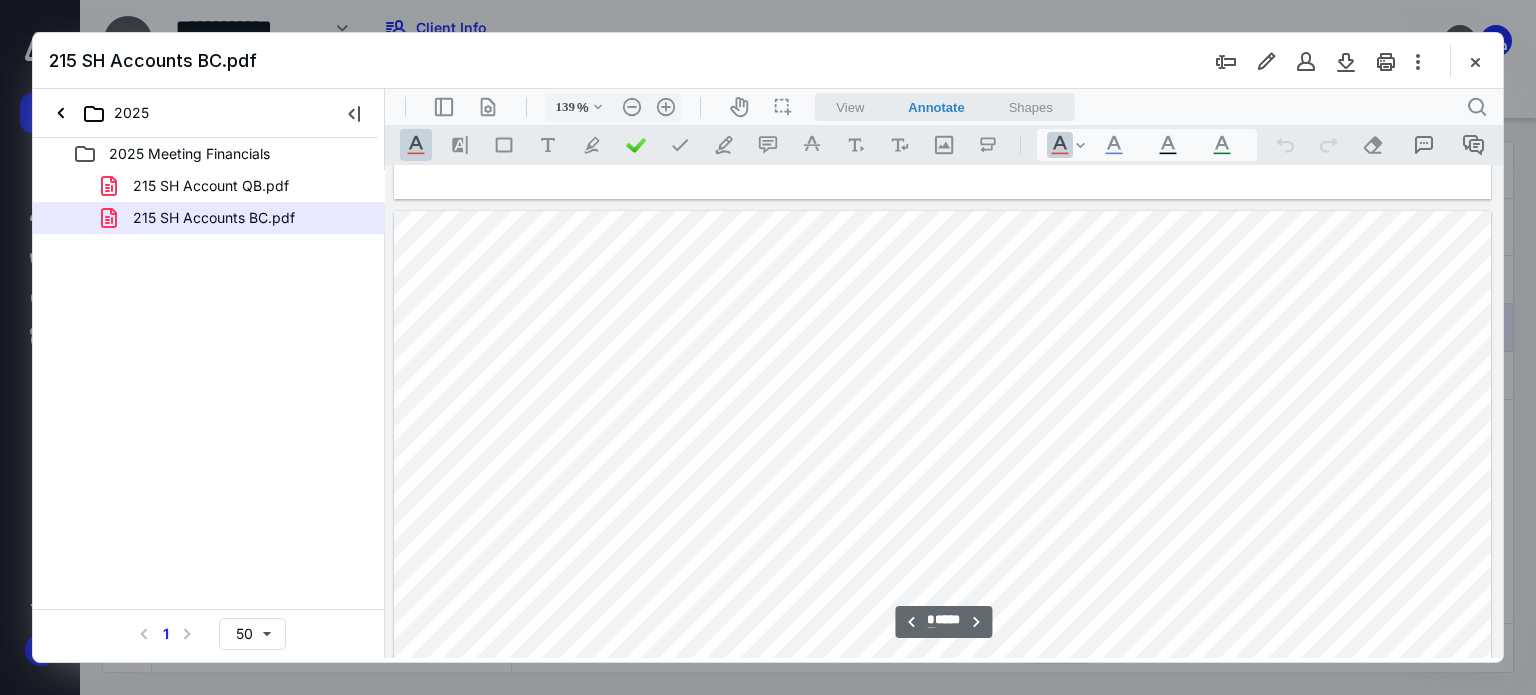 type on "*" 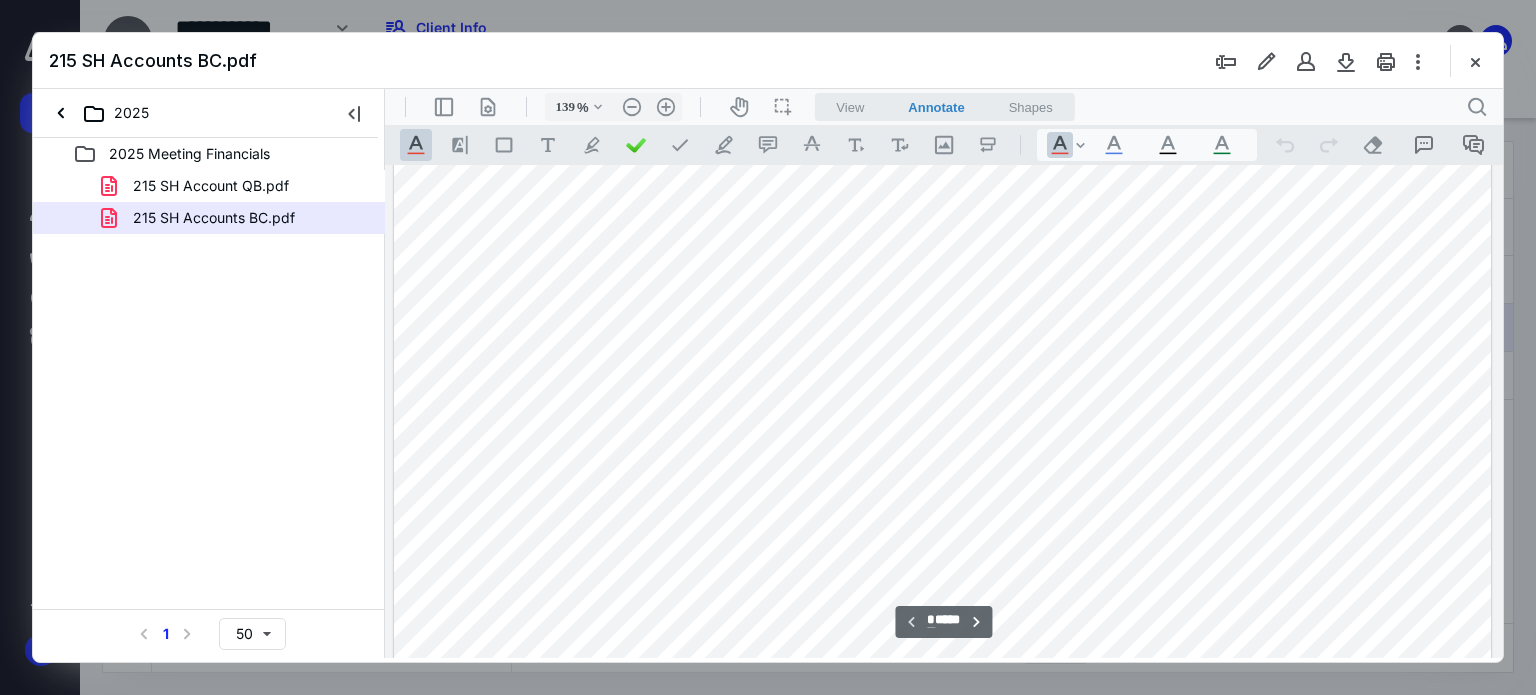 scroll, scrollTop: 300, scrollLeft: 0, axis: vertical 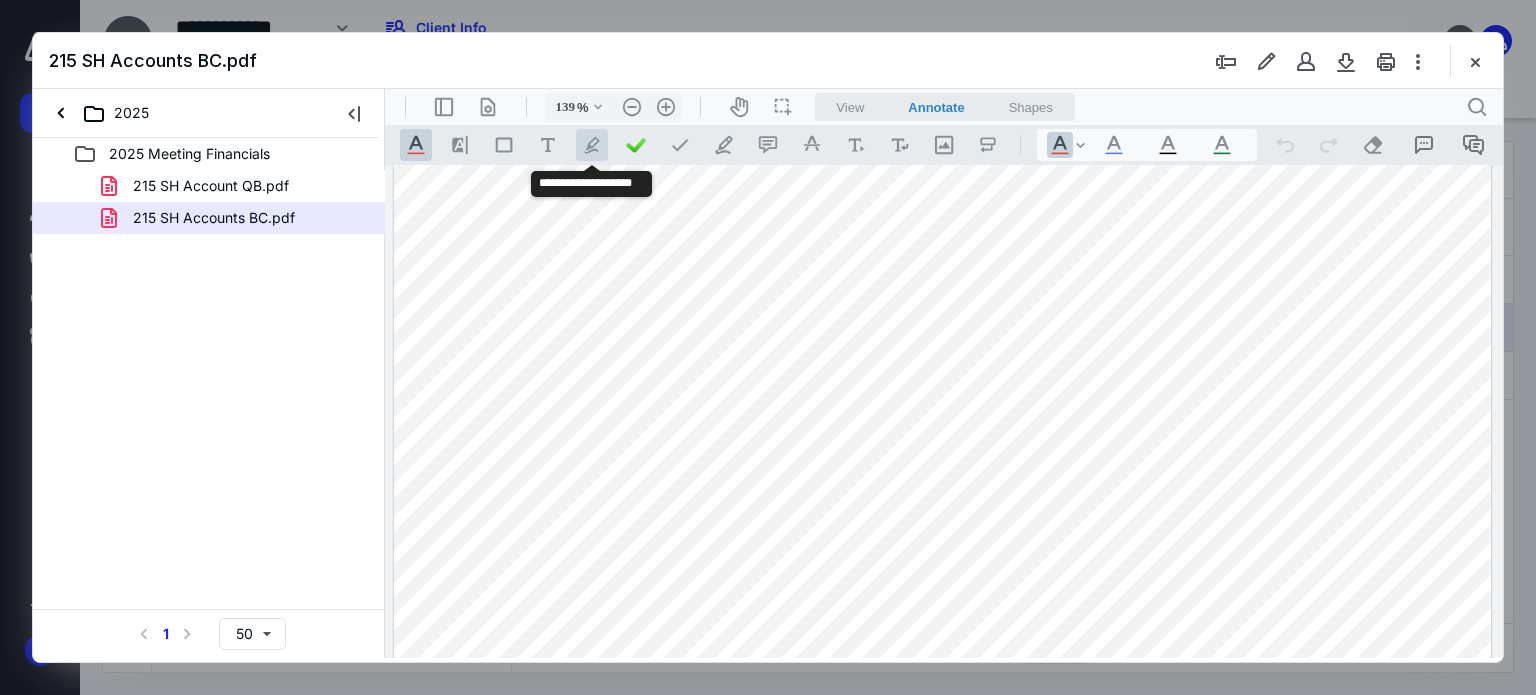 click on ".cls-1{fill:#abb0c4;} icon - tool - pen - highlight" at bounding box center (592, 145) 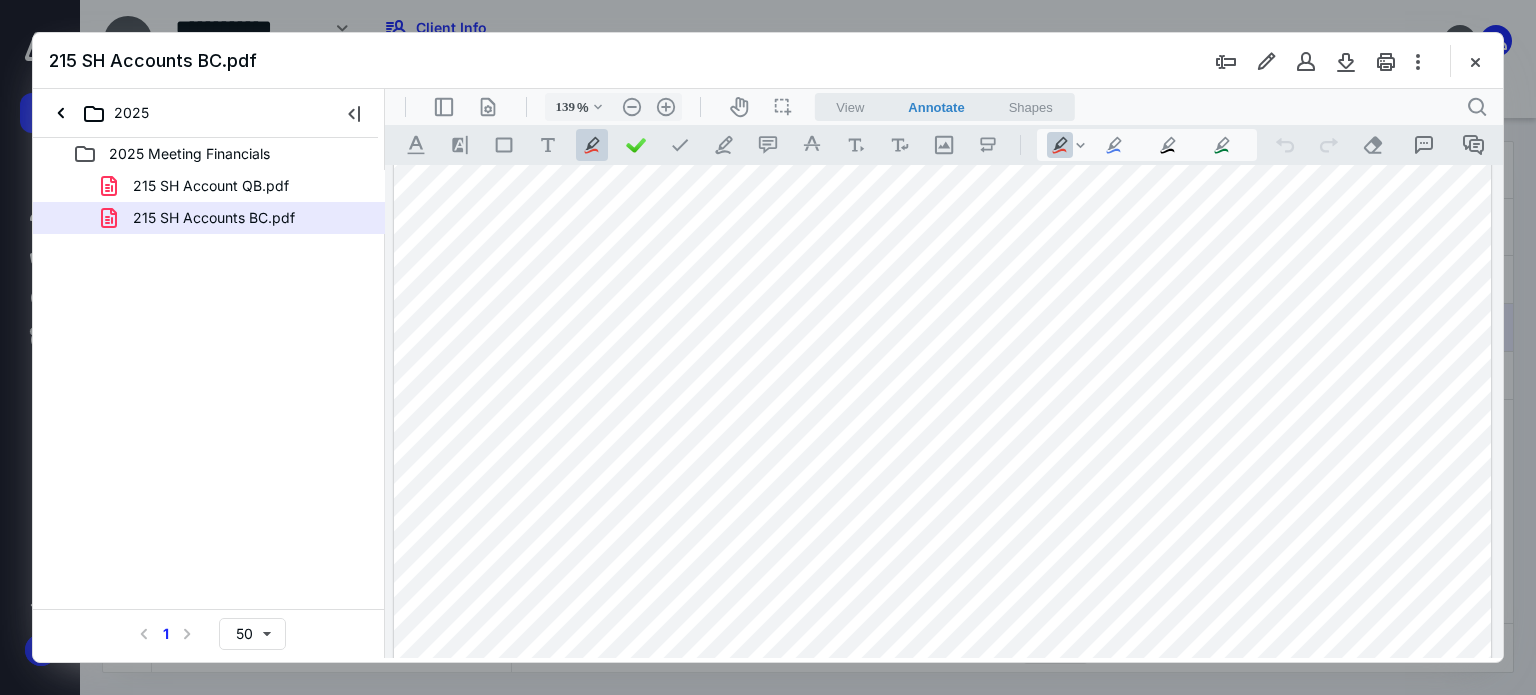 drag, startPoint x: 1154, startPoint y: 350, endPoint x: 1217, endPoint y: 354, distance: 63.126858 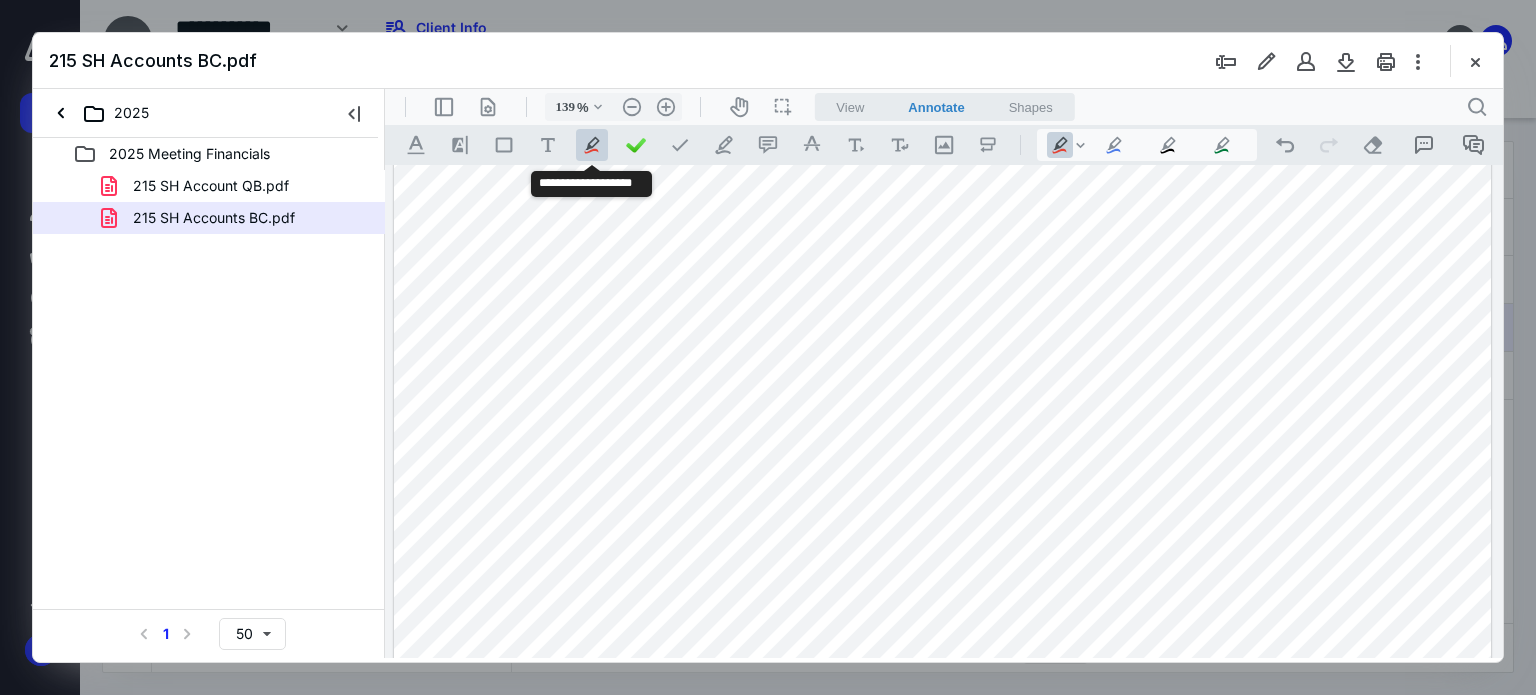 click on ".cls-1{fill:#abb0c4;} icon - tool - pen - highlight" at bounding box center (592, 145) 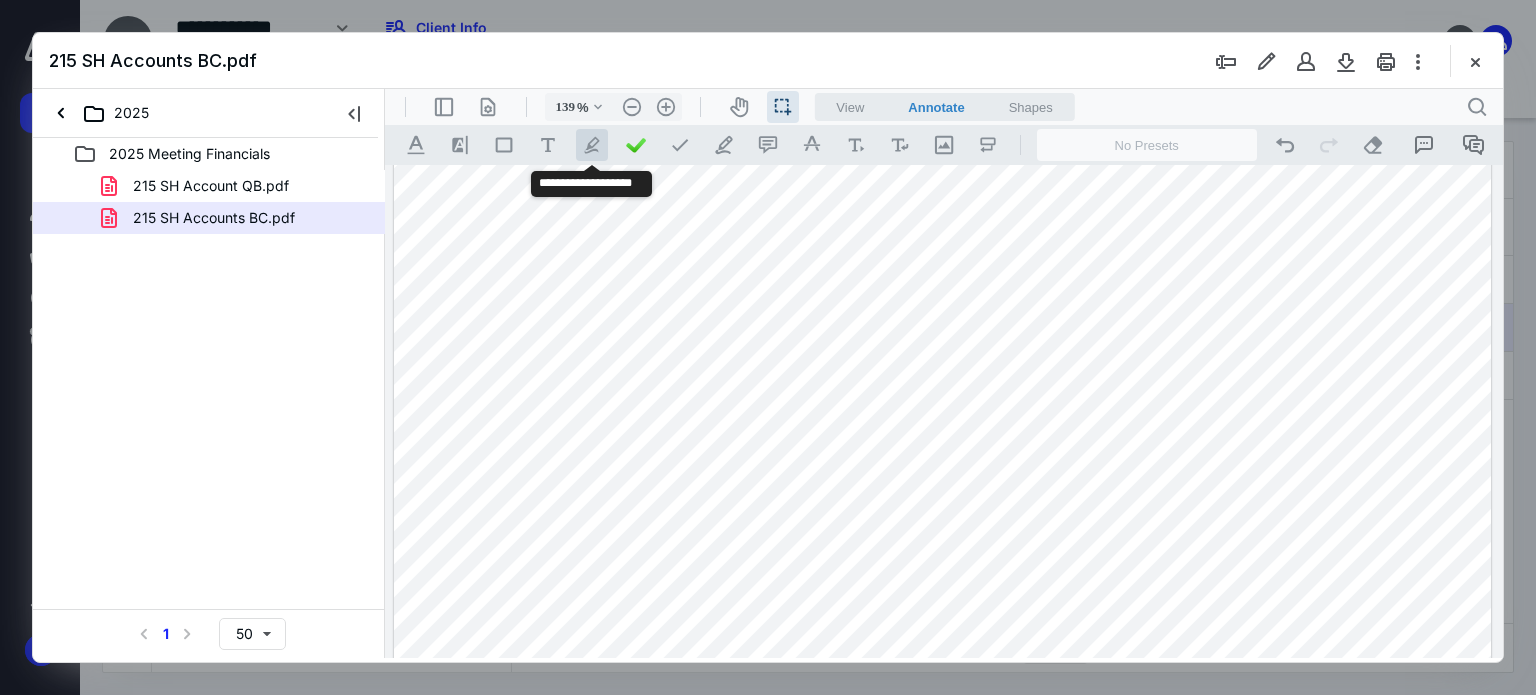 click on ".cls-1{fill:#abb0c4;} icon - tool - pen - highlight" at bounding box center (592, 145) 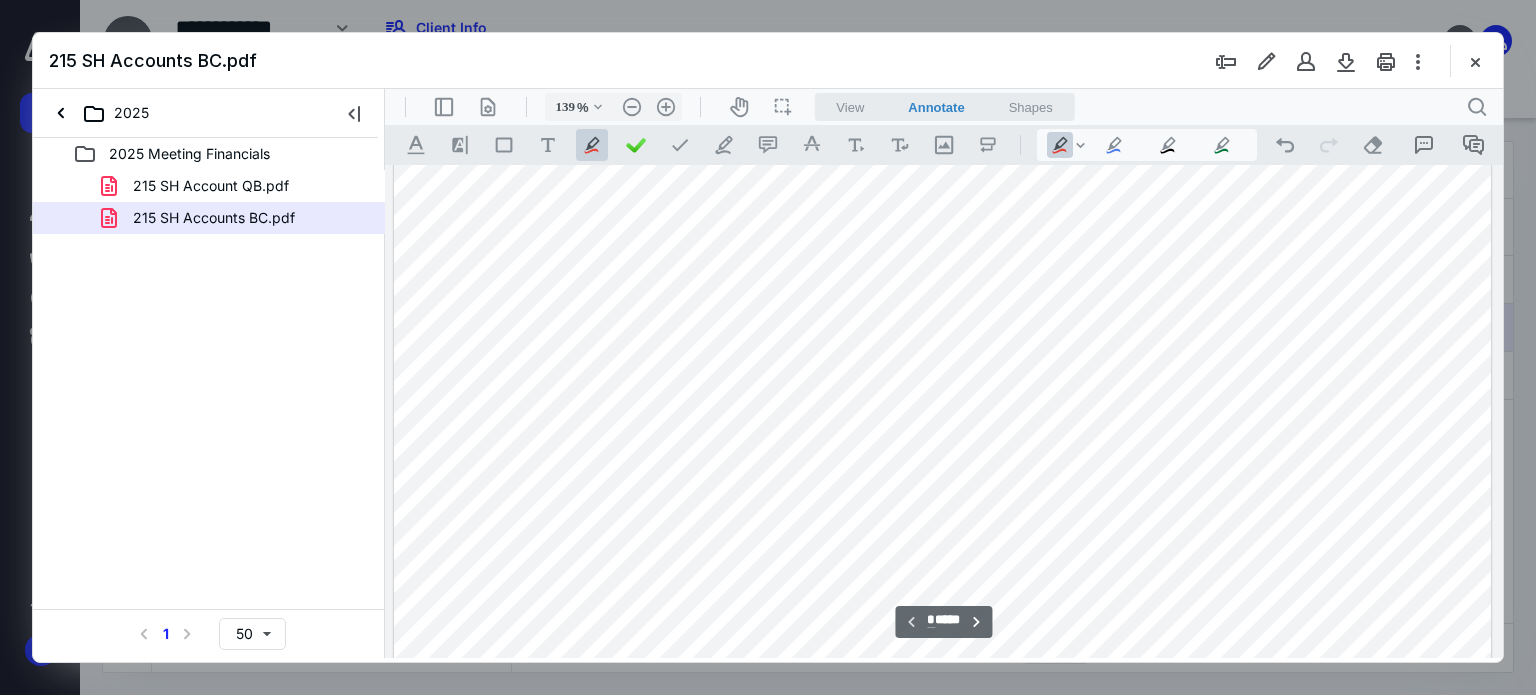 scroll, scrollTop: 300, scrollLeft: 0, axis: vertical 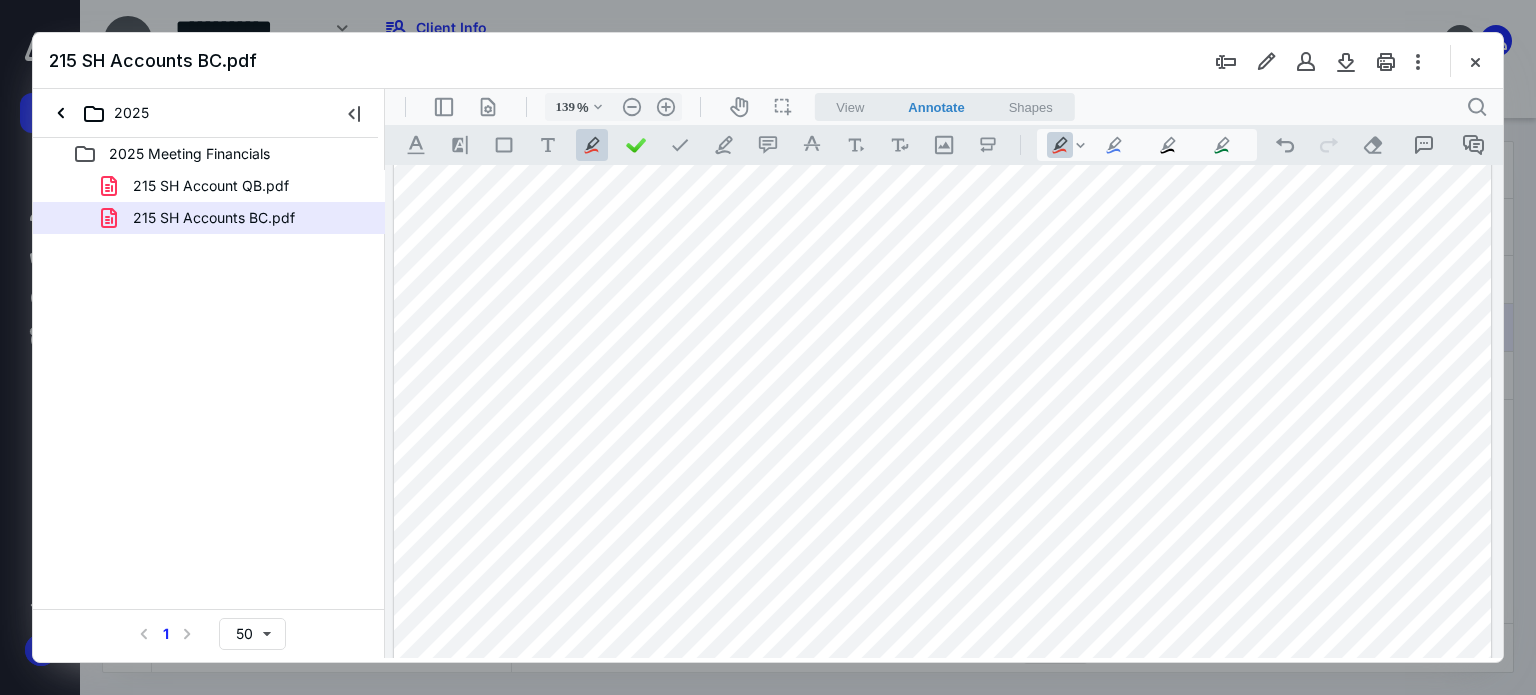 drag, startPoint x: 1164, startPoint y: 454, endPoint x: 1221, endPoint y: 457, distance: 57.07889 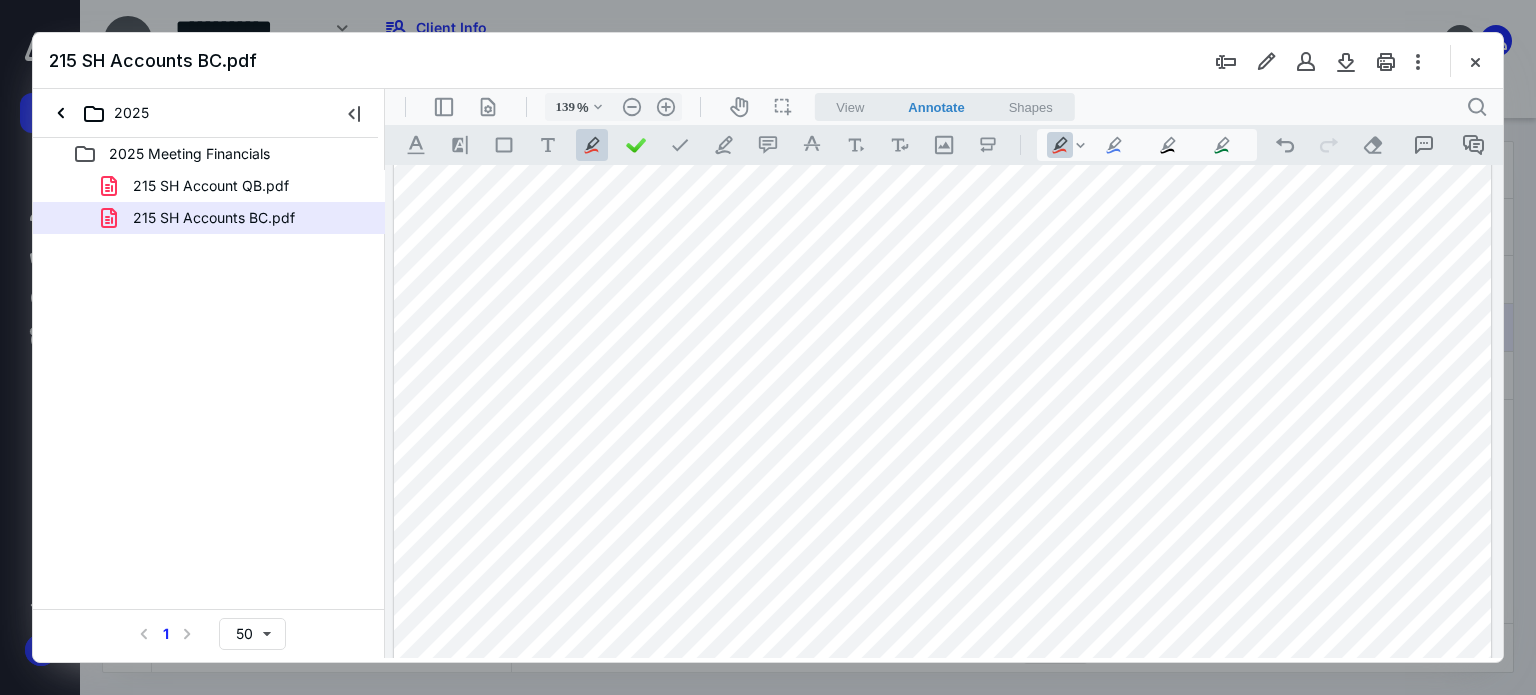 drag, startPoint x: 1165, startPoint y: 491, endPoint x: 1218, endPoint y: 495, distance: 53.15073 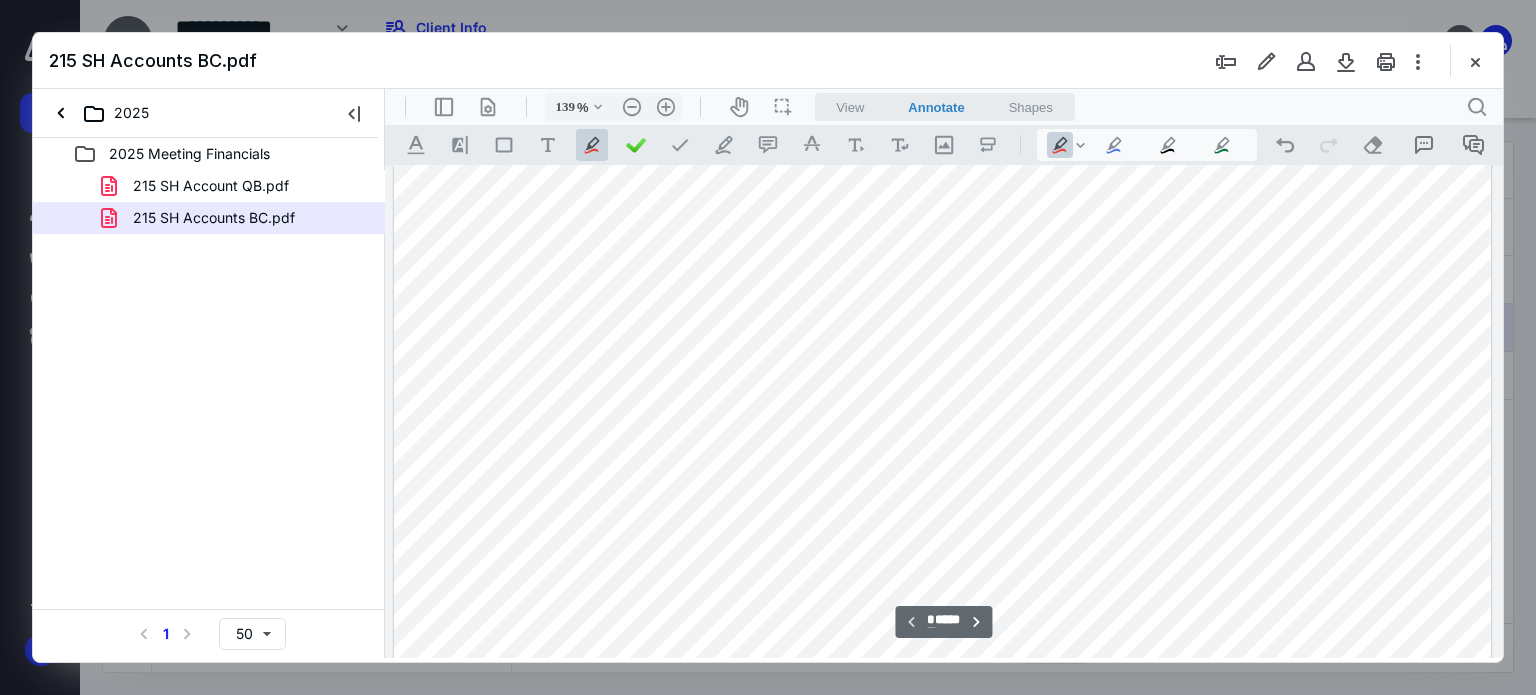 scroll, scrollTop: 300, scrollLeft: 0, axis: vertical 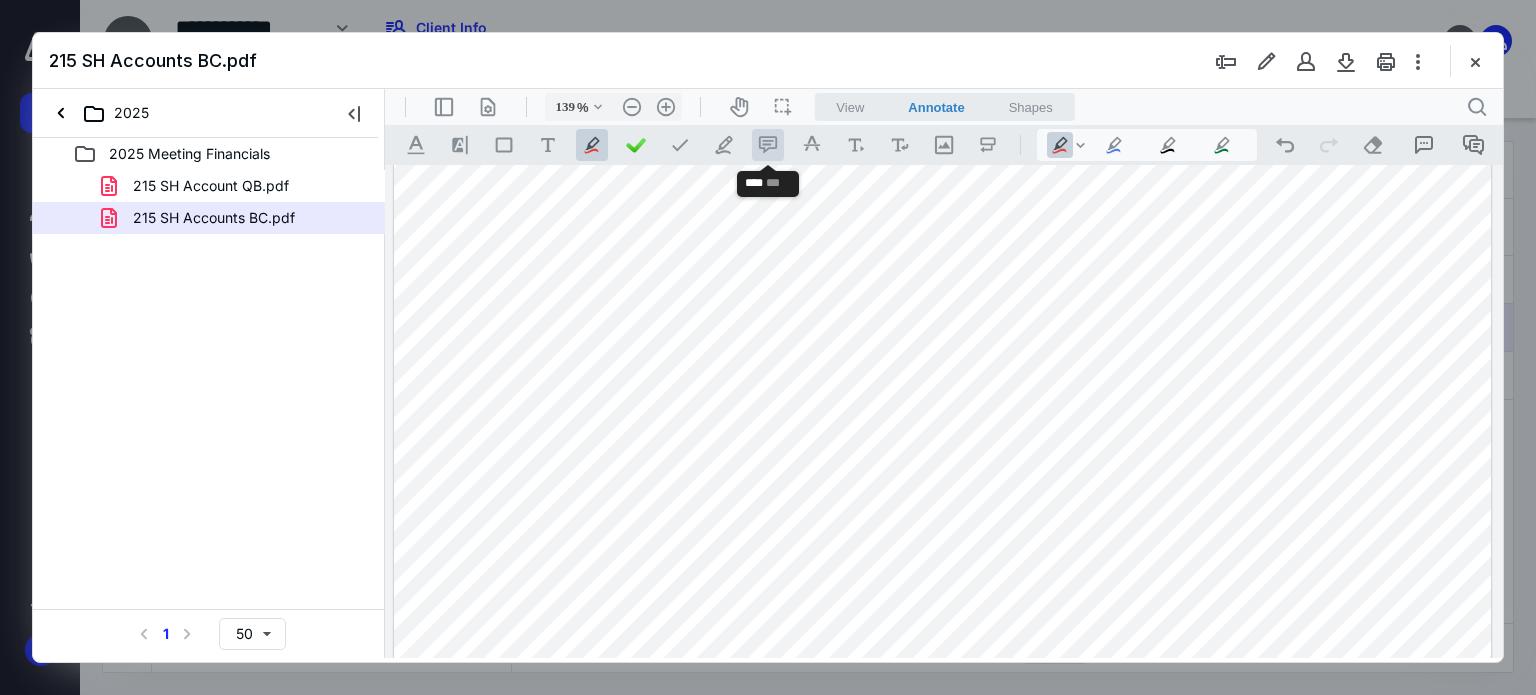 click on ".cls-1{fill:#abb0c4;} icon - tool - comment - line" at bounding box center (768, 145) 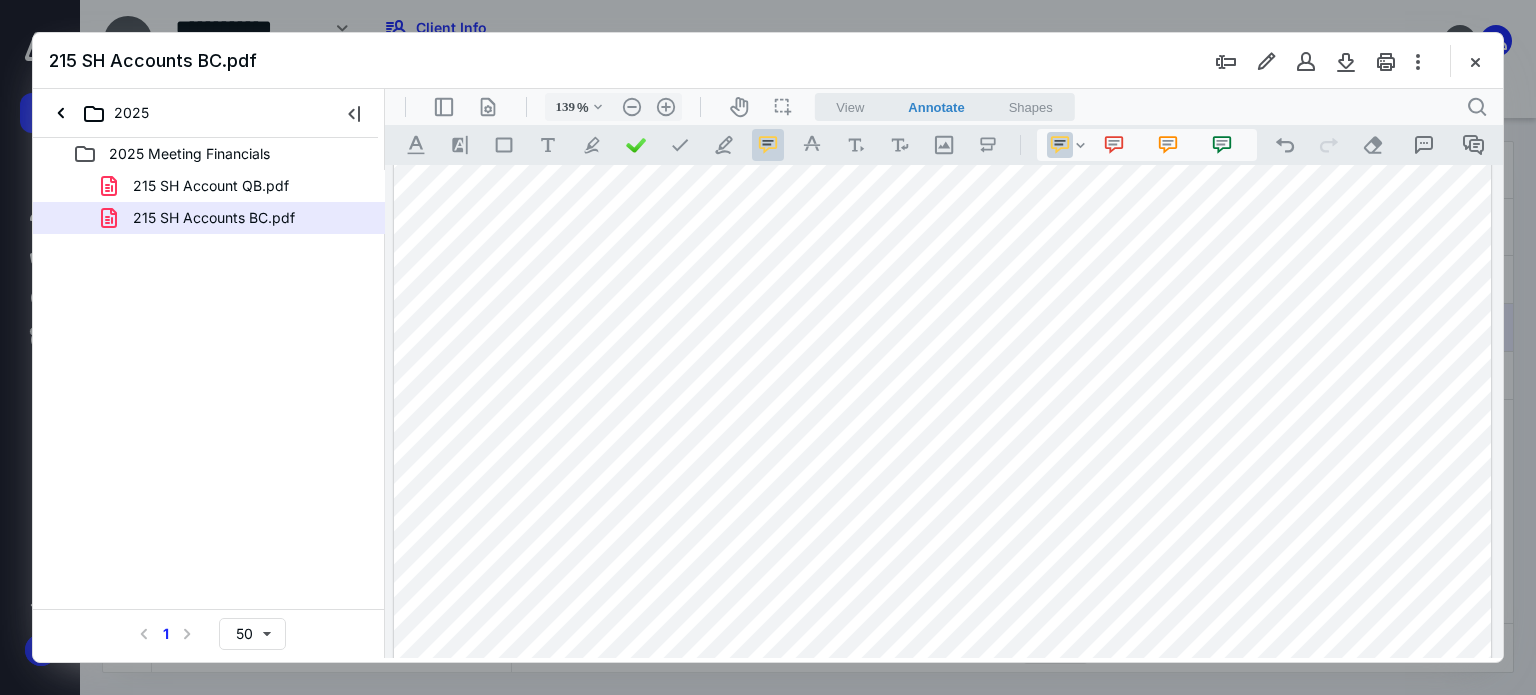 click at bounding box center [943, 295] 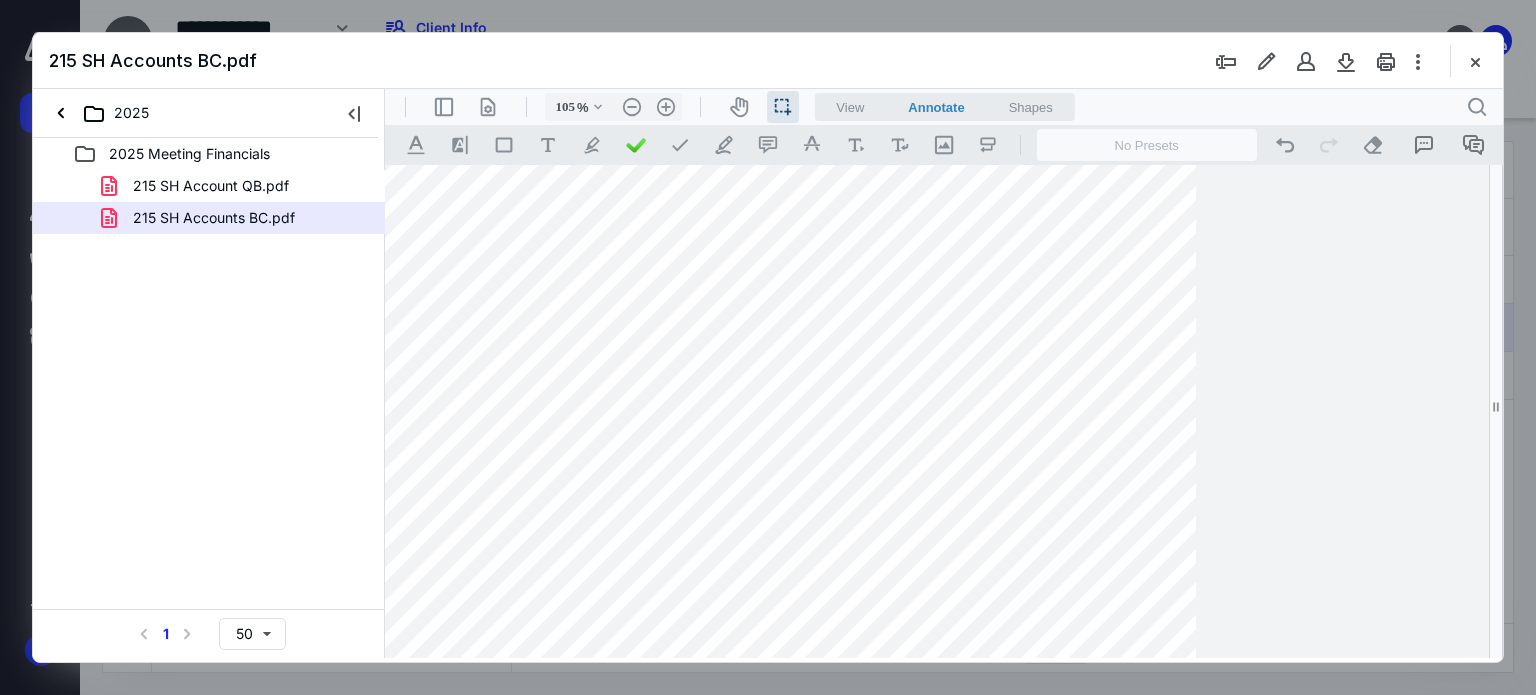 type on "100" 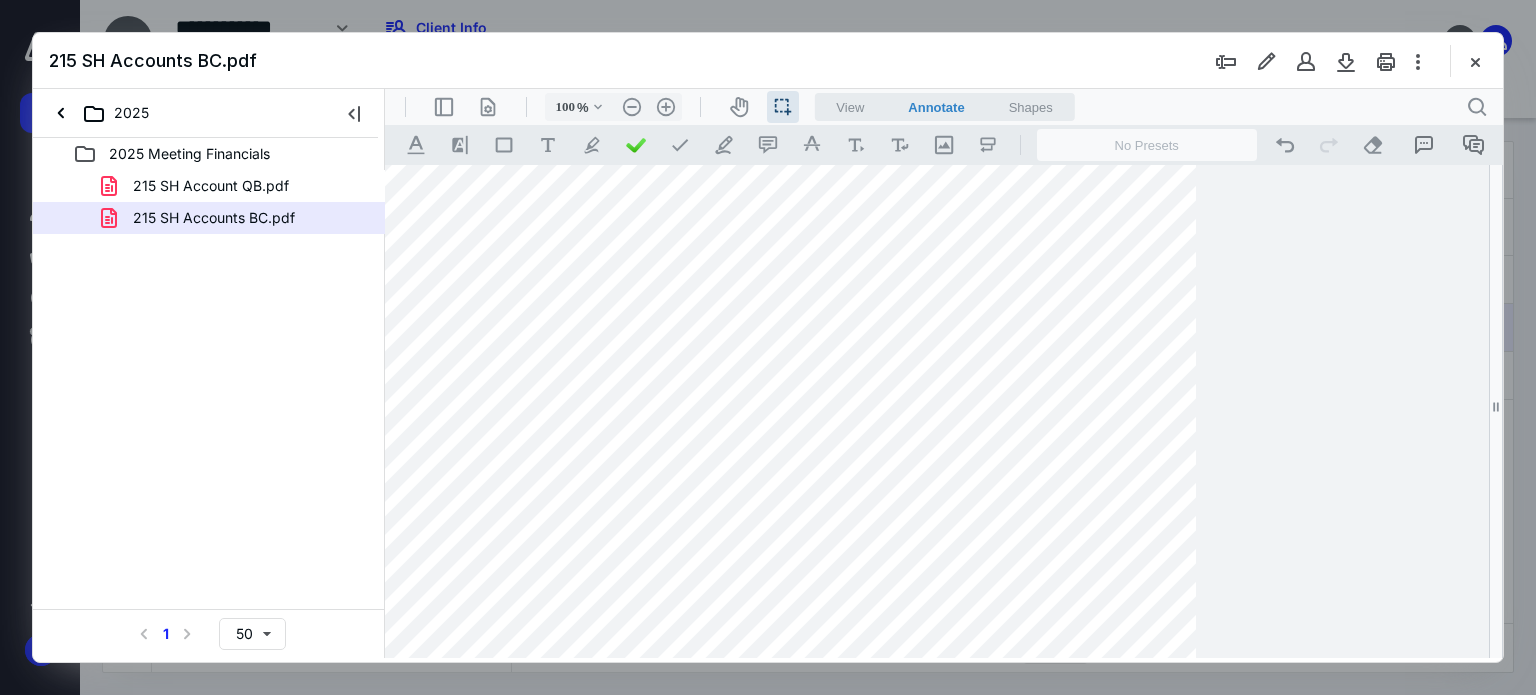 scroll, scrollTop: 298, scrollLeft: 0, axis: vertical 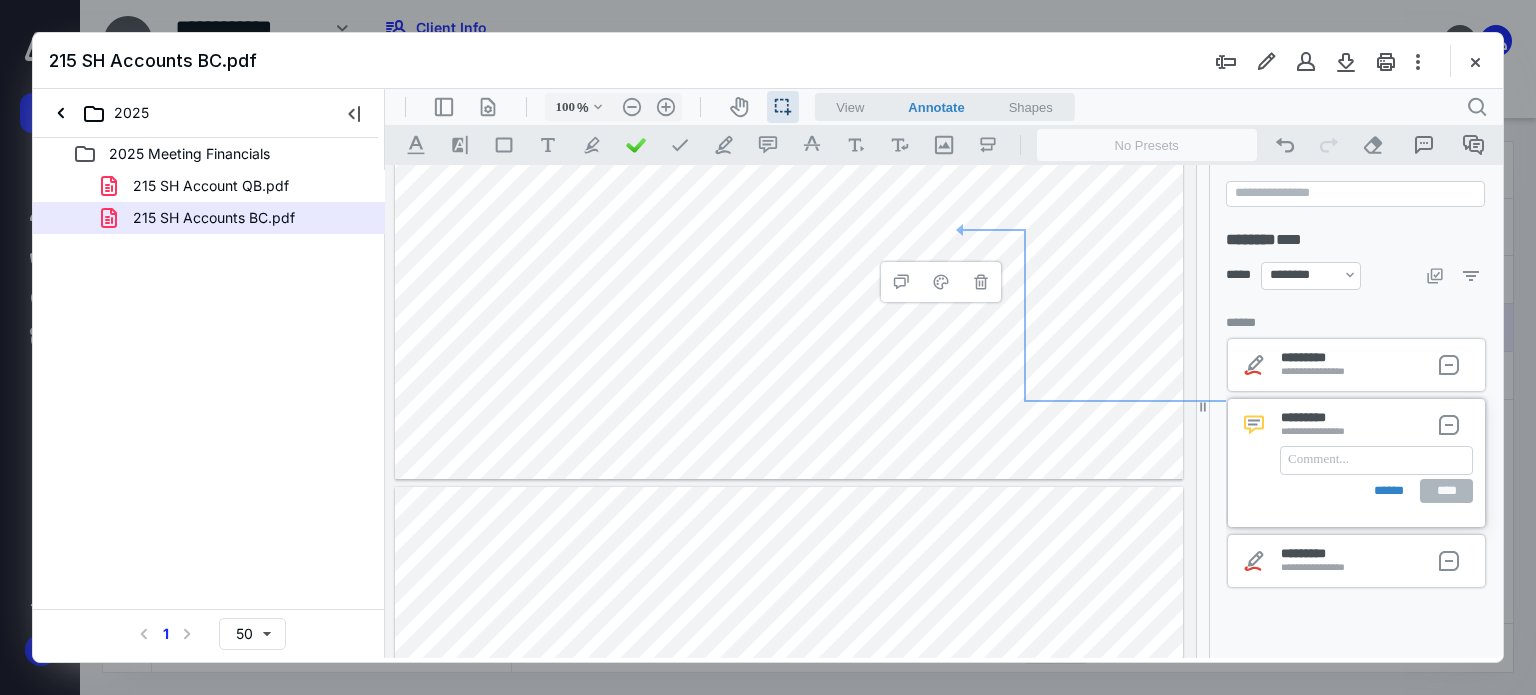 type 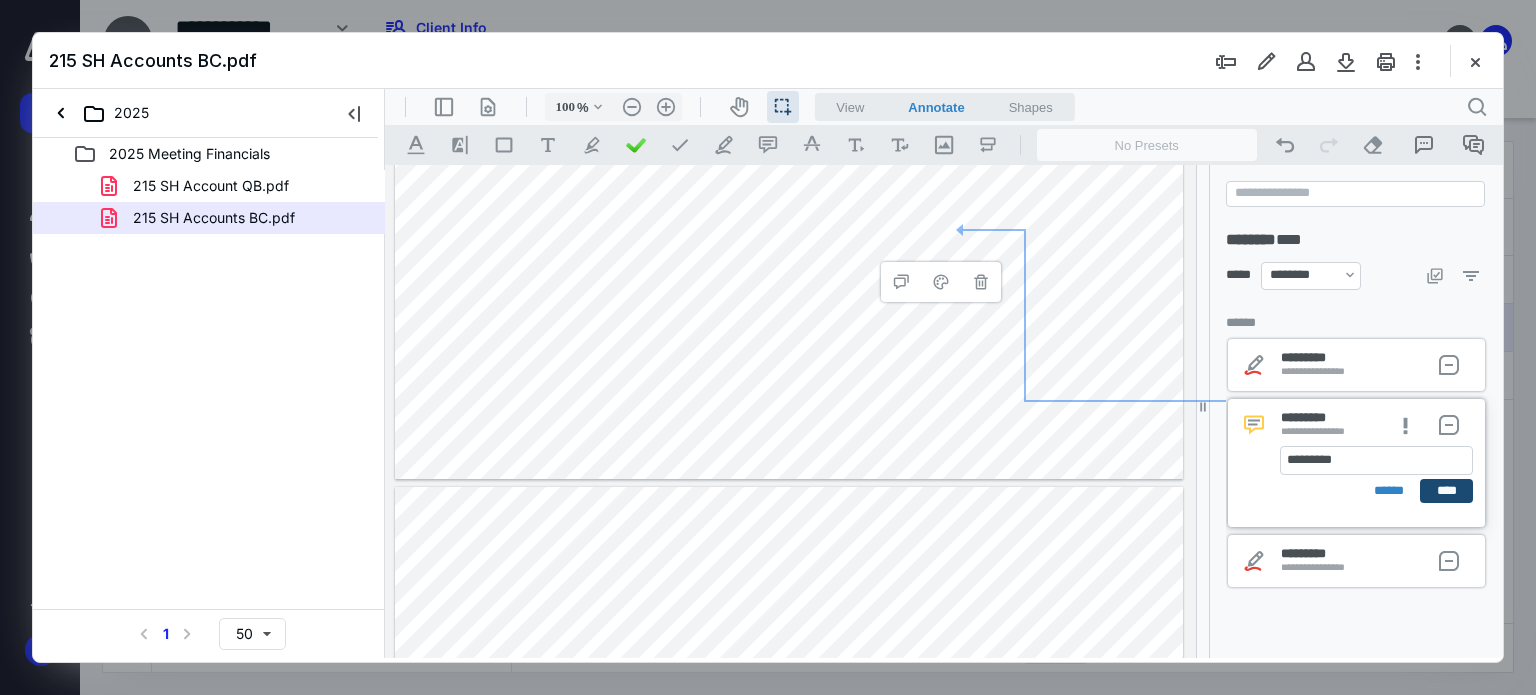 click on "****" at bounding box center (1446, 491) 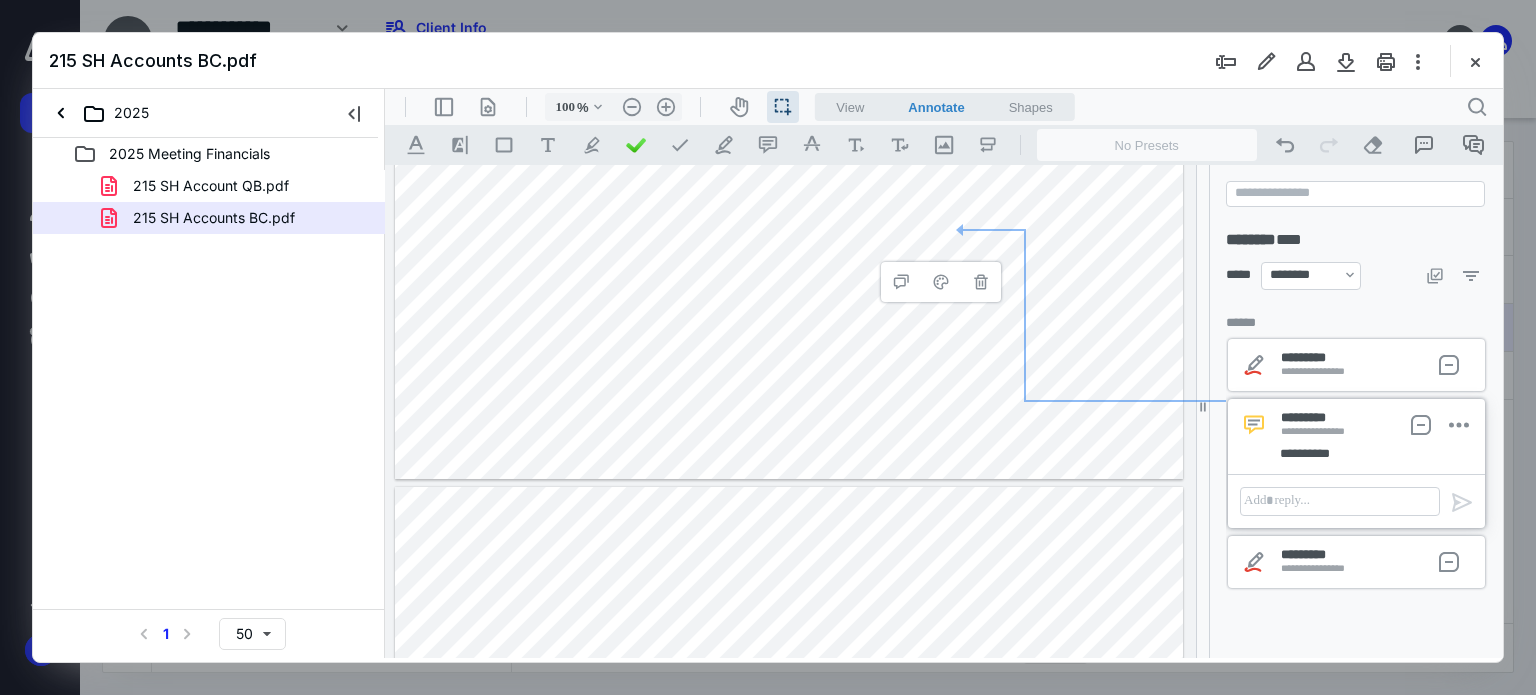 click on "2025 Meeting Financials 215 SH Account QB.pdf 215 SH Accounts BC.pdf Select a page number for more results 1 50" at bounding box center [209, 398] 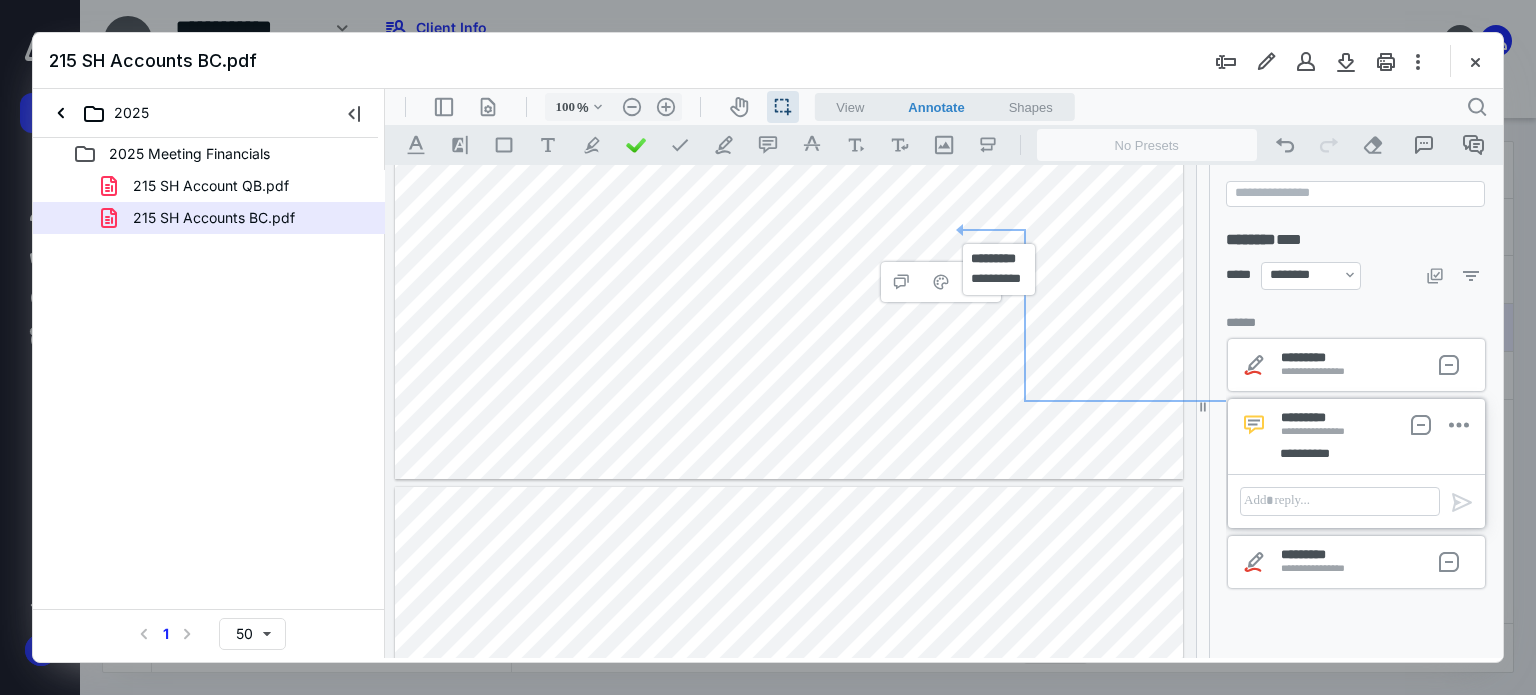 click at bounding box center [789, 175] 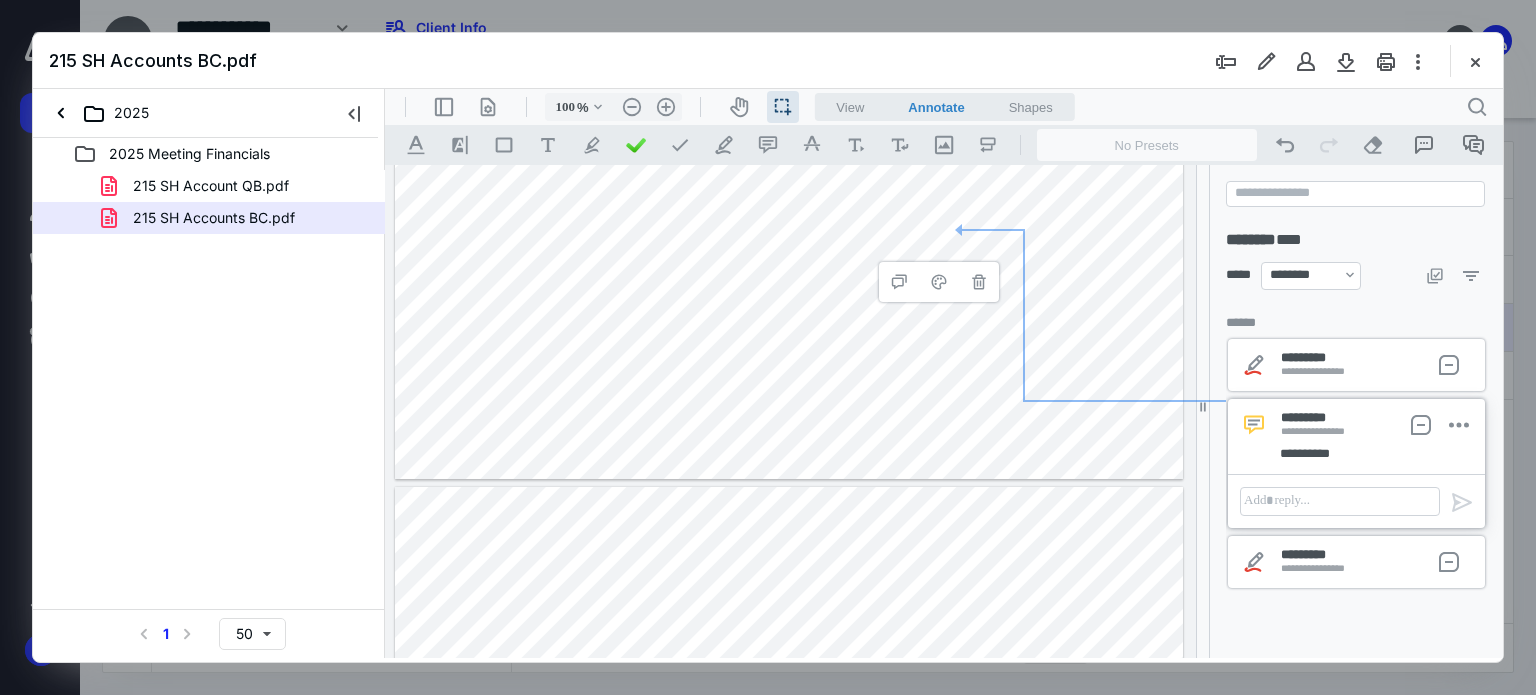 click at bounding box center (789, 791) 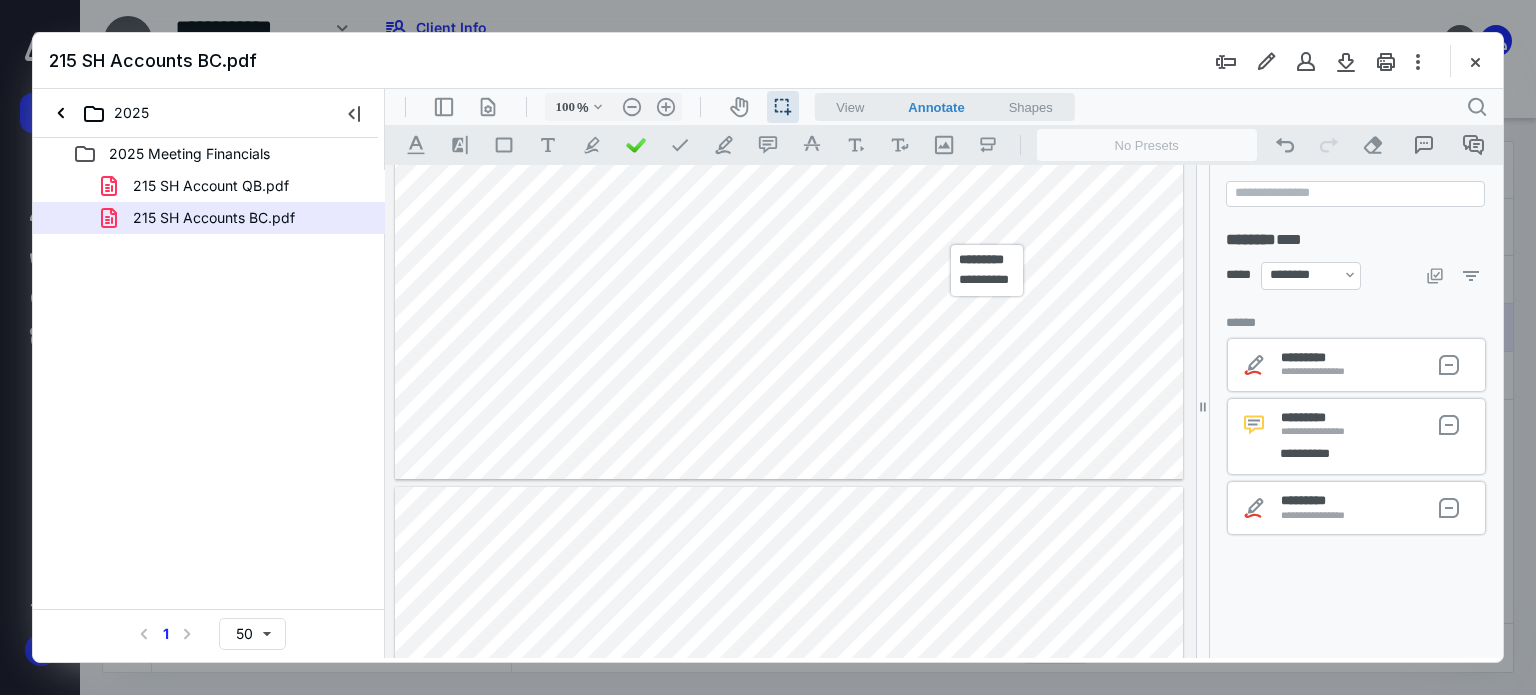 drag, startPoint x: 931, startPoint y: 225, endPoint x: 931, endPoint y: 213, distance: 12 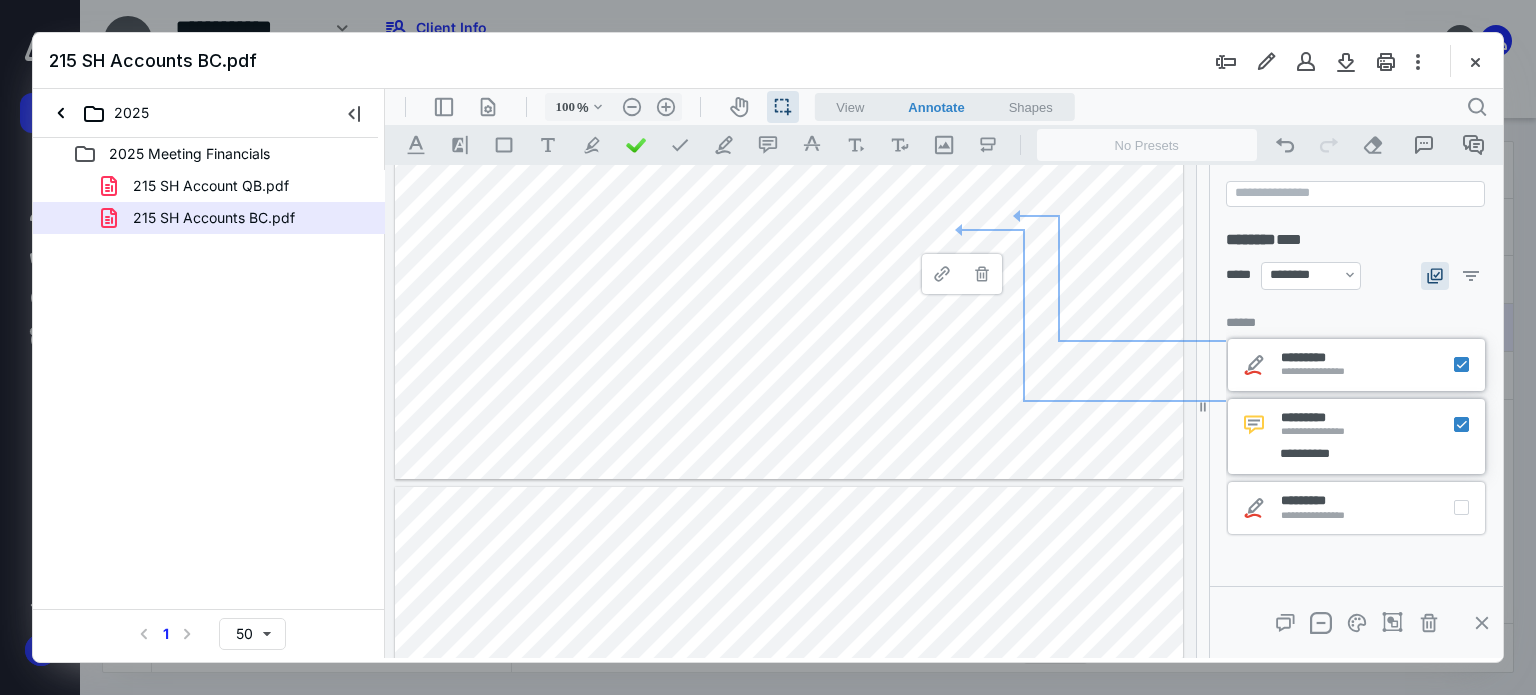 checkbox on "*****" 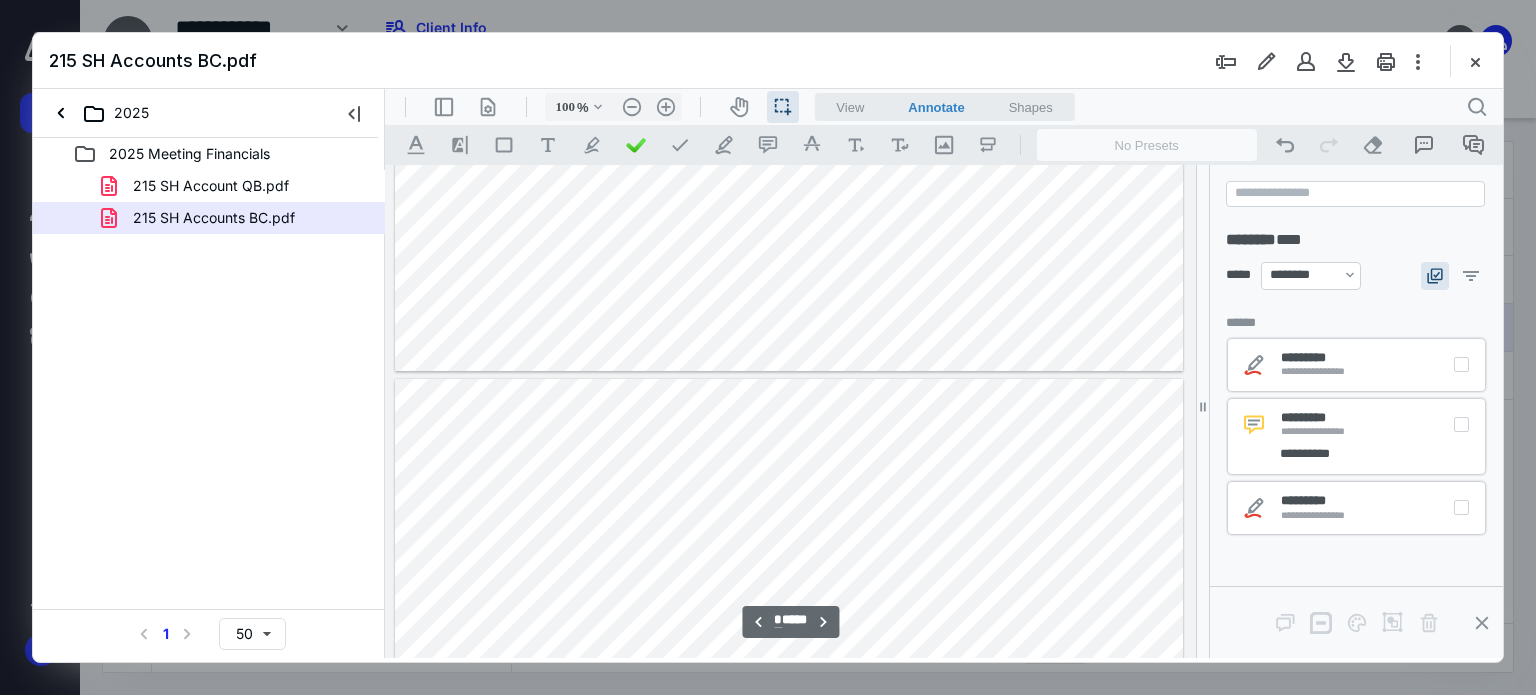 scroll, scrollTop: 1698, scrollLeft: 0, axis: vertical 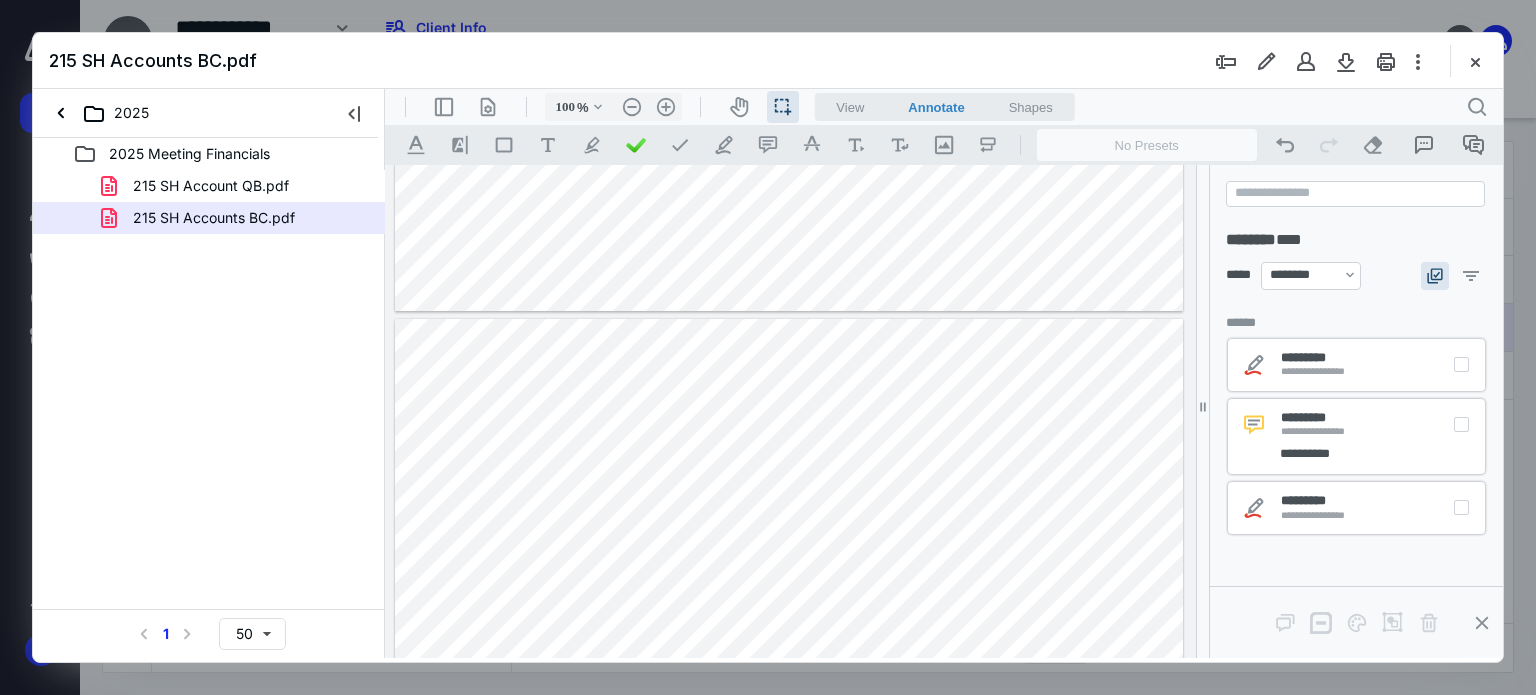 click at bounding box center [789, 623] 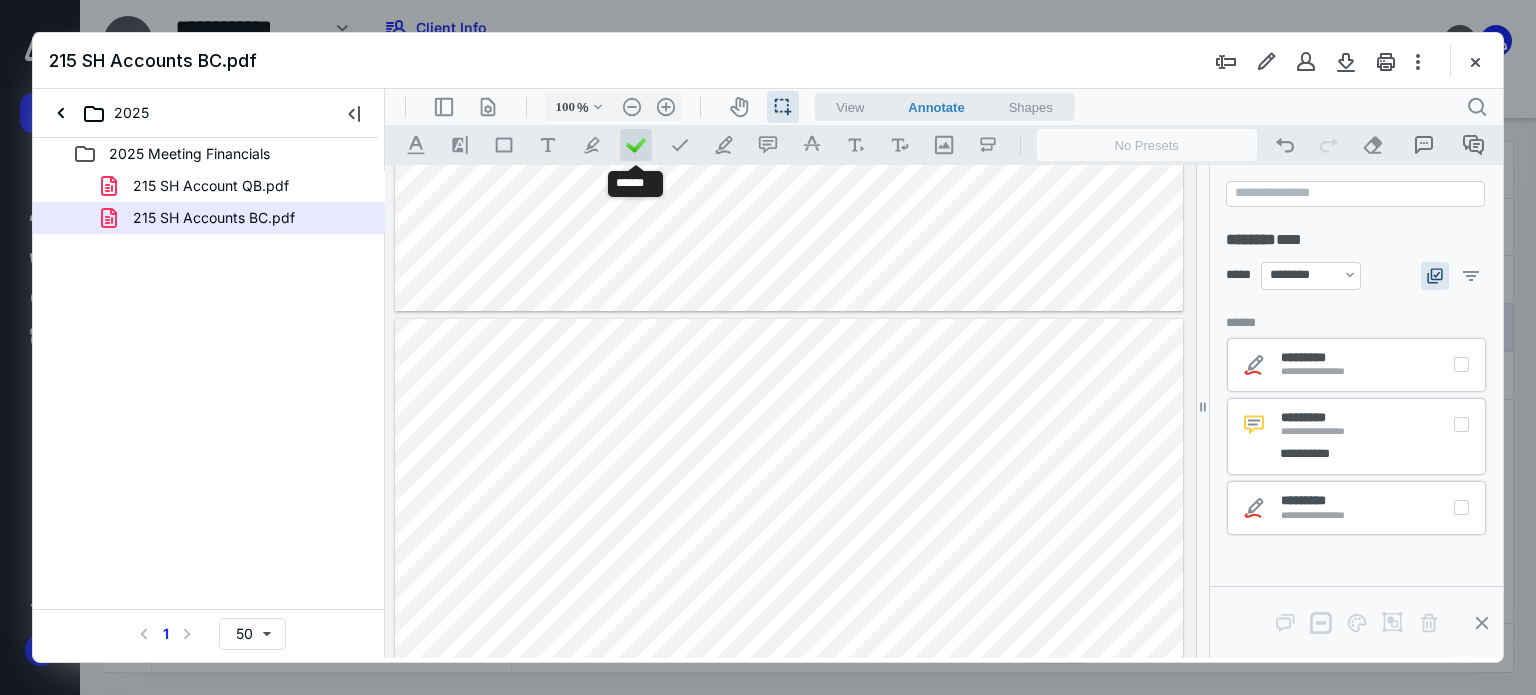 click at bounding box center (636, 145) 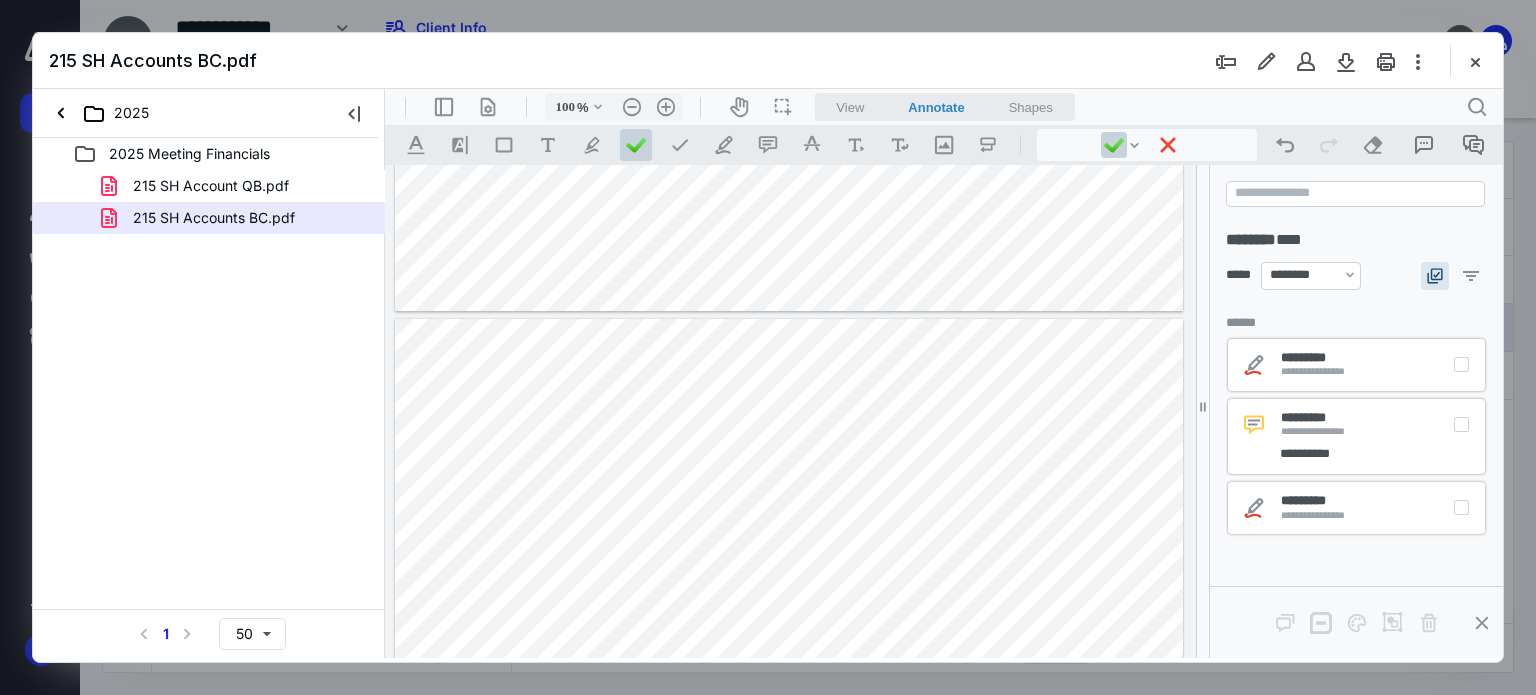 click at bounding box center [789, 623] 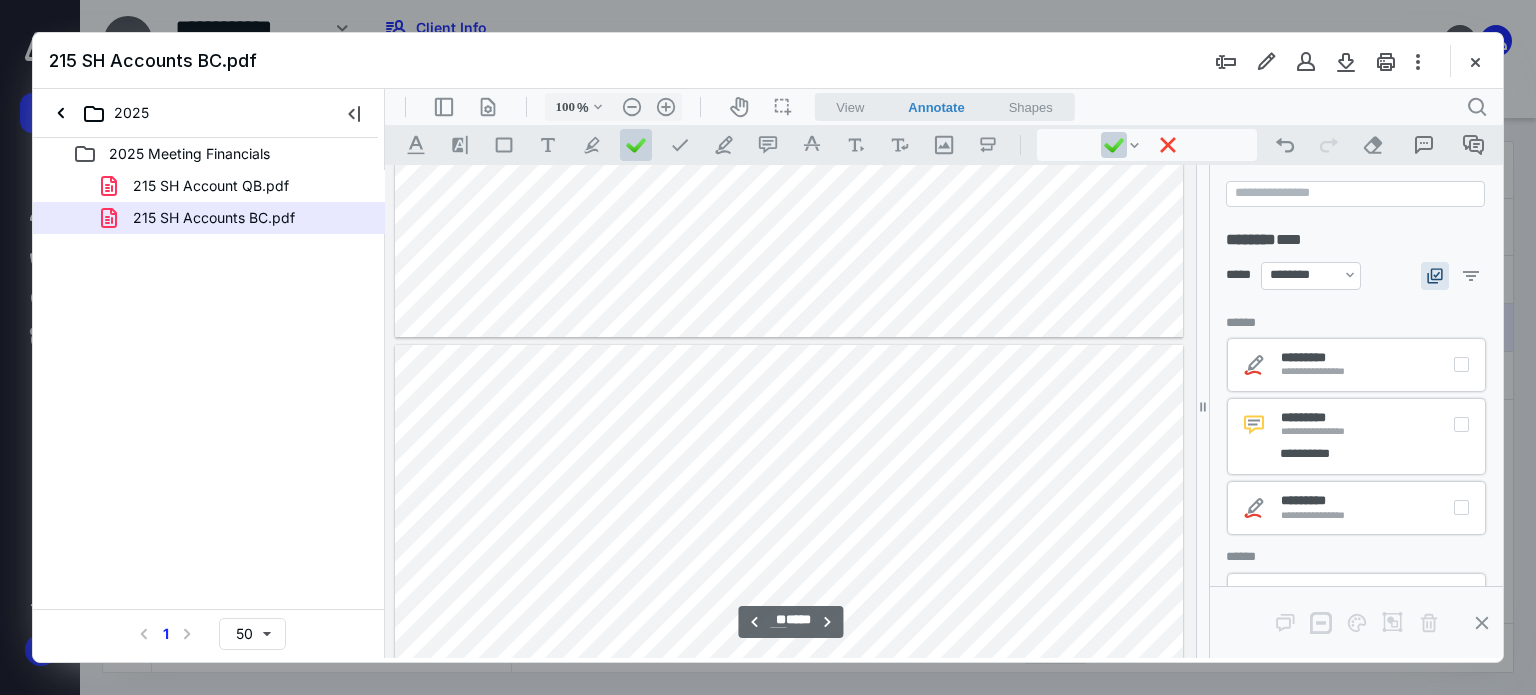 scroll, scrollTop: 10298, scrollLeft: 0, axis: vertical 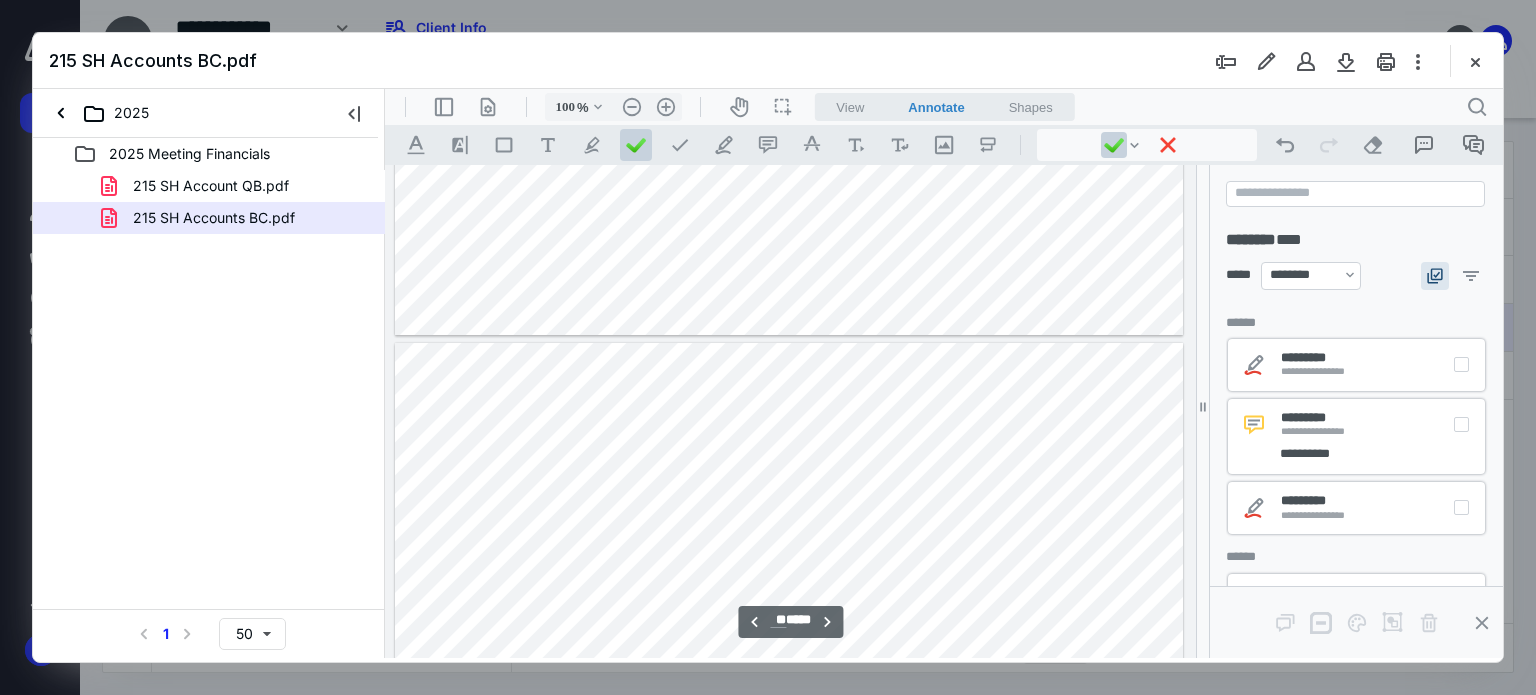 click at bounding box center [789, 31] 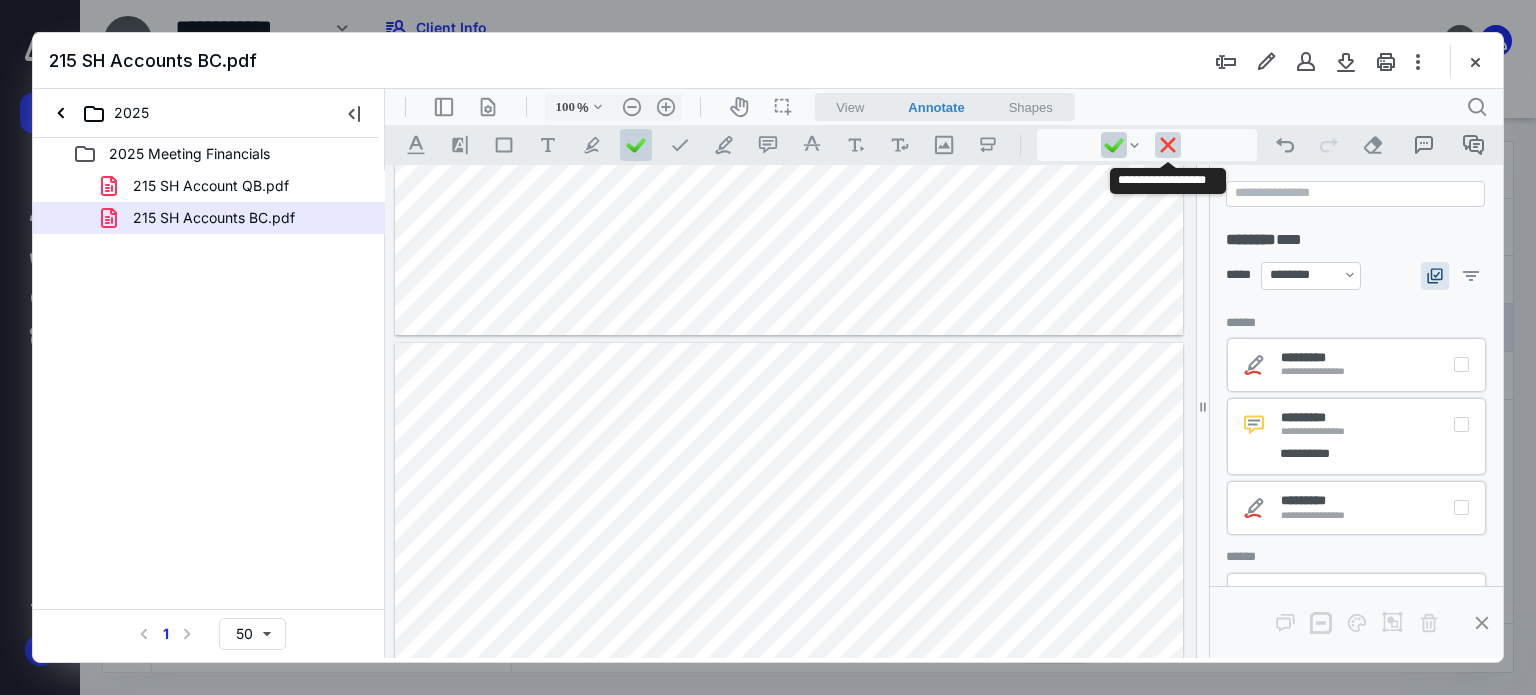 click at bounding box center [1168, 145] 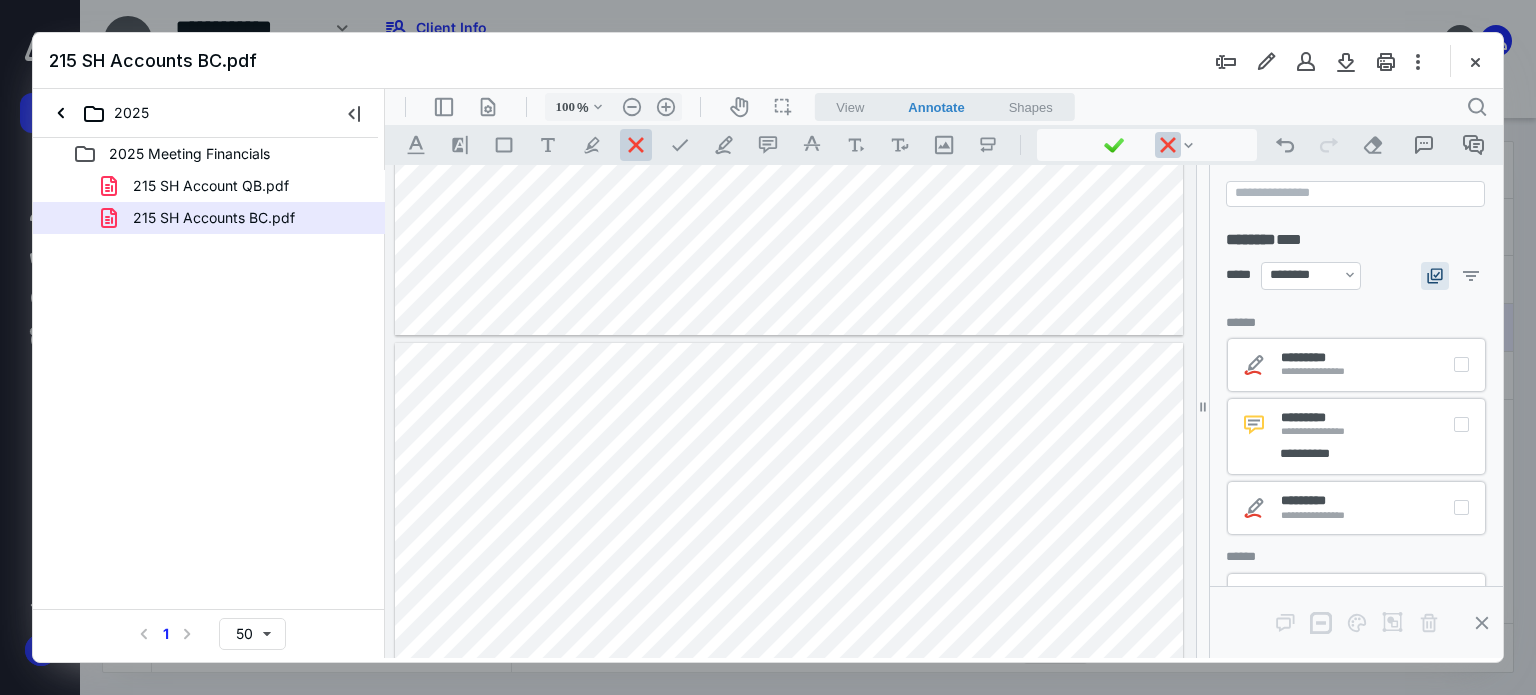 click at bounding box center (789, 31) 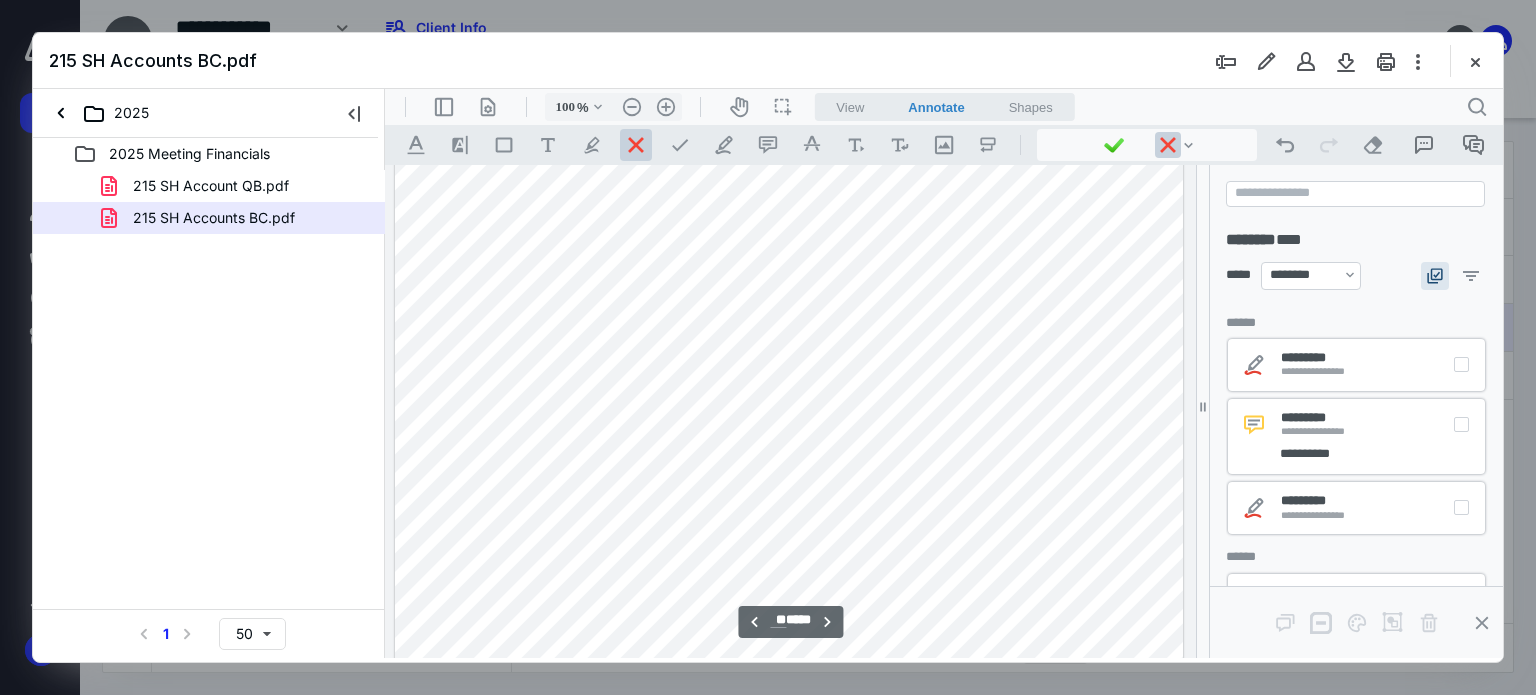 scroll, scrollTop: 11200, scrollLeft: 0, axis: vertical 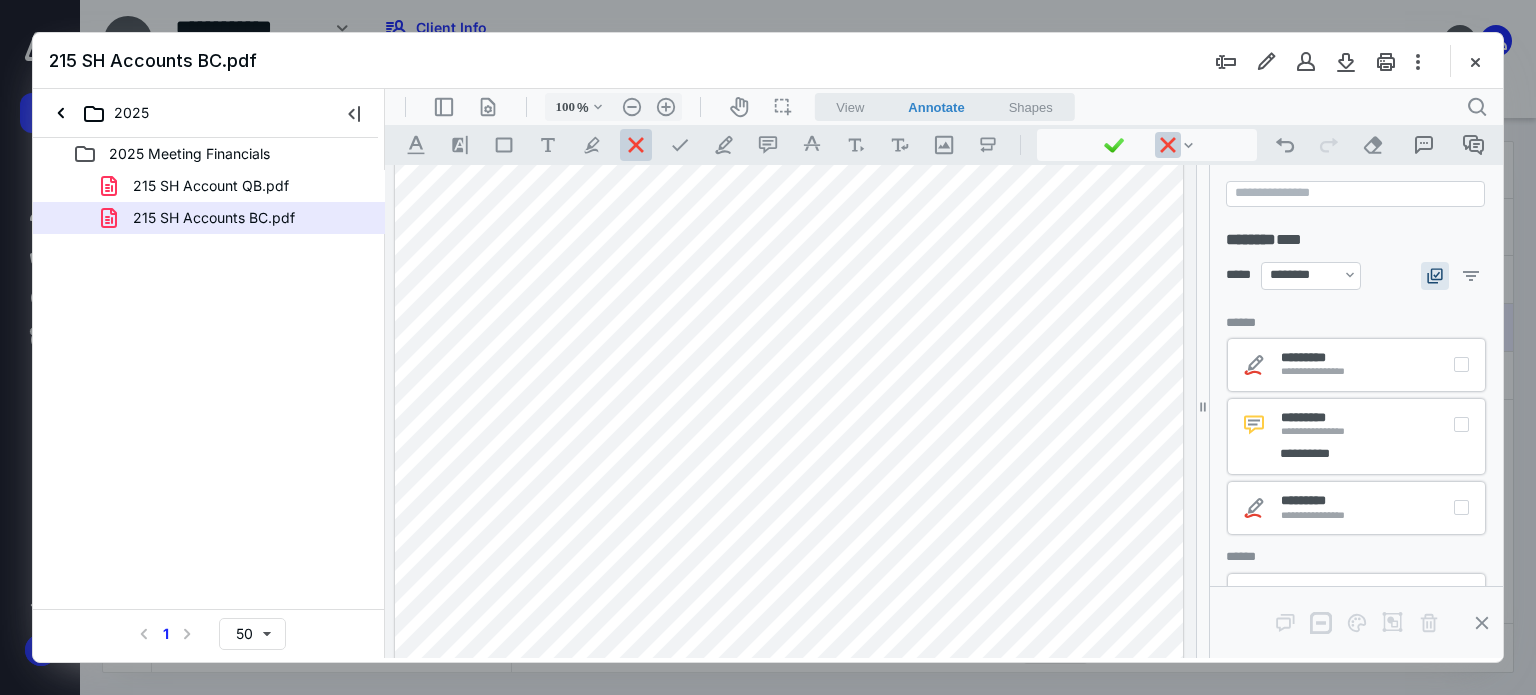 click at bounding box center (1482, 623) 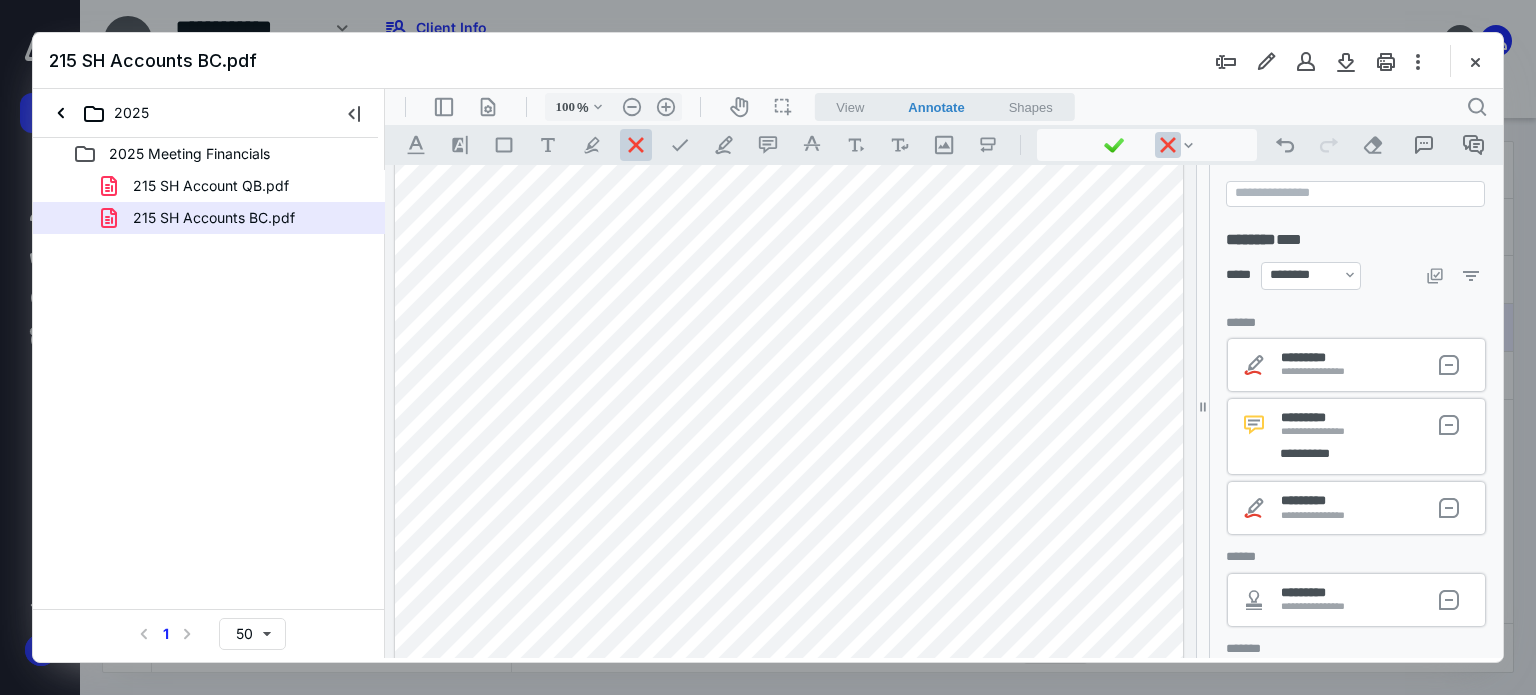 click at bounding box center [789, 361] 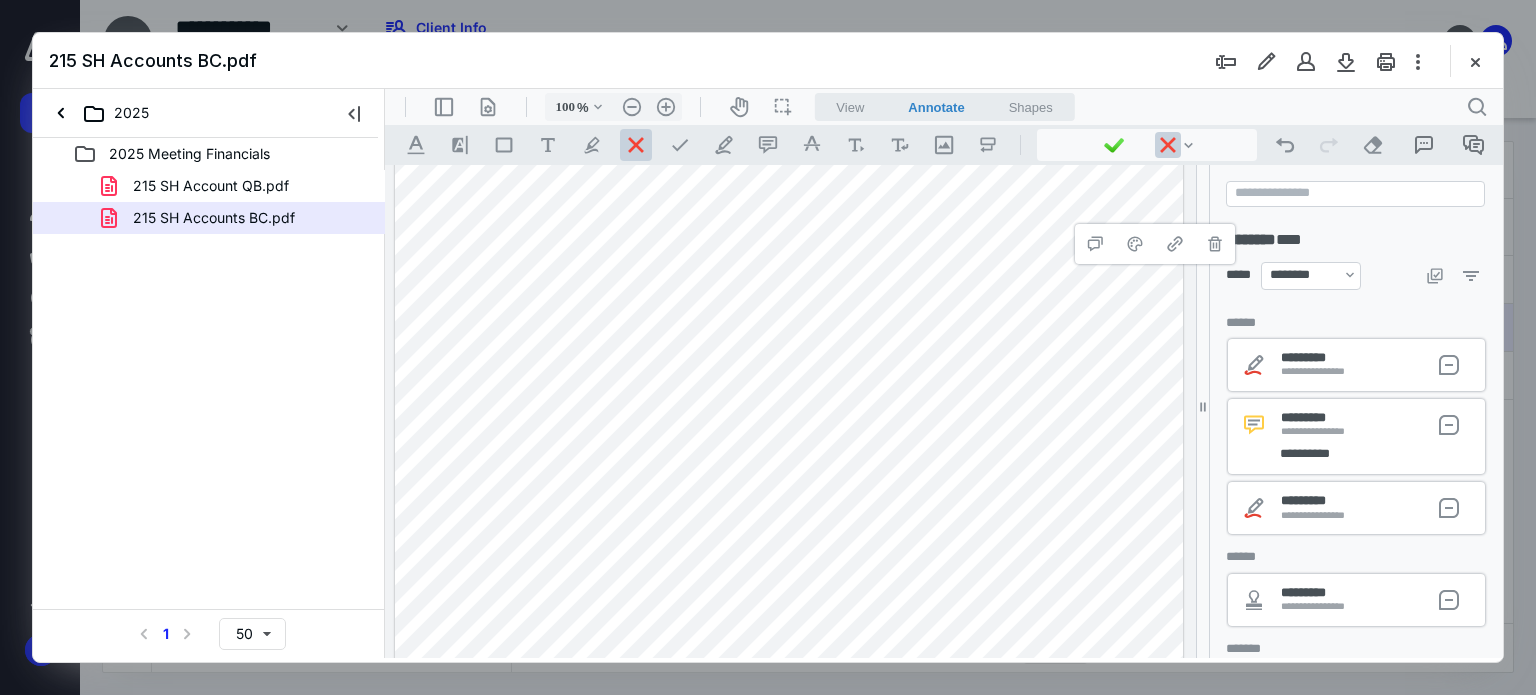 scroll, scrollTop: 293, scrollLeft: 0, axis: vertical 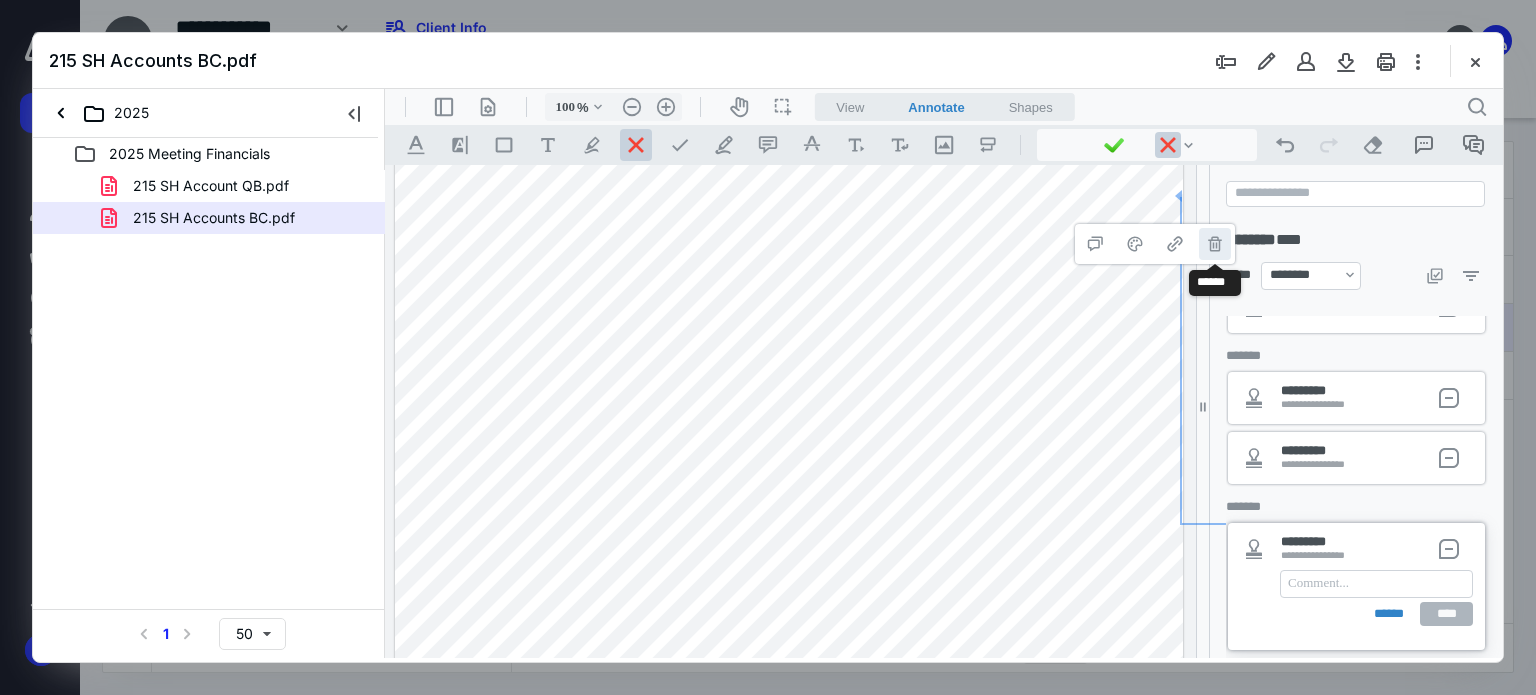 click on "**********" at bounding box center (1215, 244) 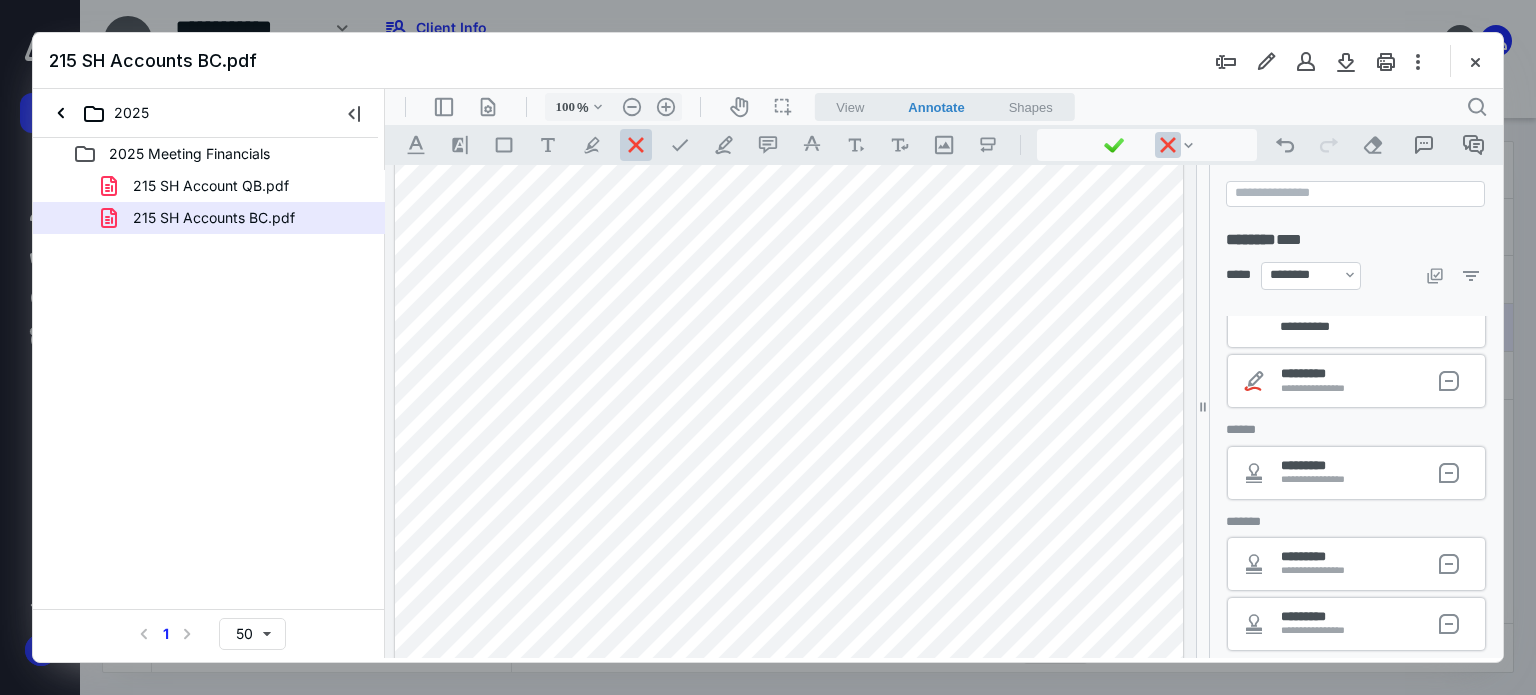 scroll, scrollTop: 127, scrollLeft: 0, axis: vertical 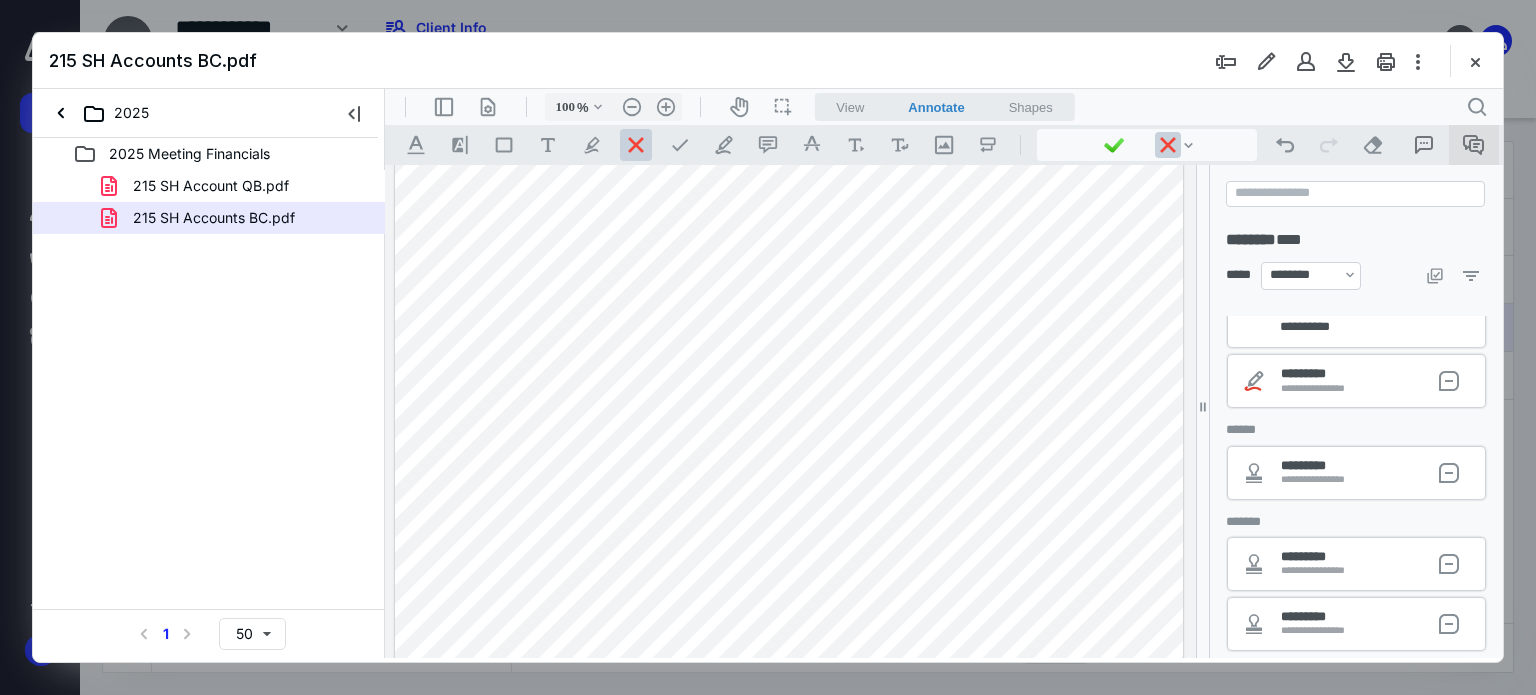 click 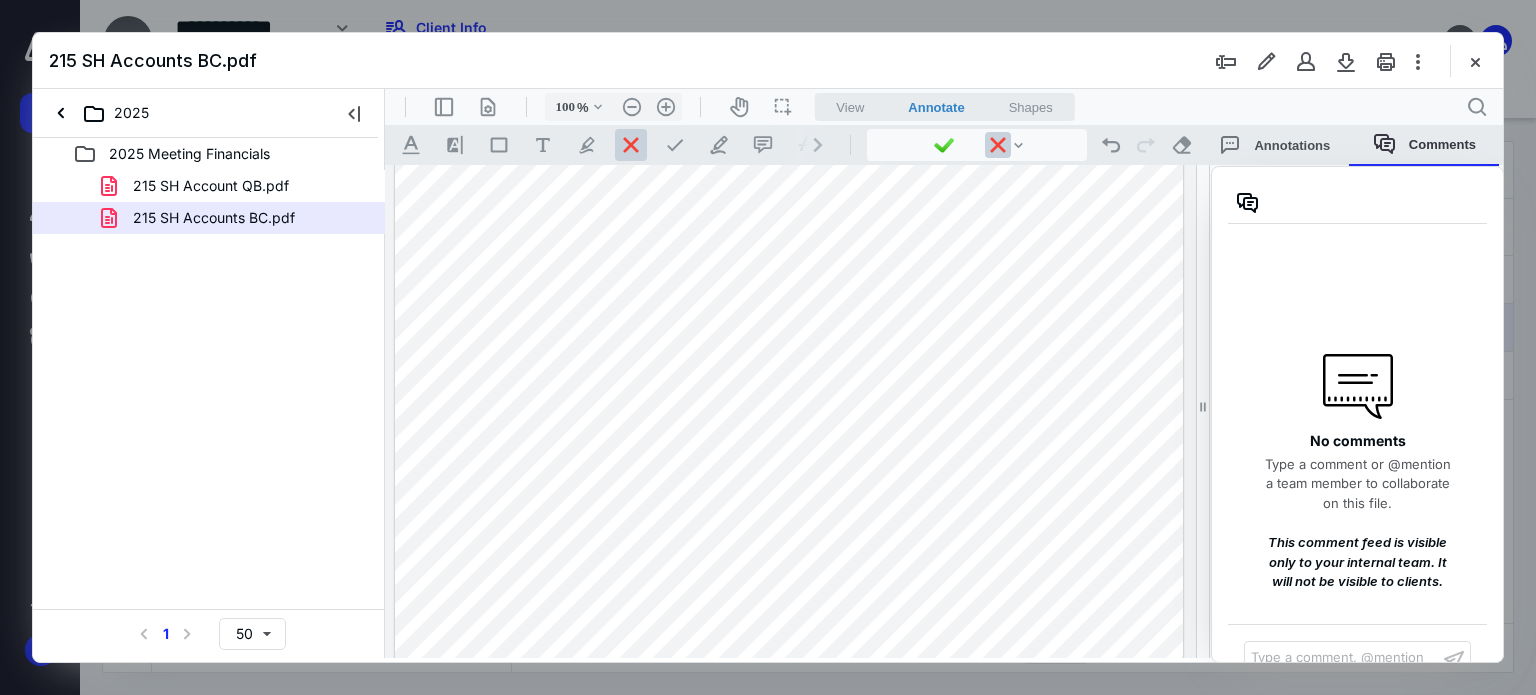 click 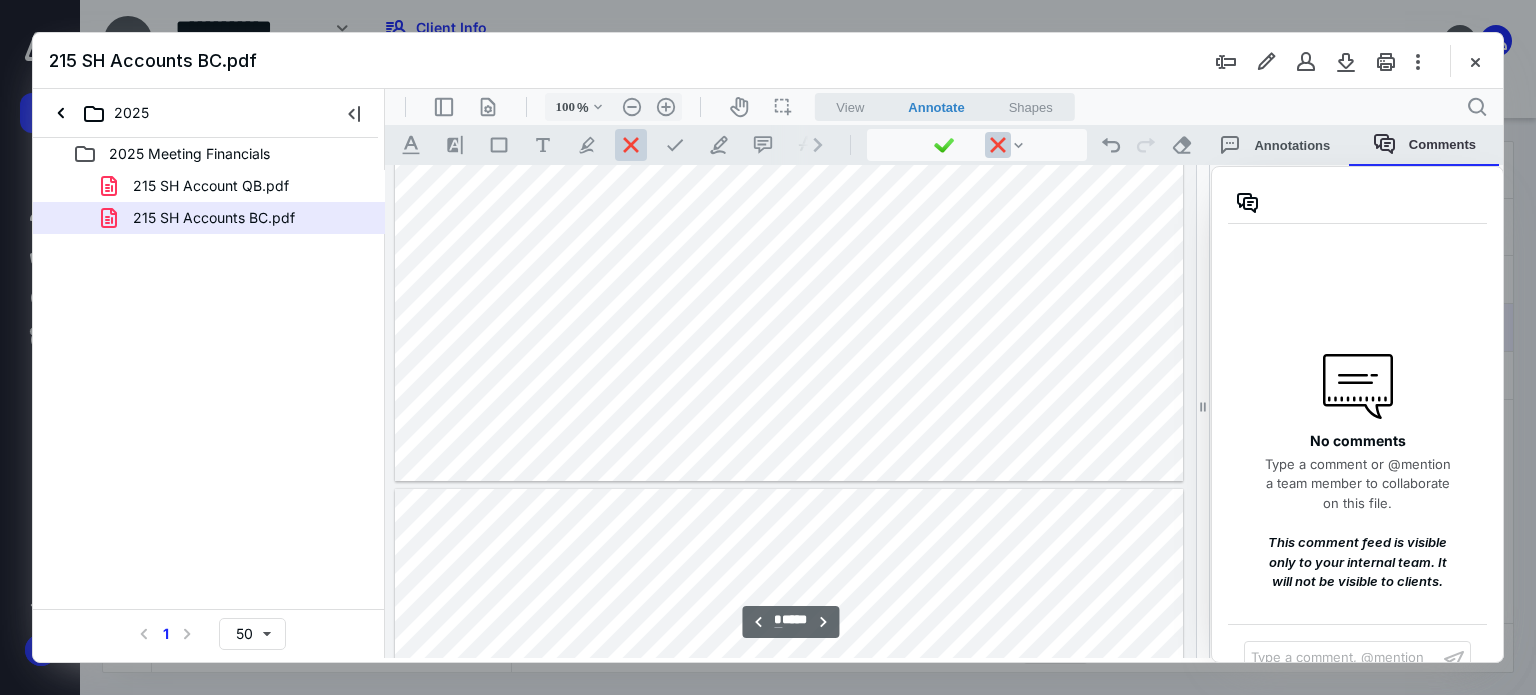 type on "*" 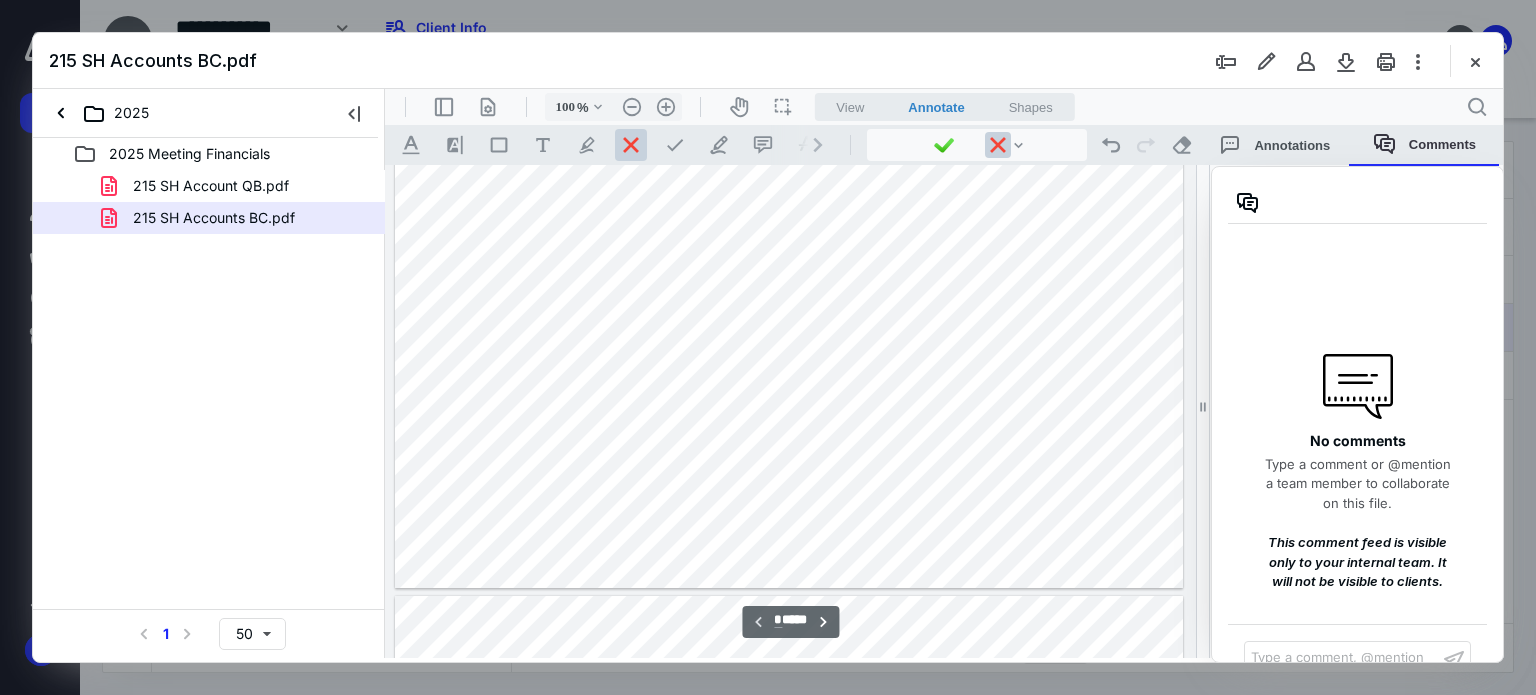 scroll, scrollTop: 100, scrollLeft: 0, axis: vertical 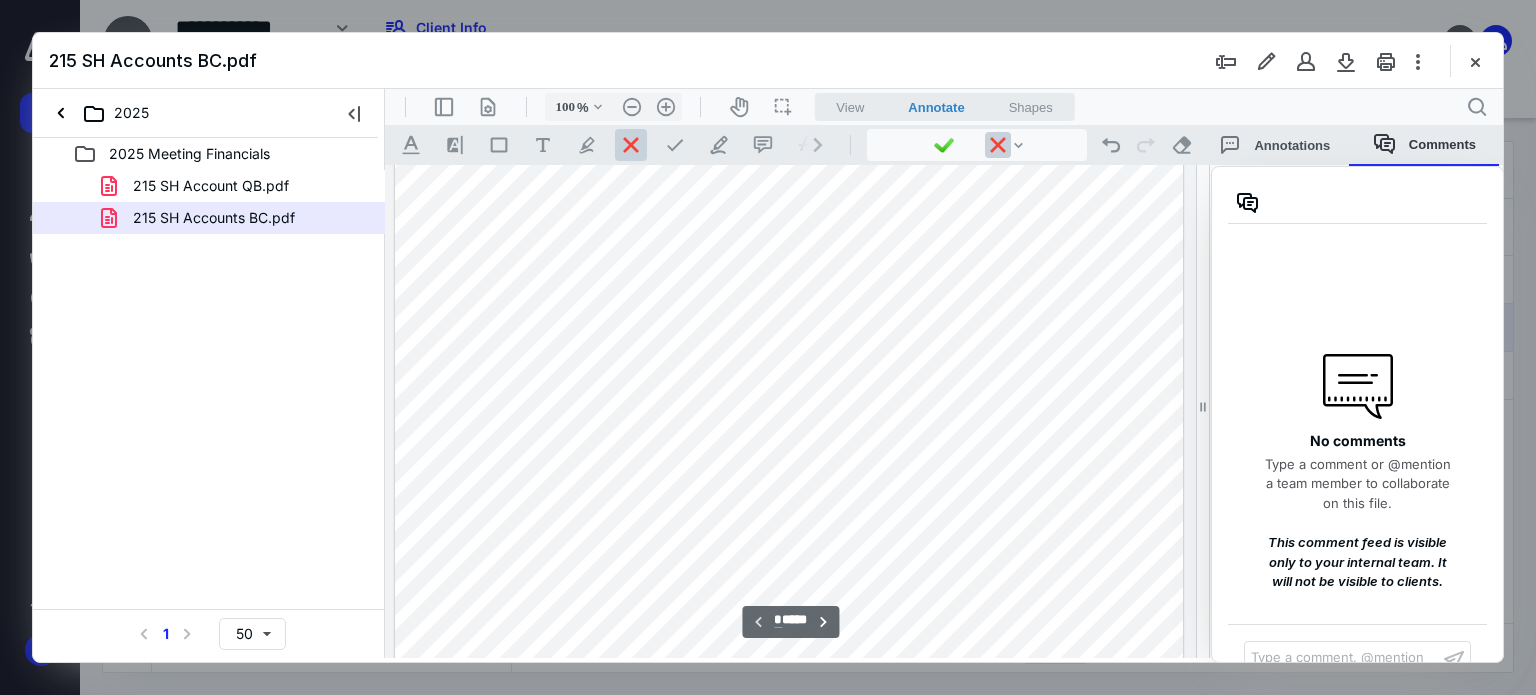 click 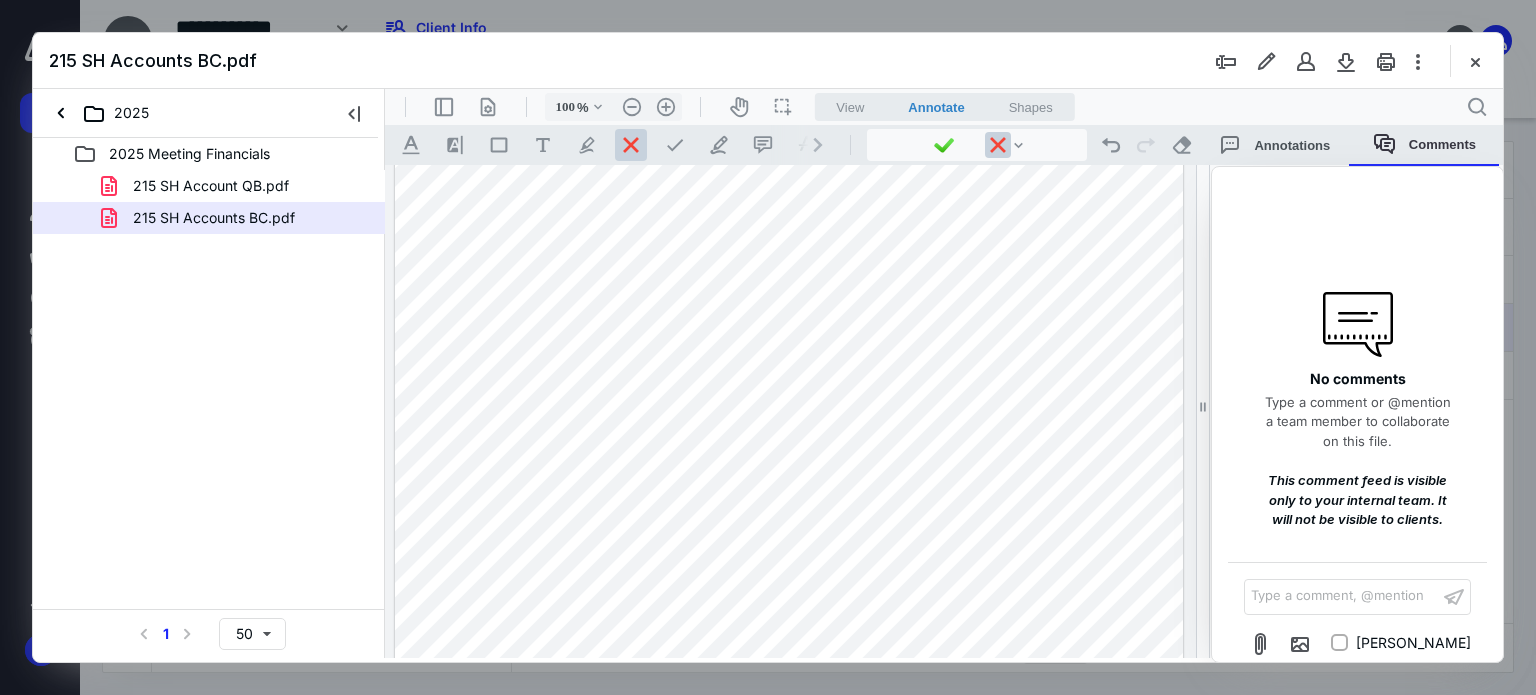 scroll, scrollTop: 72, scrollLeft: 0, axis: vertical 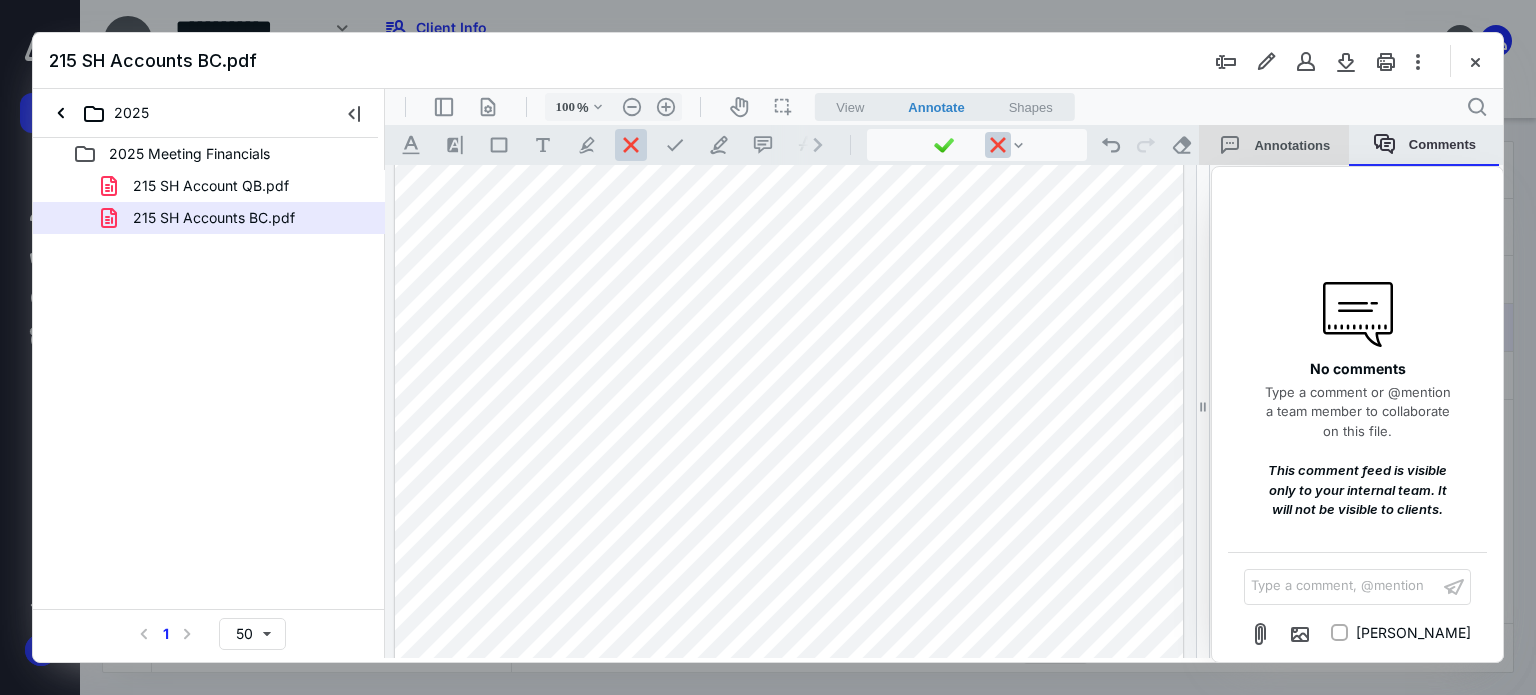 click on "Annotations" at bounding box center (1274, 145) 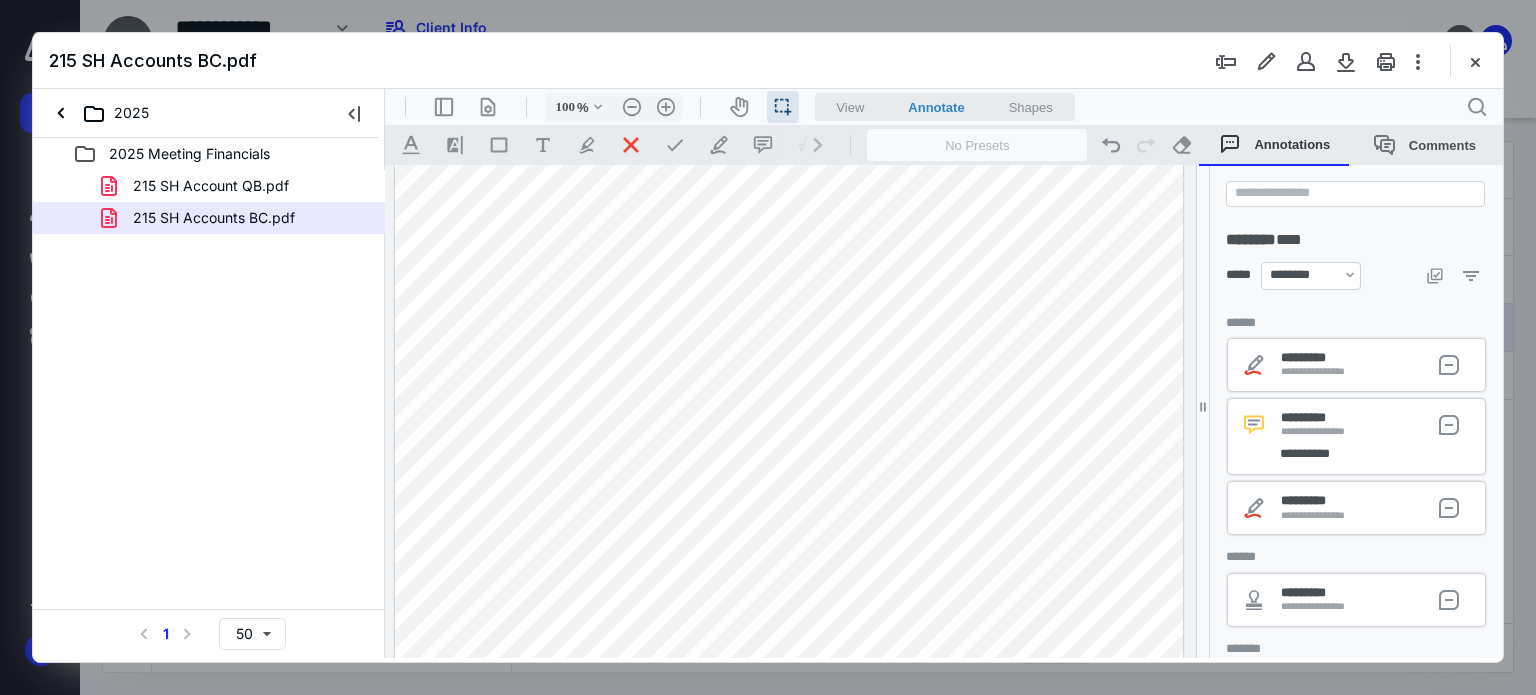scroll, scrollTop: 0, scrollLeft: 0, axis: both 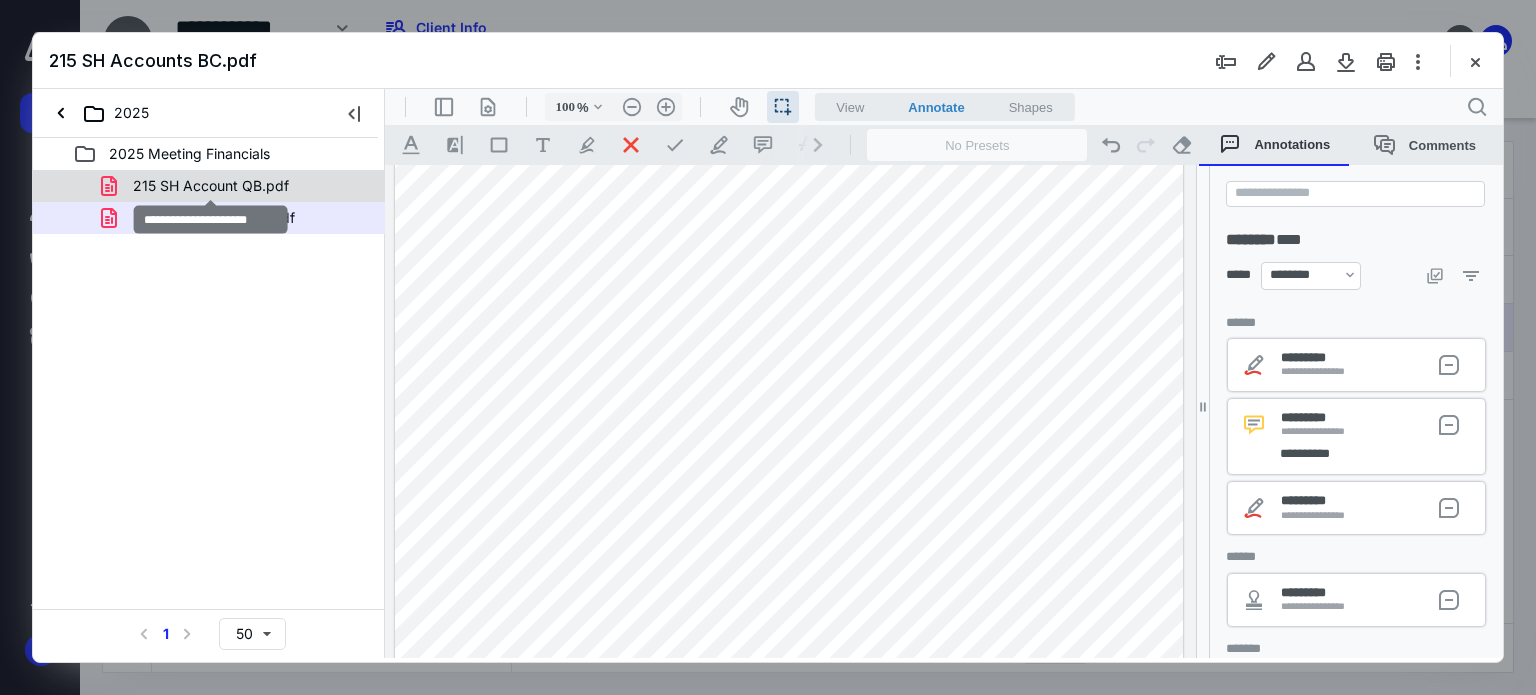 click on "215 SH Account QB.pdf" at bounding box center [211, 186] 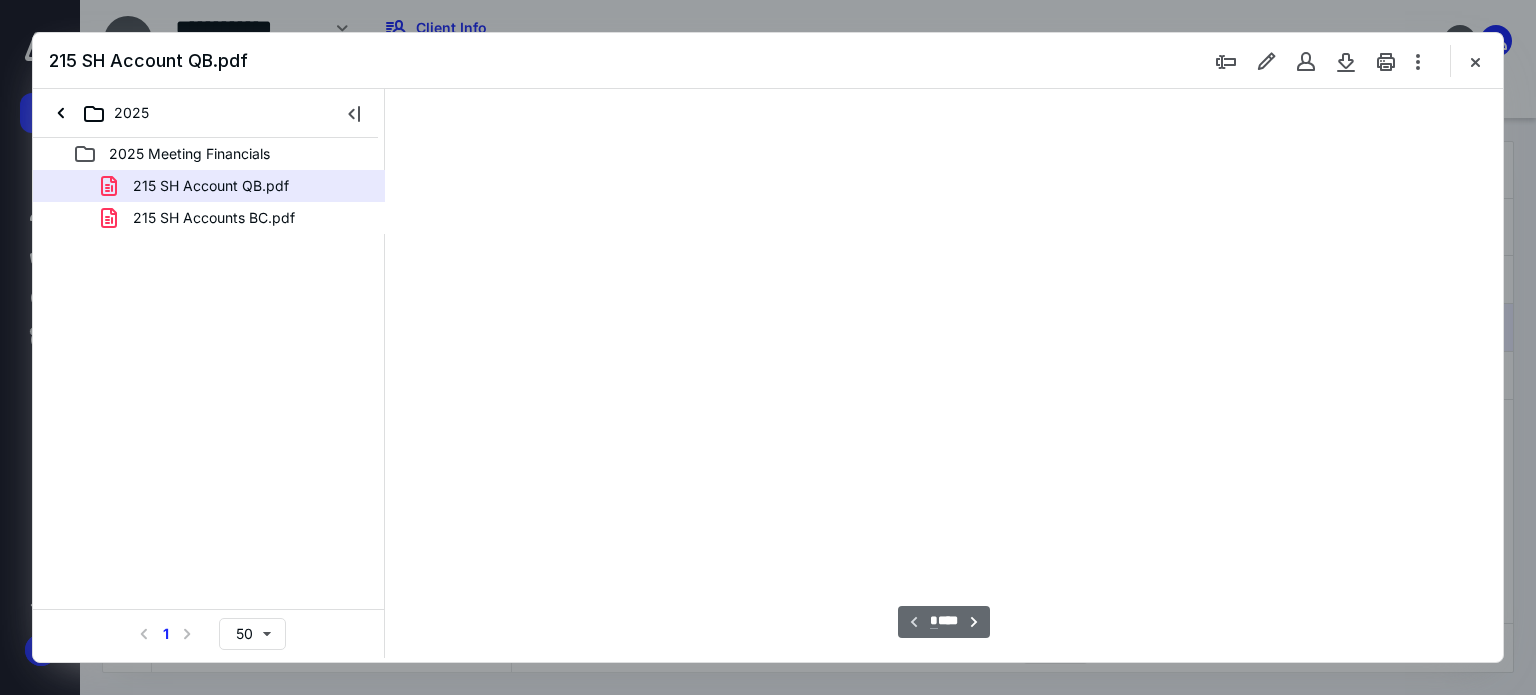 scroll, scrollTop: 83, scrollLeft: 0, axis: vertical 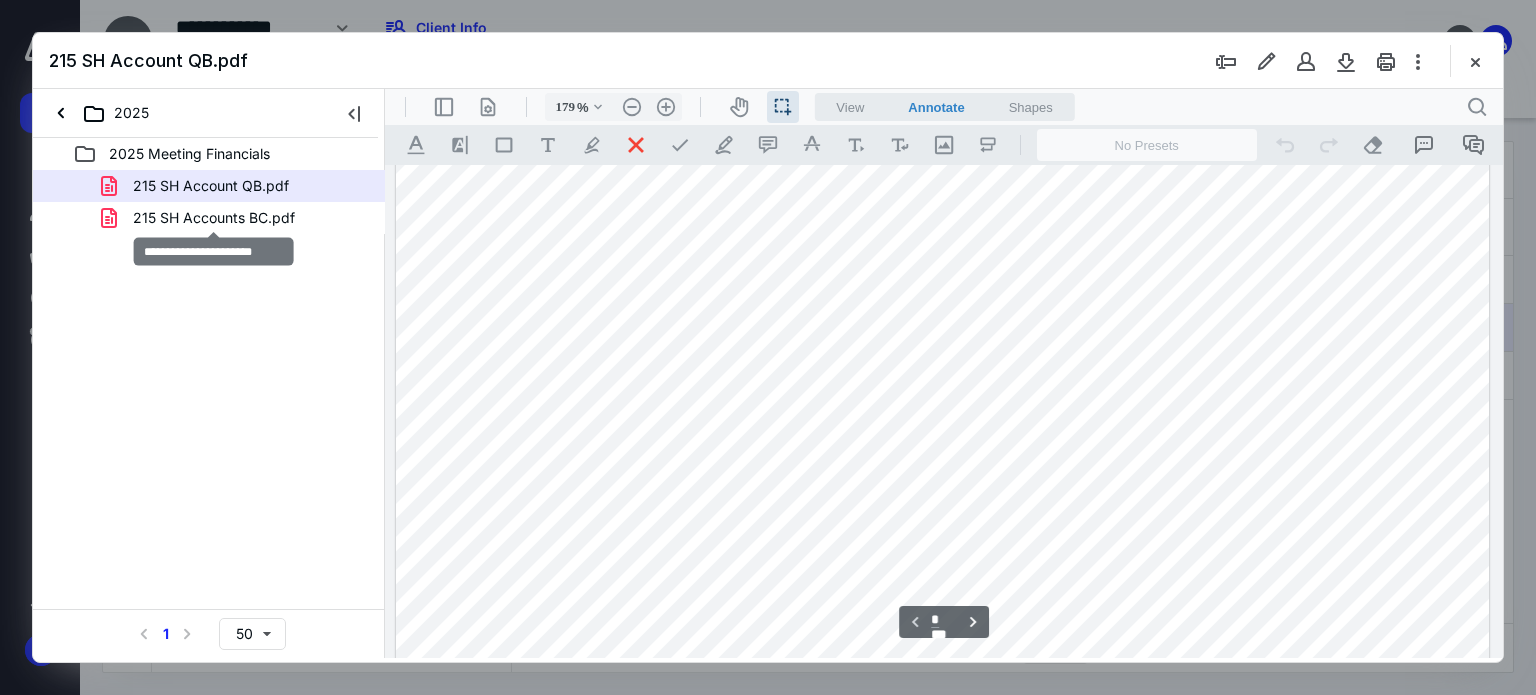 click on "215 SH Accounts BC.pdf" at bounding box center [214, 218] 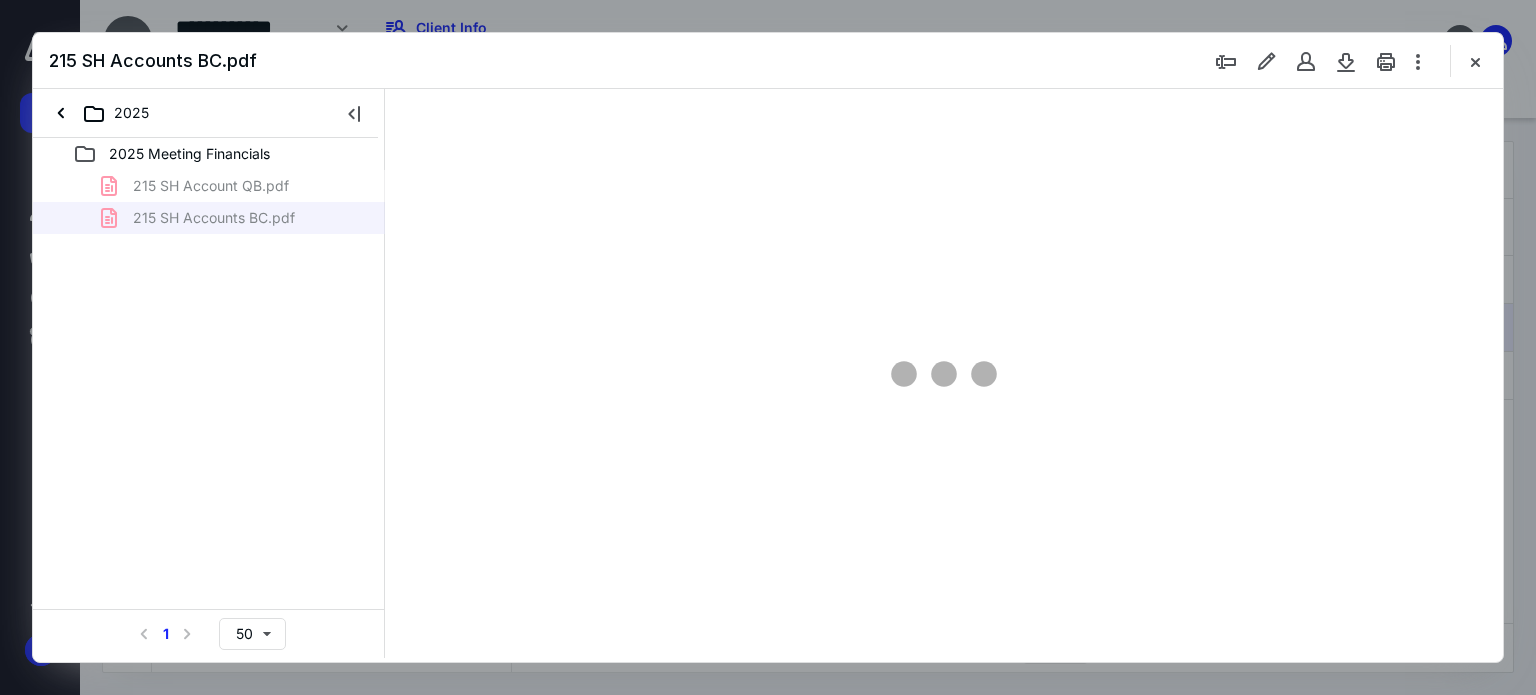 type on "139" 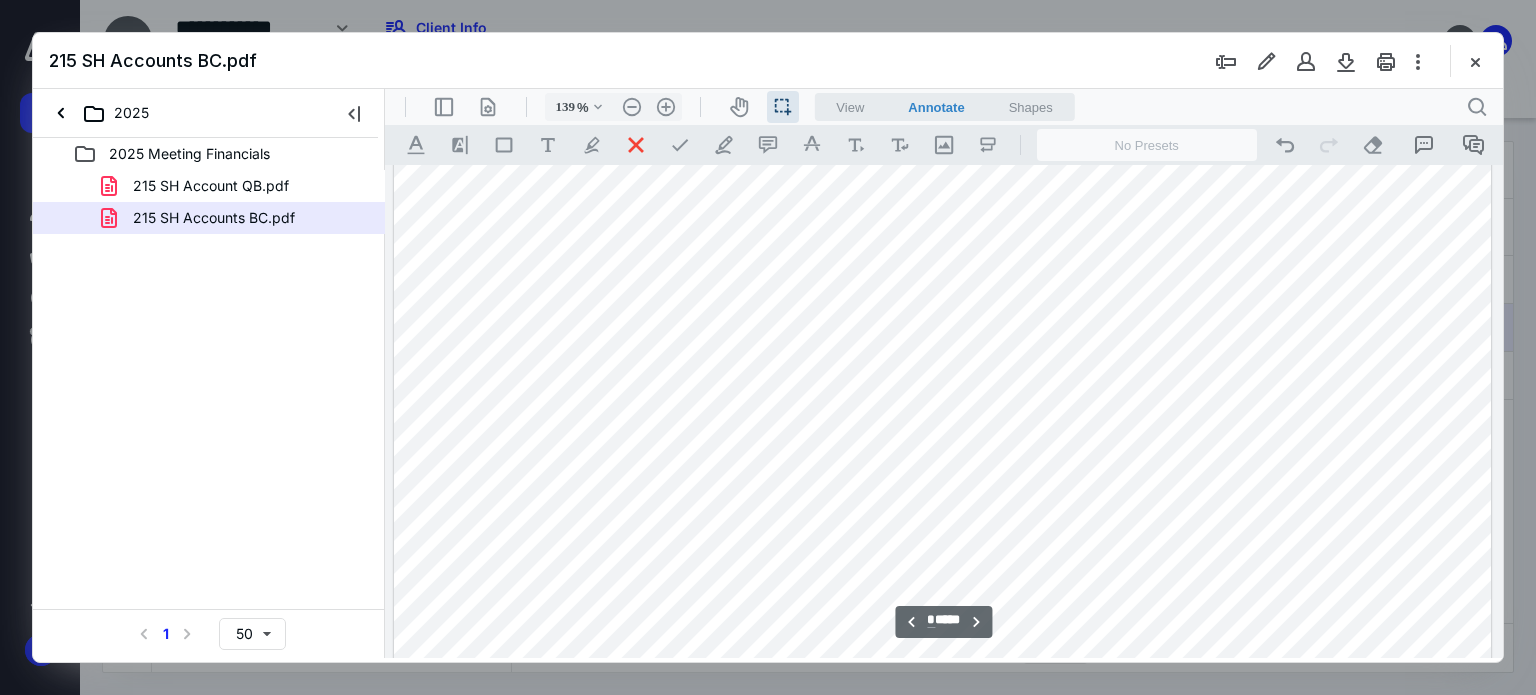scroll, scrollTop: 2682, scrollLeft: 0, axis: vertical 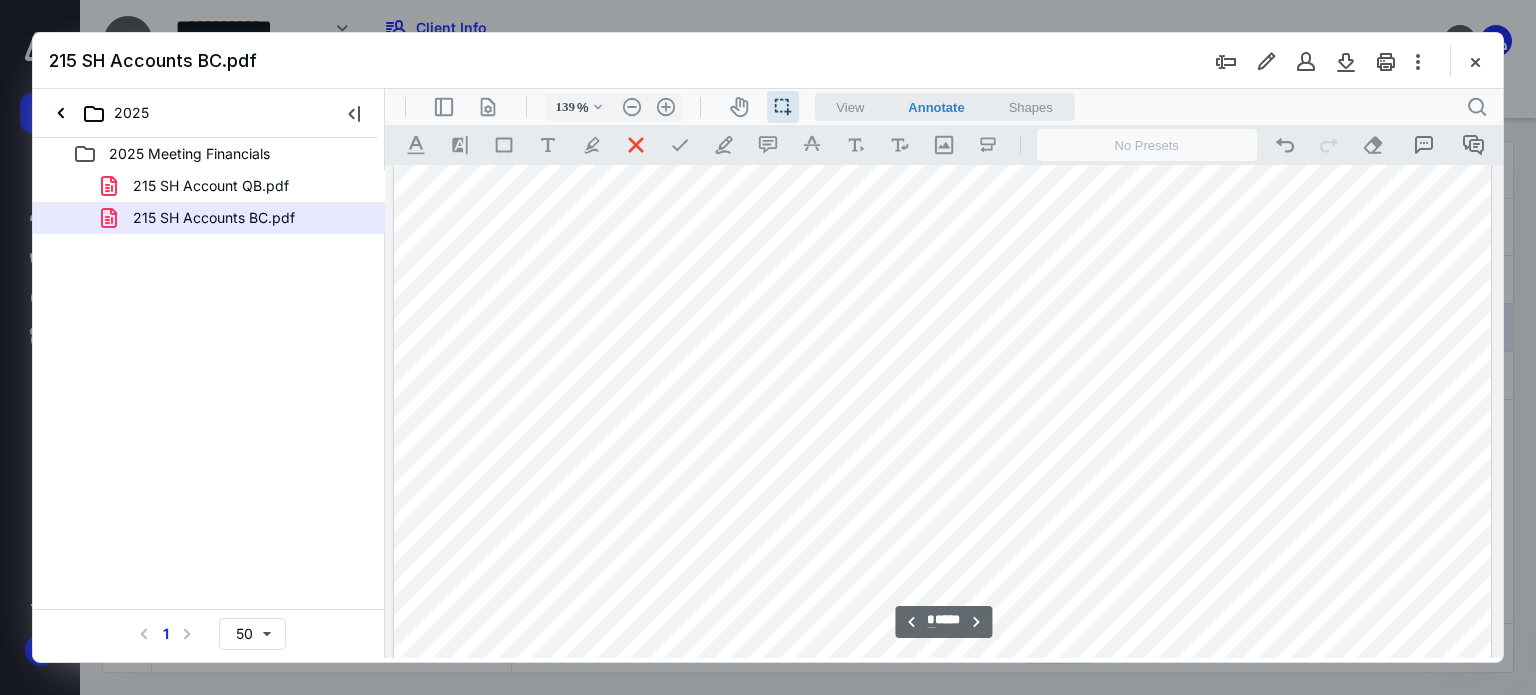 drag, startPoint x: 1888, startPoint y: 315, endPoint x: 1501, endPoint y: 264, distance: 390.346 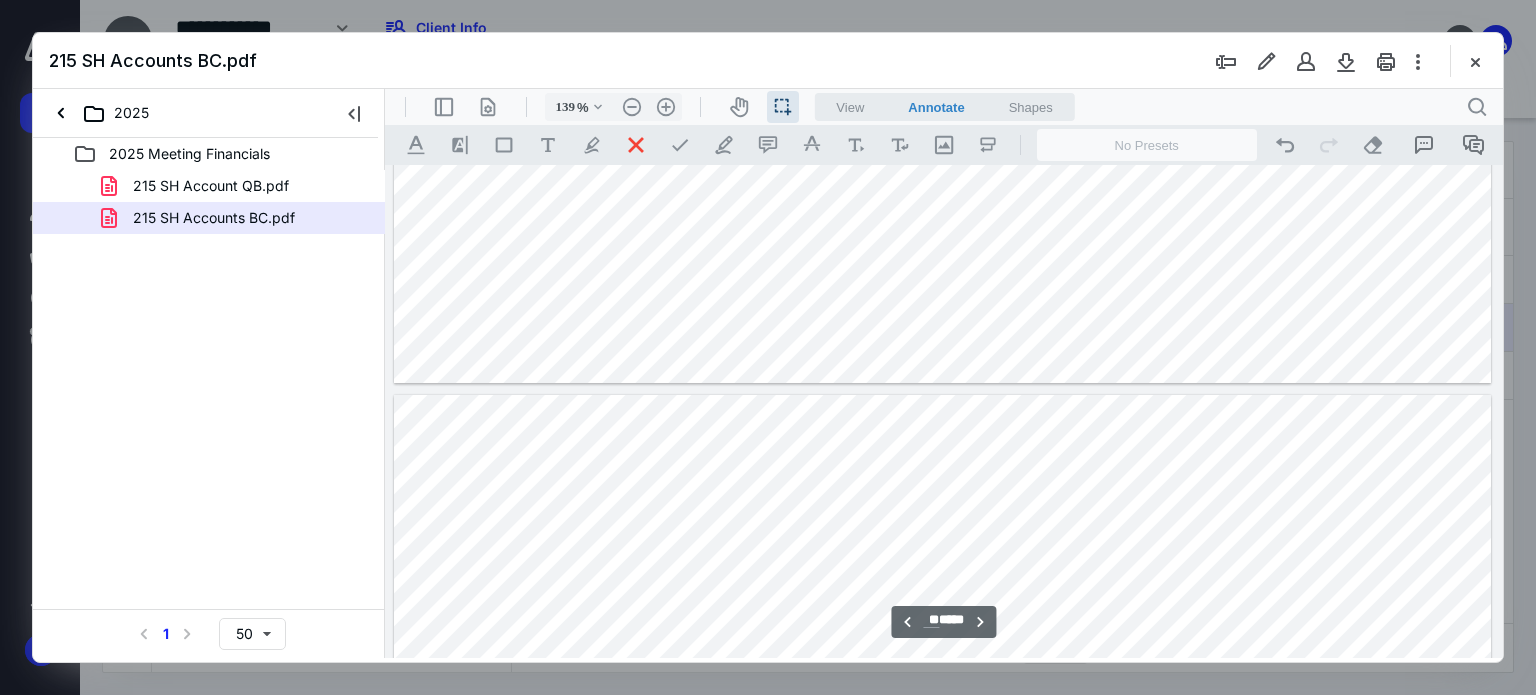 scroll, scrollTop: 12596, scrollLeft: 0, axis: vertical 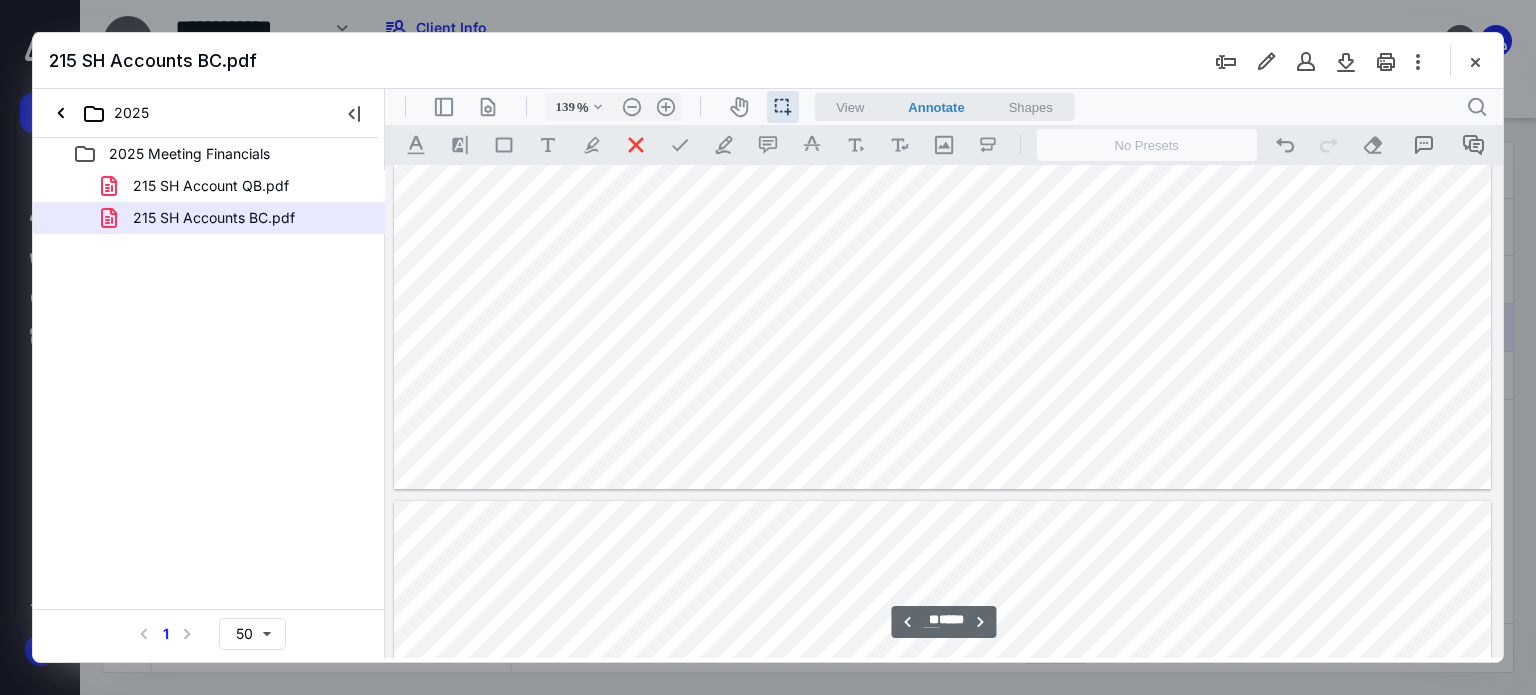 type on "**" 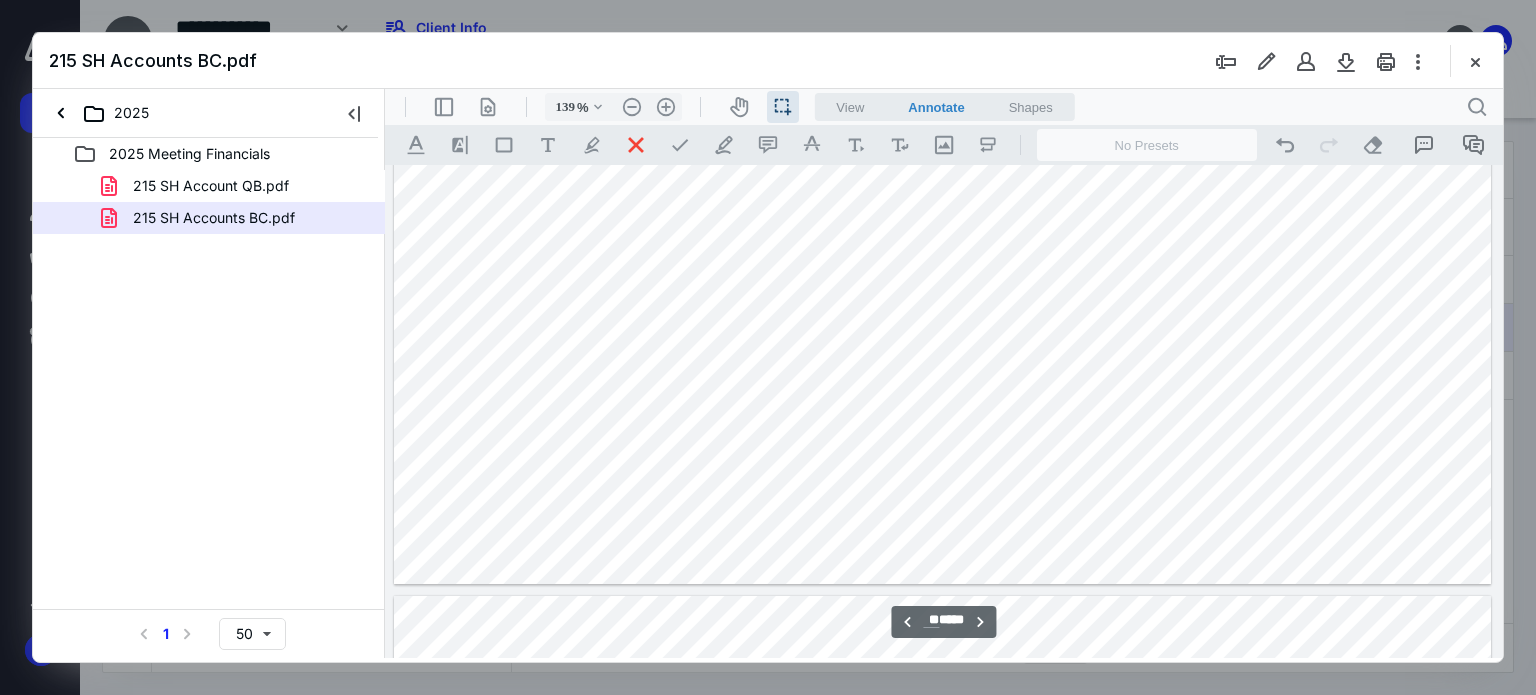 scroll, scrollTop: 14200, scrollLeft: 0, axis: vertical 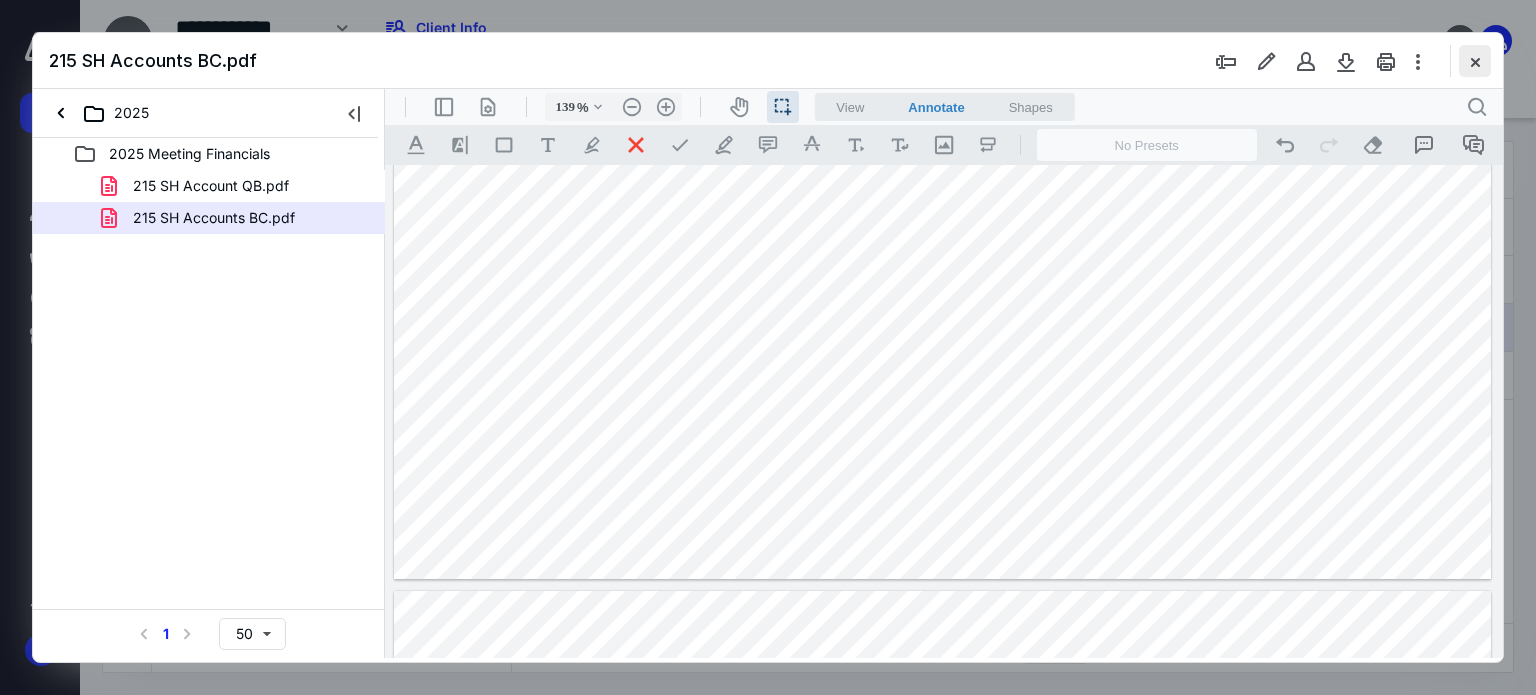 click at bounding box center [1475, 61] 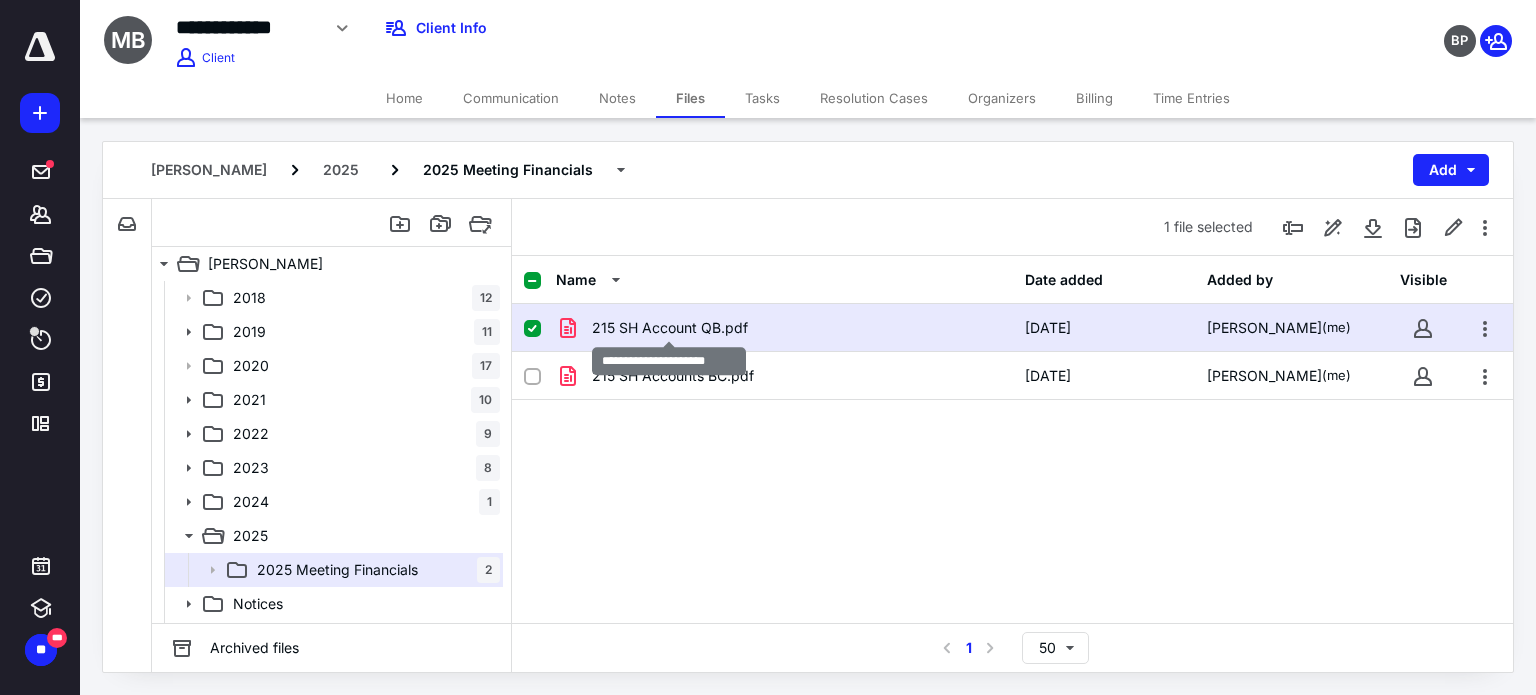 click on "215 SH Account QB.pdf" at bounding box center [670, 328] 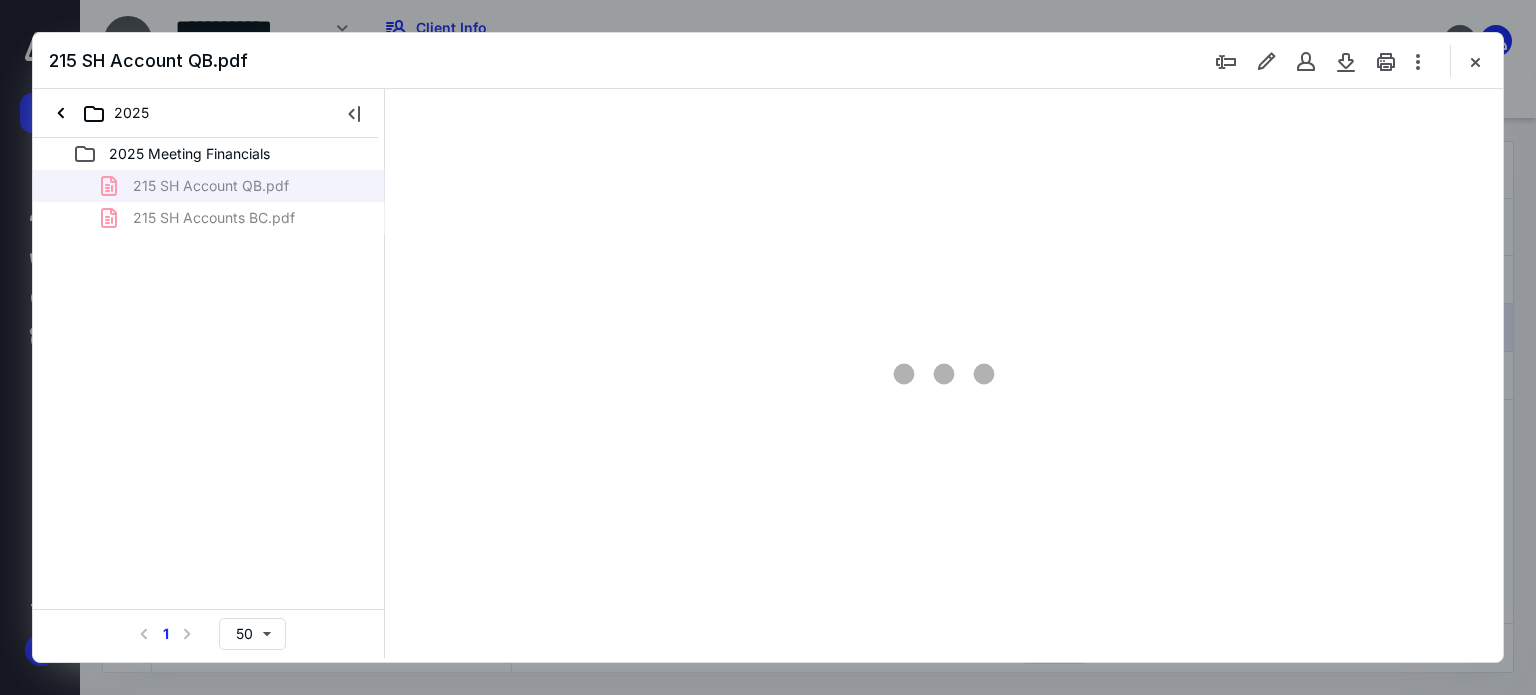 scroll, scrollTop: 0, scrollLeft: 0, axis: both 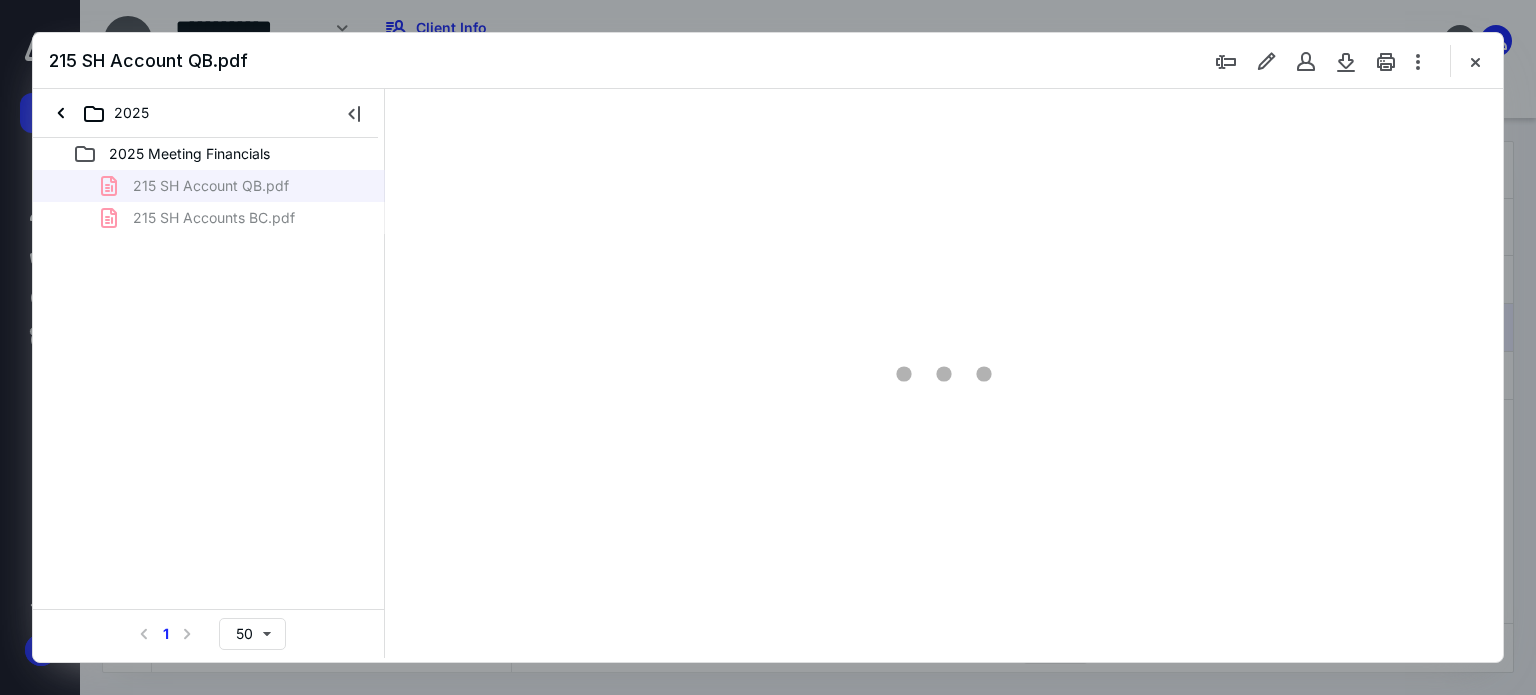 type on "179" 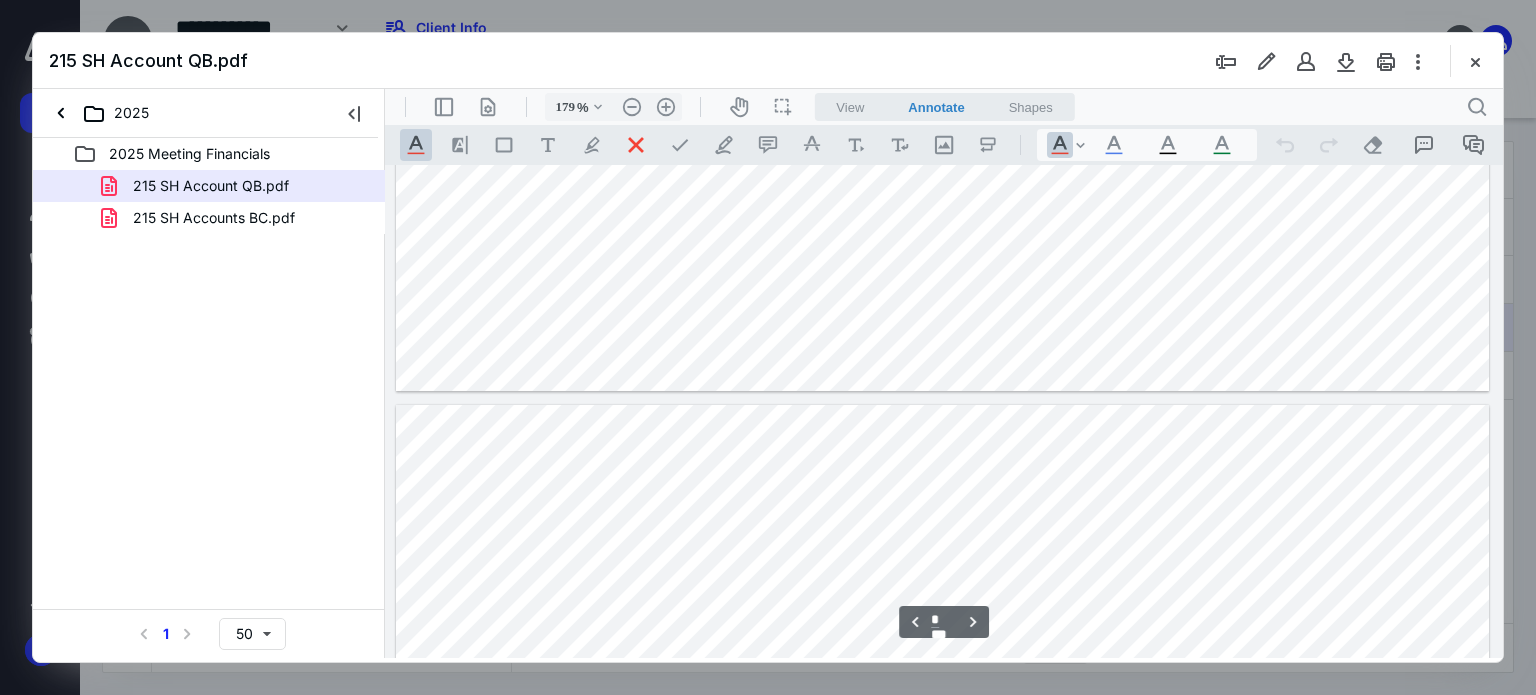type on "*" 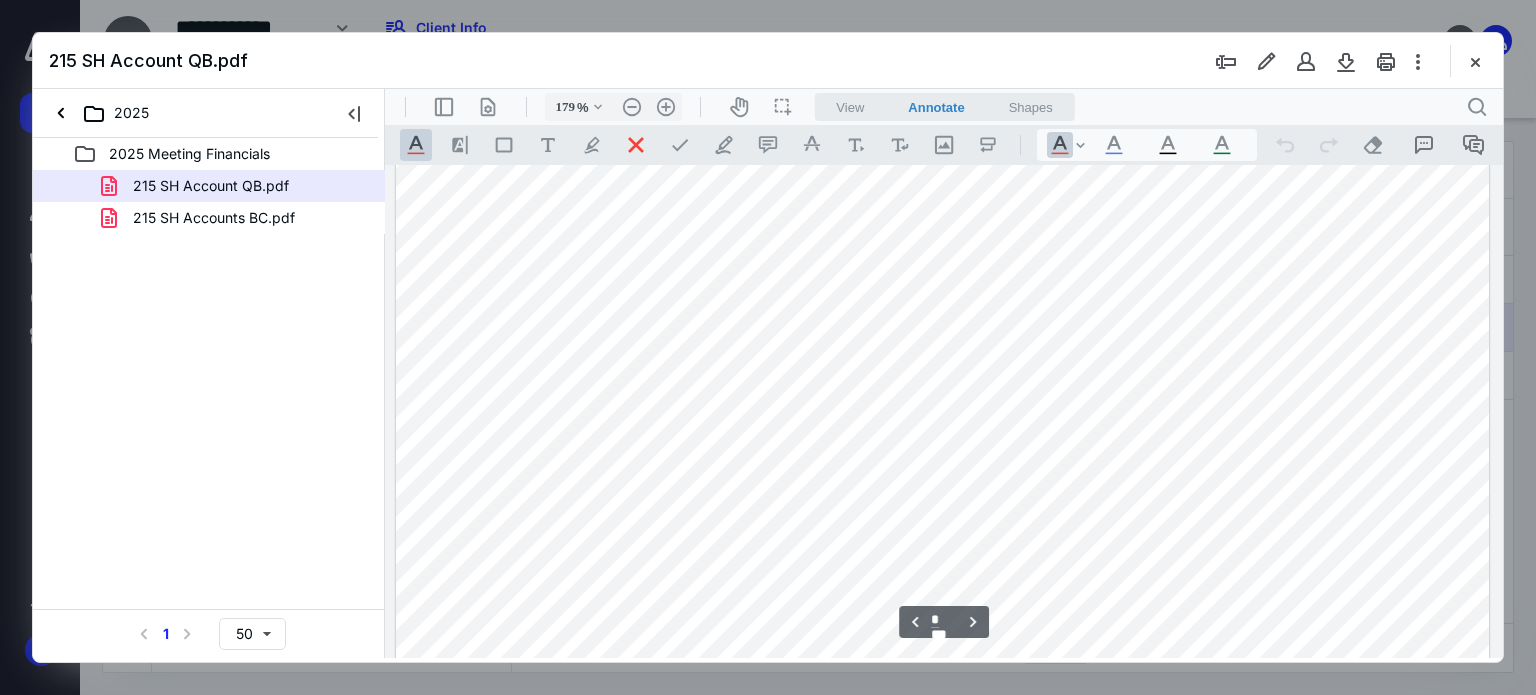 scroll, scrollTop: 4583, scrollLeft: 0, axis: vertical 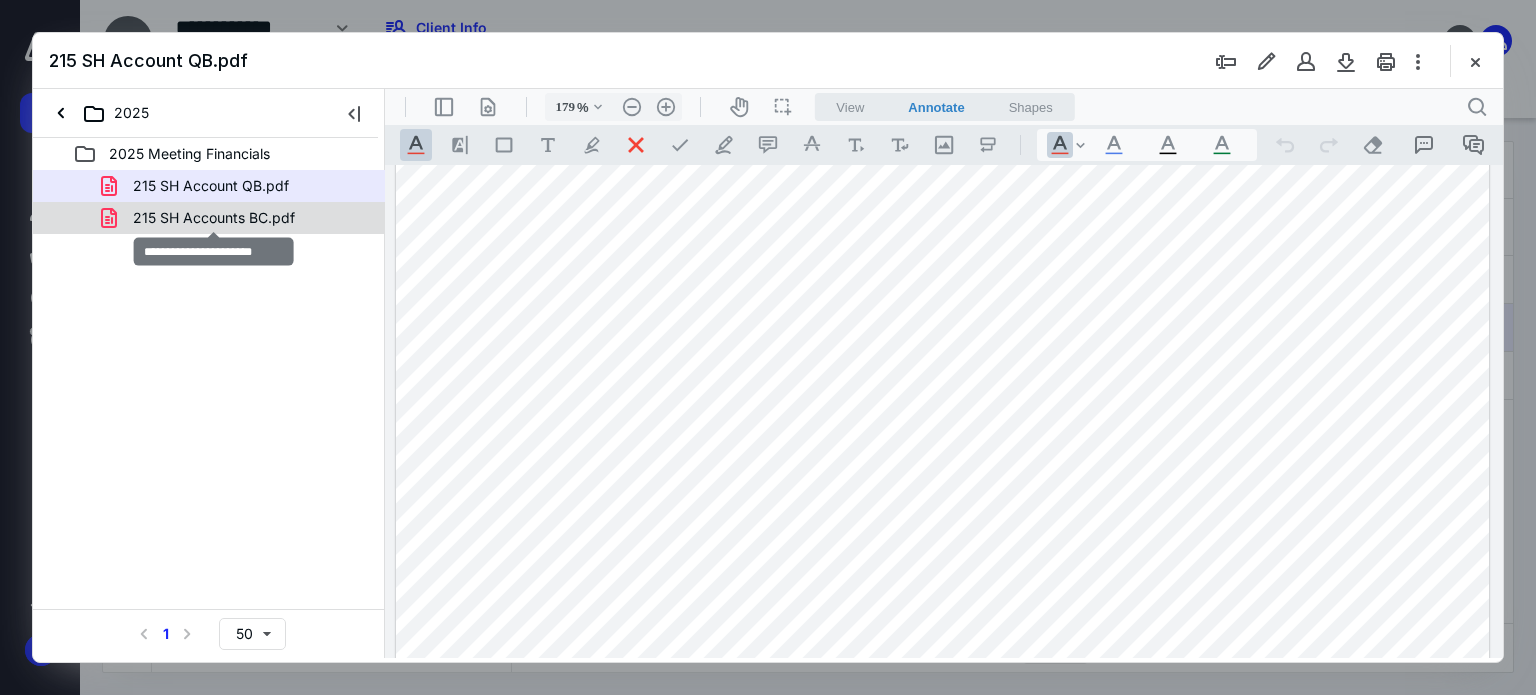 click on "215 SH Accounts BC.pdf" at bounding box center (214, 218) 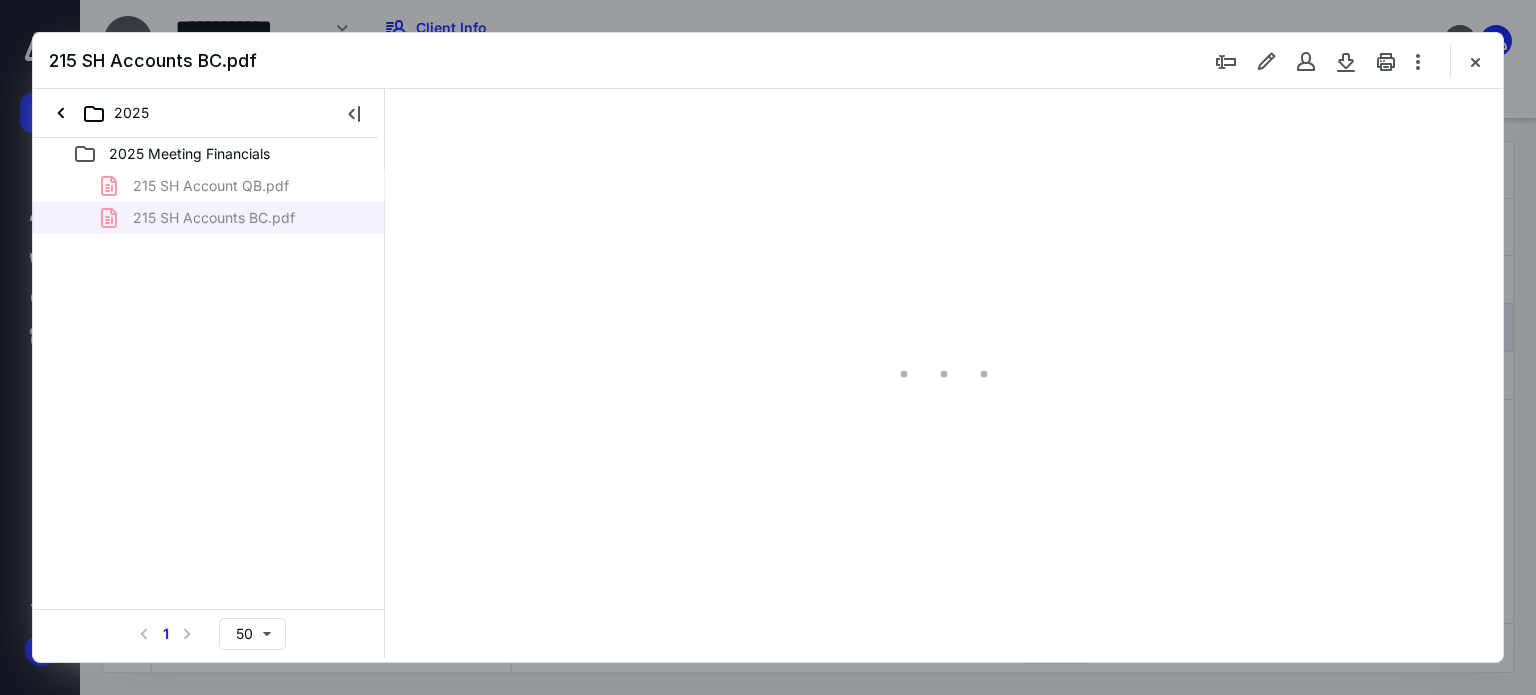 type on "139" 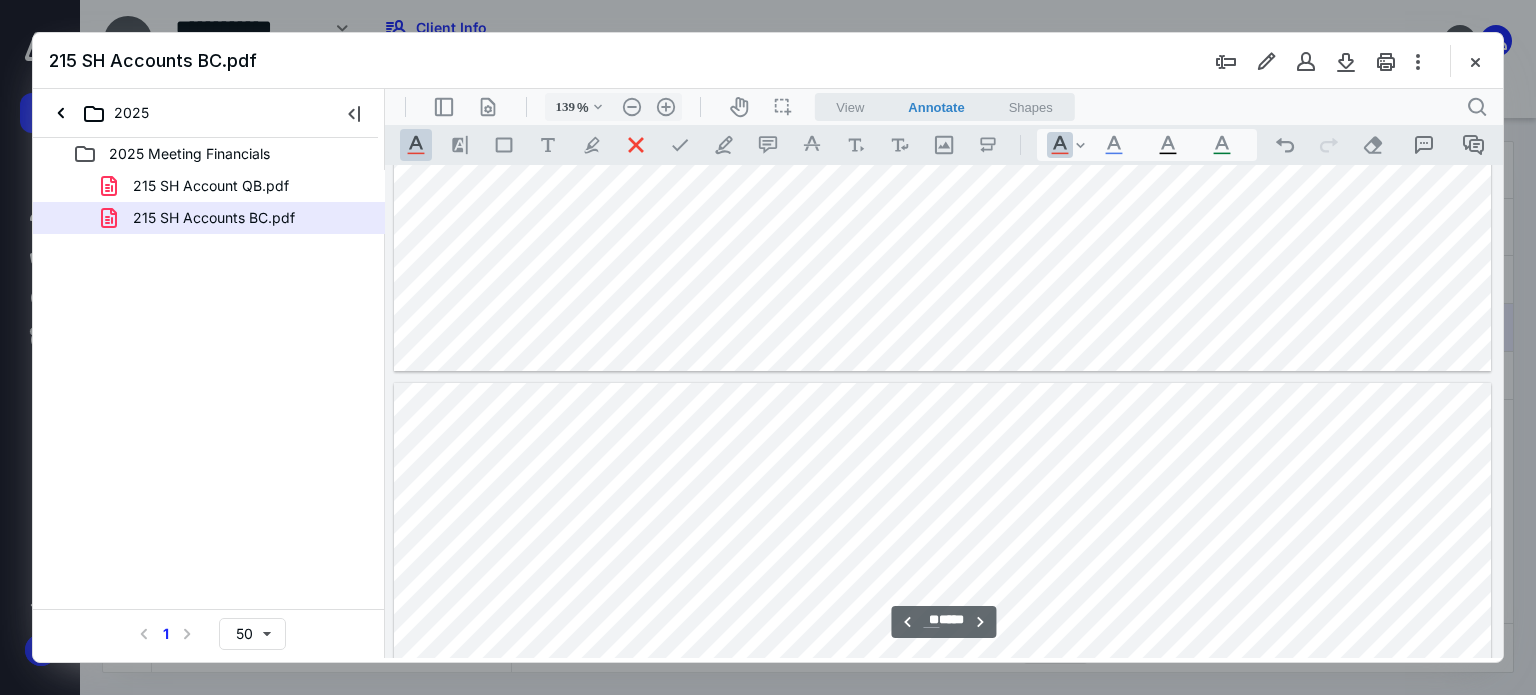 scroll, scrollTop: 19182, scrollLeft: 0, axis: vertical 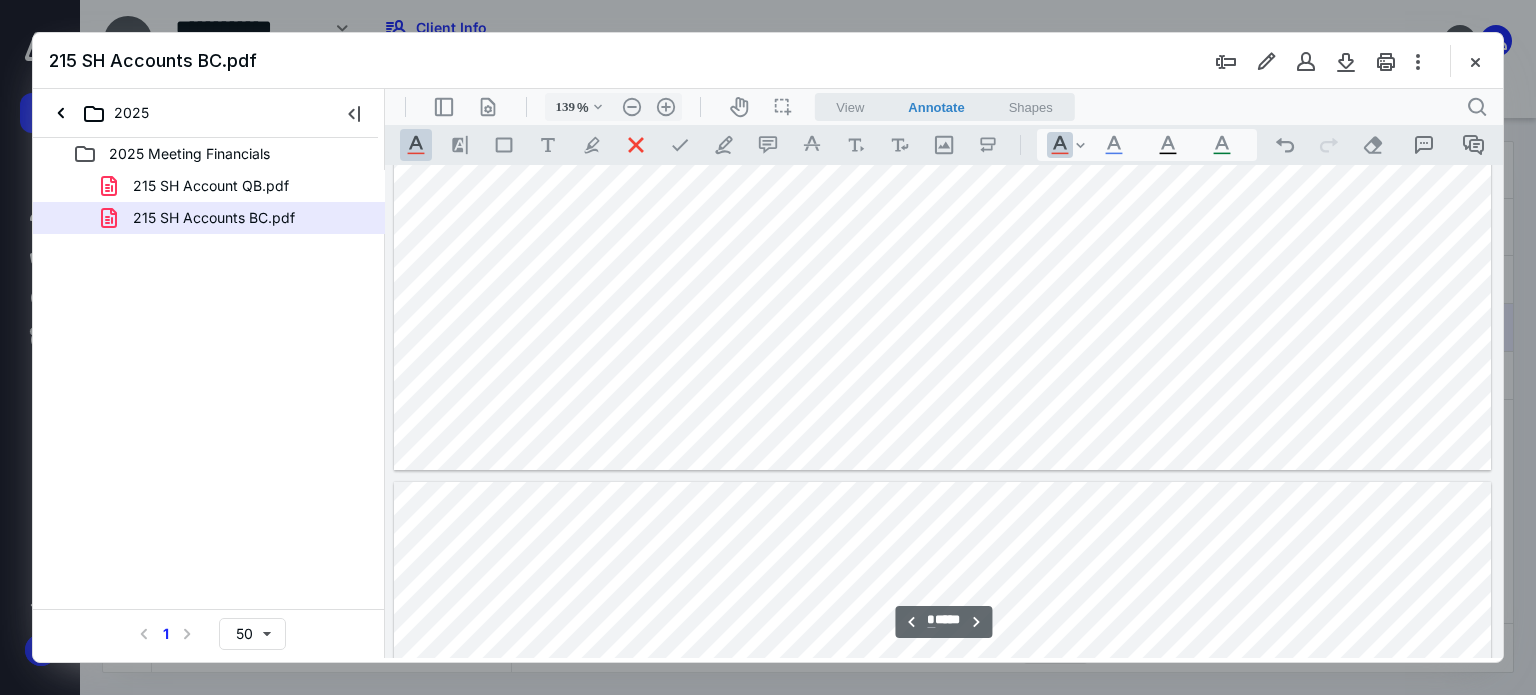type on "*" 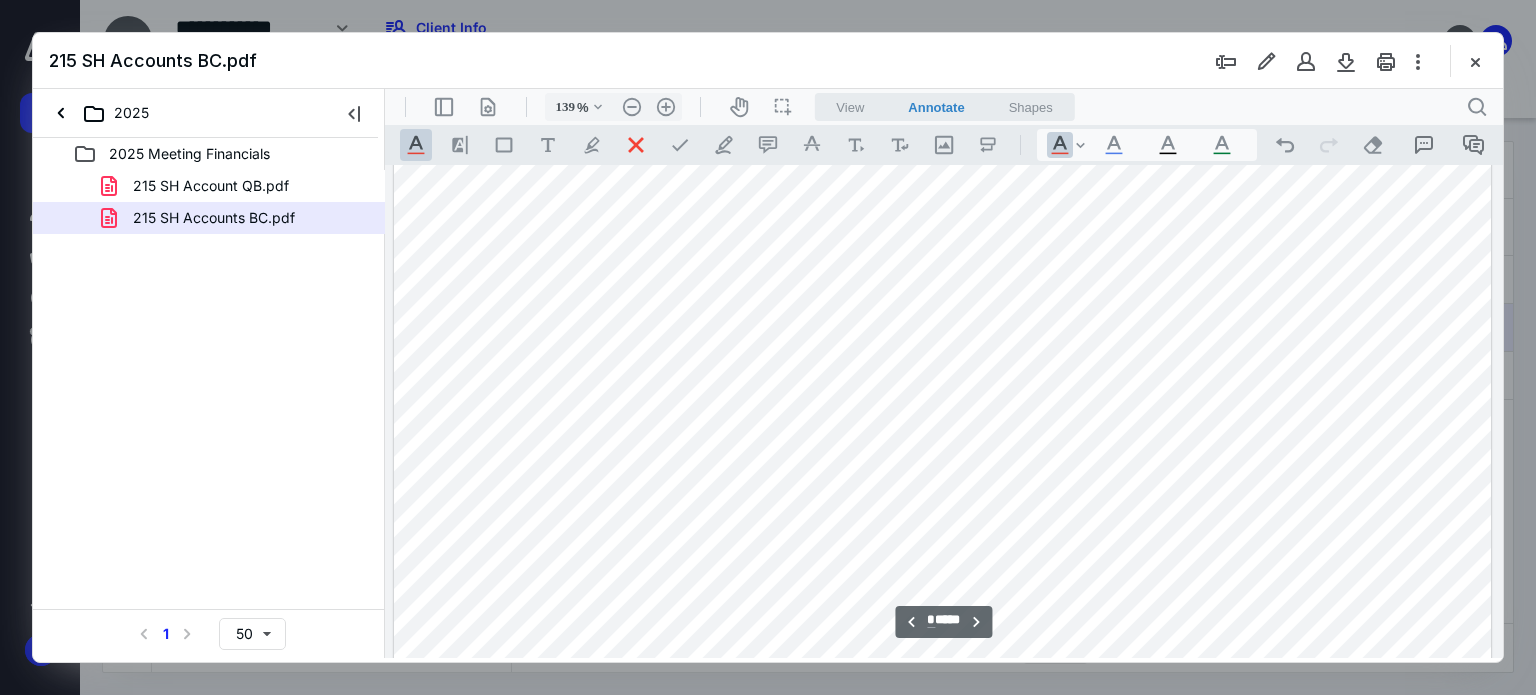 scroll, scrollTop: 1182, scrollLeft: 0, axis: vertical 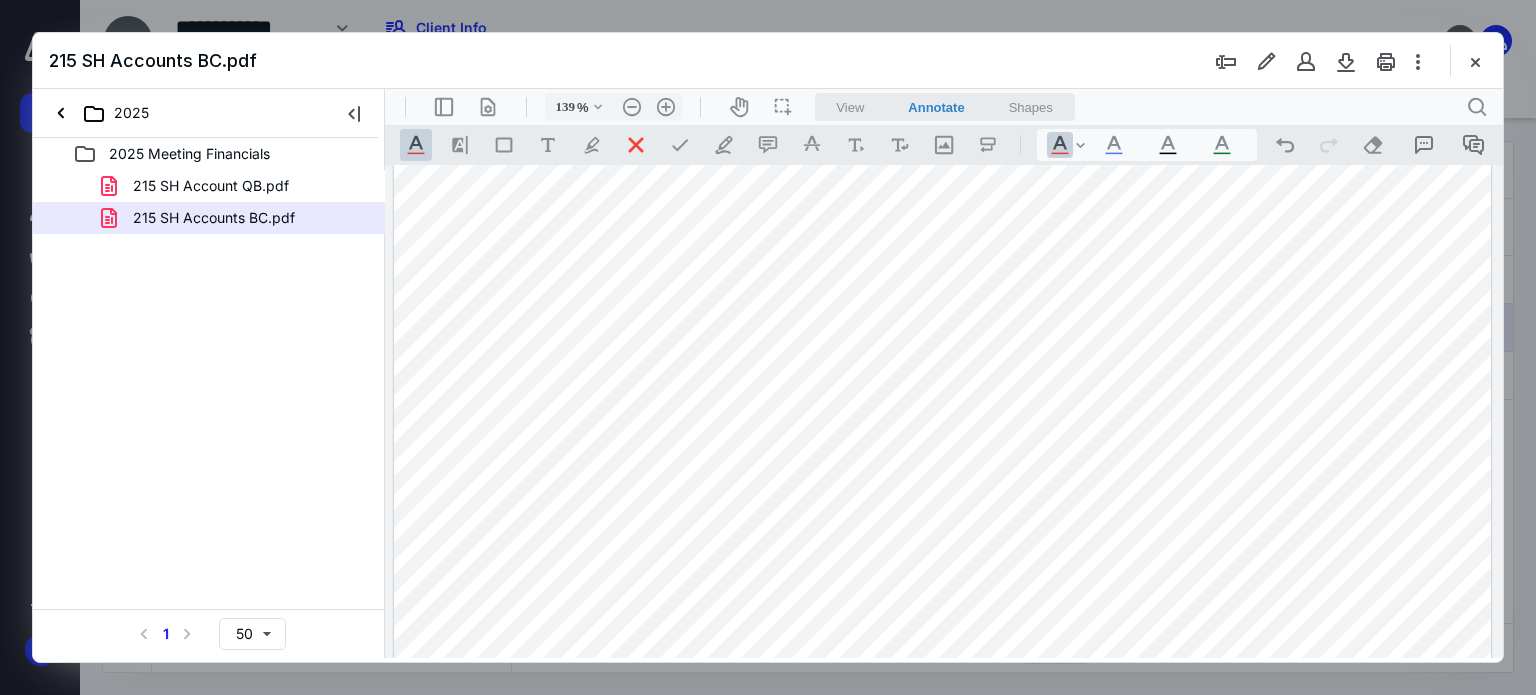 click at bounding box center (1475, 61) 